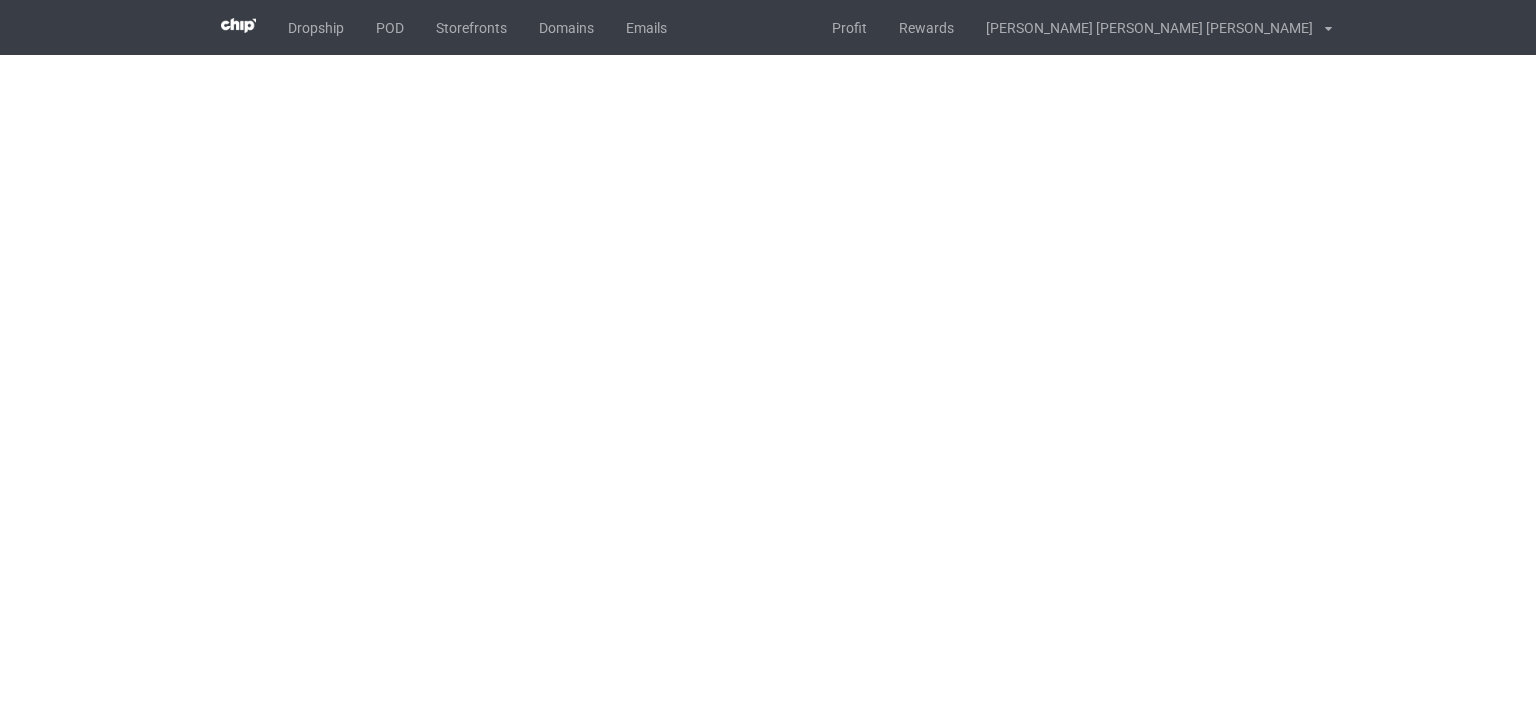 scroll, scrollTop: 0, scrollLeft: 0, axis: both 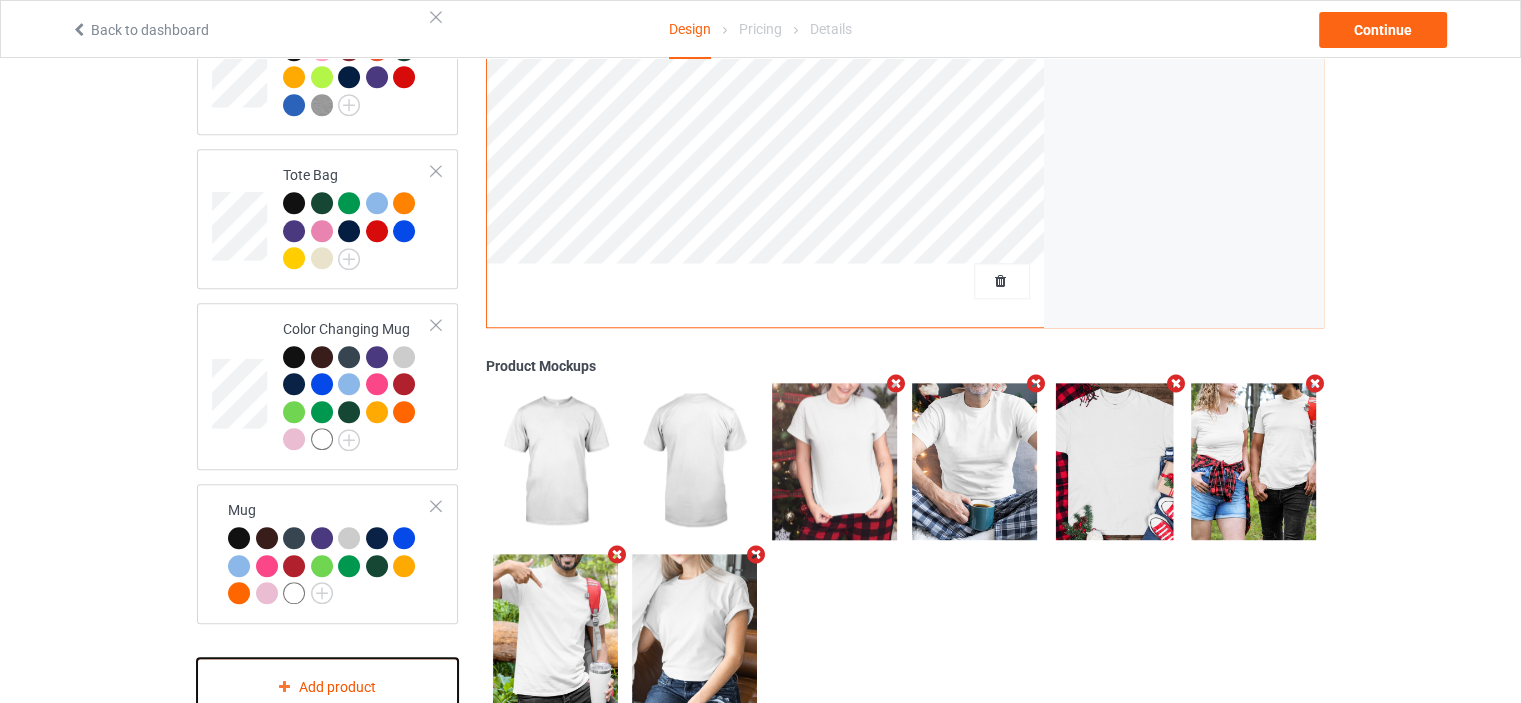 click on "Add product" at bounding box center (327, 687) 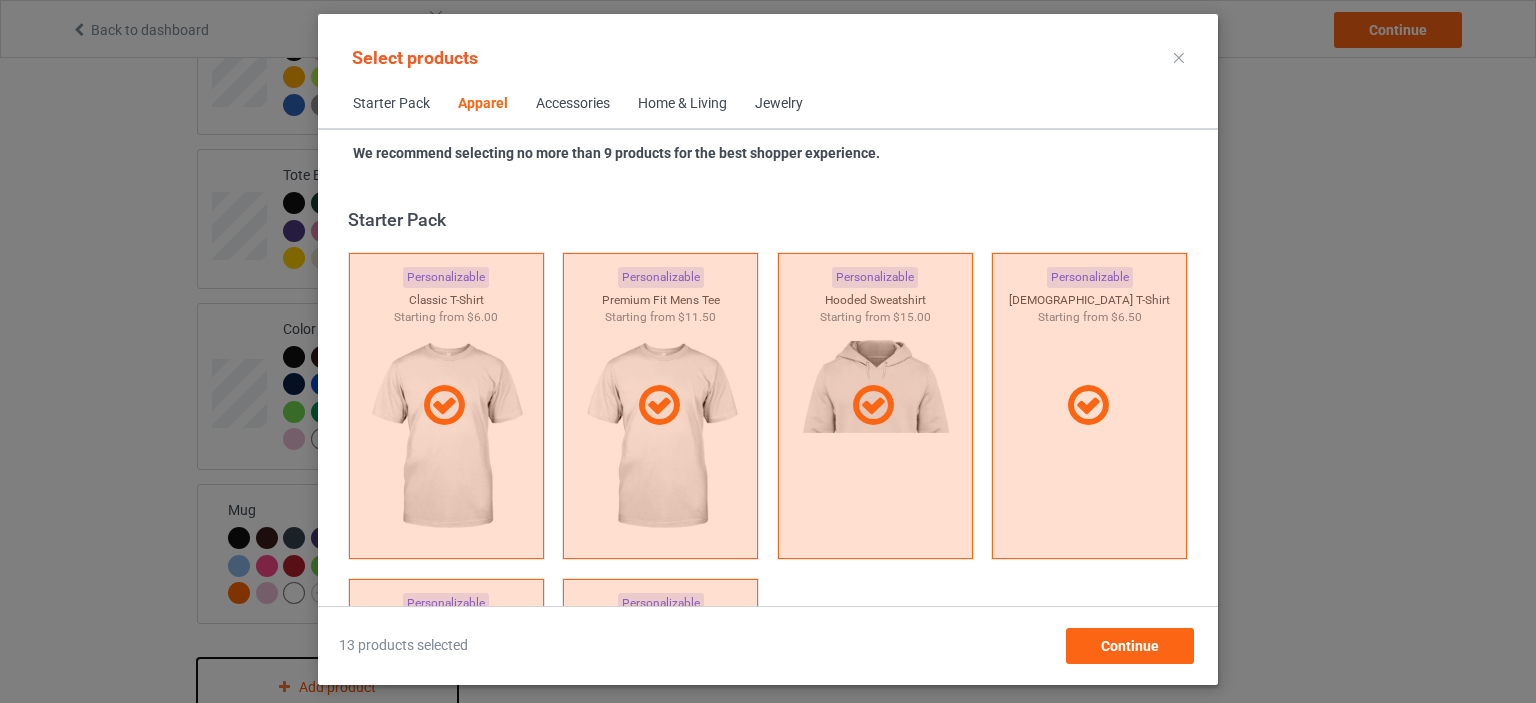 scroll, scrollTop: 744, scrollLeft: 0, axis: vertical 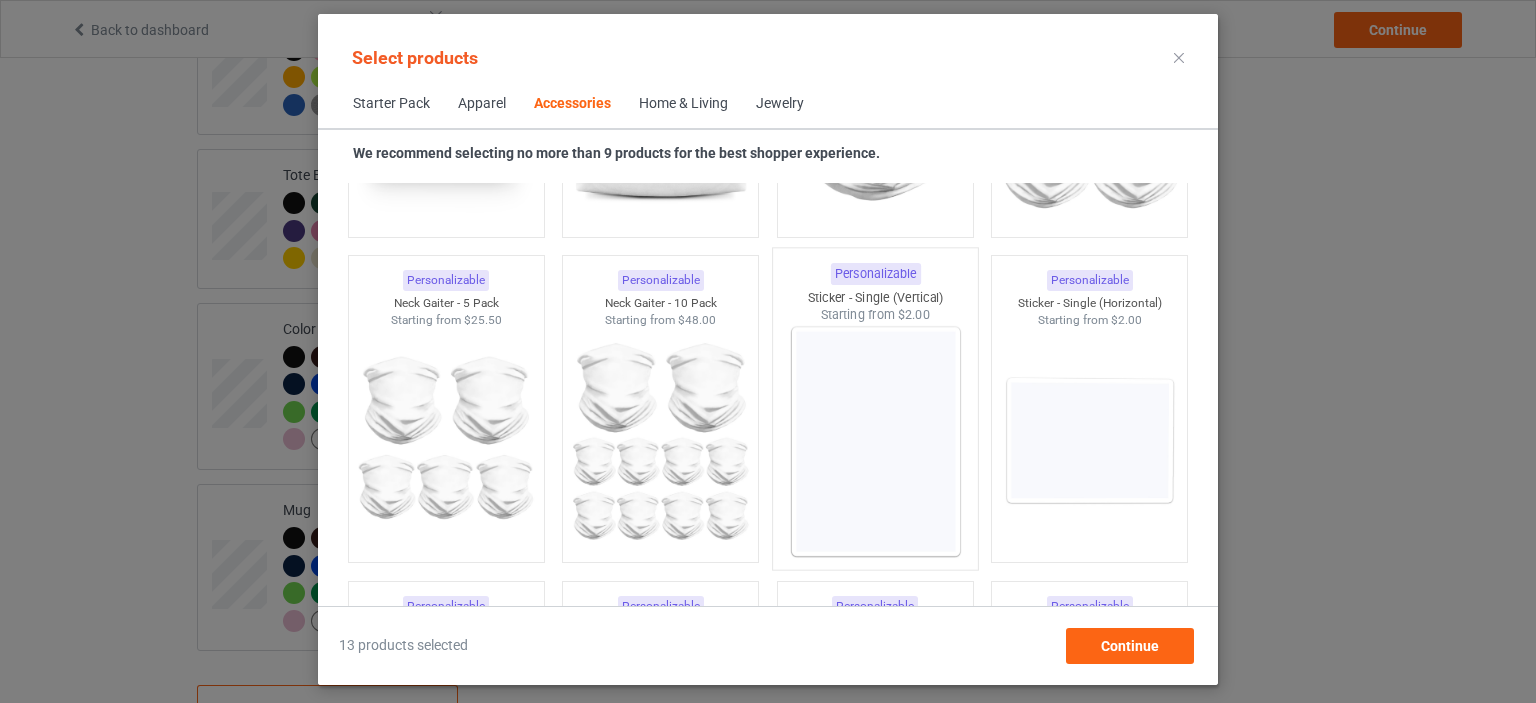 click at bounding box center [875, 441] 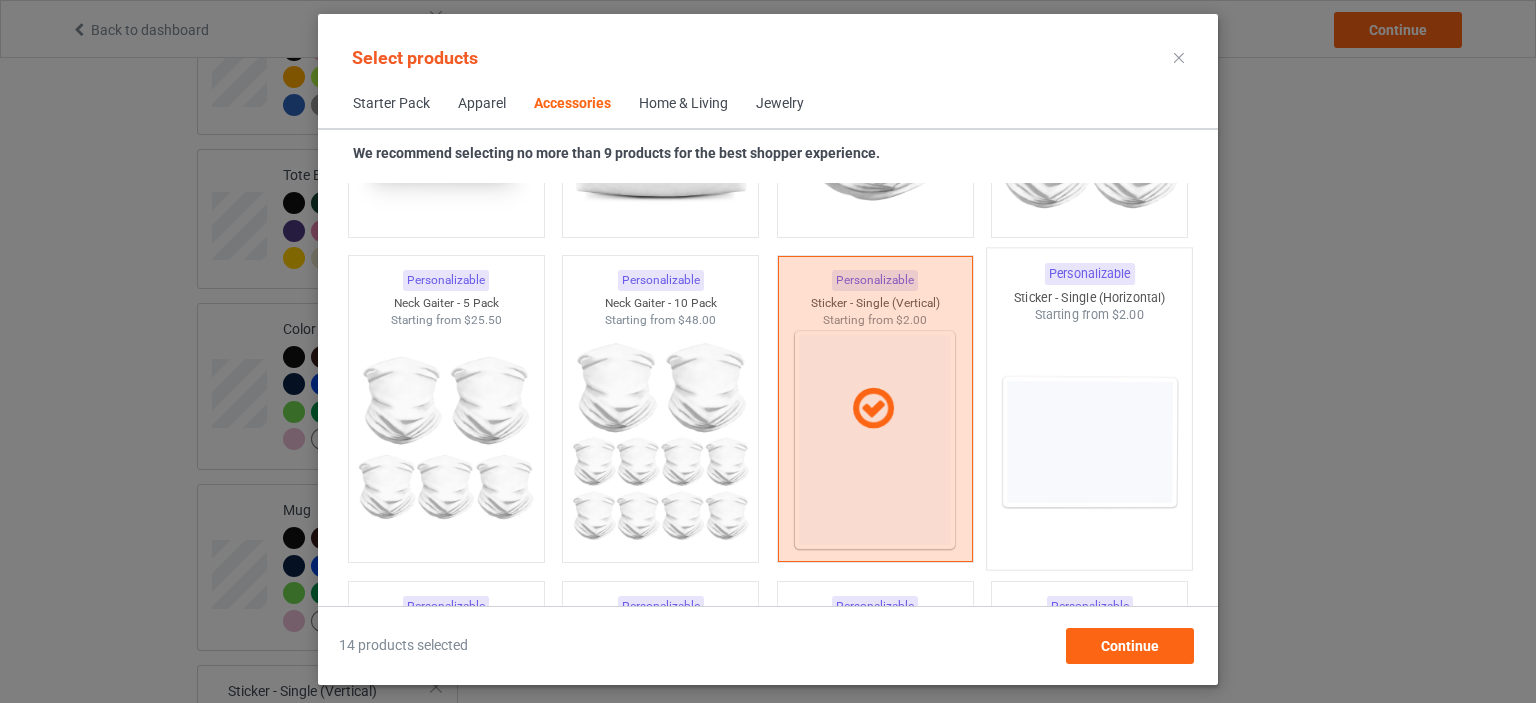 click at bounding box center (1090, 441) 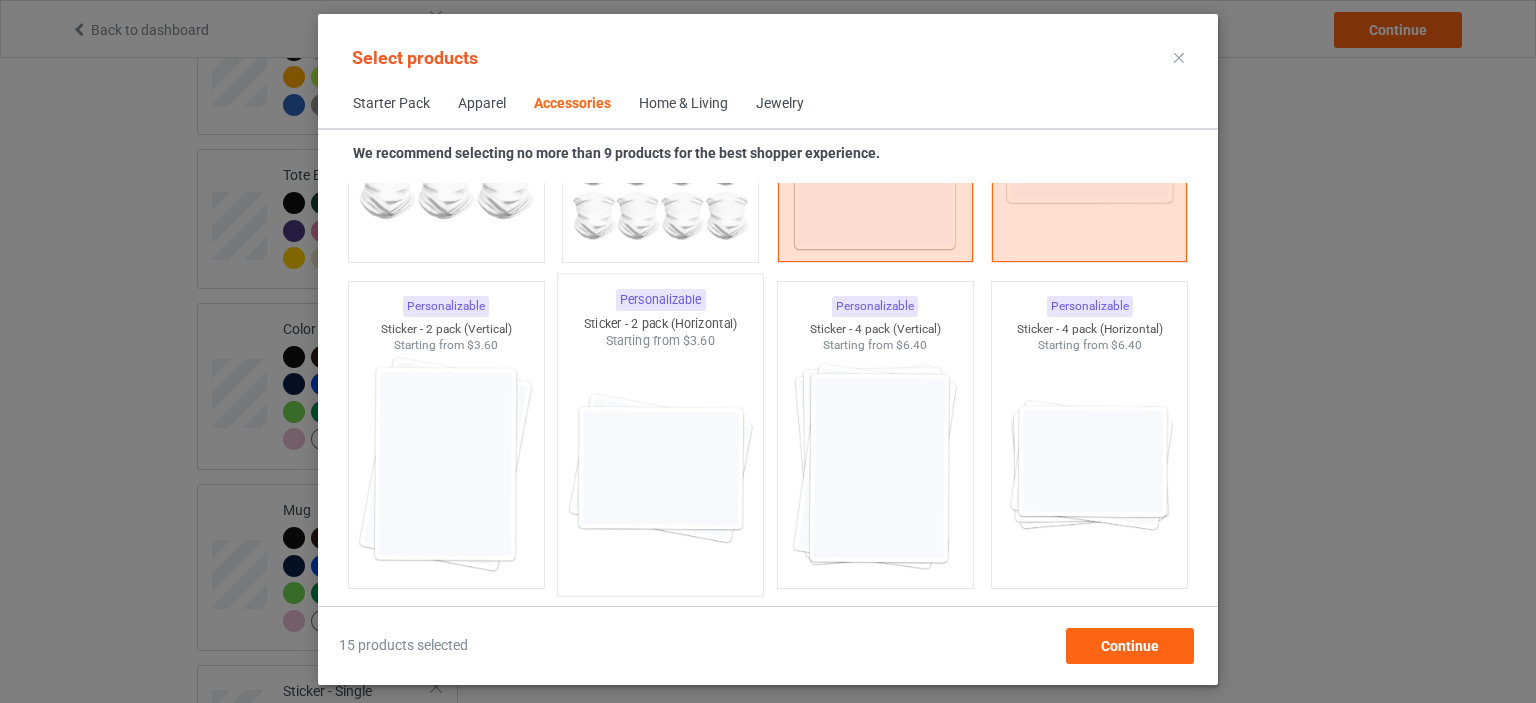scroll, scrollTop: 6944, scrollLeft: 0, axis: vertical 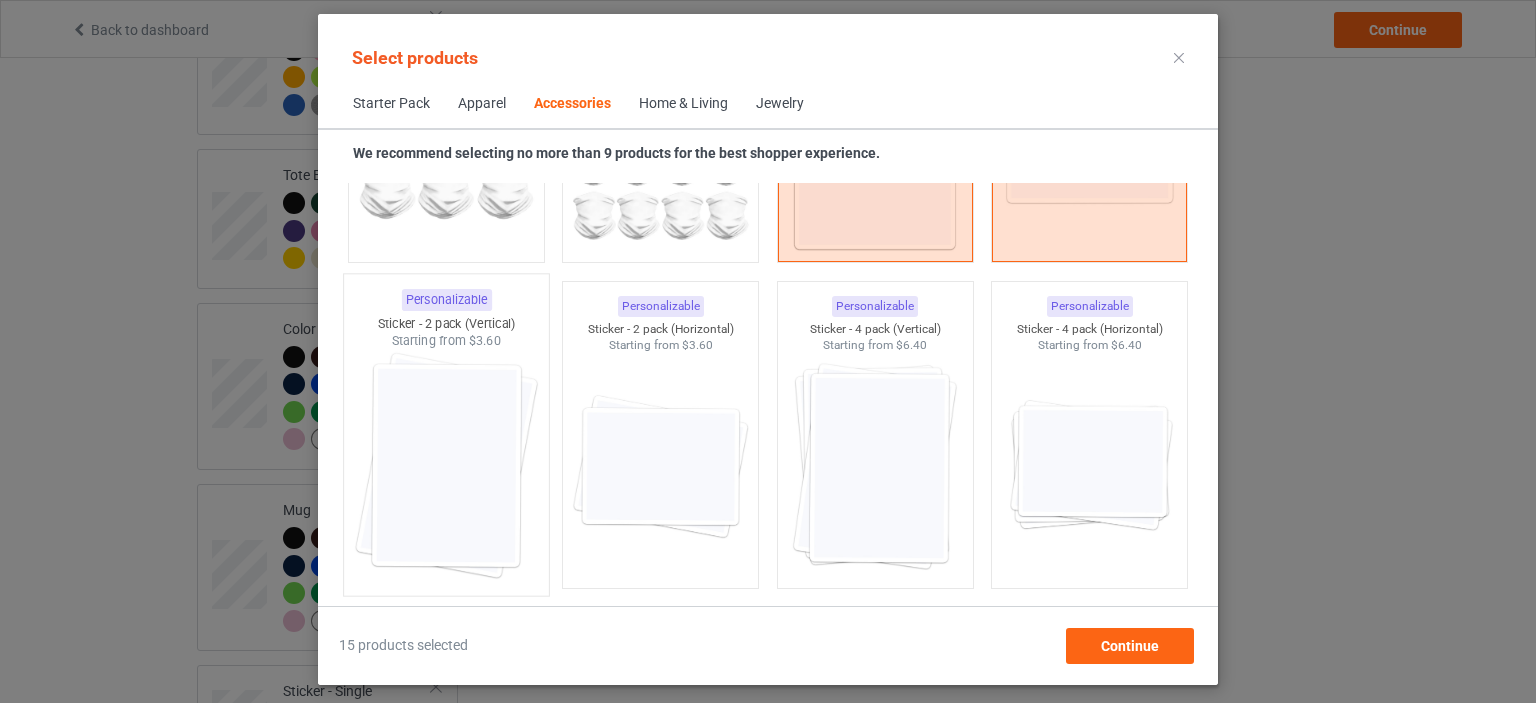click at bounding box center [446, 467] 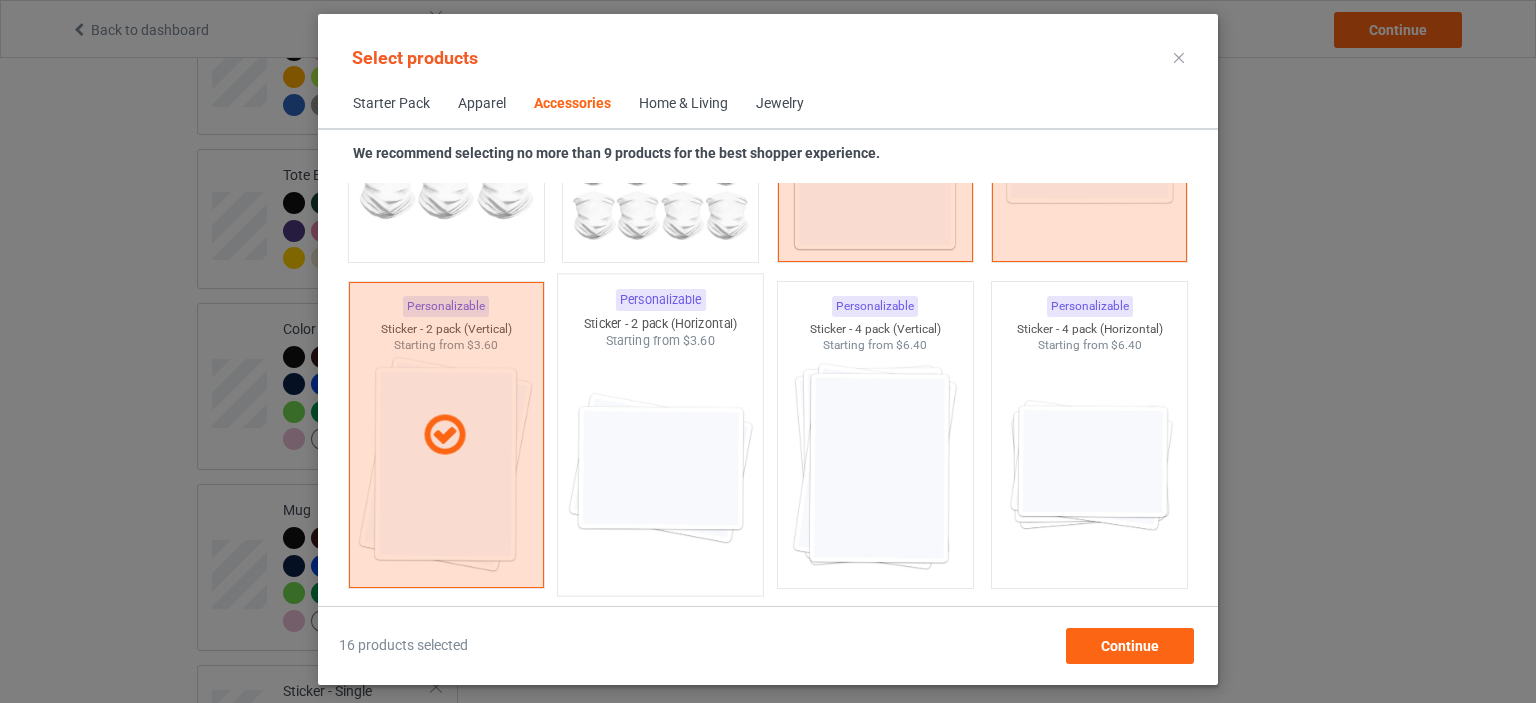 click at bounding box center [661, 467] 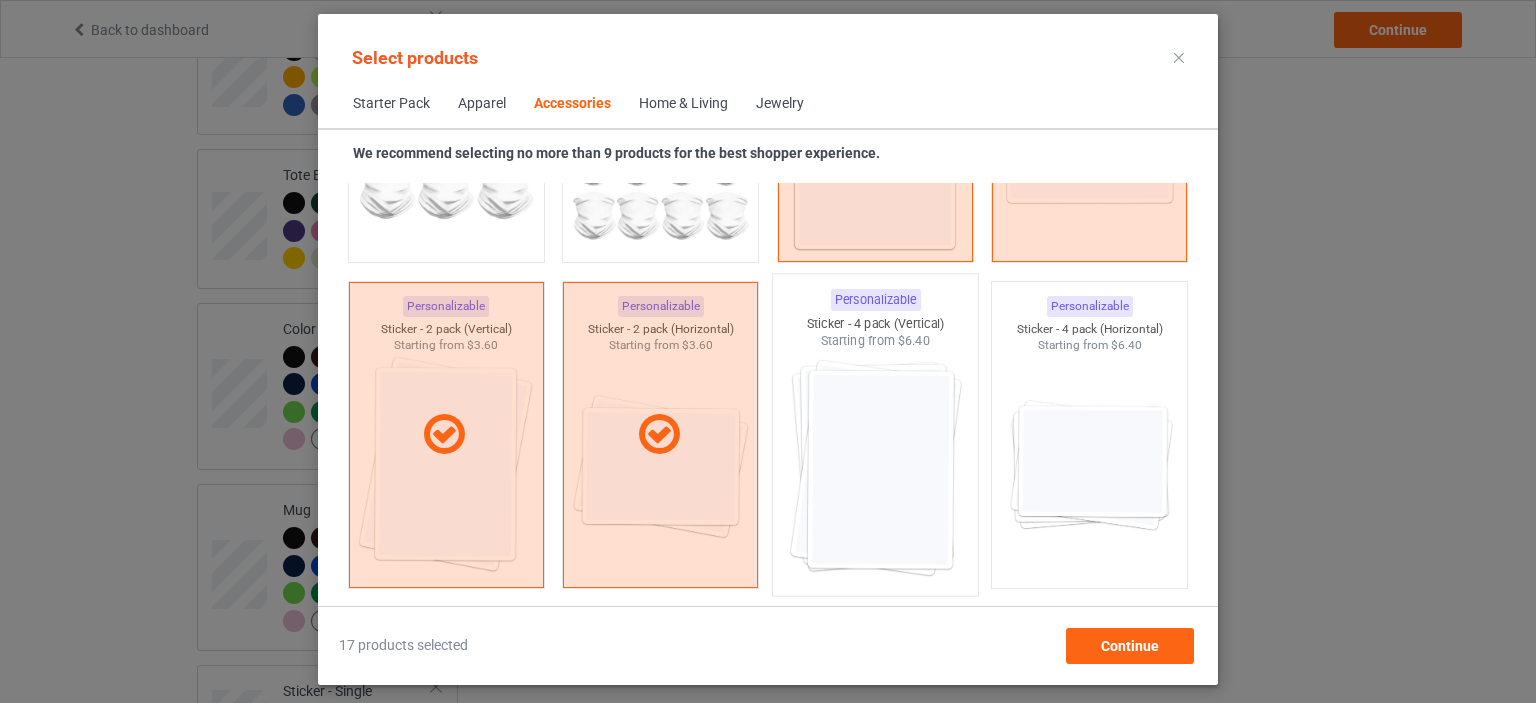 click at bounding box center [875, 467] 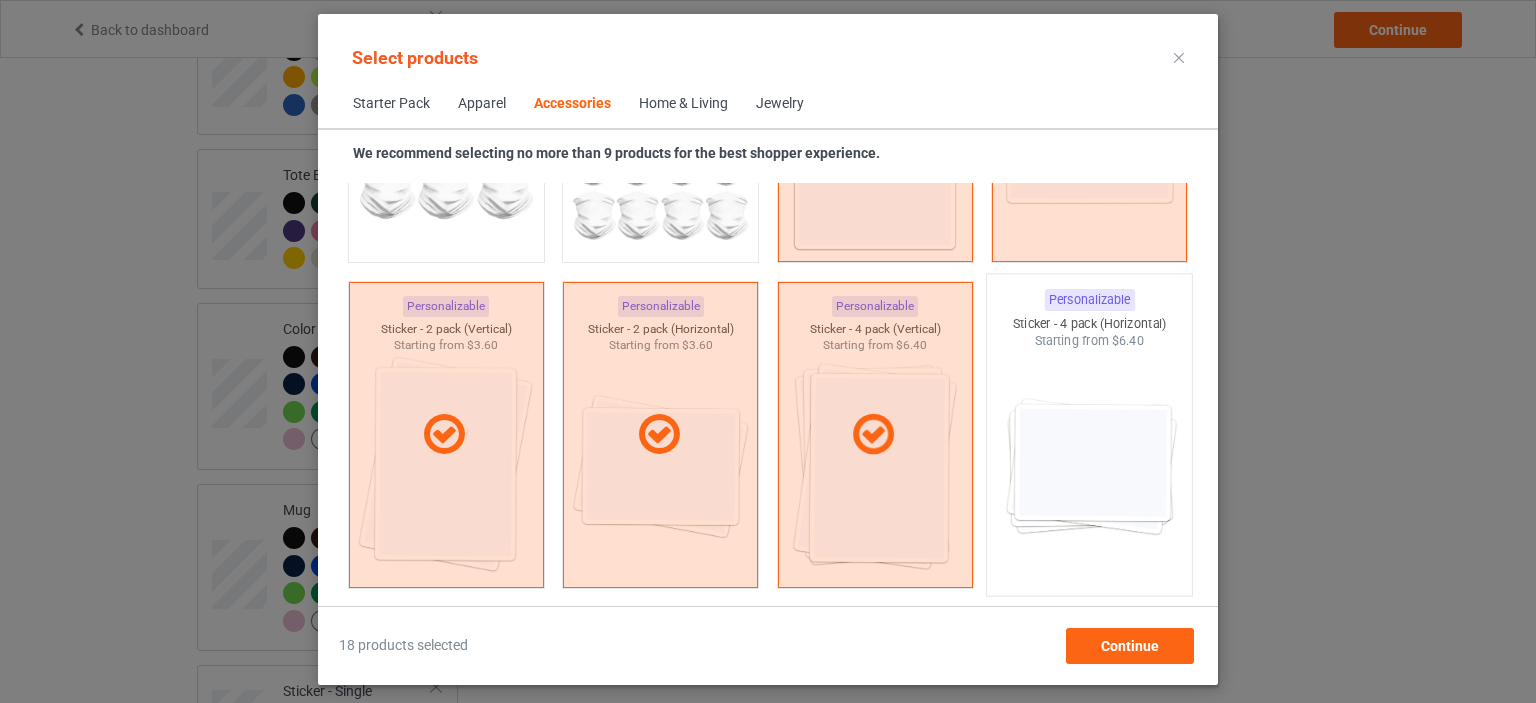 click at bounding box center [1090, 467] 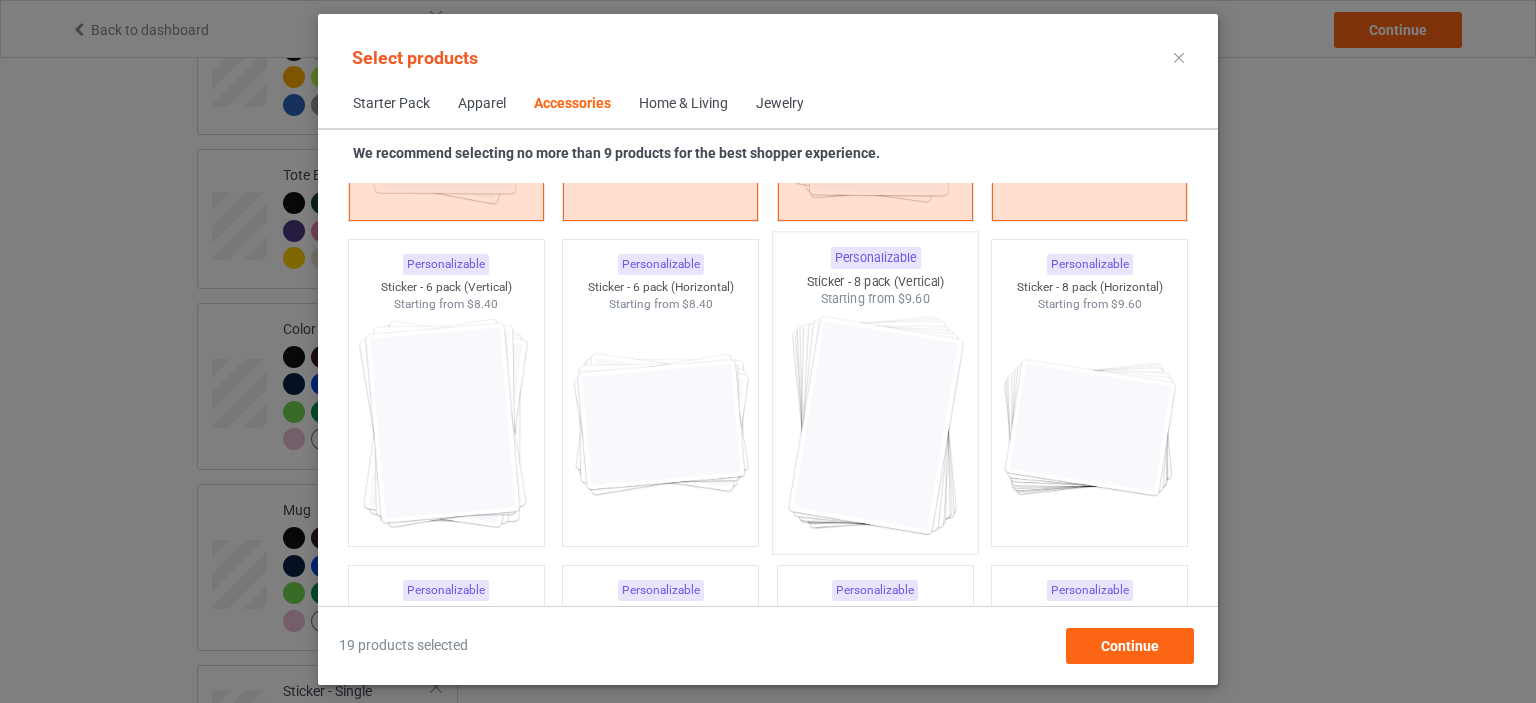 scroll, scrollTop: 7344, scrollLeft: 0, axis: vertical 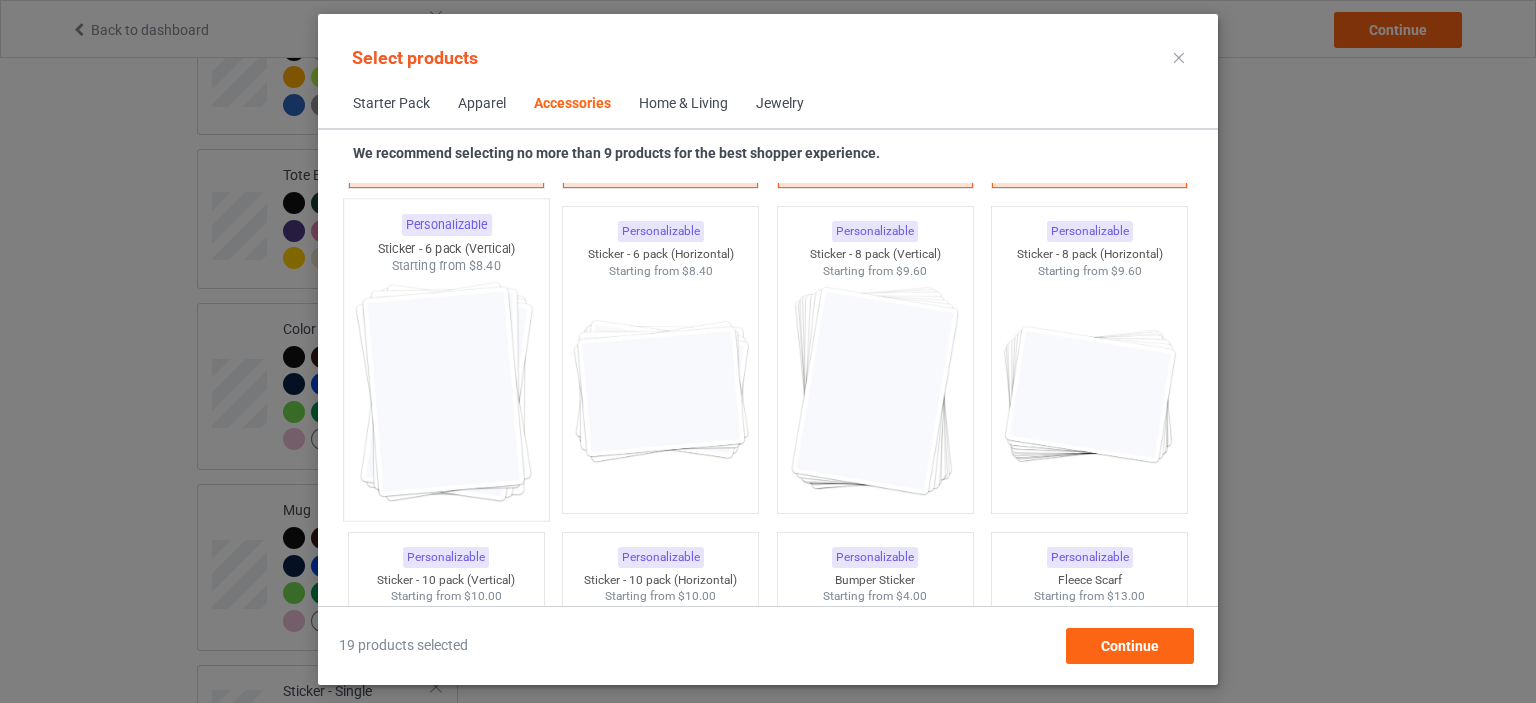 click at bounding box center [446, 392] 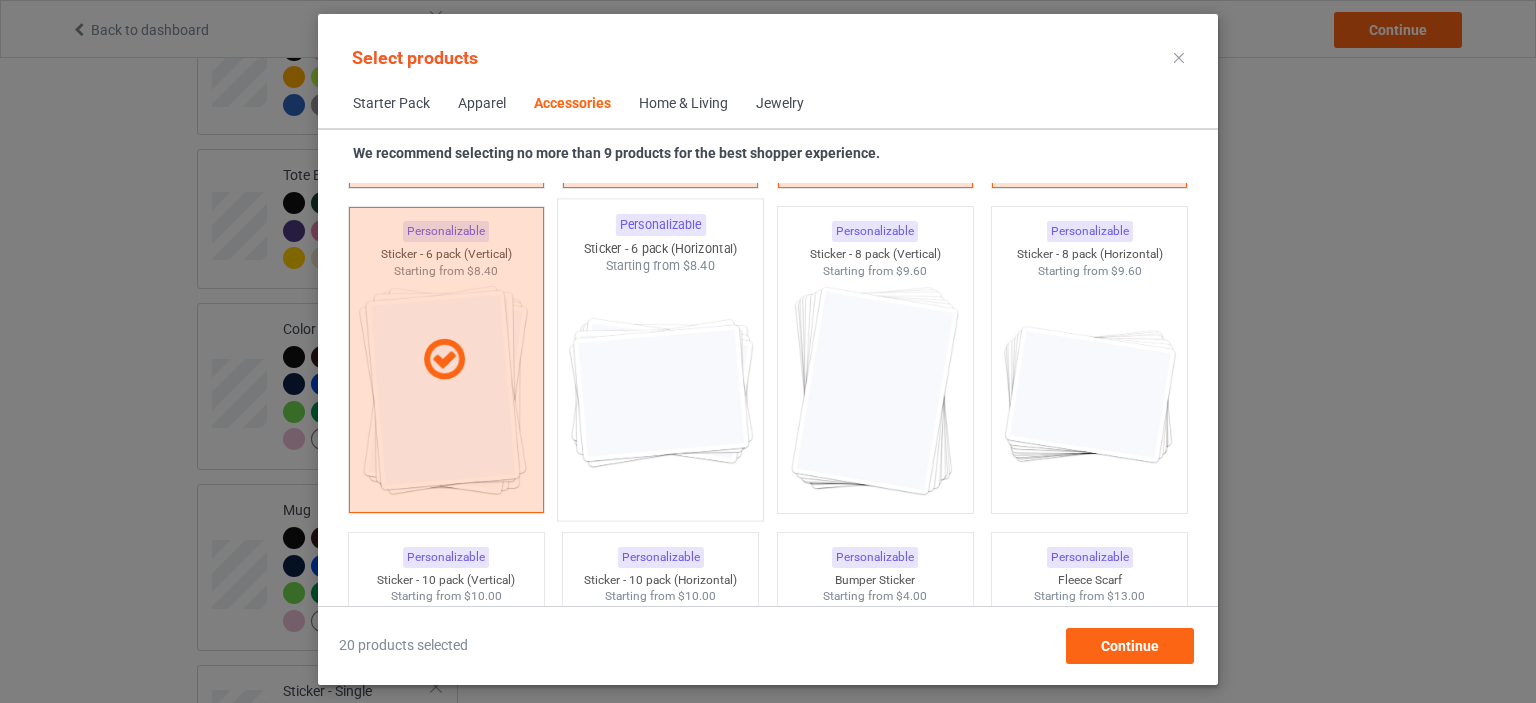 click at bounding box center [661, 392] 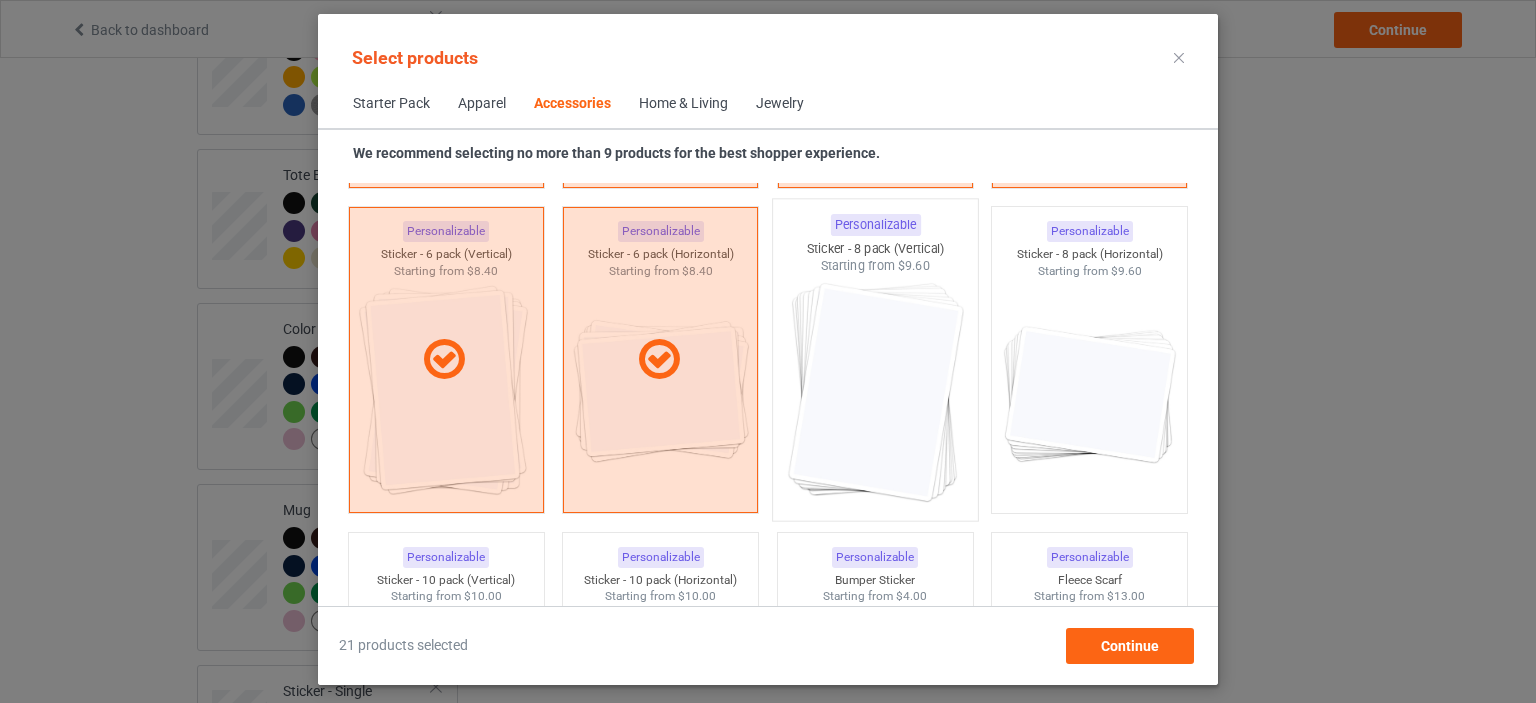 click at bounding box center [875, 392] 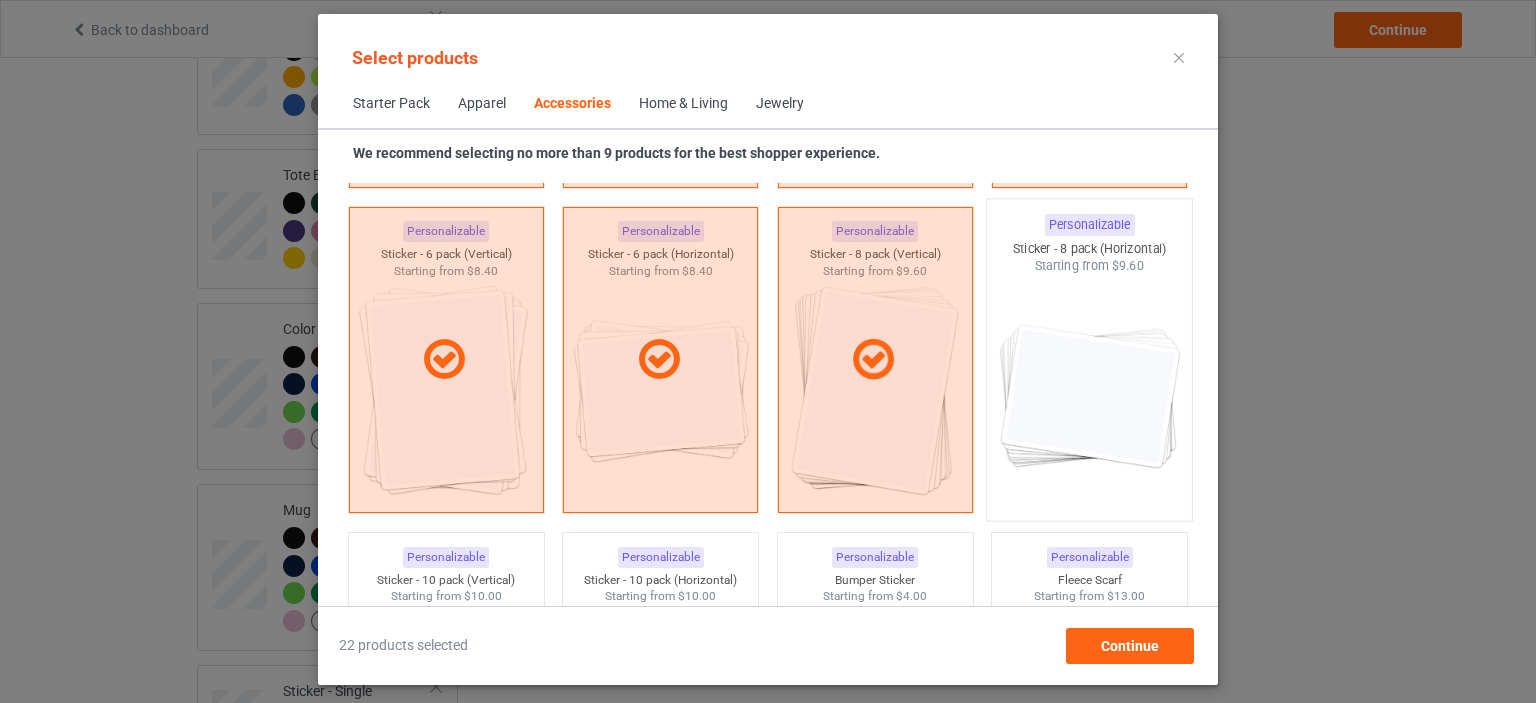 click at bounding box center (1090, 392) 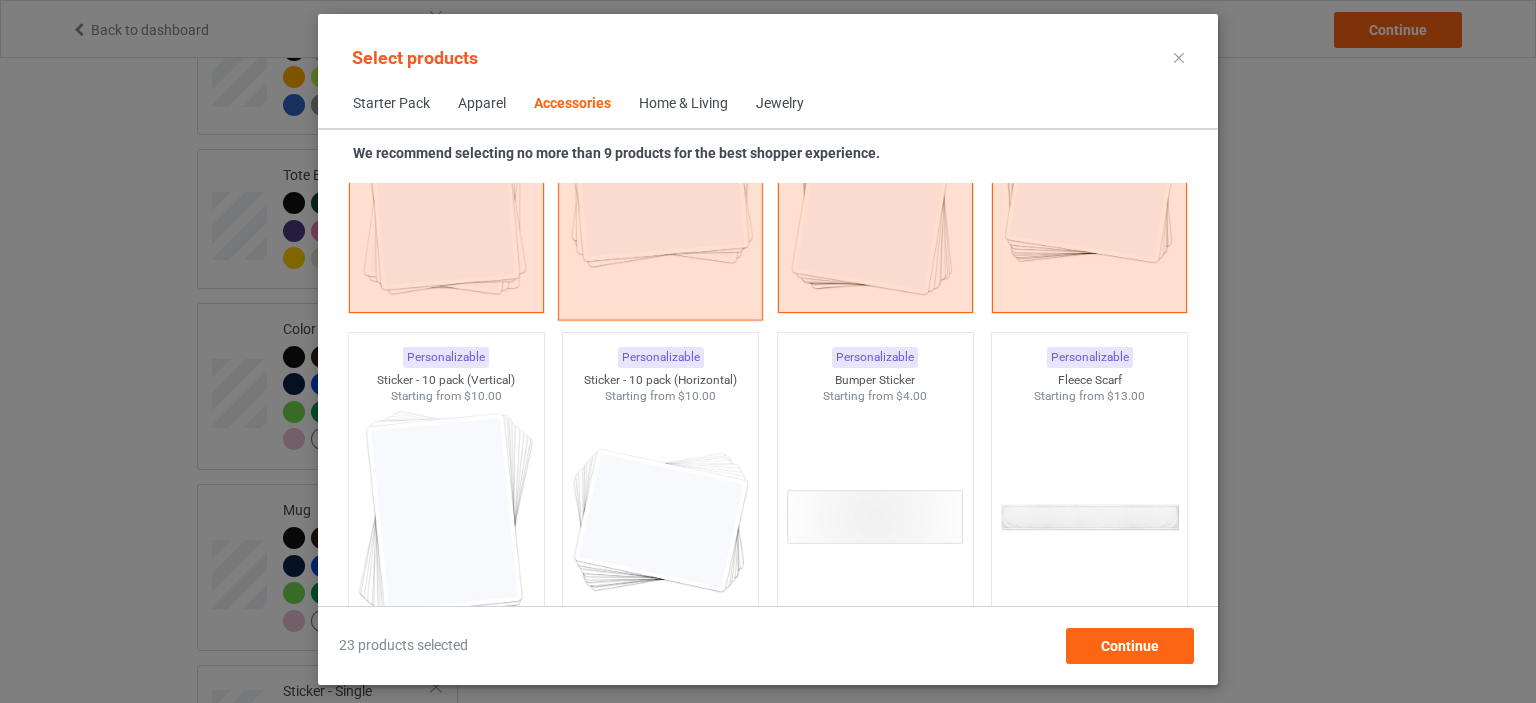 scroll, scrollTop: 7644, scrollLeft: 0, axis: vertical 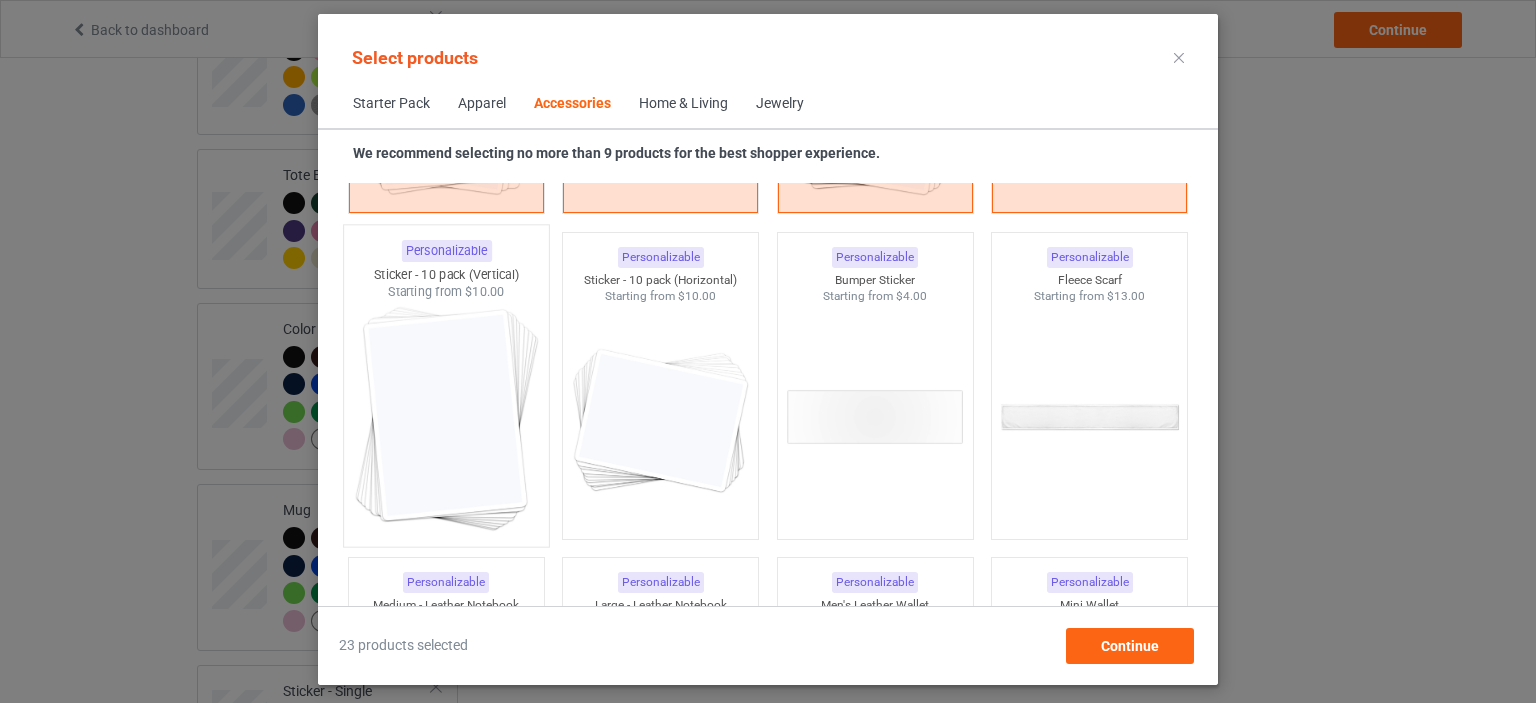 click at bounding box center (446, 418) 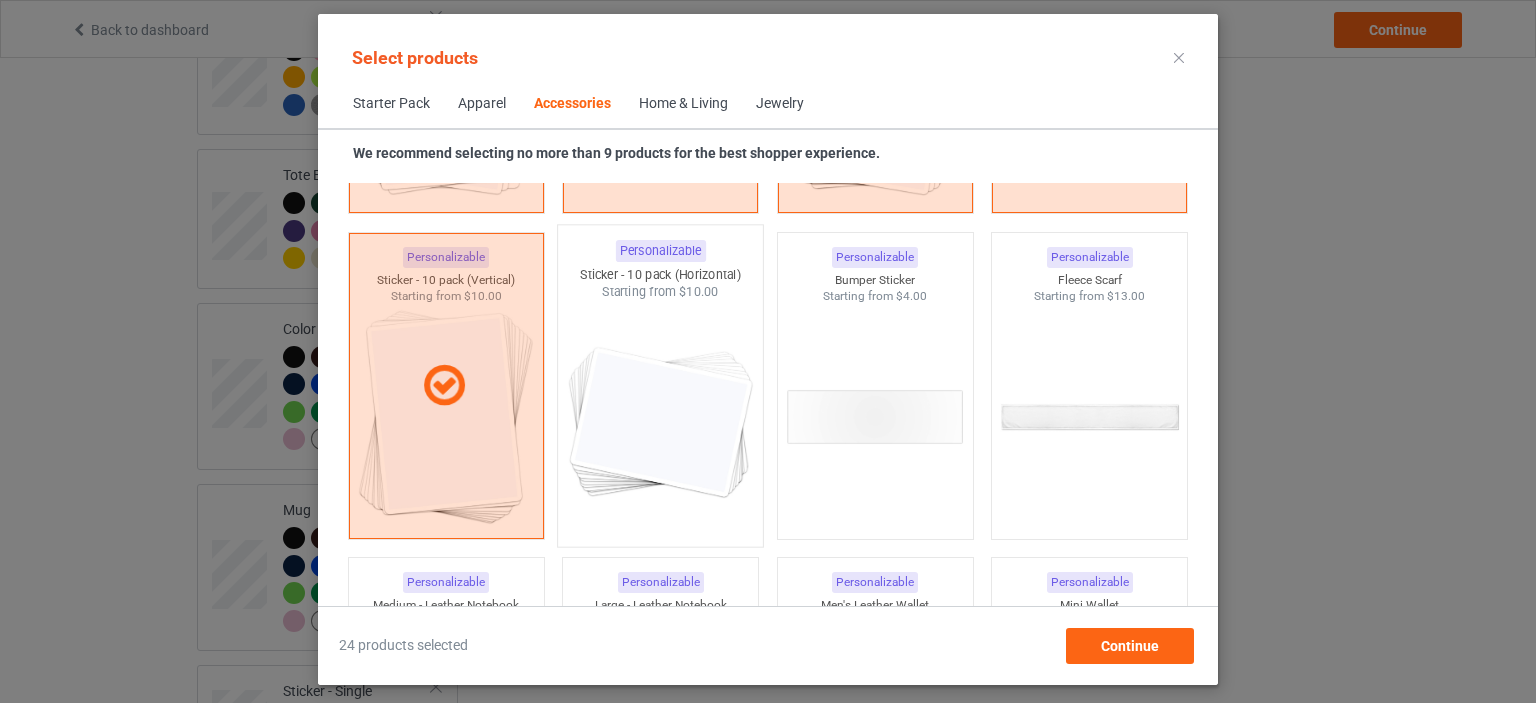 click at bounding box center (661, 418) 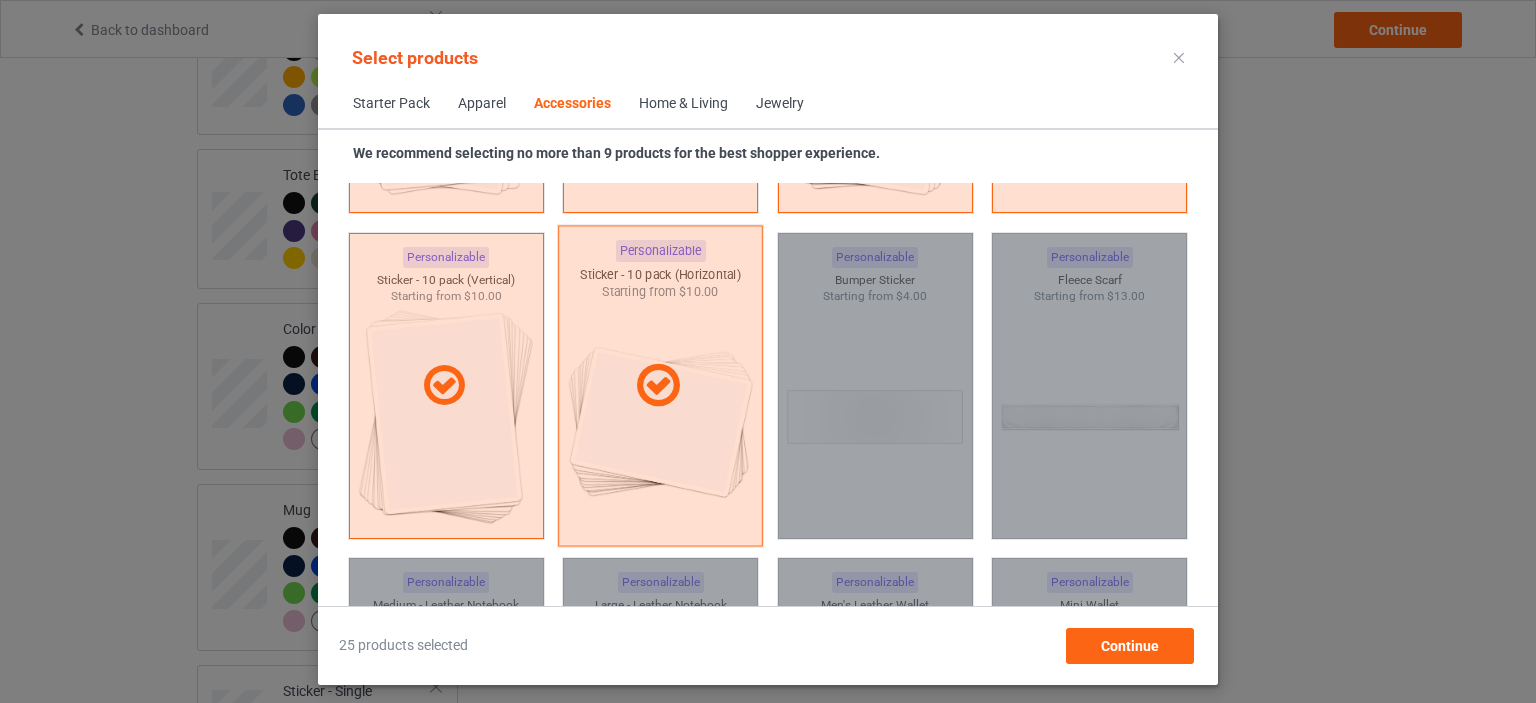 click at bounding box center (658, 386) 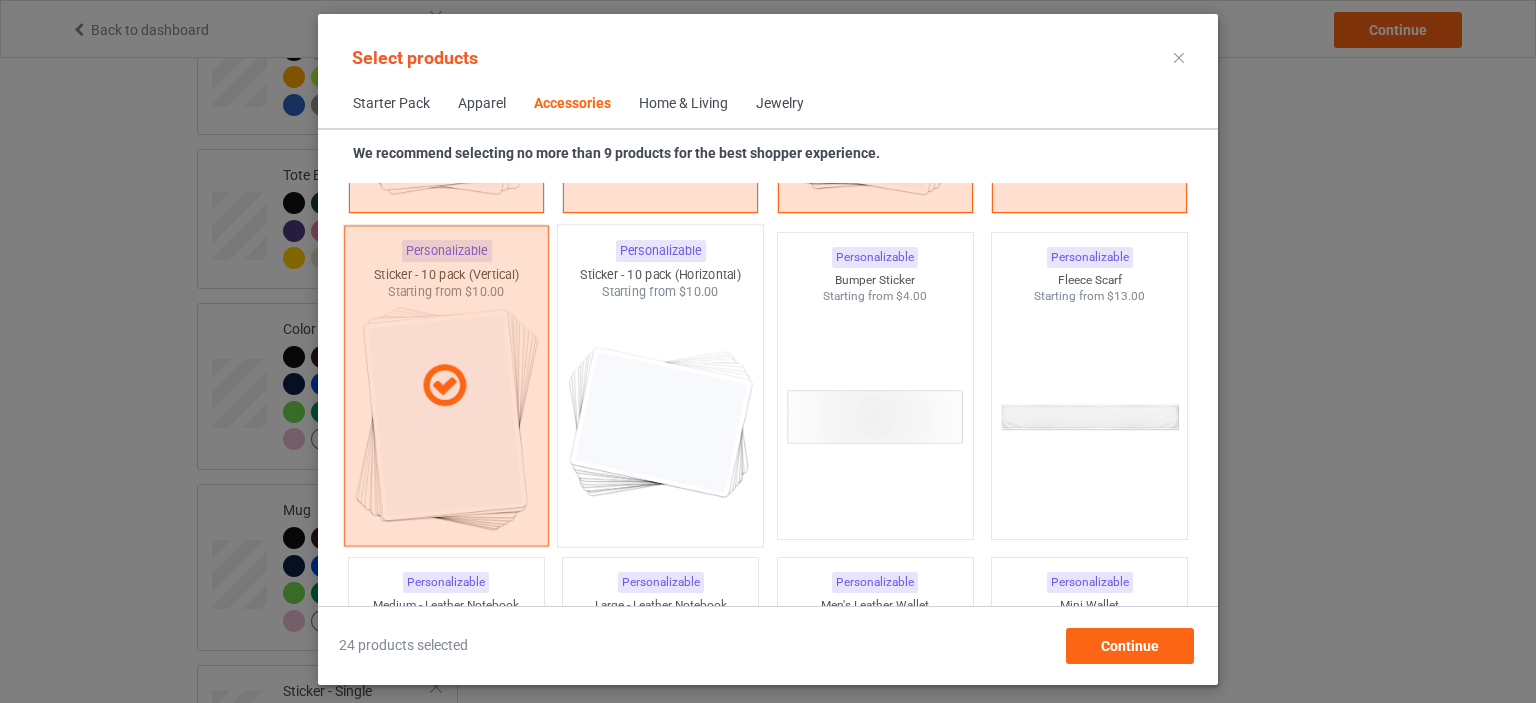 click at bounding box center (444, 386) 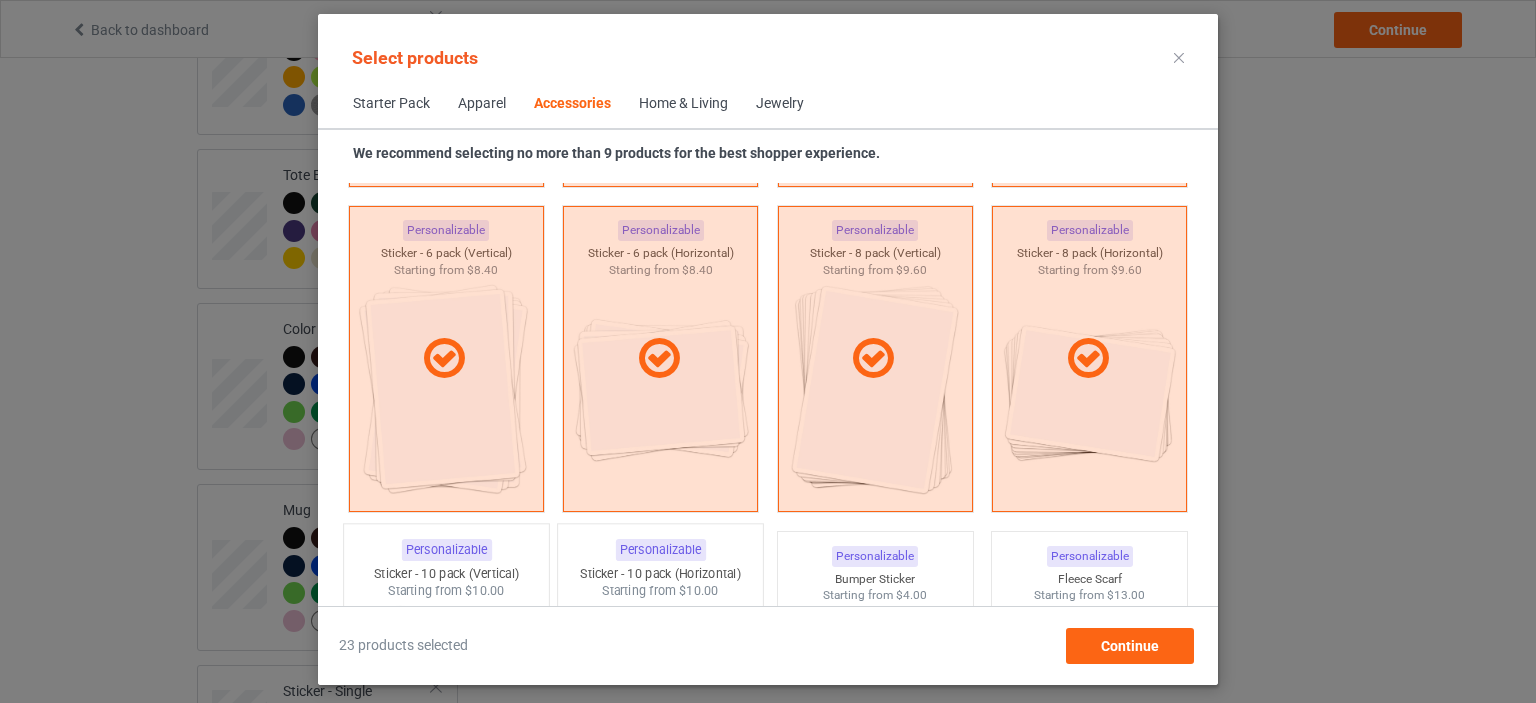 scroll, scrollTop: 7344, scrollLeft: 0, axis: vertical 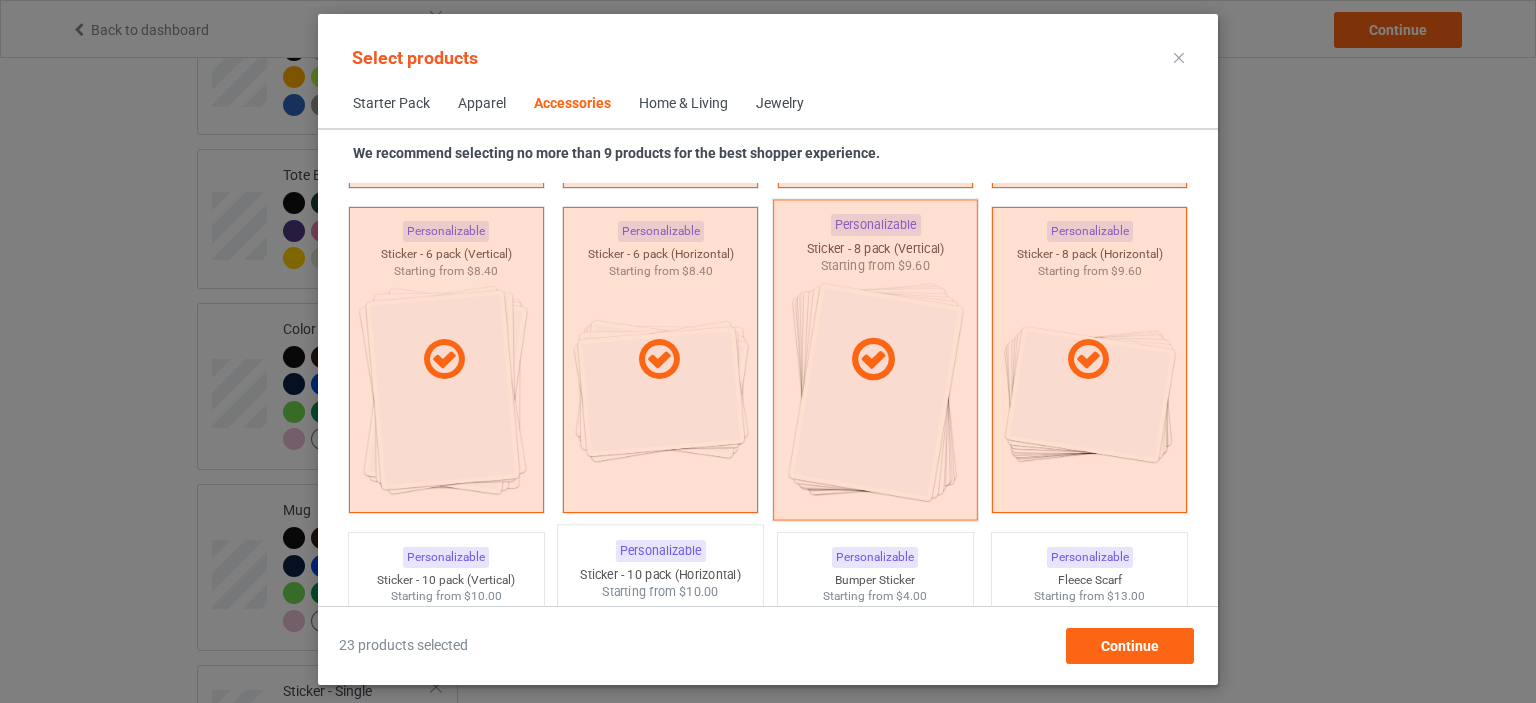 click at bounding box center (875, 360) 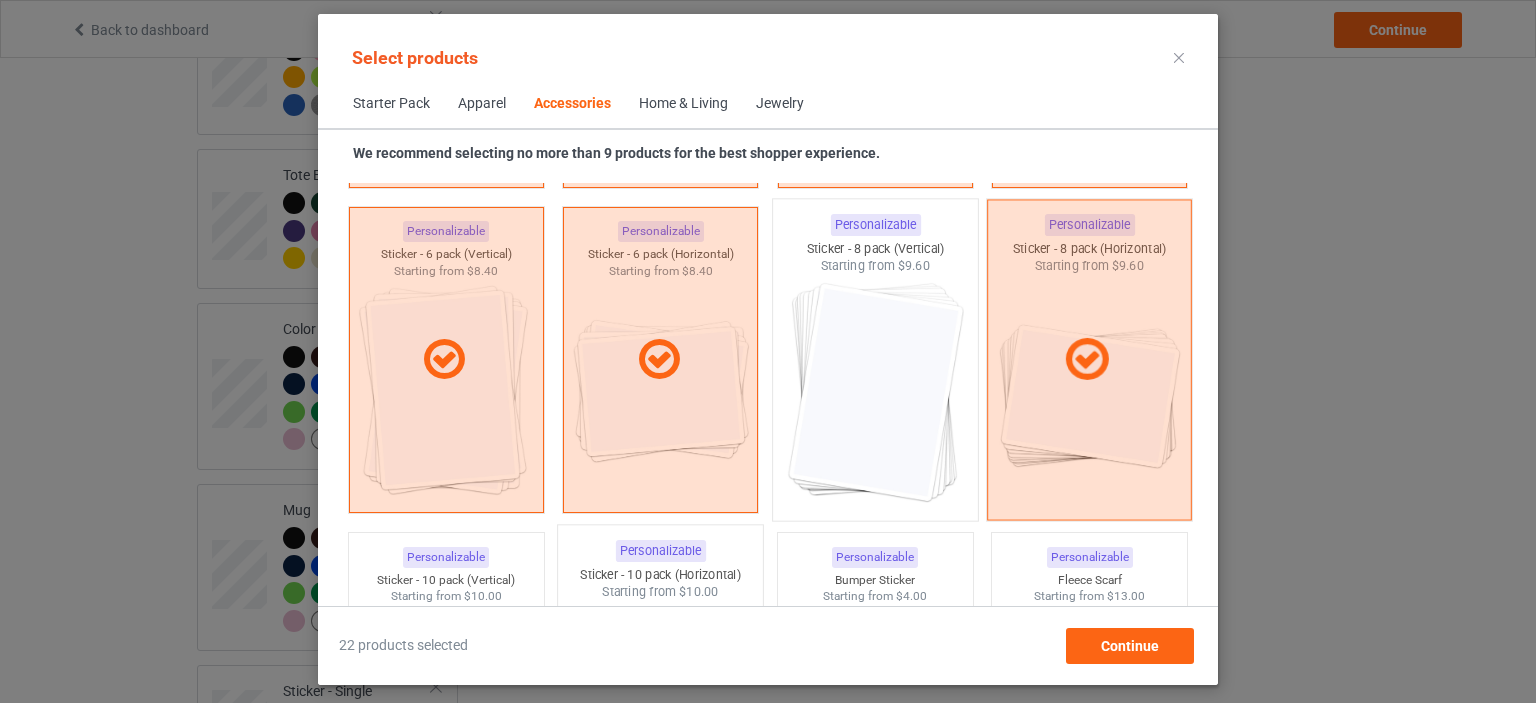 click at bounding box center [1087, 360] 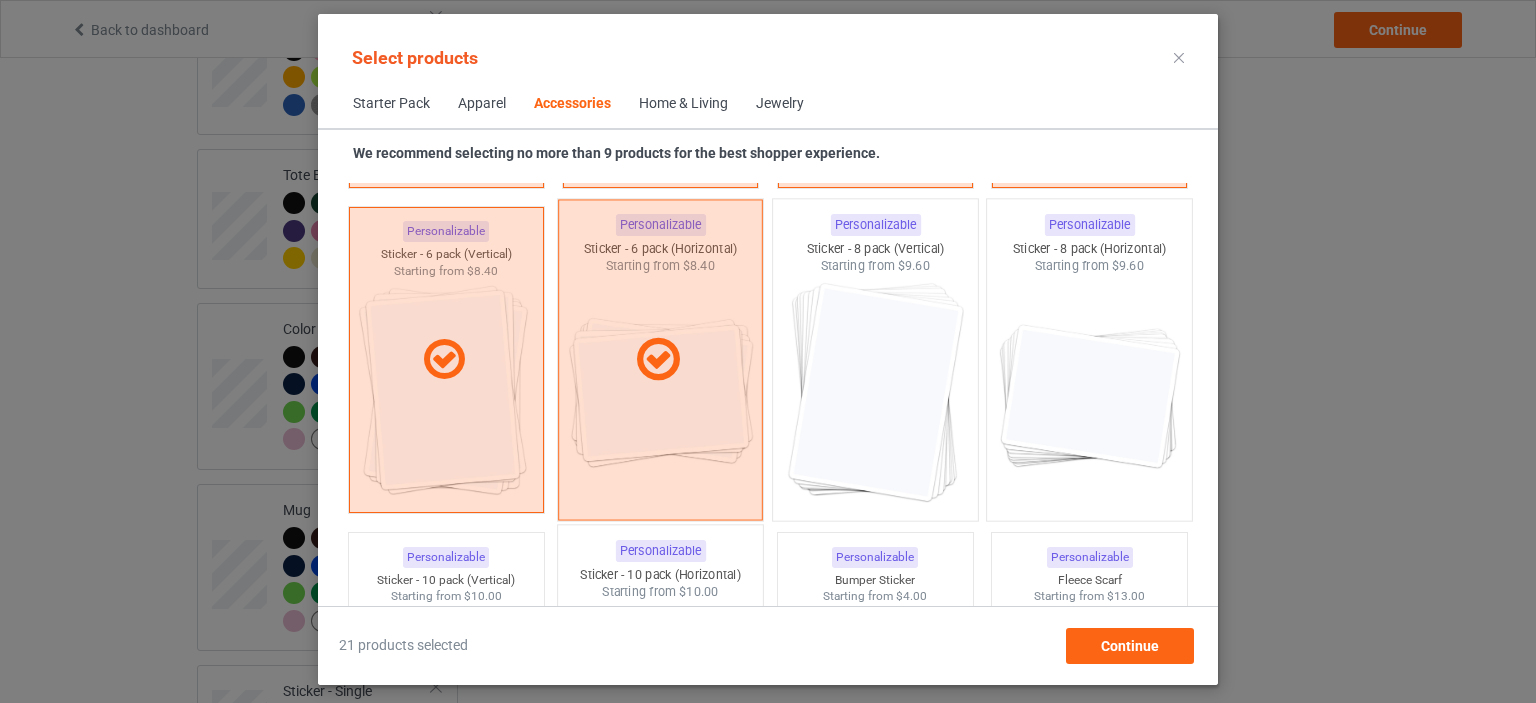 click at bounding box center (658, 360) 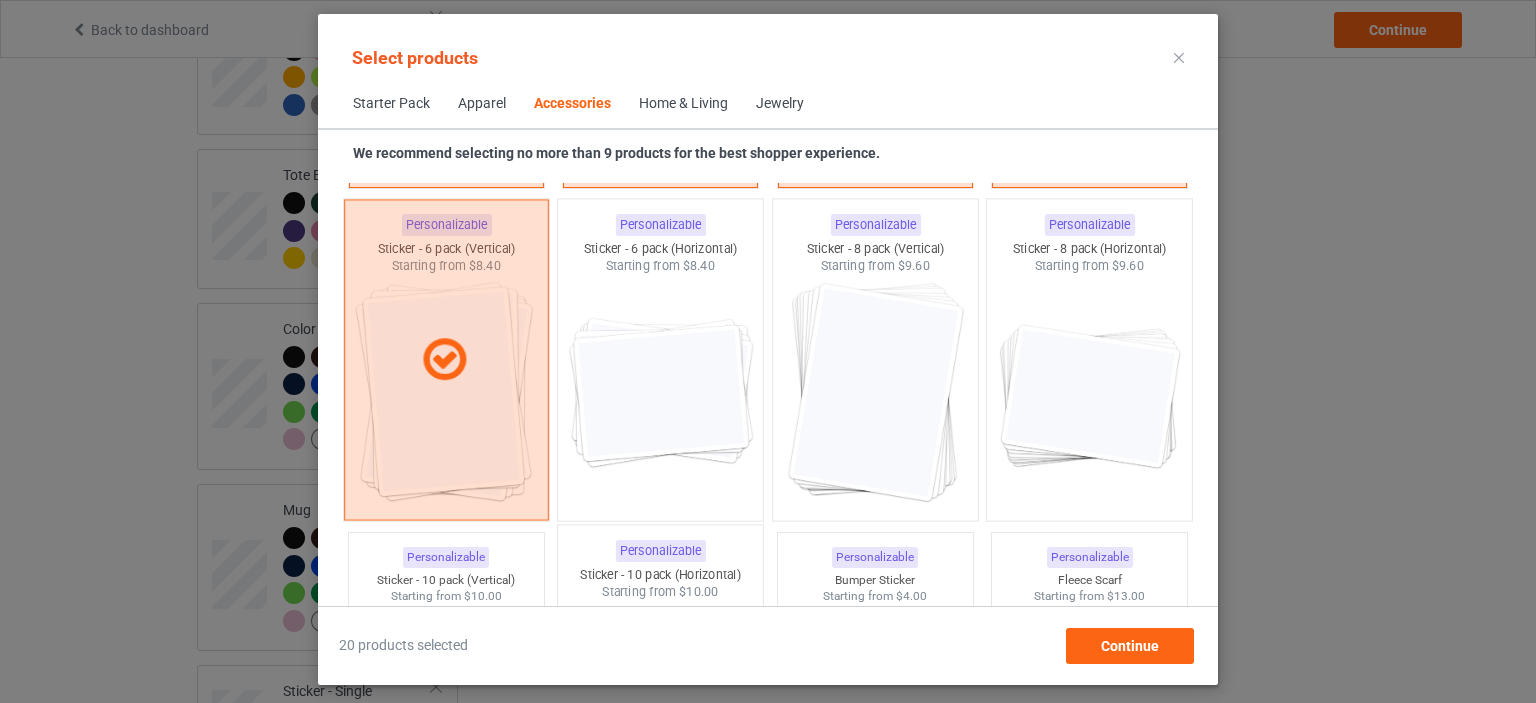 click at bounding box center [444, 360] 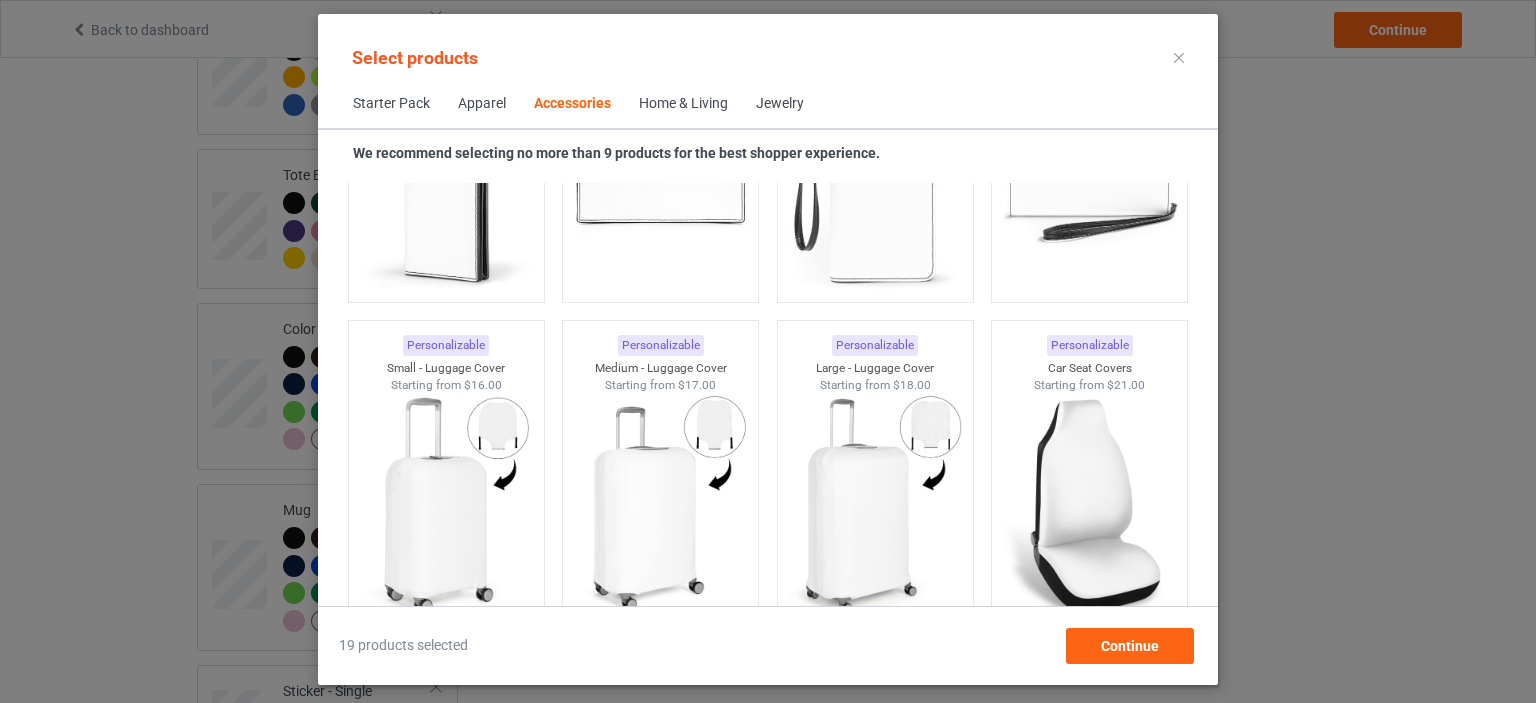 scroll, scrollTop: 8744, scrollLeft: 0, axis: vertical 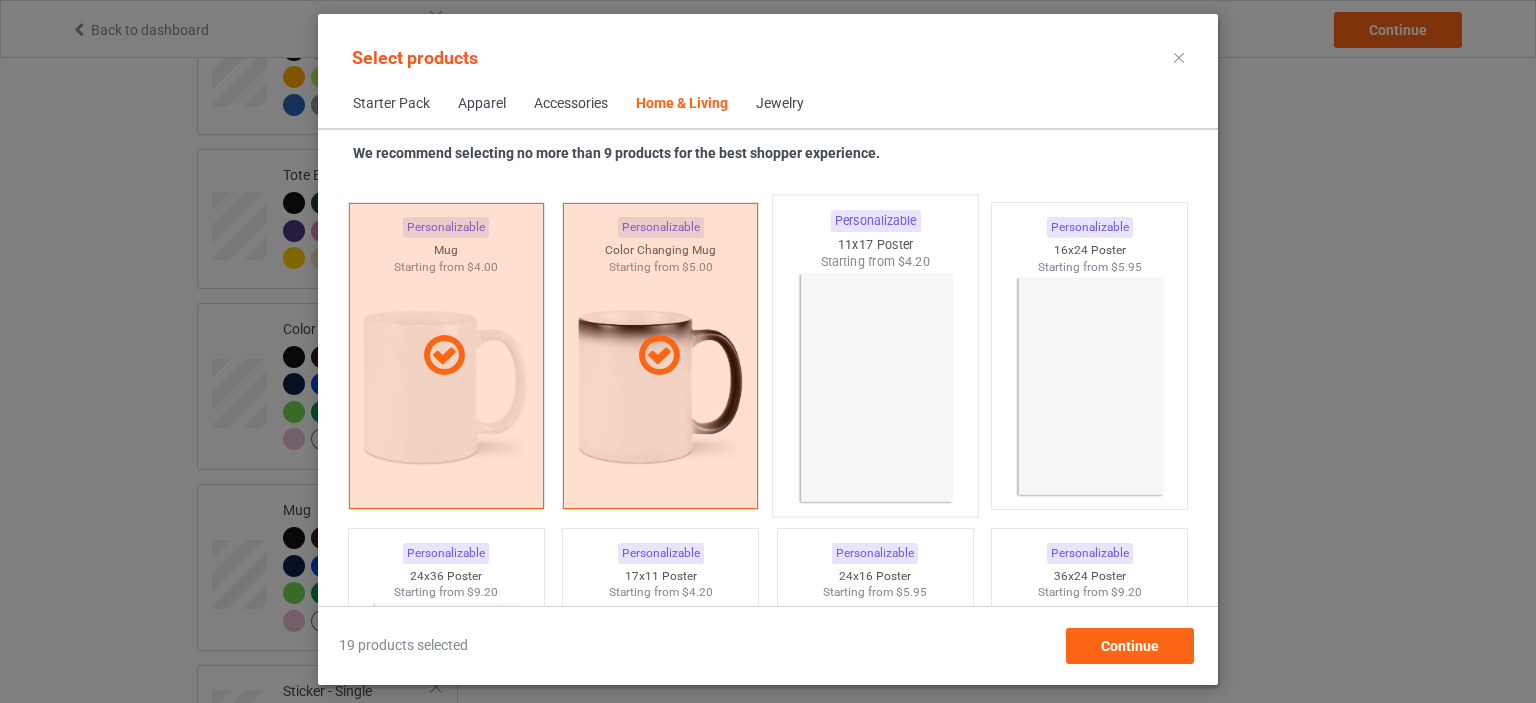 click at bounding box center (875, 388) 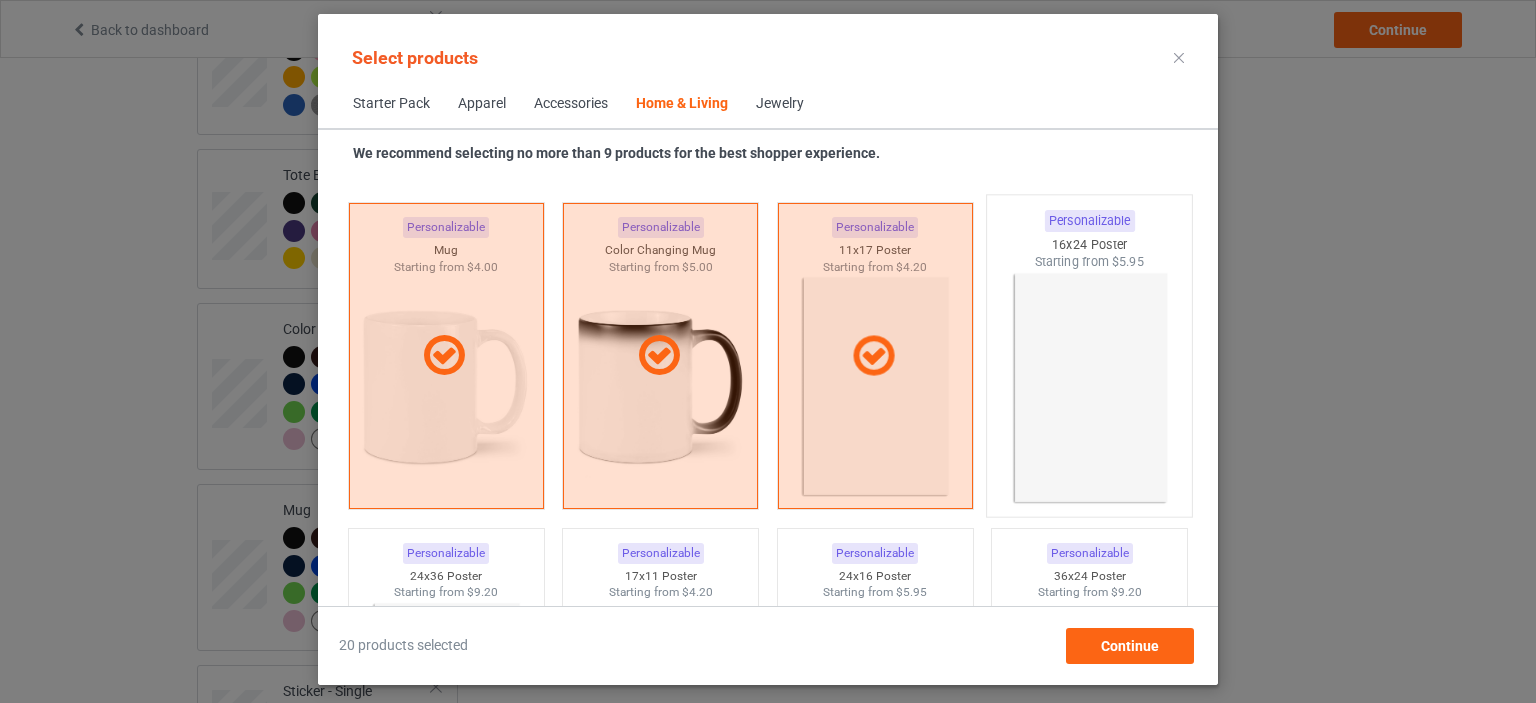 click at bounding box center [1090, 388] 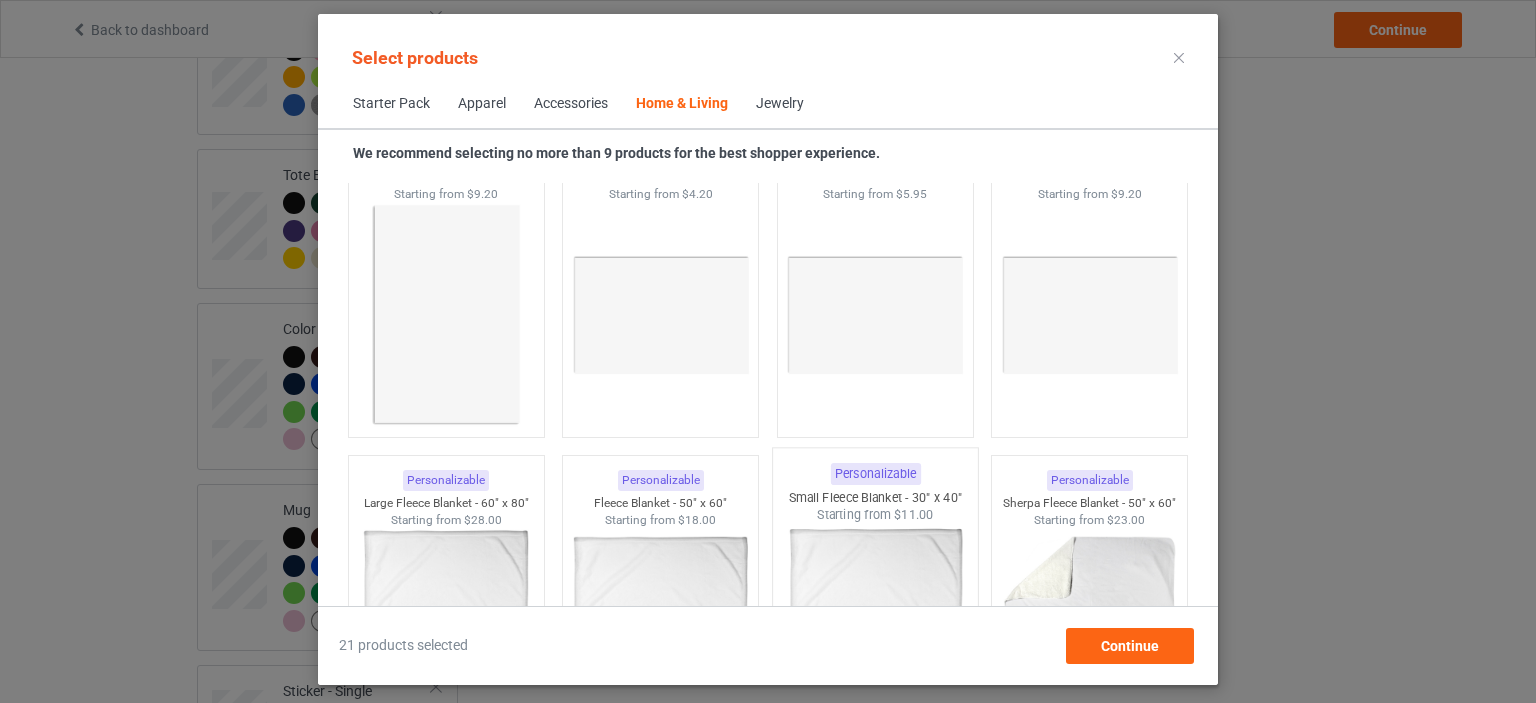 scroll, scrollTop: 9344, scrollLeft: 0, axis: vertical 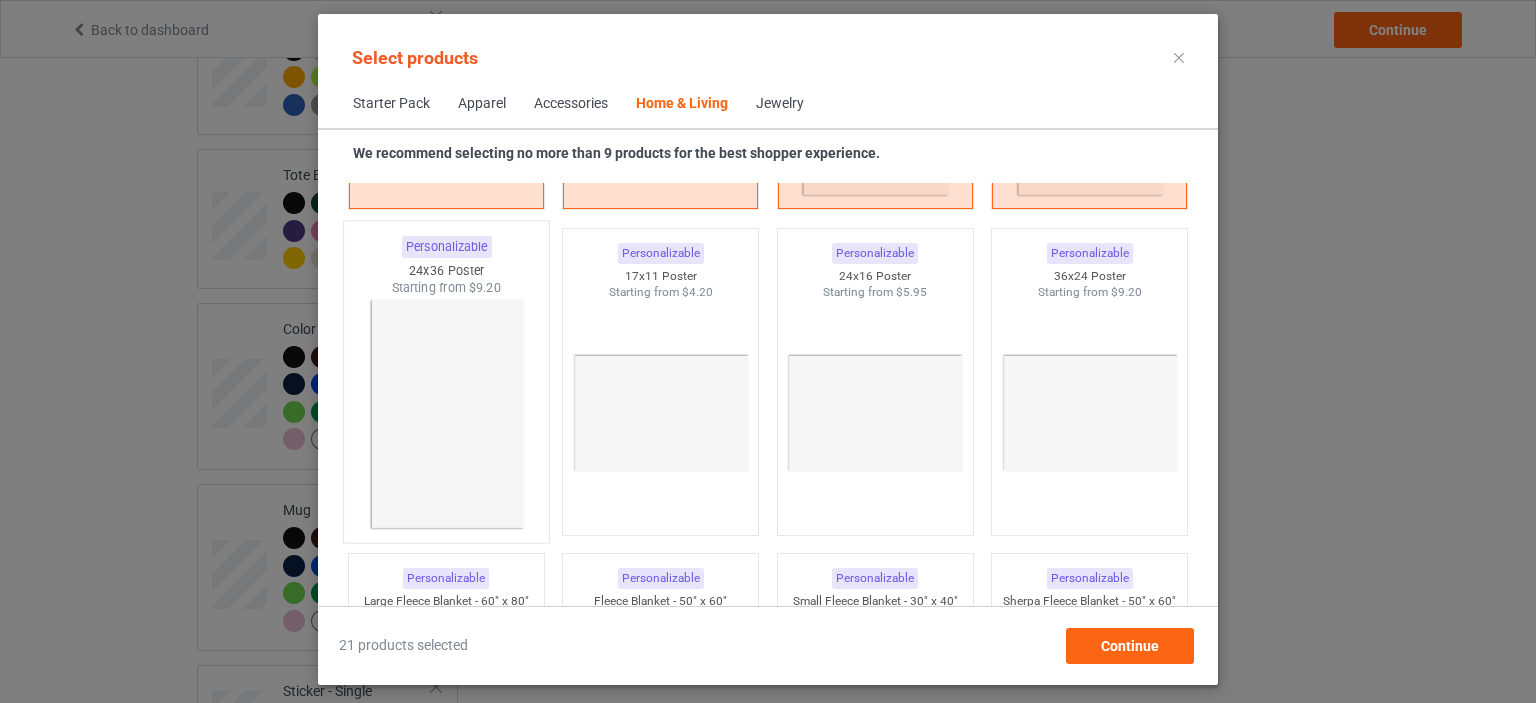 click at bounding box center (446, 414) 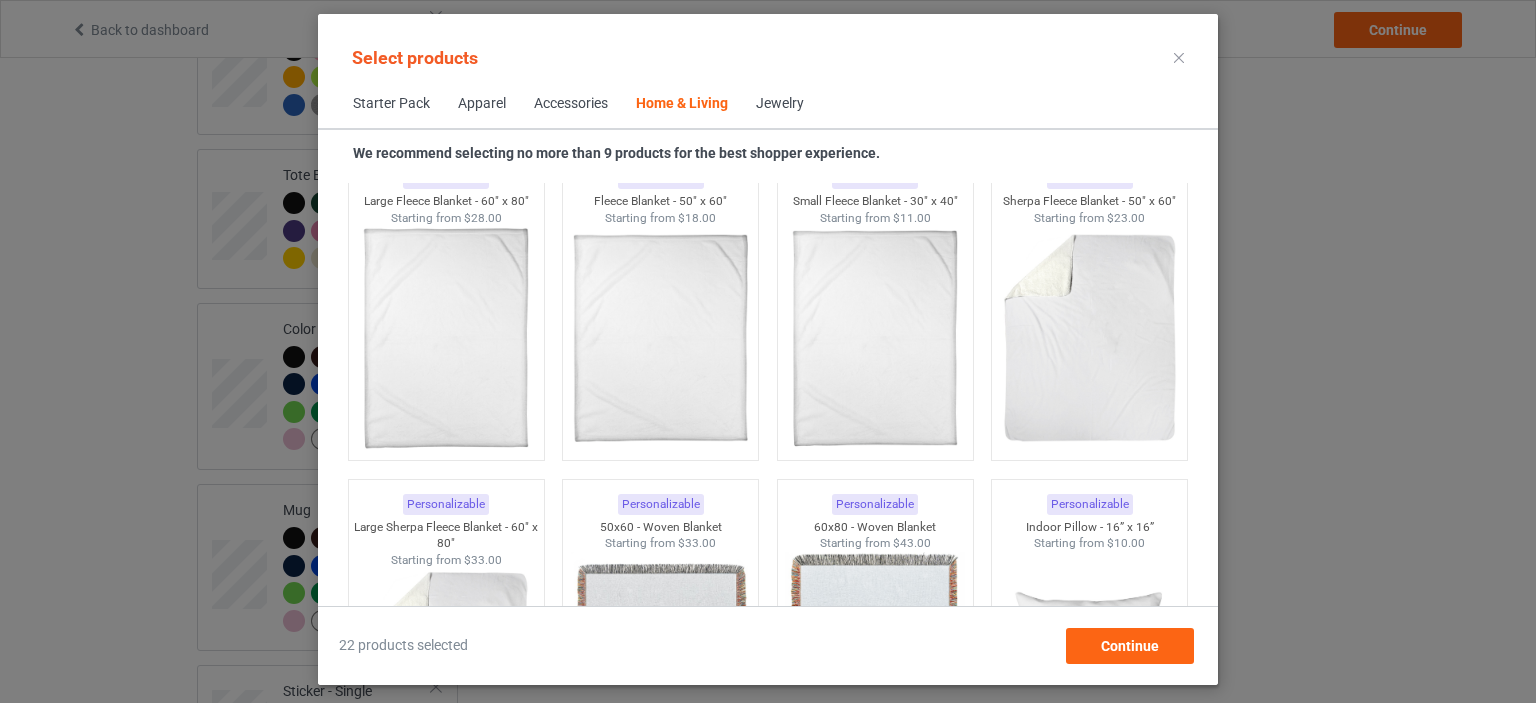 scroll, scrollTop: 10144, scrollLeft: 0, axis: vertical 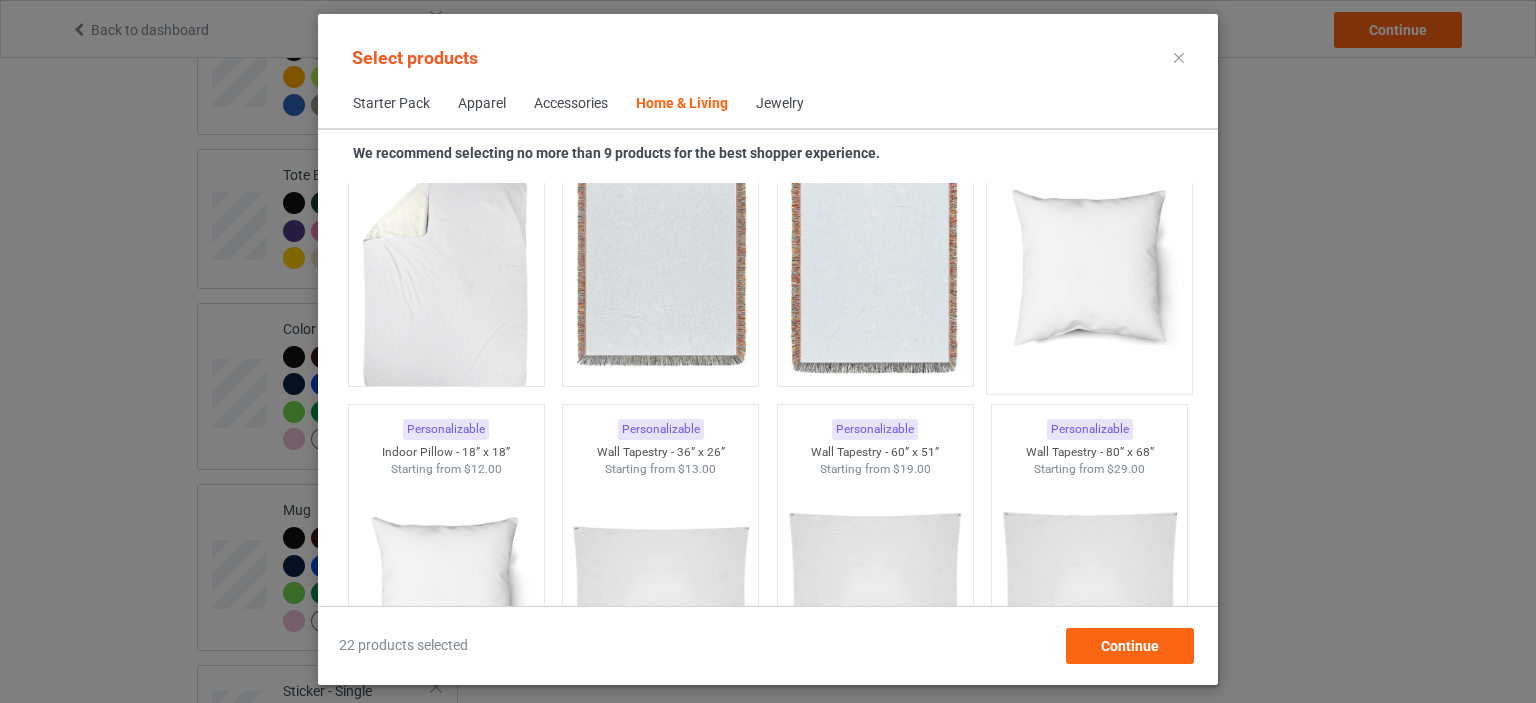 click at bounding box center [1090, 265] 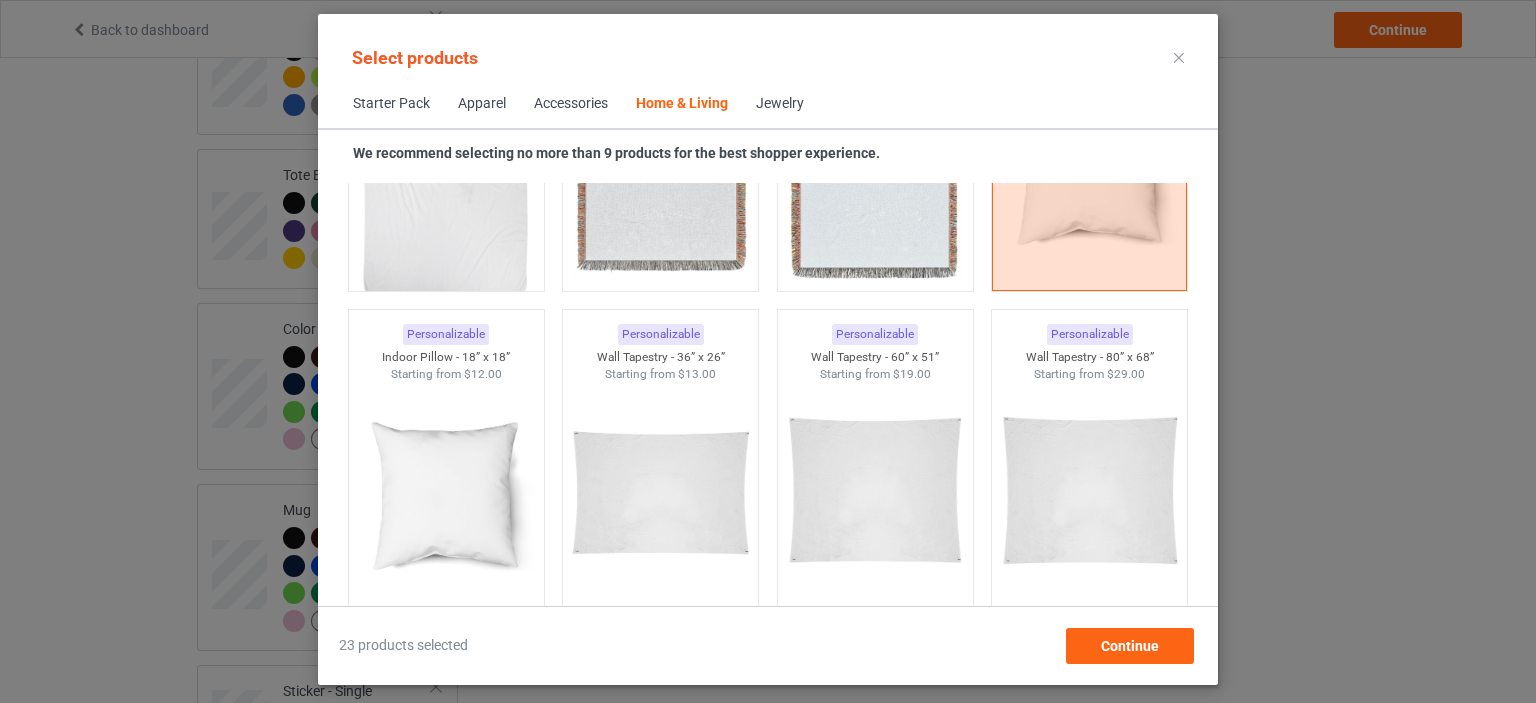 scroll, scrollTop: 10251, scrollLeft: 0, axis: vertical 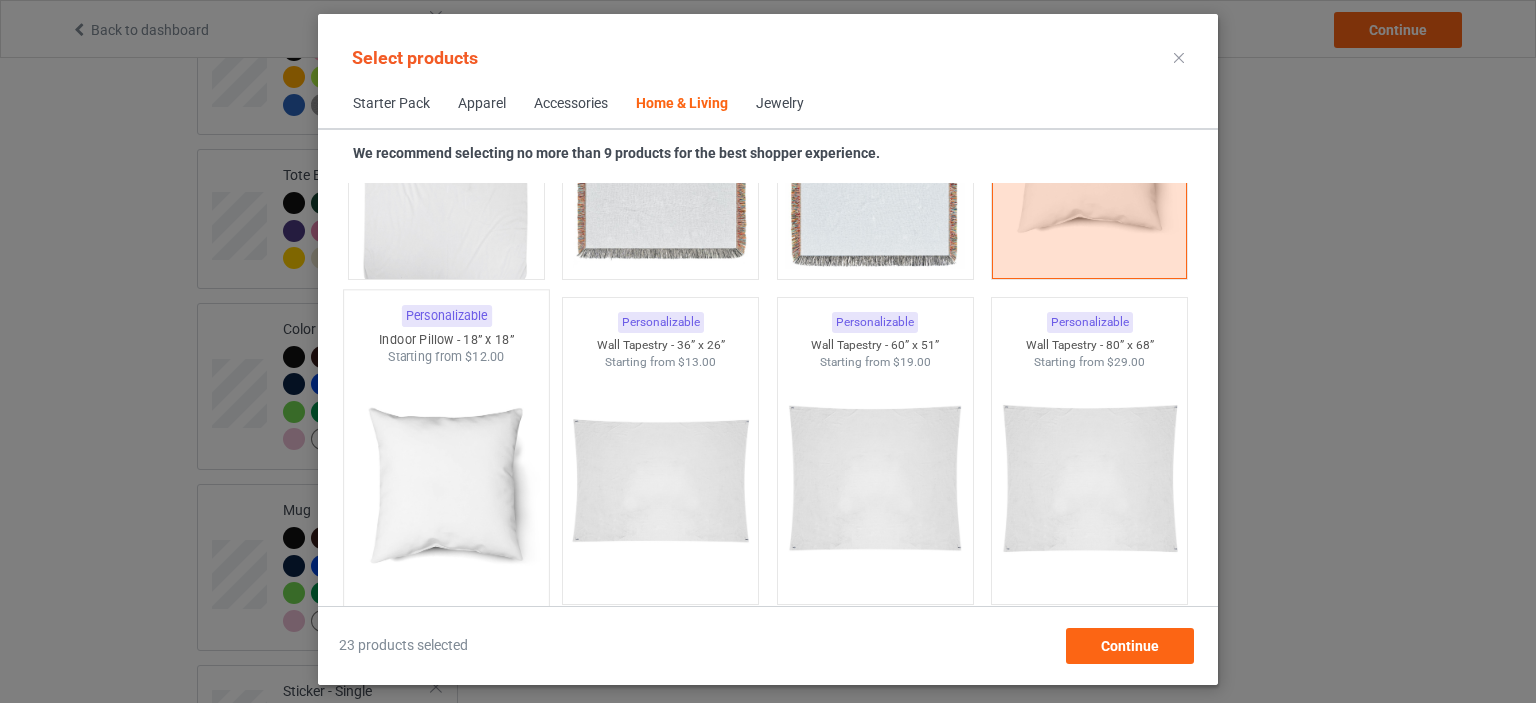 click at bounding box center [446, 483] 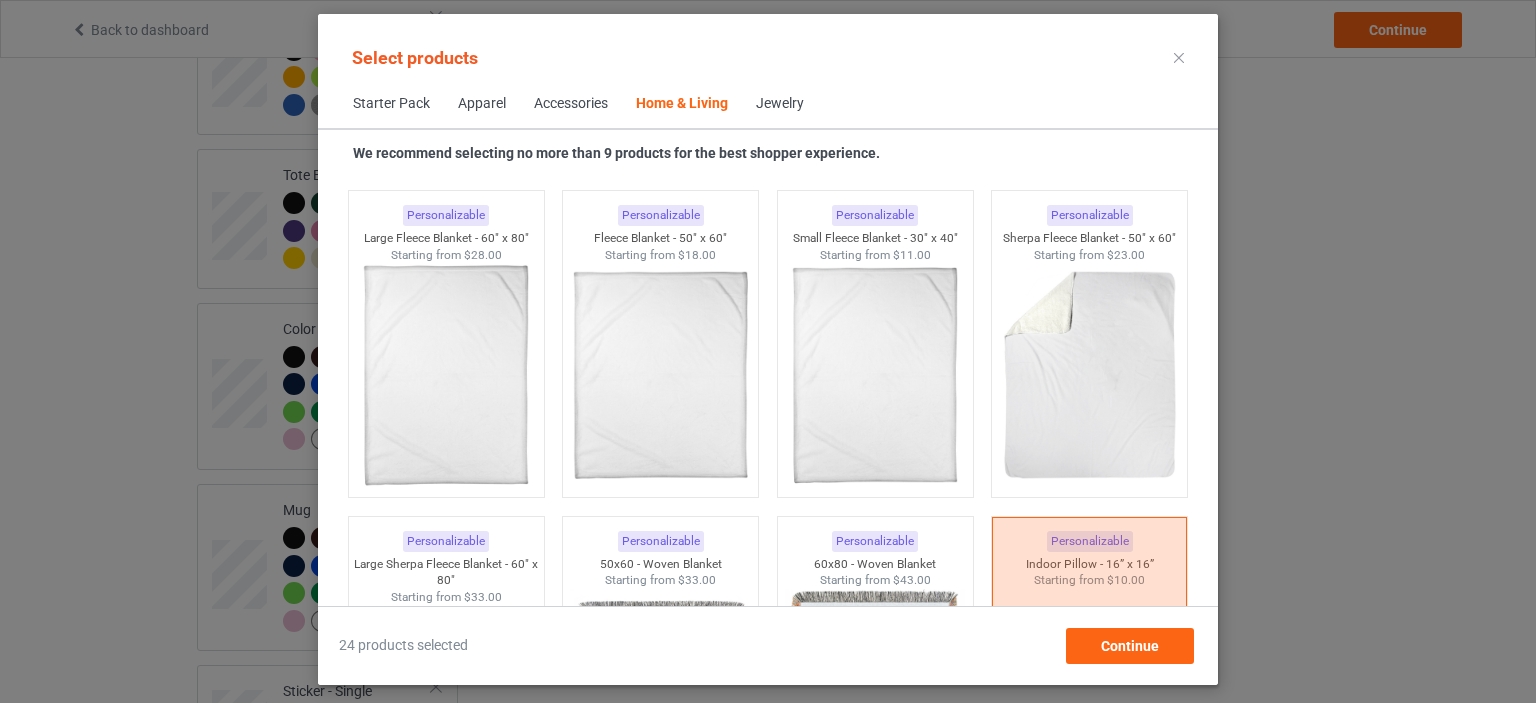 scroll, scrollTop: 9651, scrollLeft: 0, axis: vertical 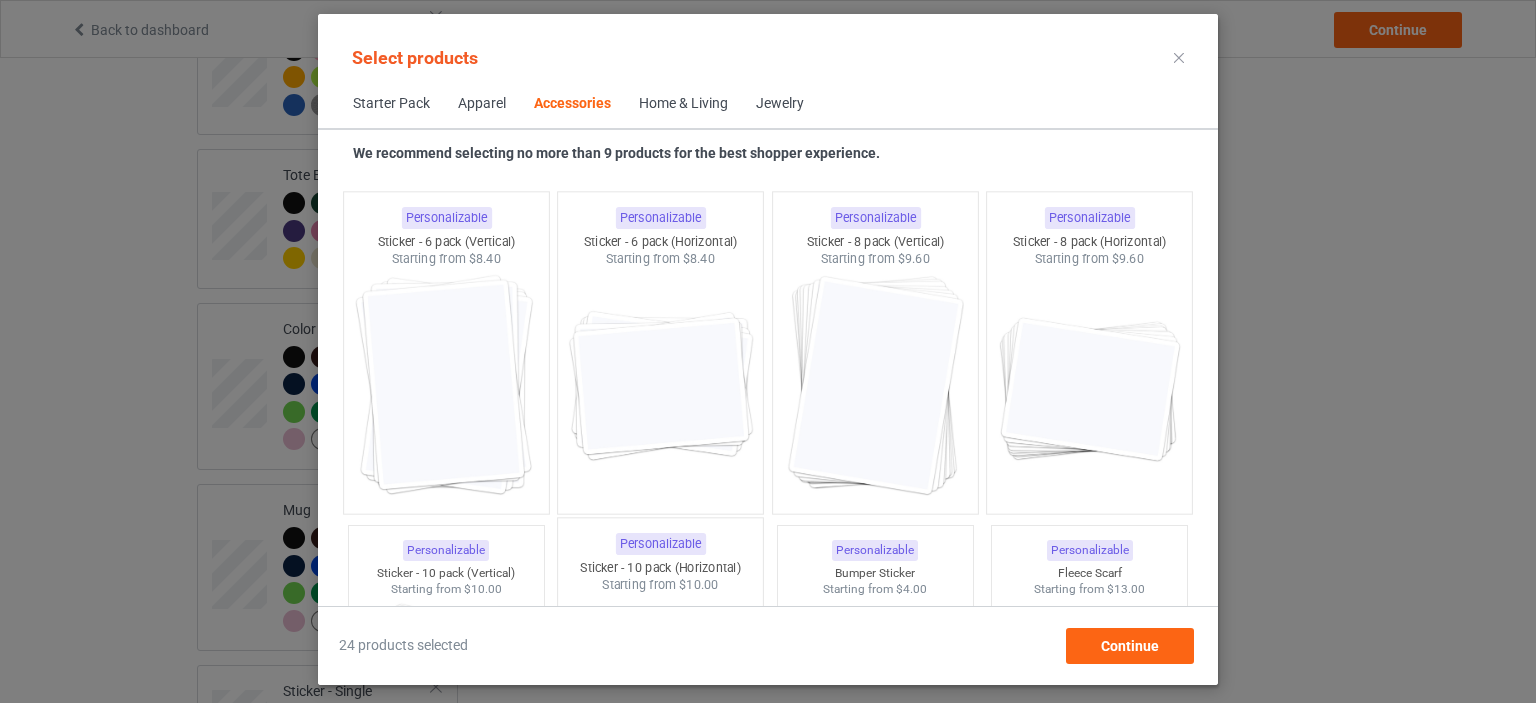 click at bounding box center (446, 385) 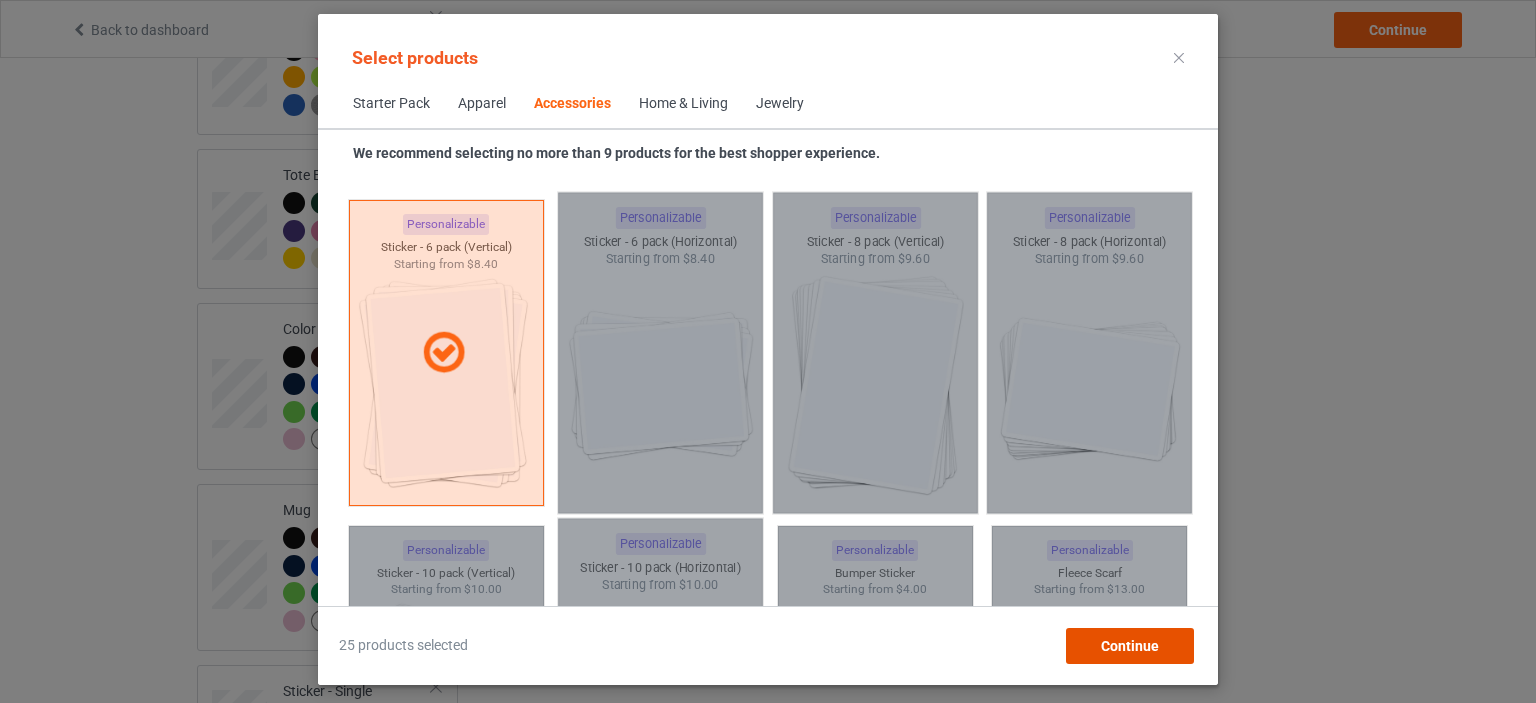 click on "Continue" at bounding box center (1130, 646) 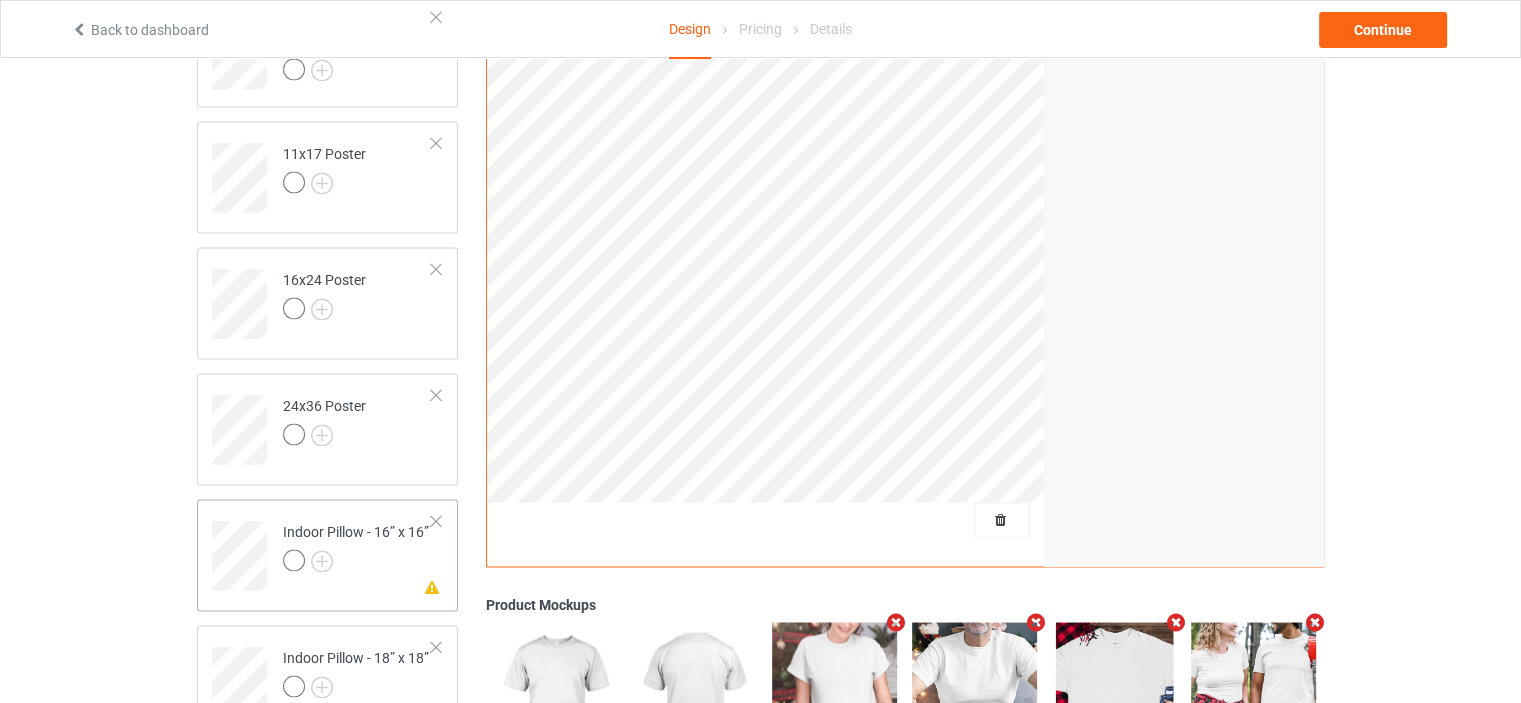 scroll, scrollTop: 3370, scrollLeft: 0, axis: vertical 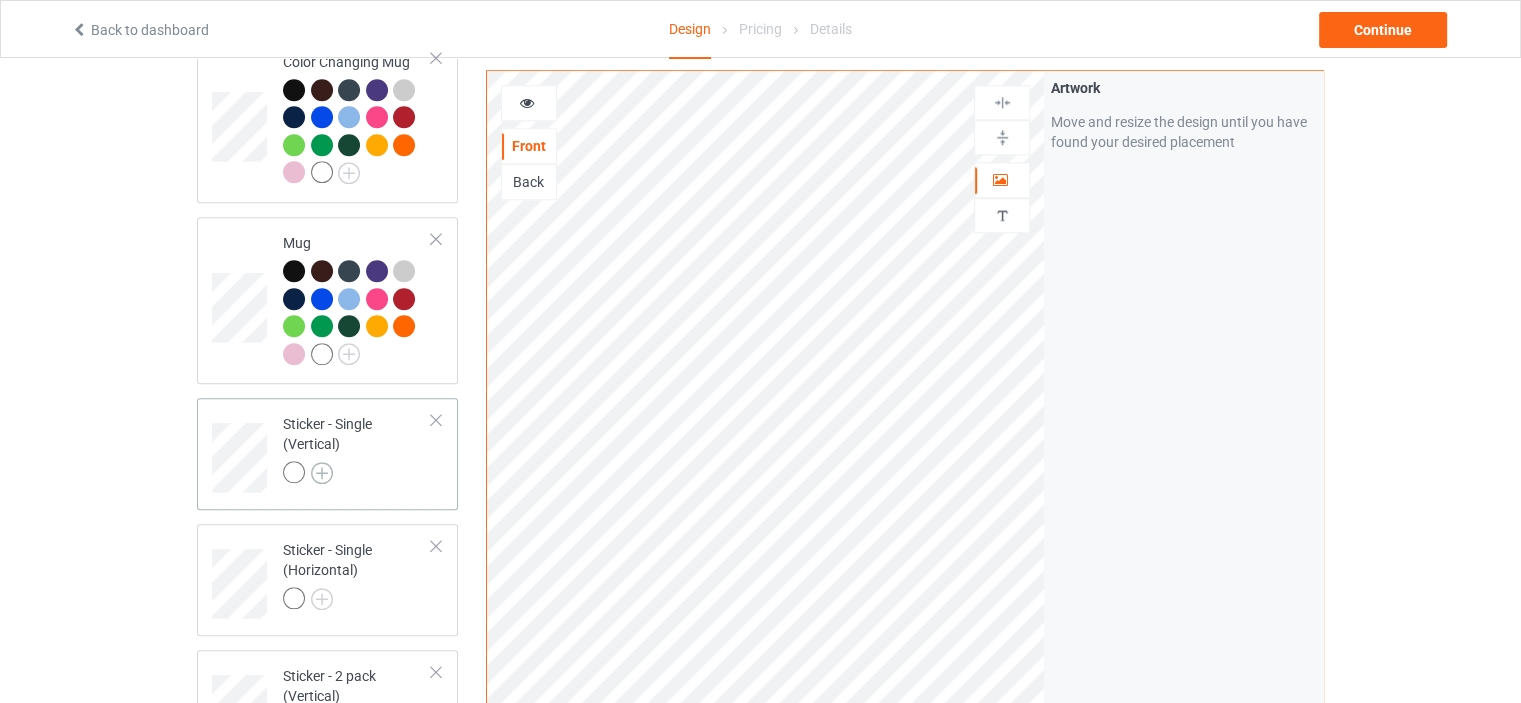 click at bounding box center [322, 473] 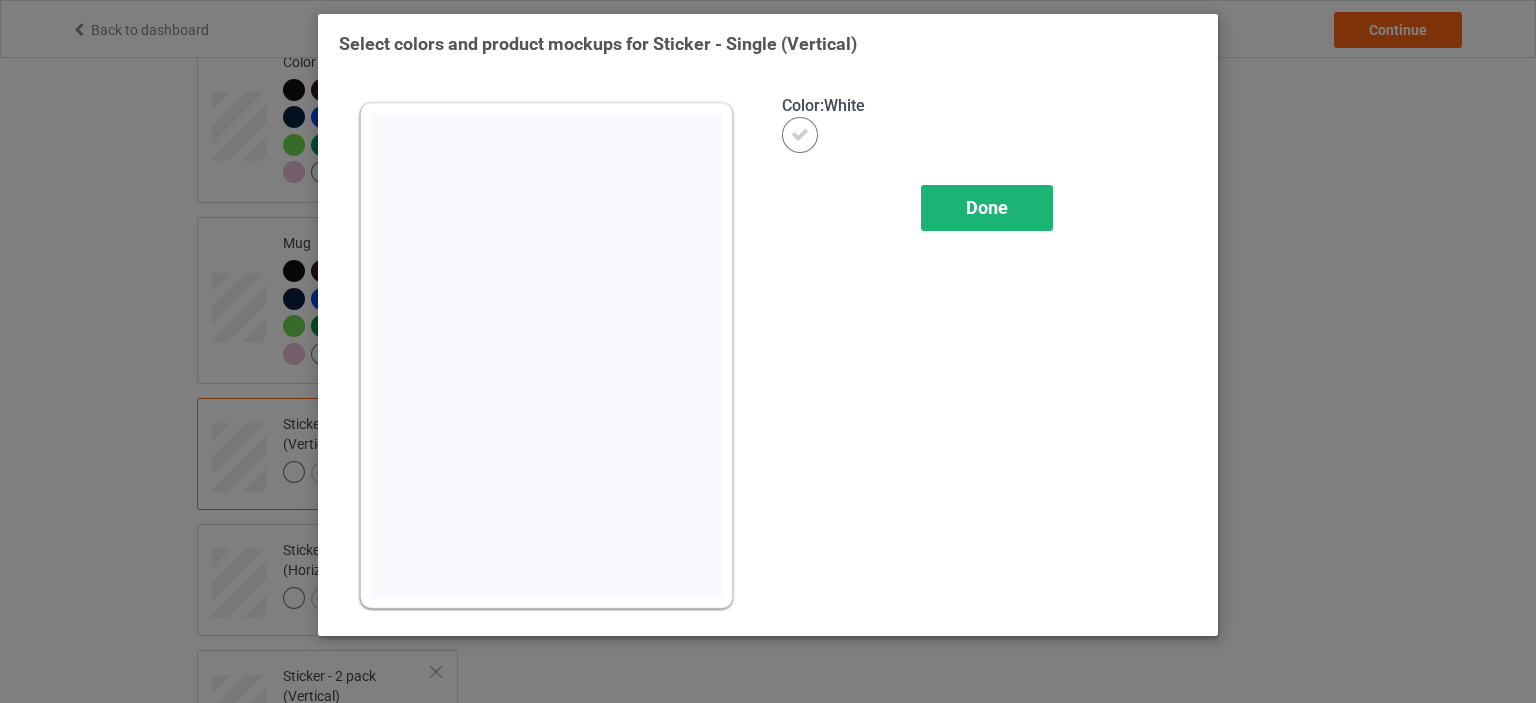 click on "Done" at bounding box center (987, 208) 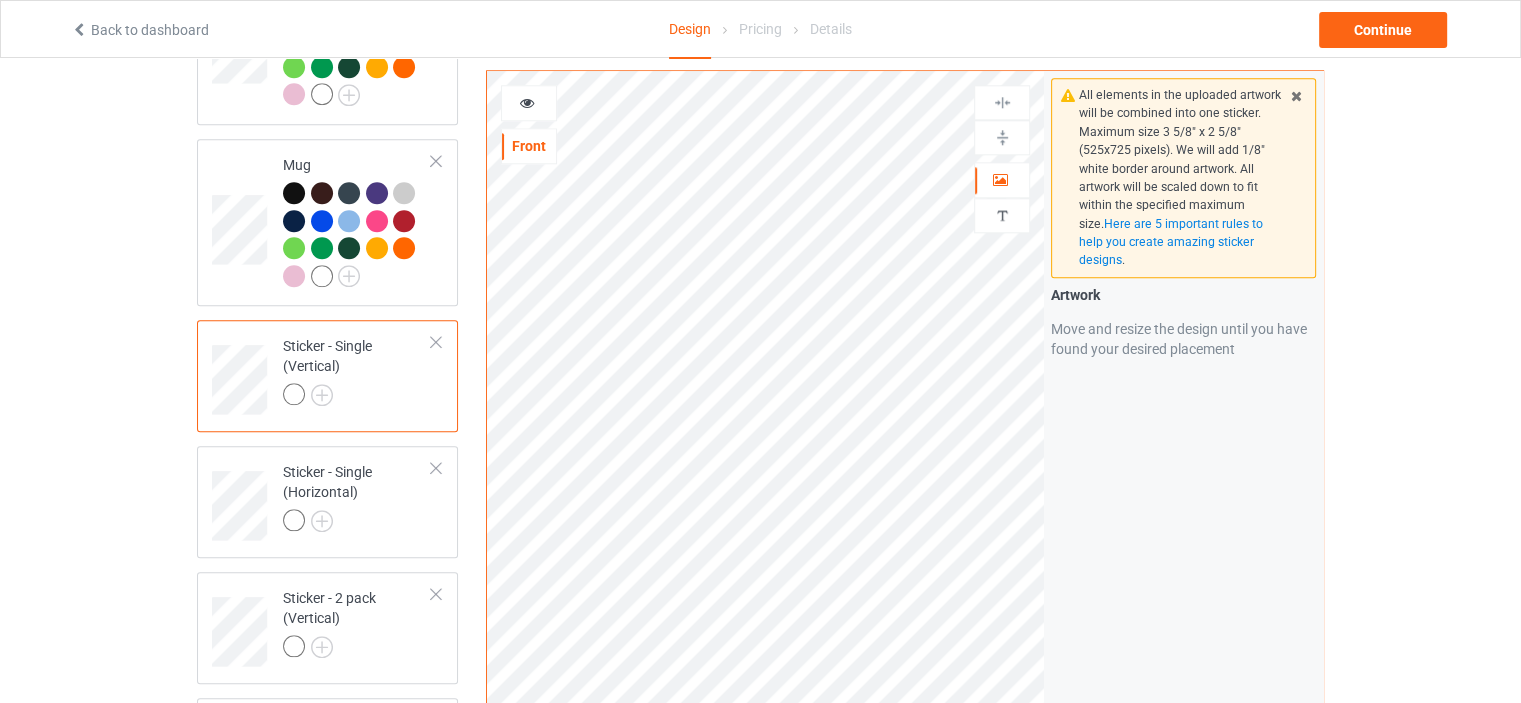 scroll, scrollTop: 2270, scrollLeft: 0, axis: vertical 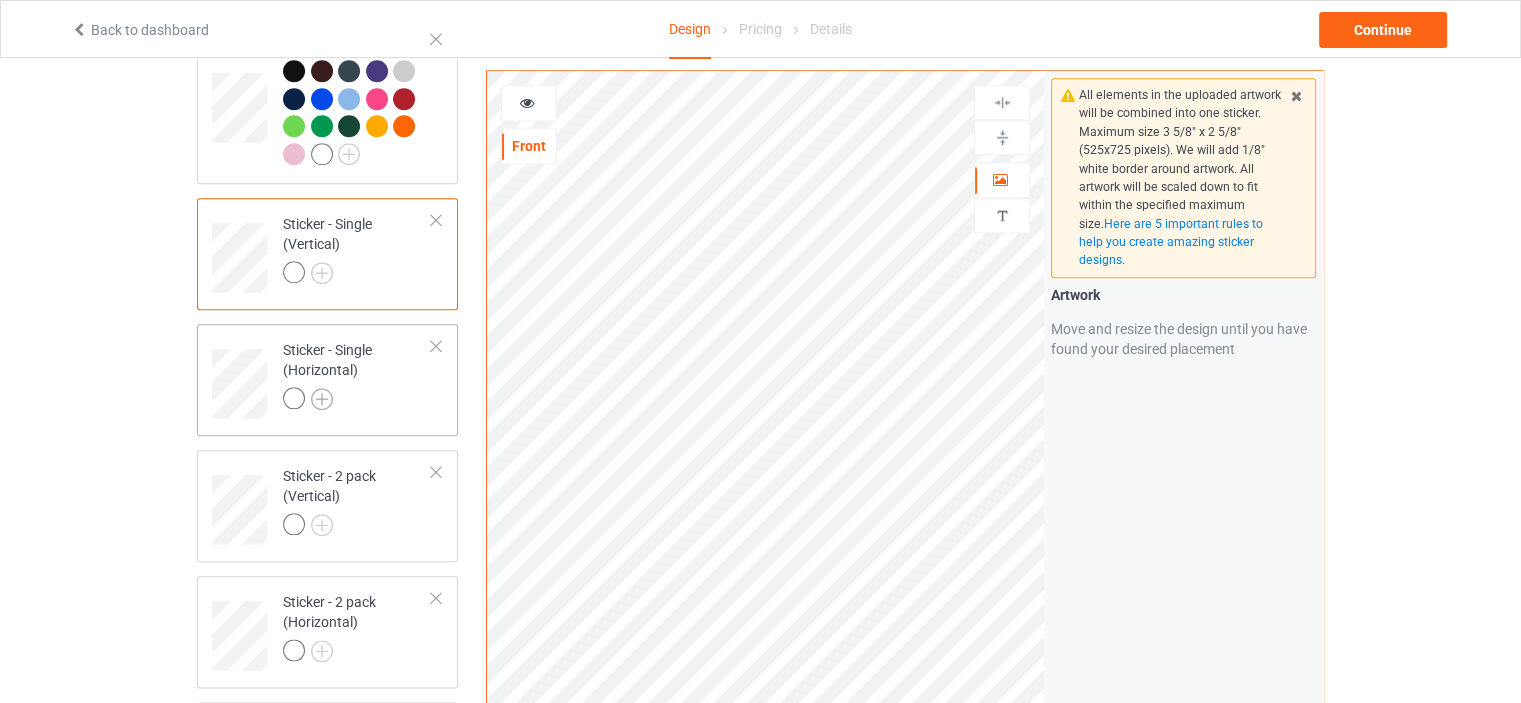 click at bounding box center (322, 399) 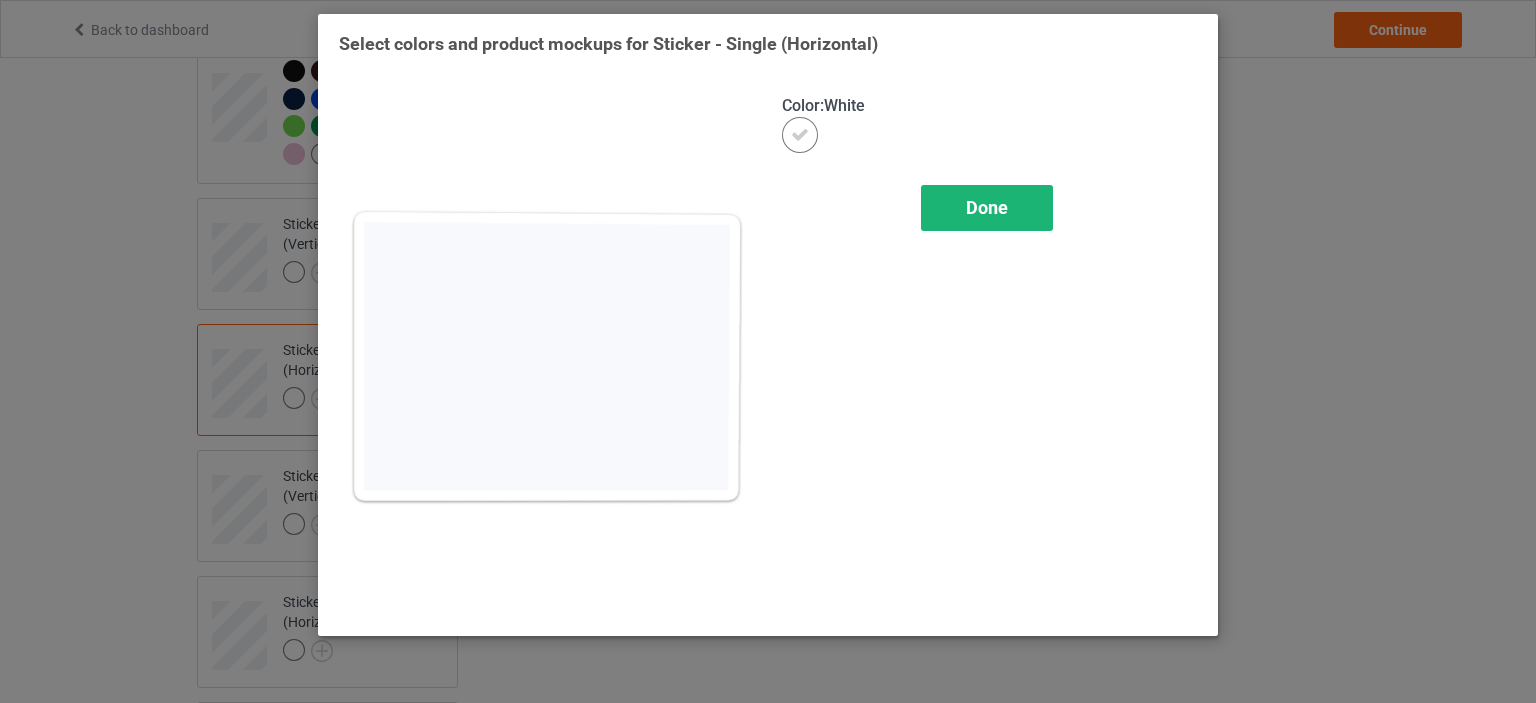 click on "Done" at bounding box center [987, 208] 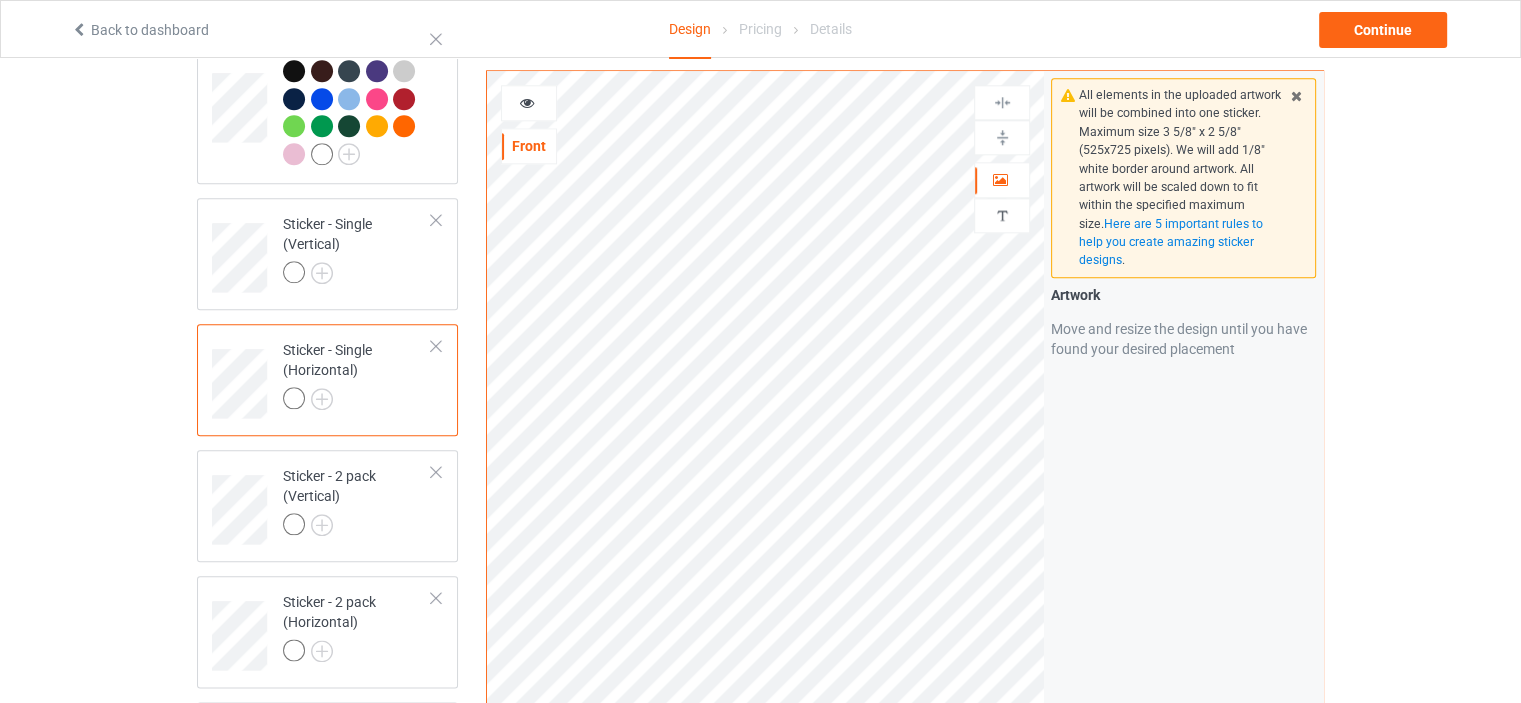 scroll, scrollTop: 2470, scrollLeft: 0, axis: vertical 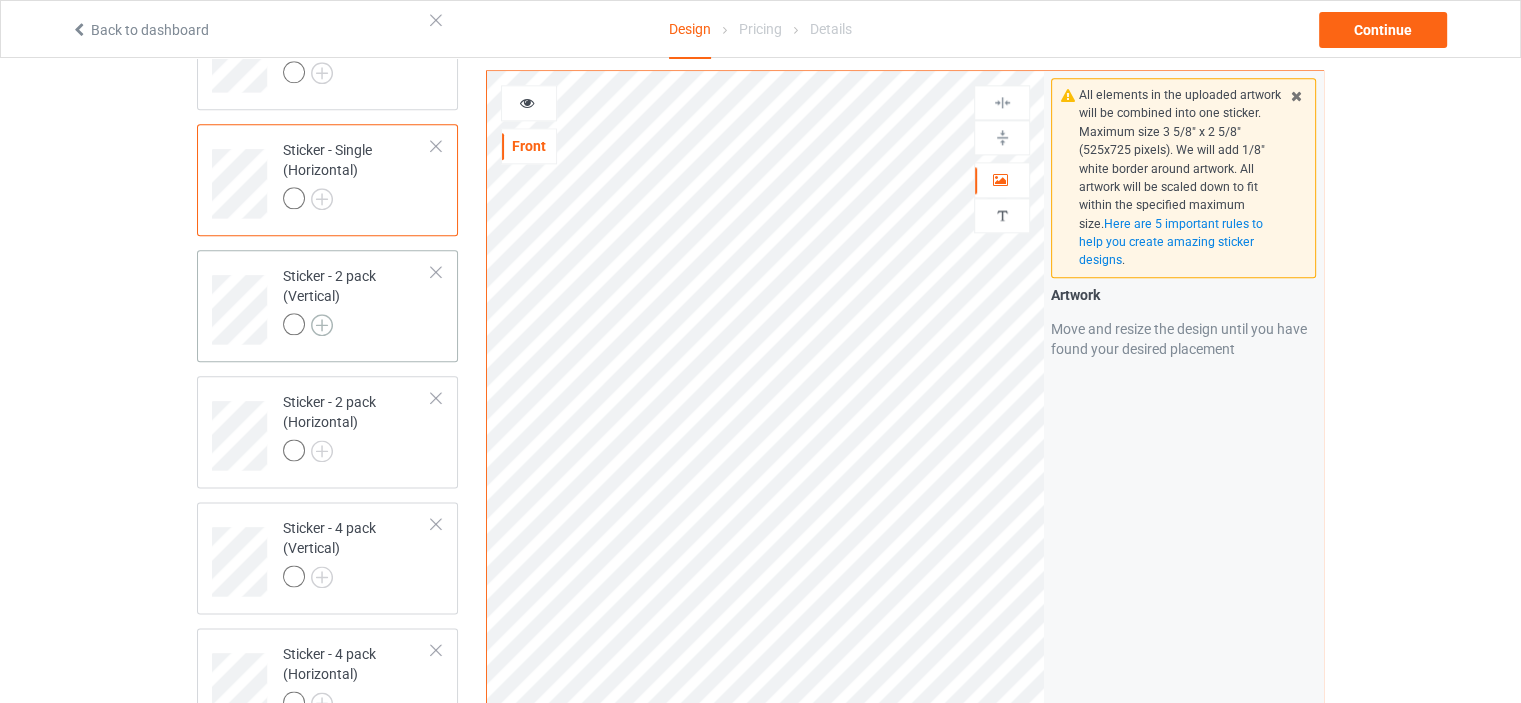 click at bounding box center (322, 325) 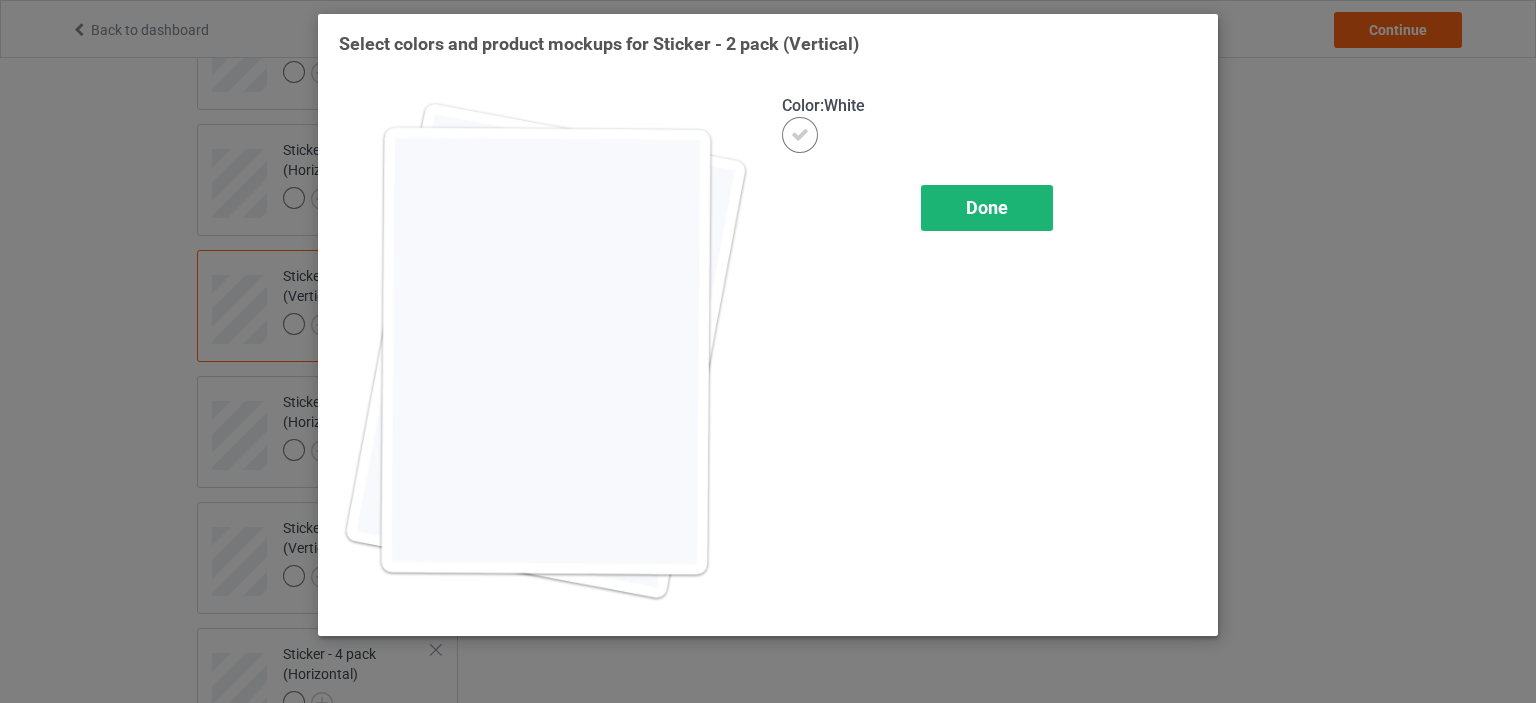 click on "Done" at bounding box center [987, 207] 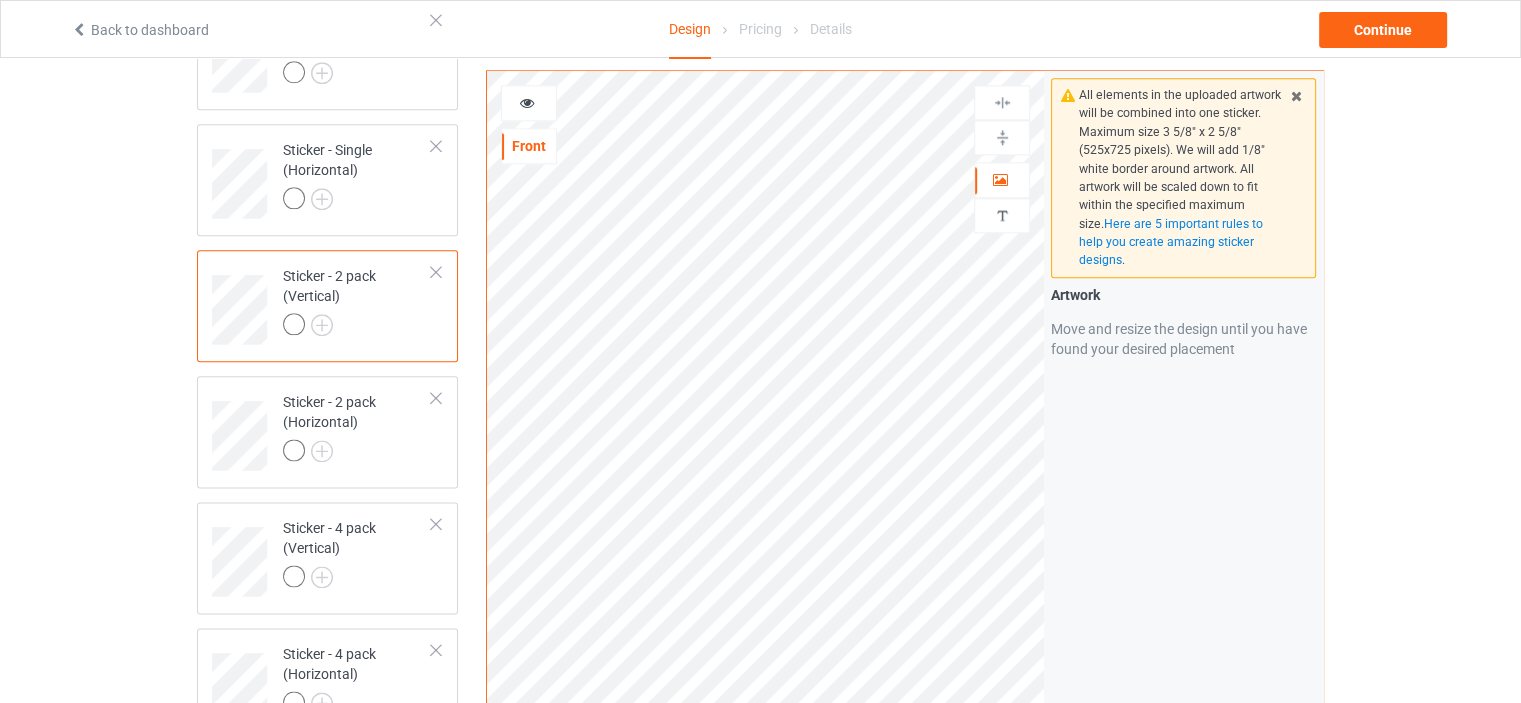 scroll, scrollTop: 2670, scrollLeft: 0, axis: vertical 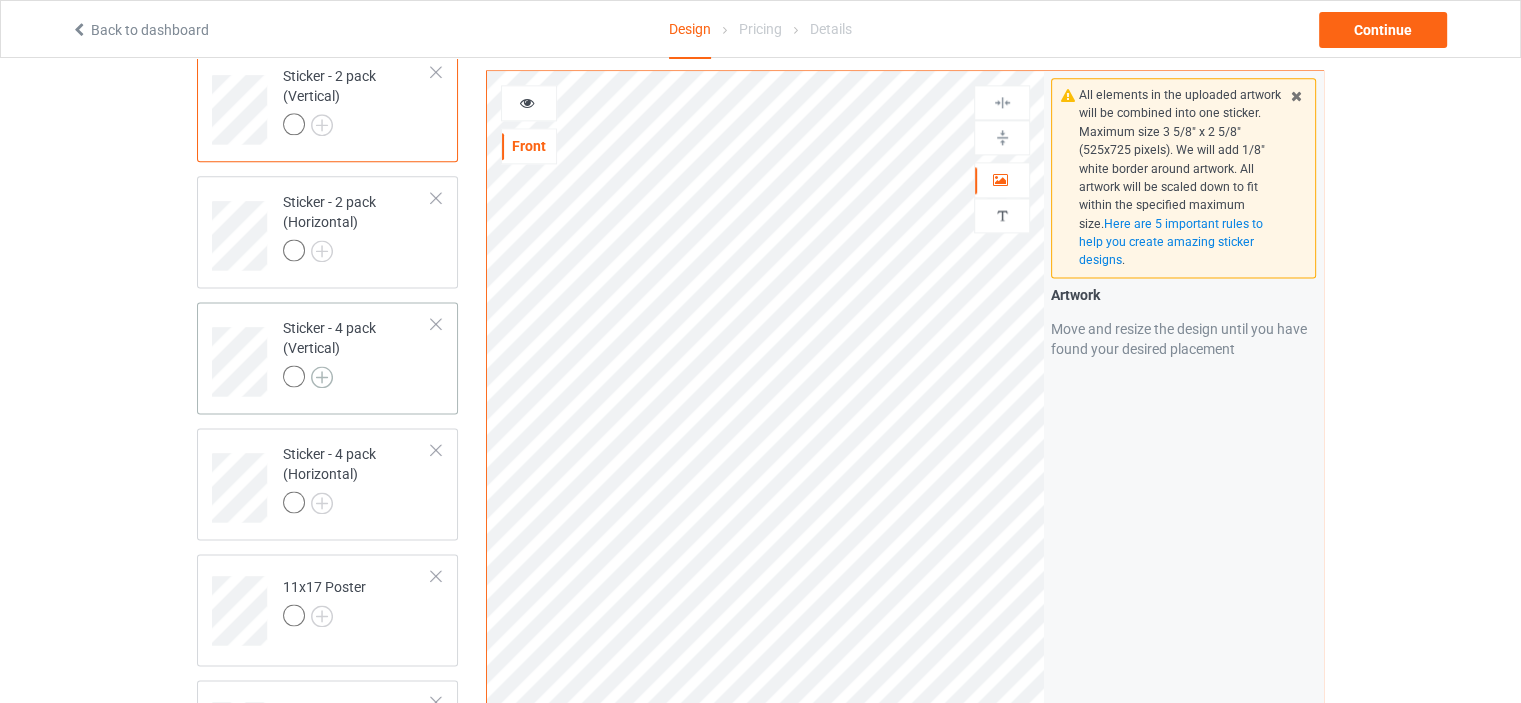 click at bounding box center [322, 377] 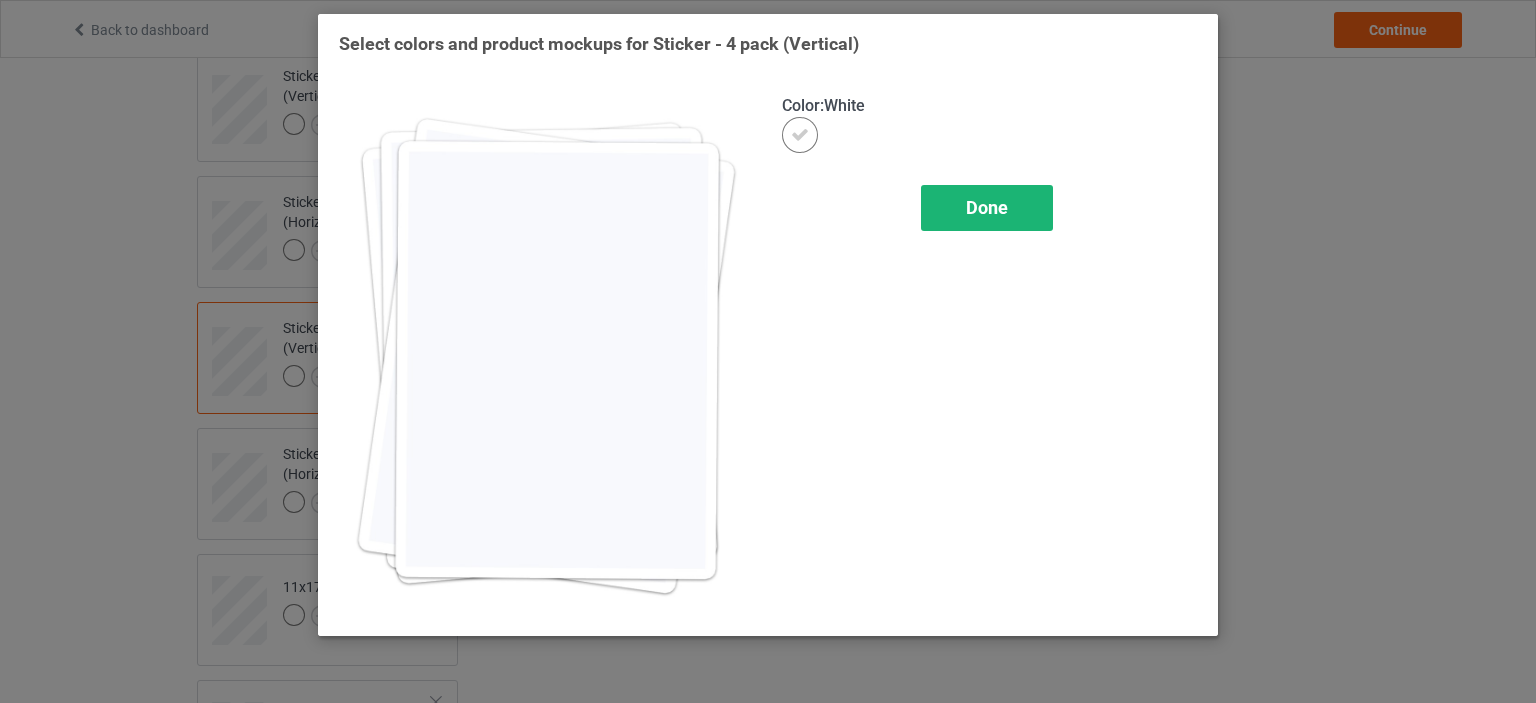 click on "Done" at bounding box center [987, 207] 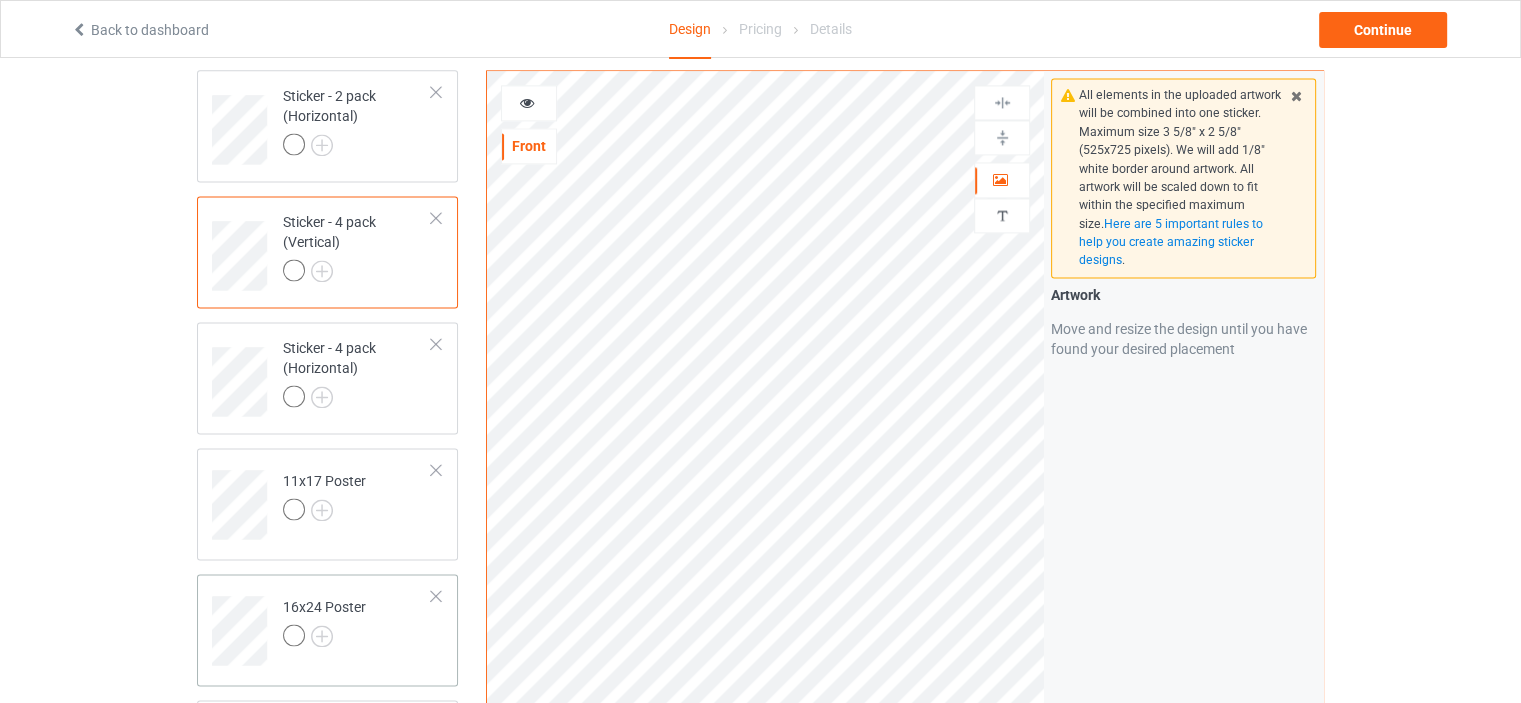 scroll, scrollTop: 2970, scrollLeft: 0, axis: vertical 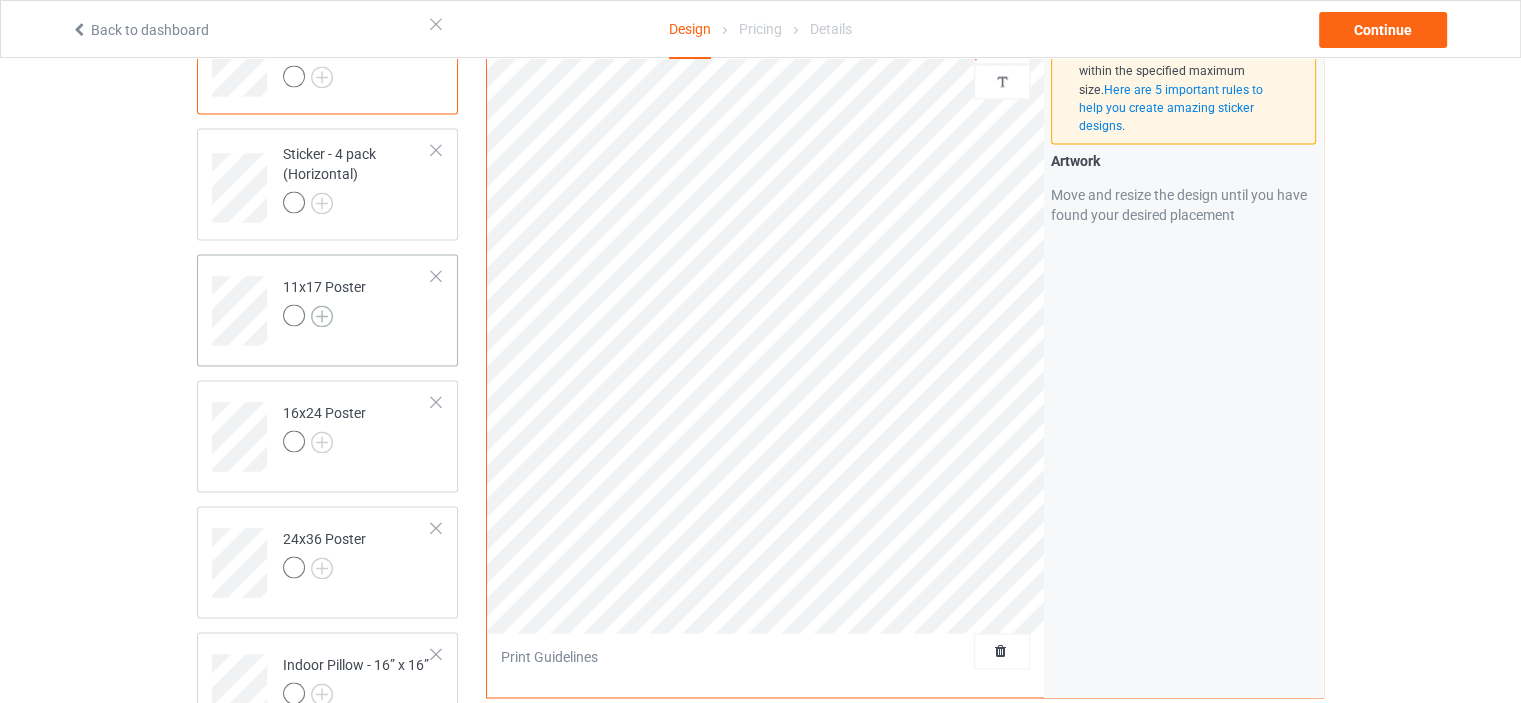 click at bounding box center [322, 316] 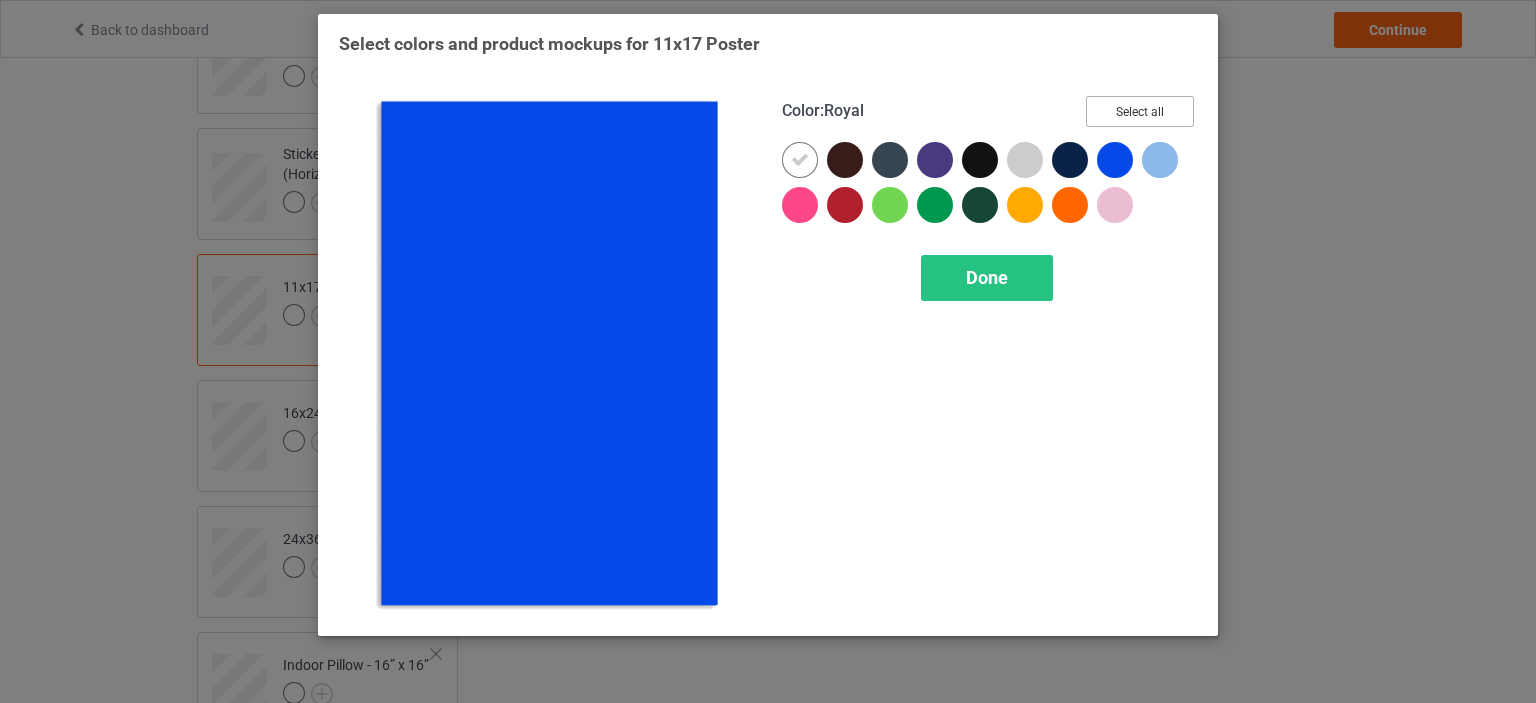 click on "Select all" at bounding box center [1140, 111] 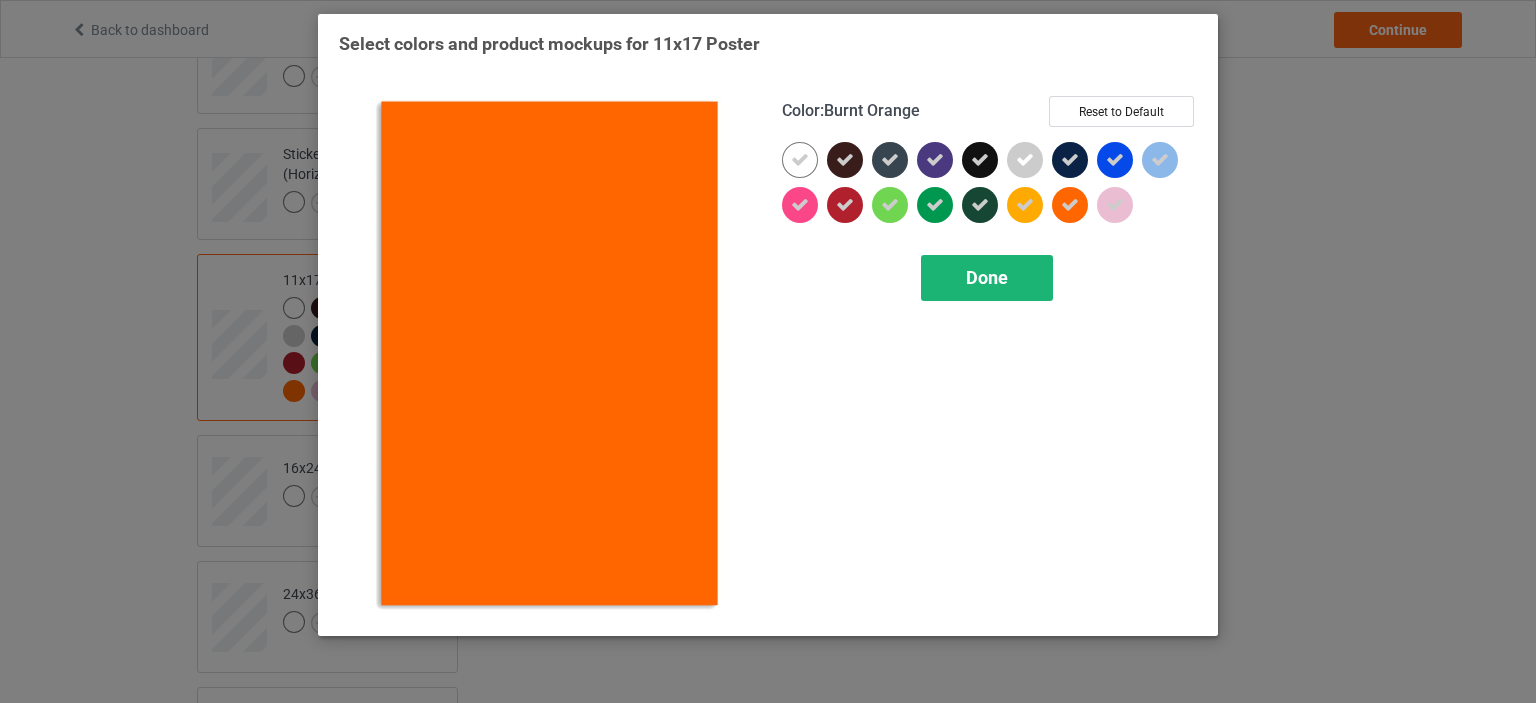 click on "Done" at bounding box center (987, 277) 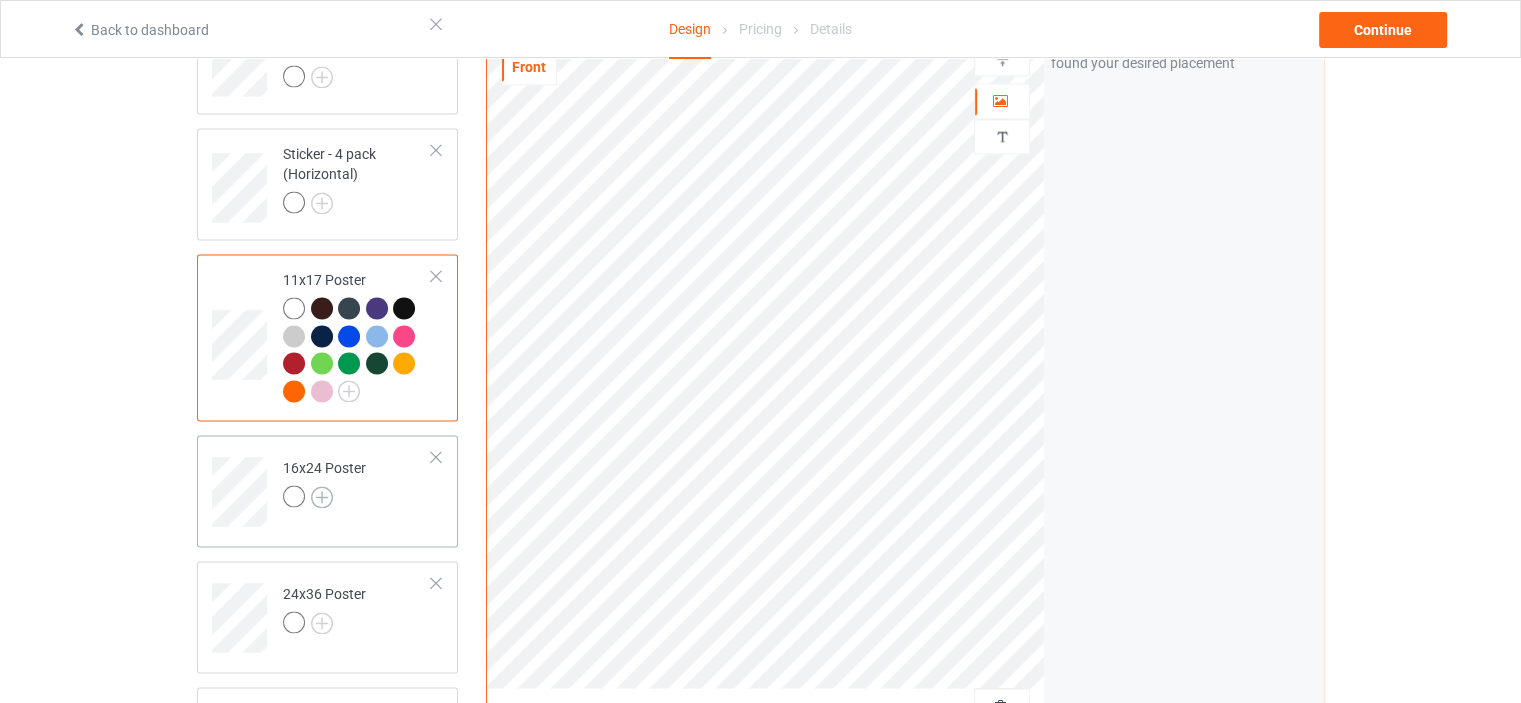 click at bounding box center (322, 497) 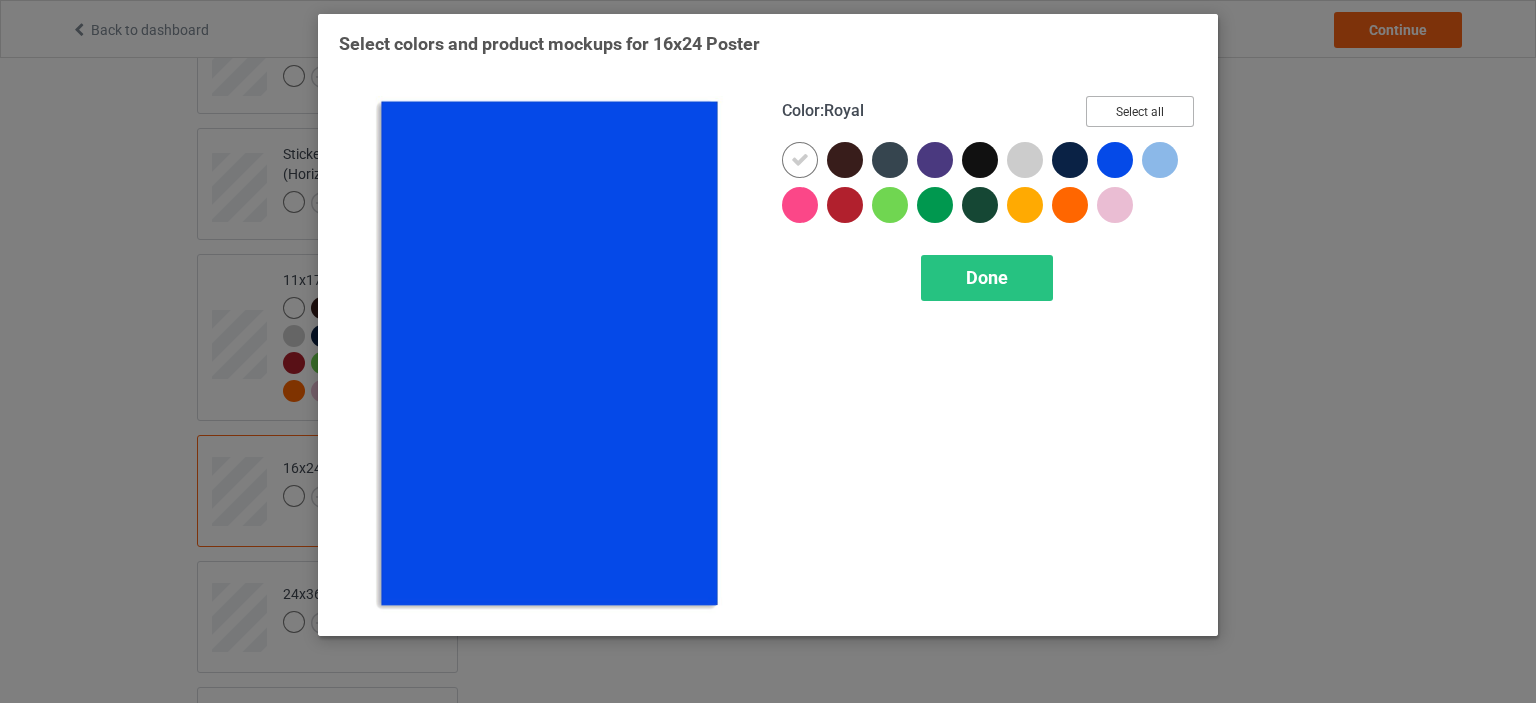 click on "Select all" at bounding box center (1140, 111) 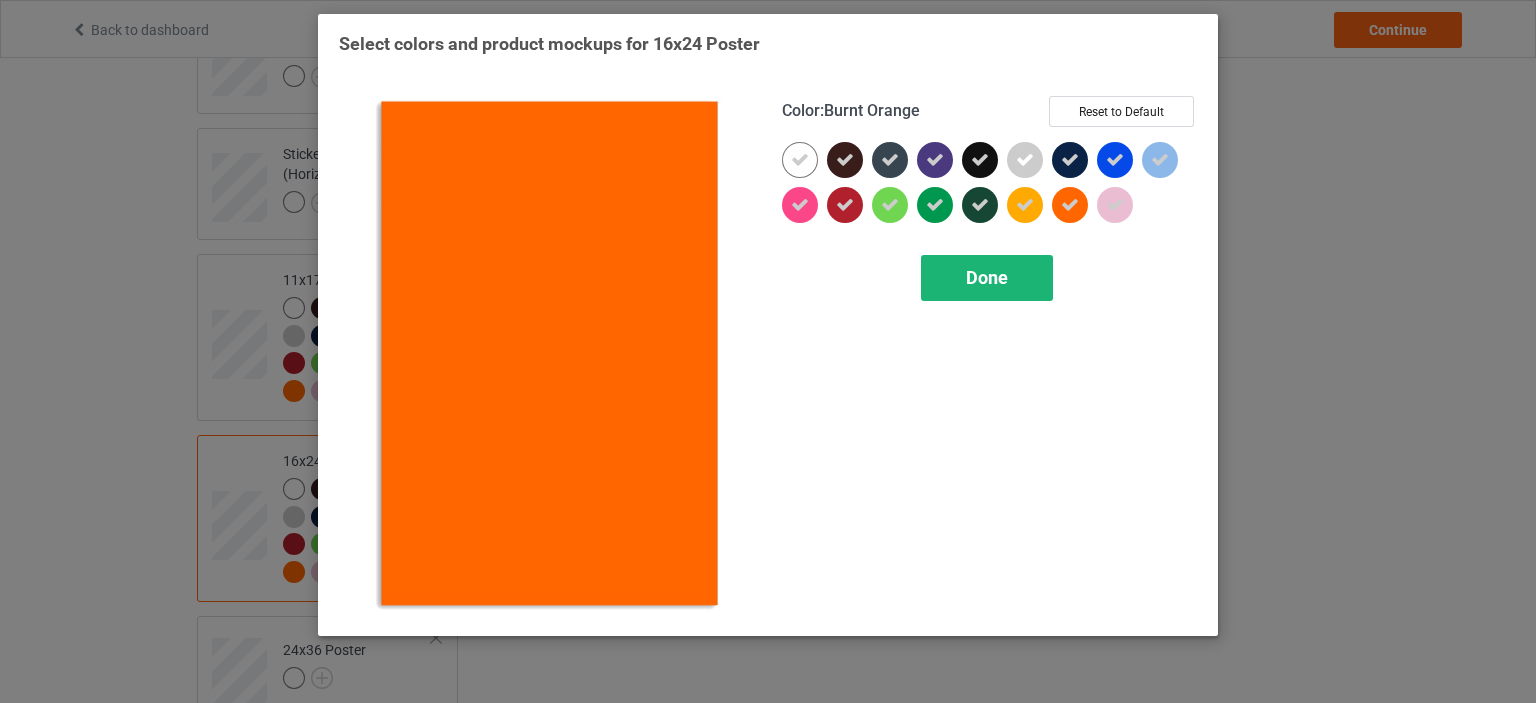 click on "Done" at bounding box center (987, 278) 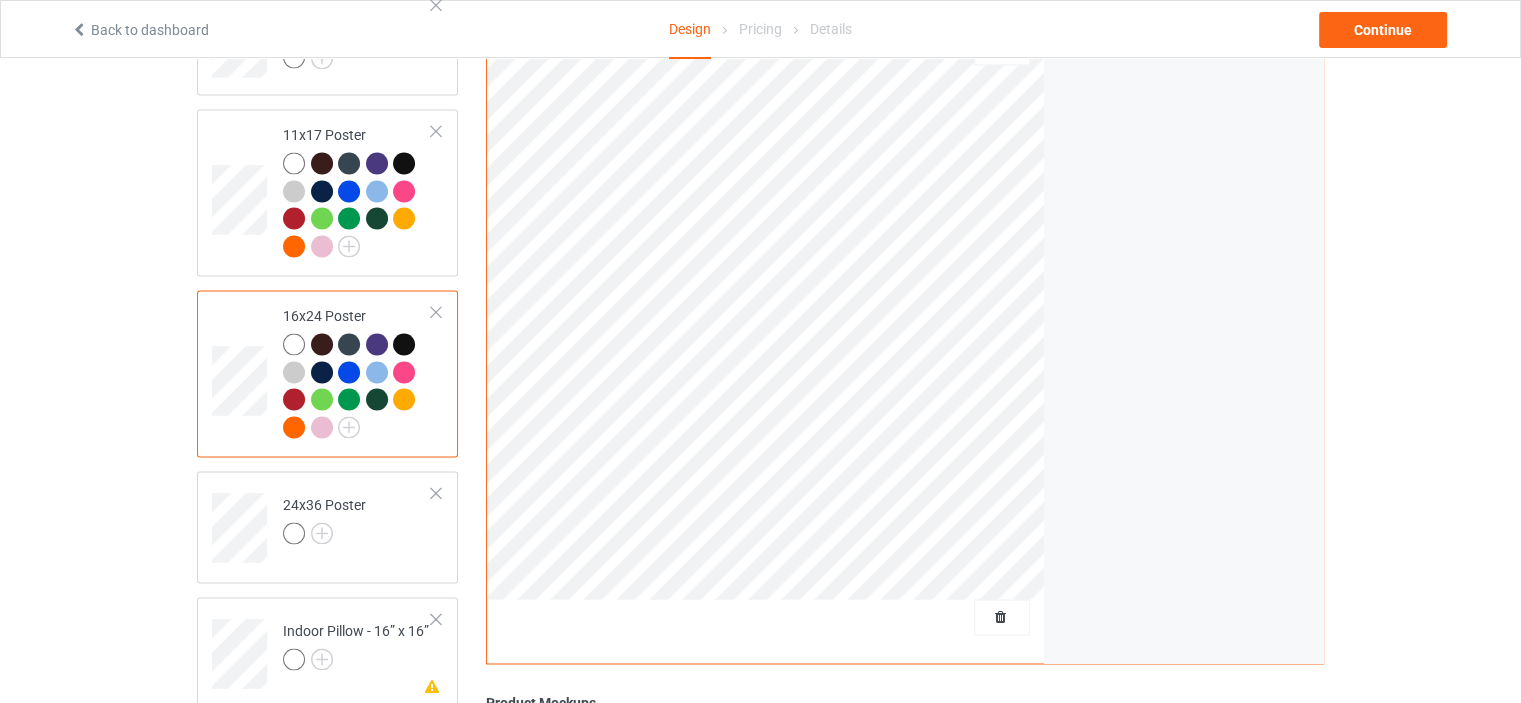 scroll, scrollTop: 3170, scrollLeft: 0, axis: vertical 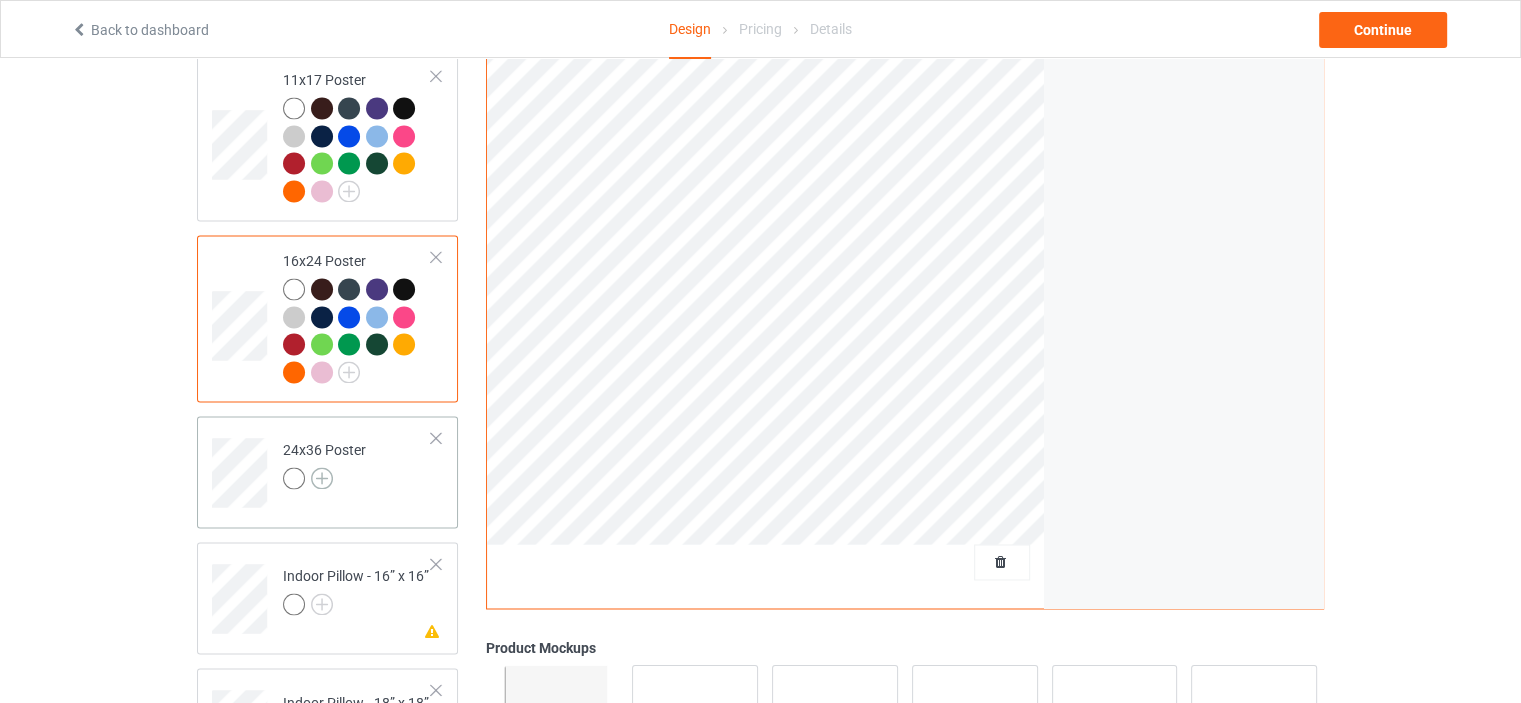 click at bounding box center (322, 478) 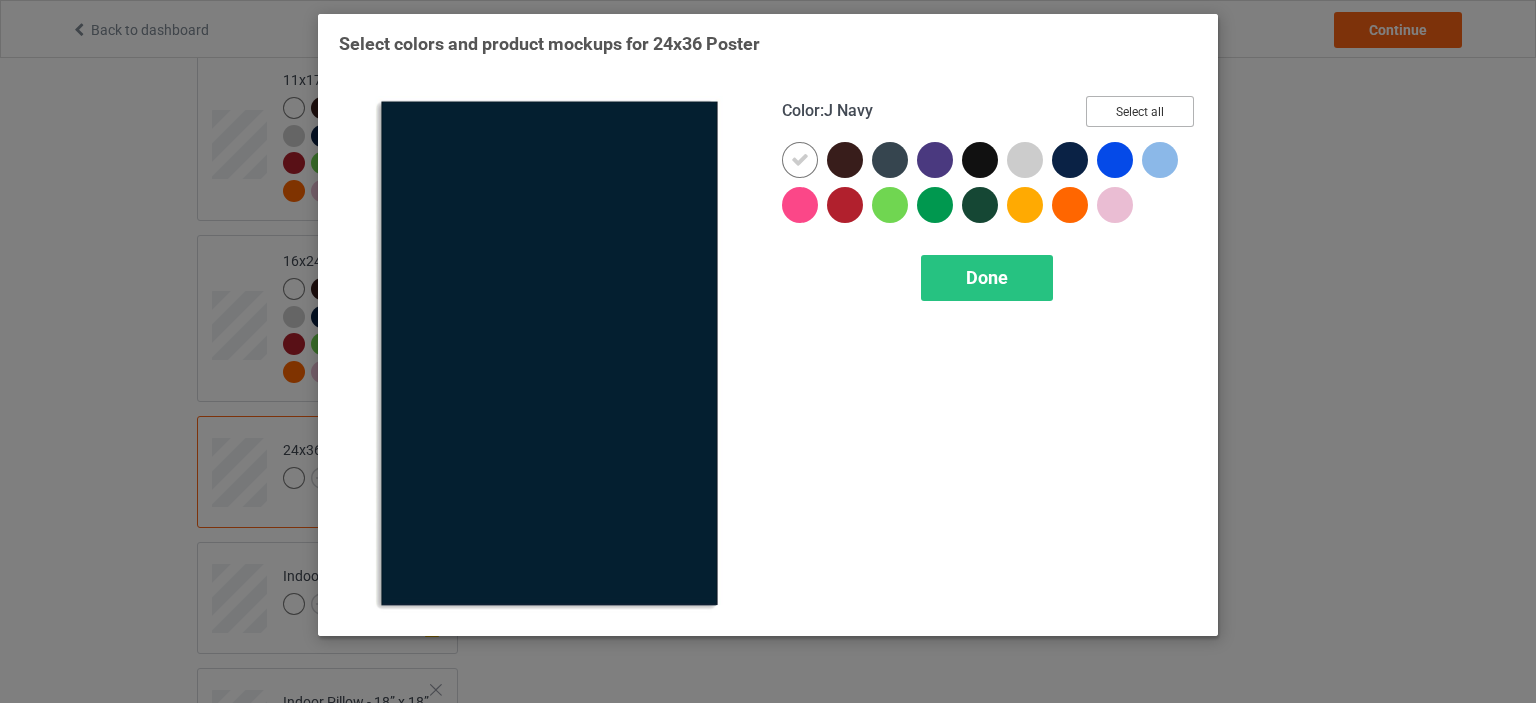click on "Select all" at bounding box center [1140, 111] 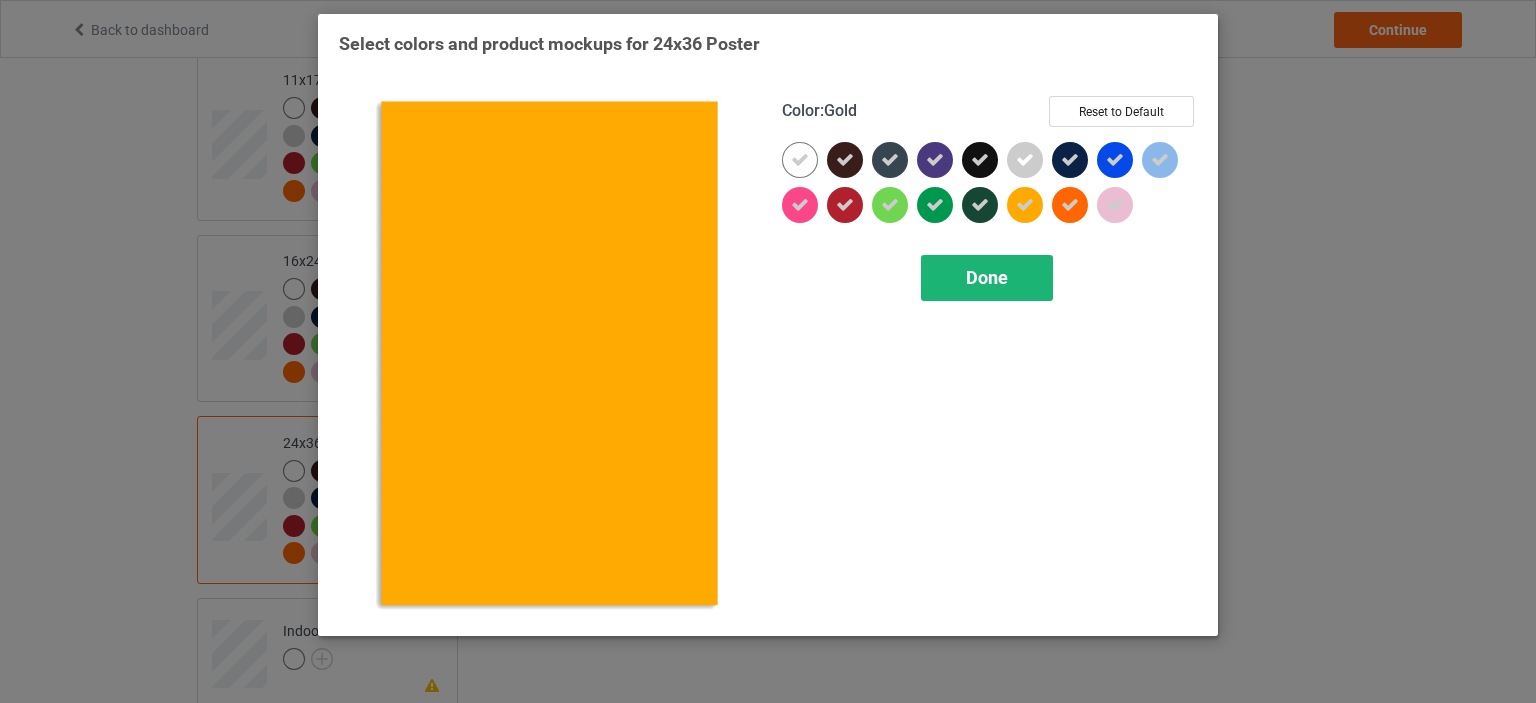 click on "Done" at bounding box center [987, 277] 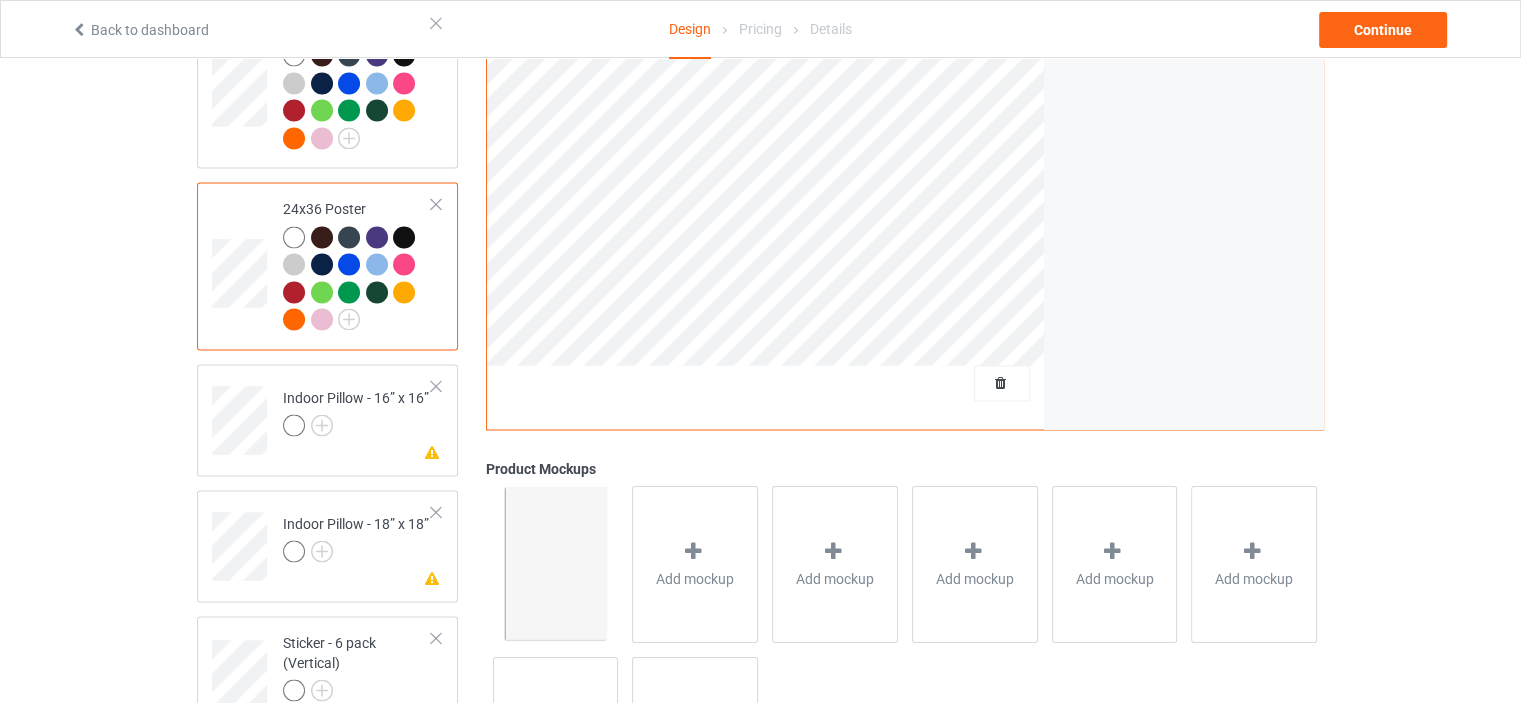 scroll, scrollTop: 3470, scrollLeft: 0, axis: vertical 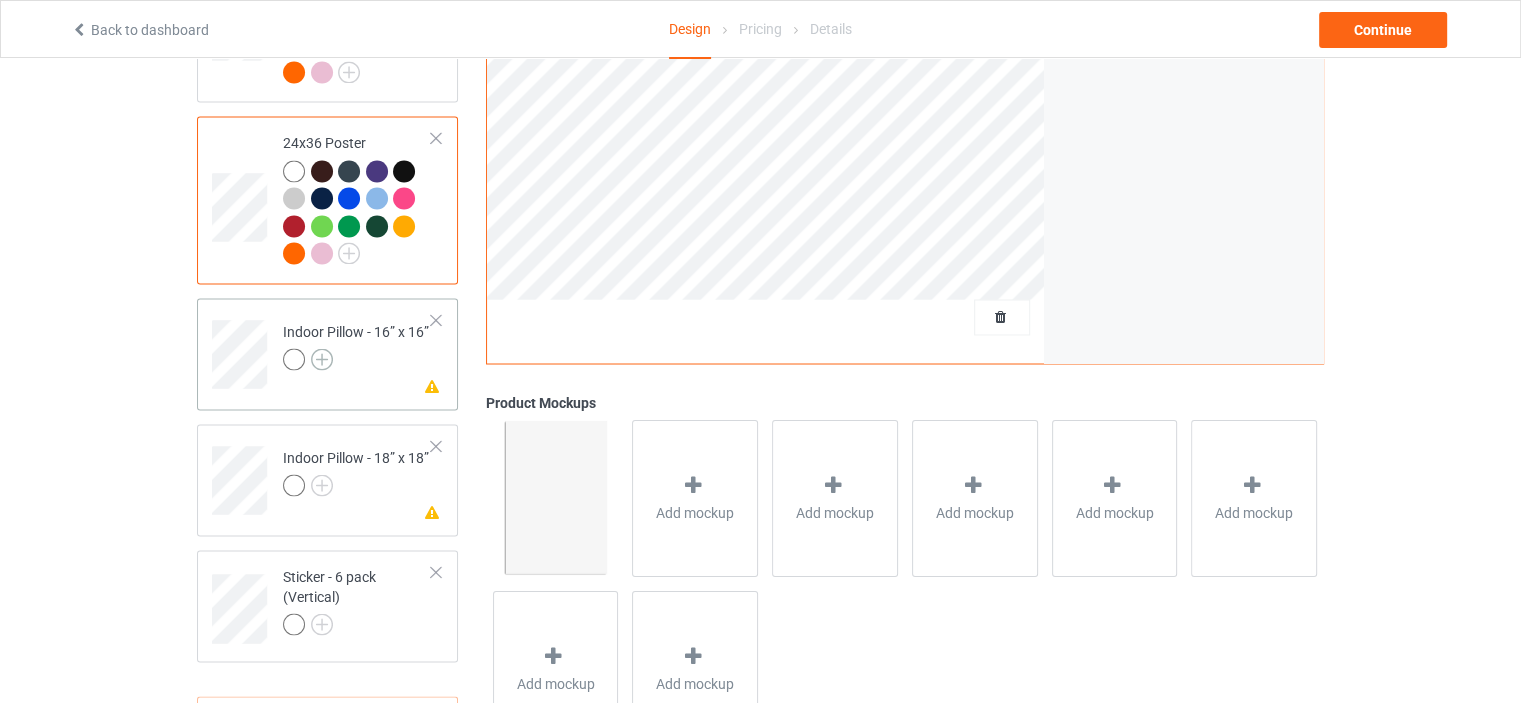 click at bounding box center (322, 359) 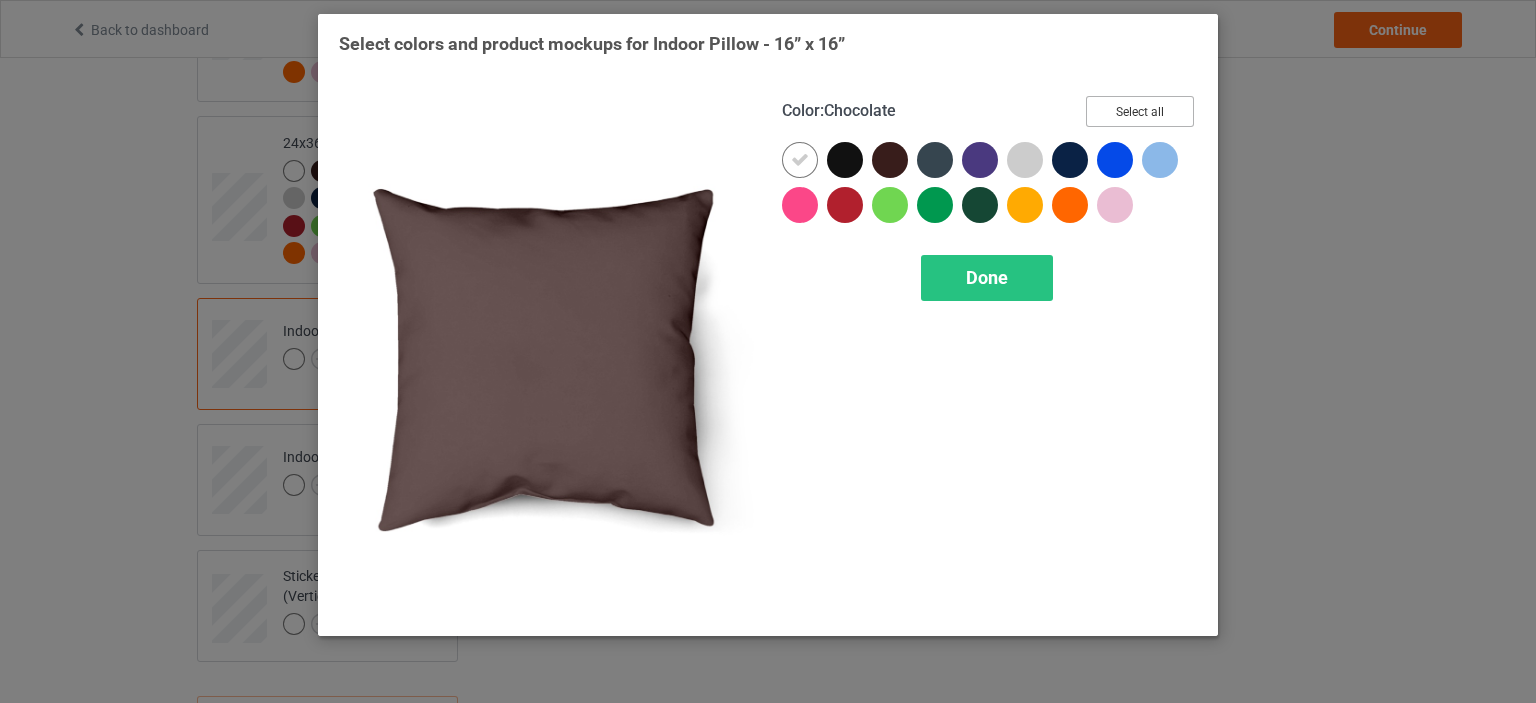 click on "Select all" at bounding box center [1140, 111] 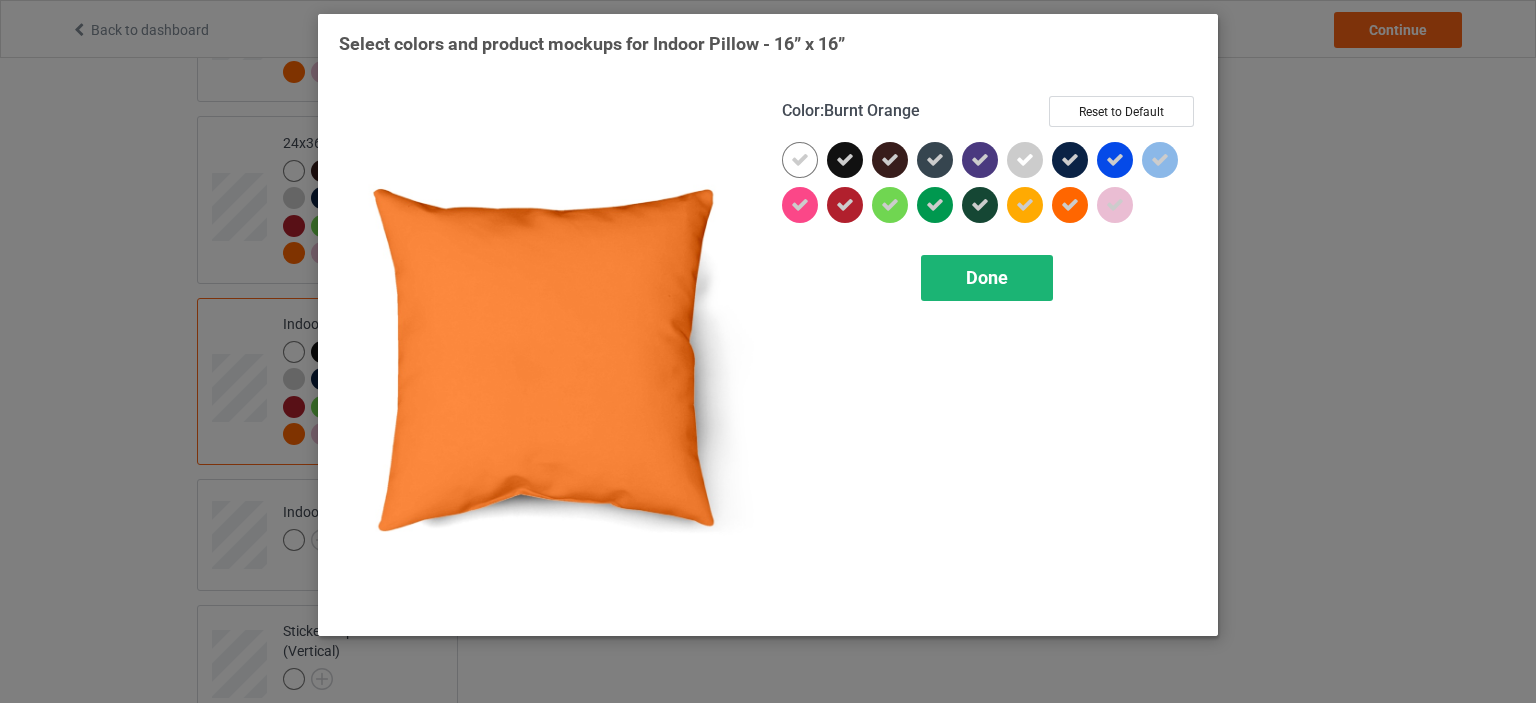 click on "Done" at bounding box center (987, 277) 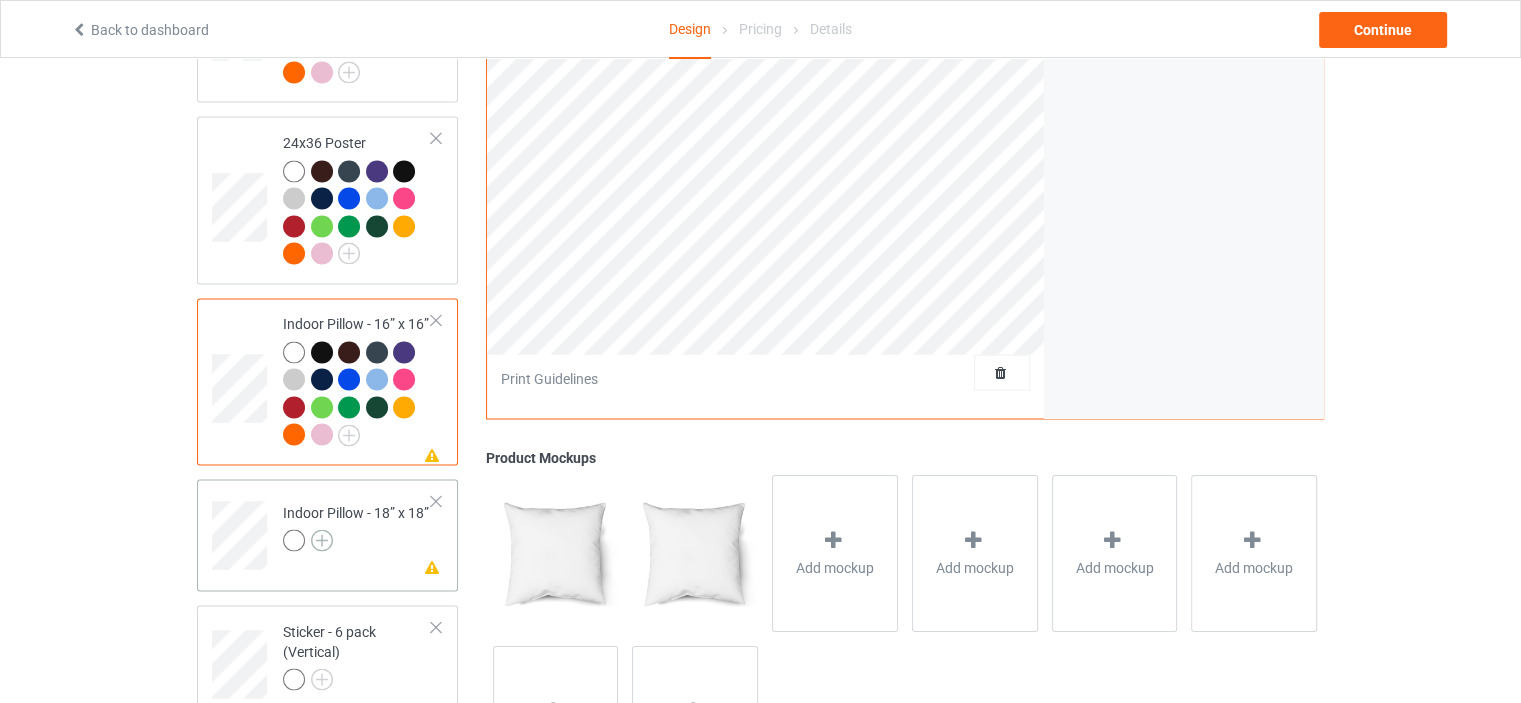 click at bounding box center (322, 540) 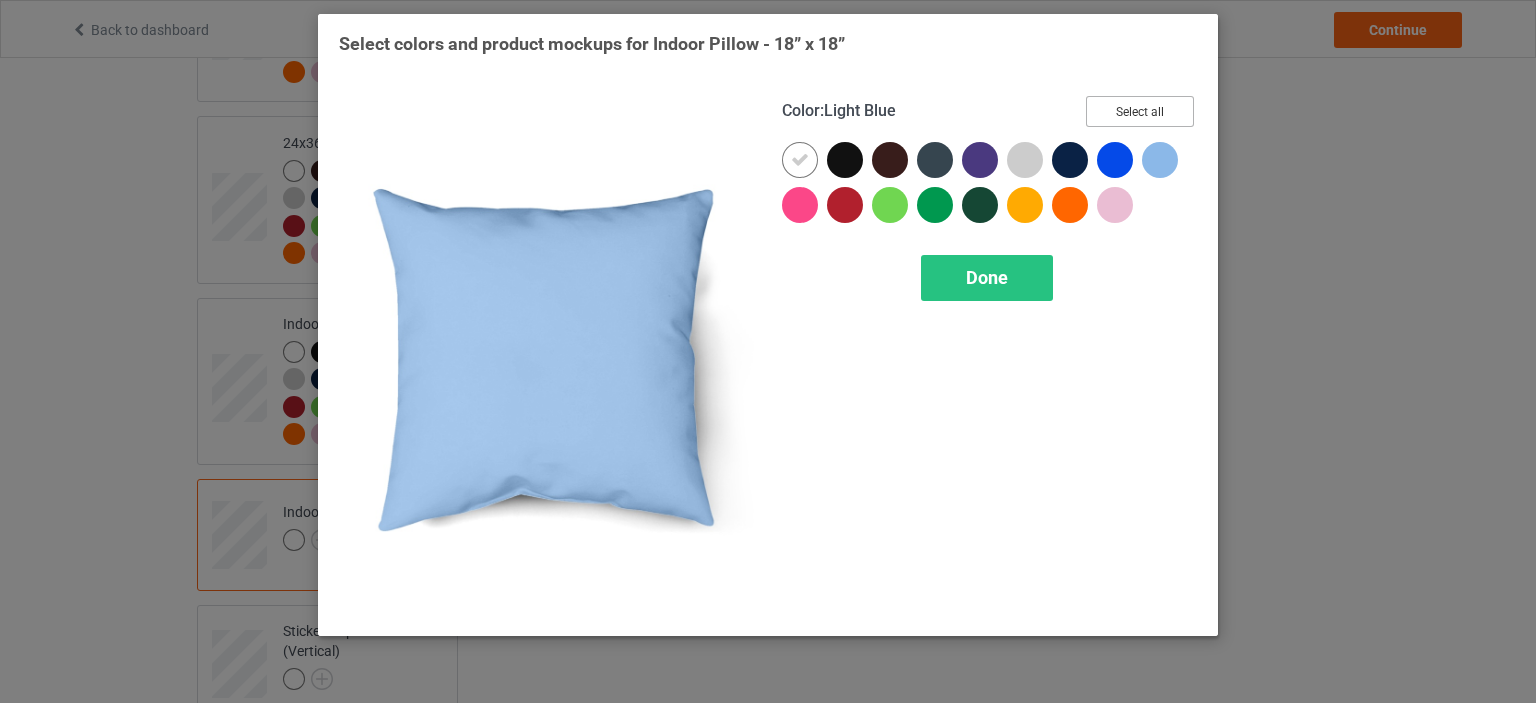 click on "Select all" at bounding box center [1140, 111] 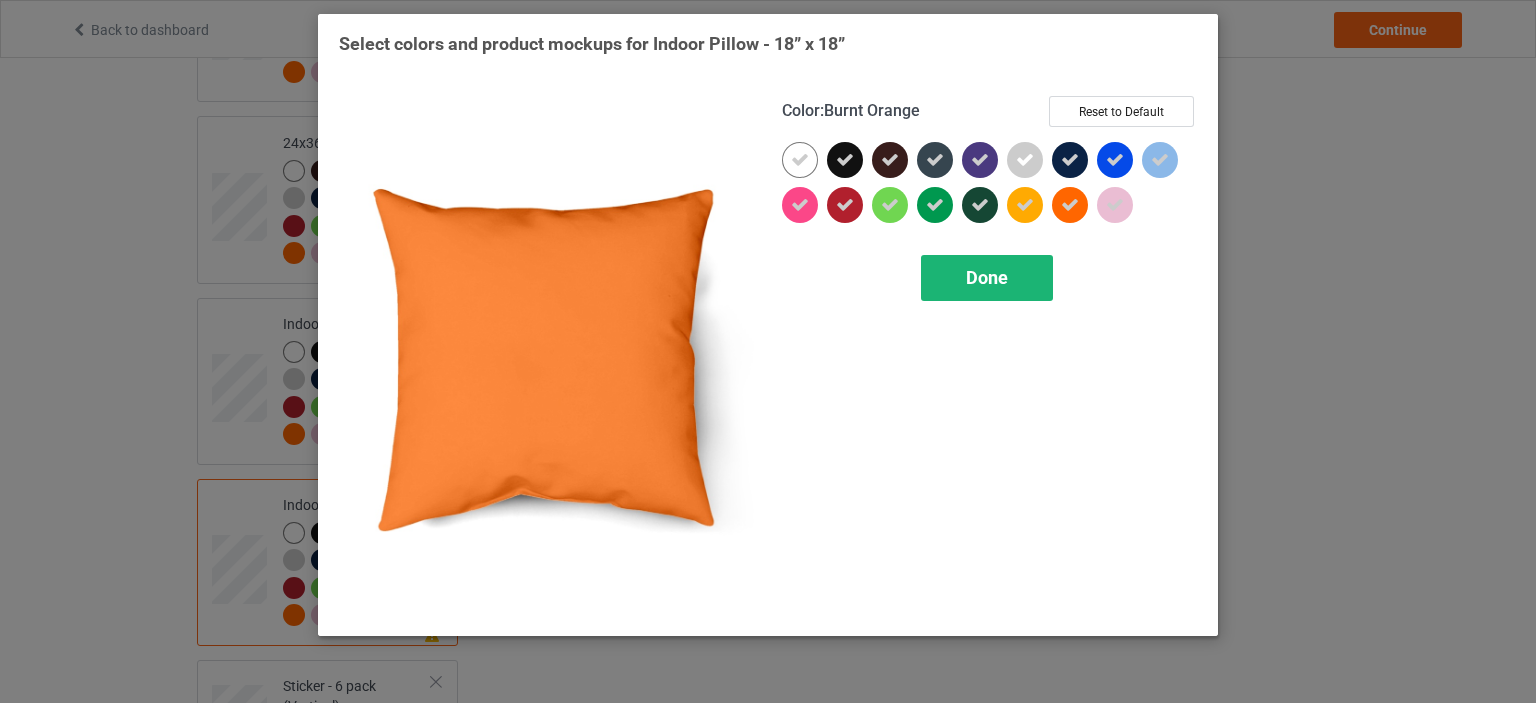 click on "Done" at bounding box center (987, 277) 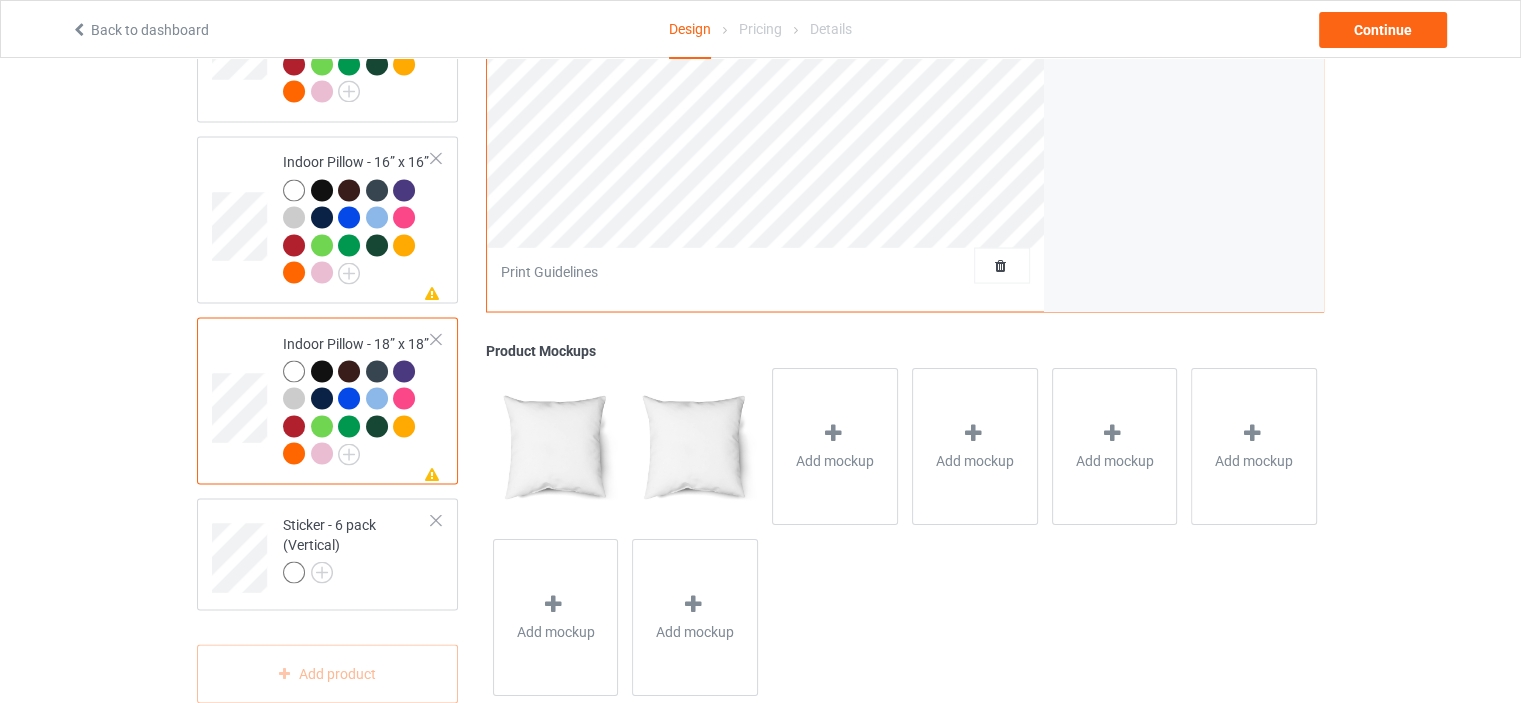 scroll, scrollTop: 3643, scrollLeft: 0, axis: vertical 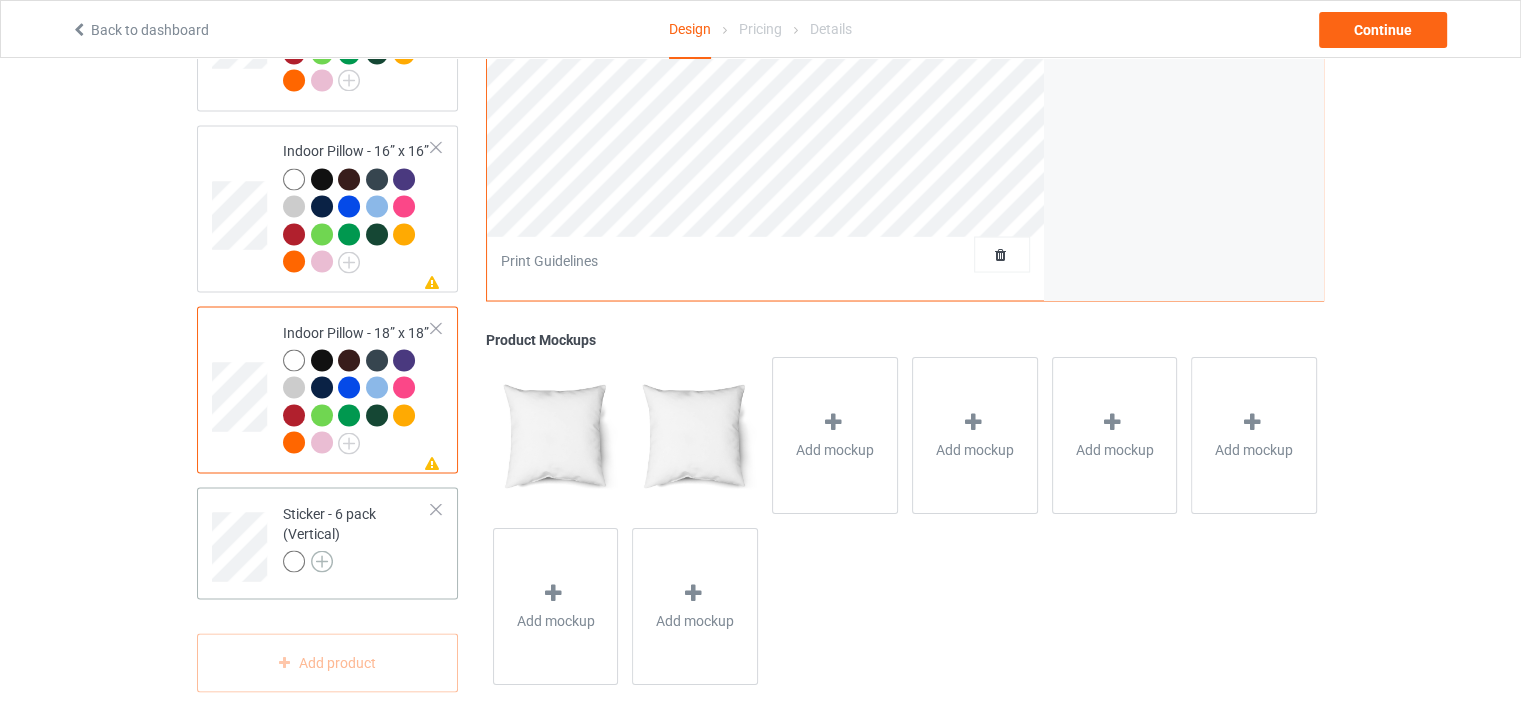 click at bounding box center [322, 561] 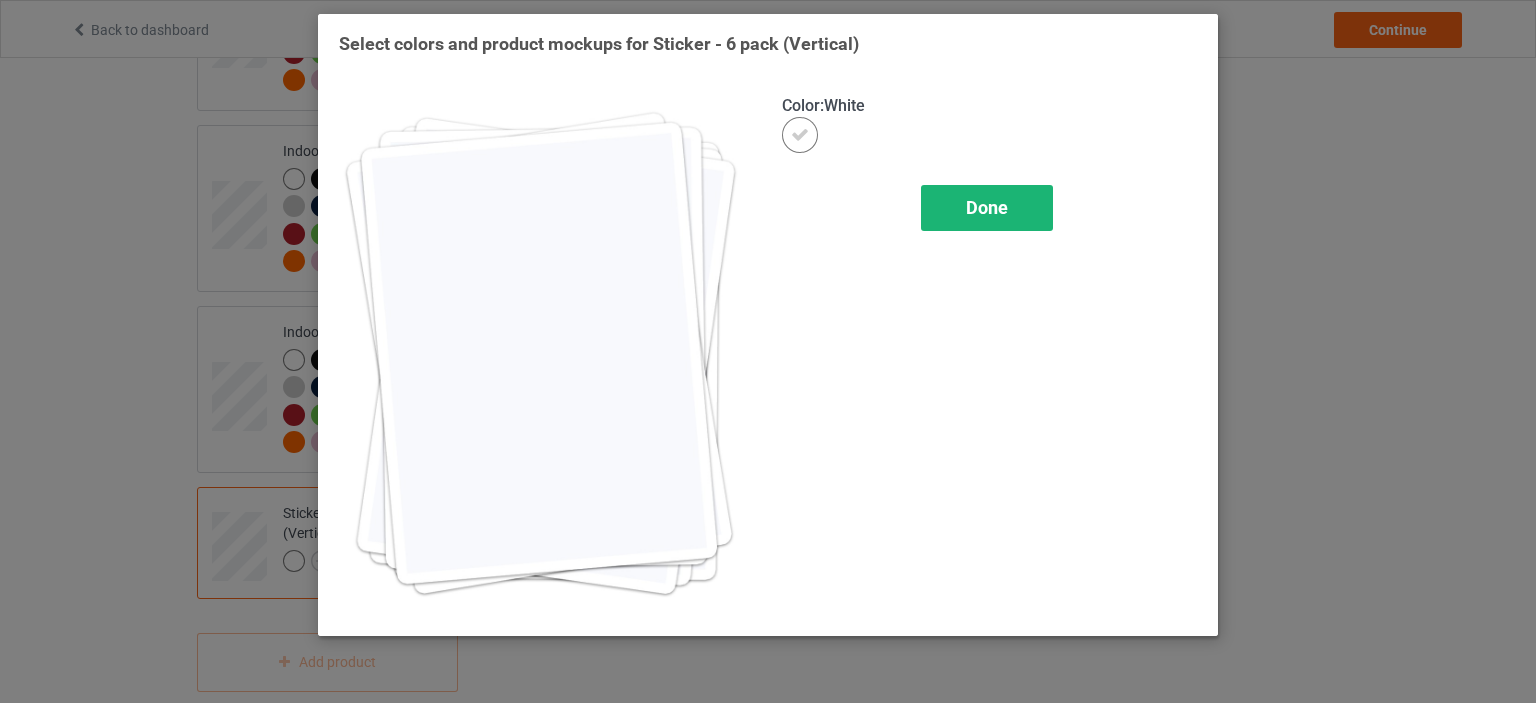 click on "Done" at bounding box center [987, 208] 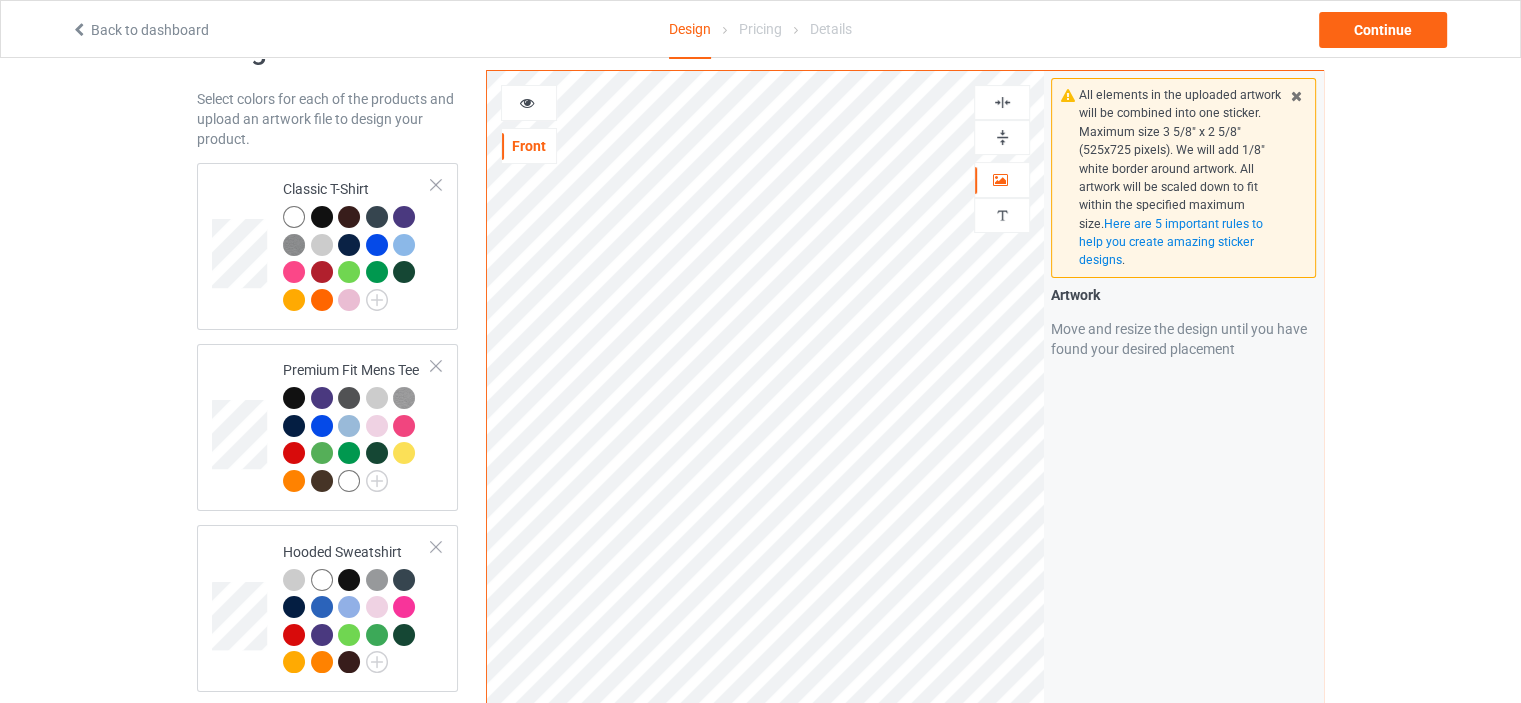 scroll, scrollTop: 100, scrollLeft: 0, axis: vertical 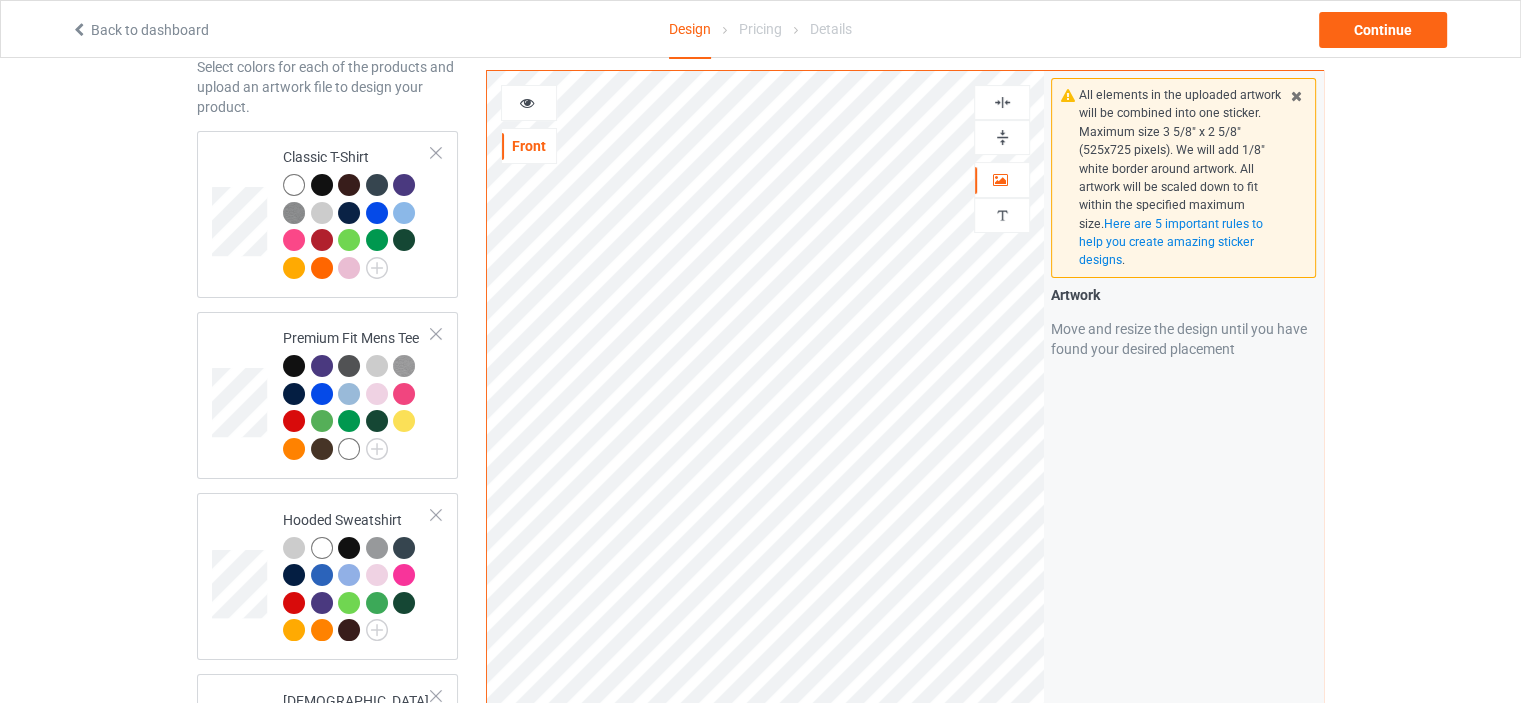 click at bounding box center (1002, 102) 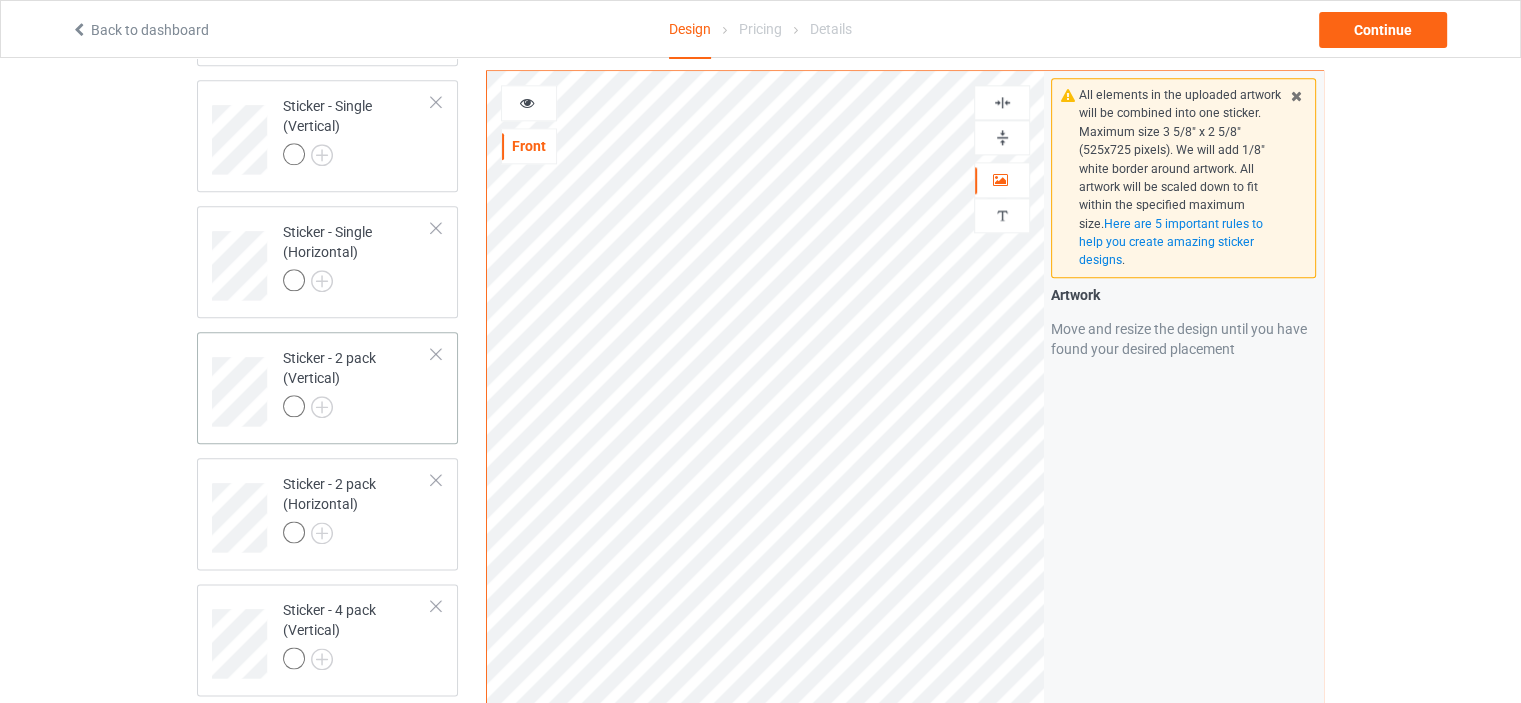 scroll, scrollTop: 2400, scrollLeft: 0, axis: vertical 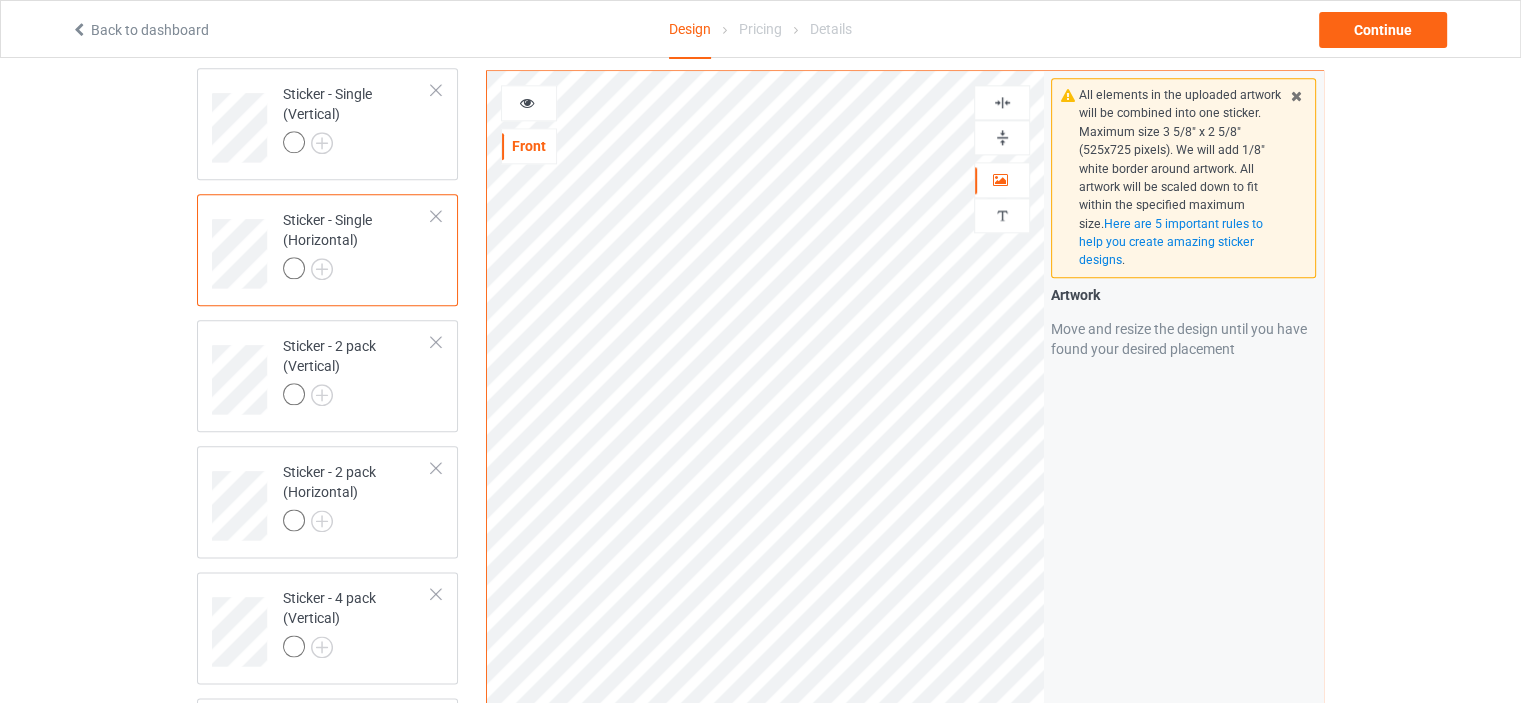click at bounding box center [1002, 102] 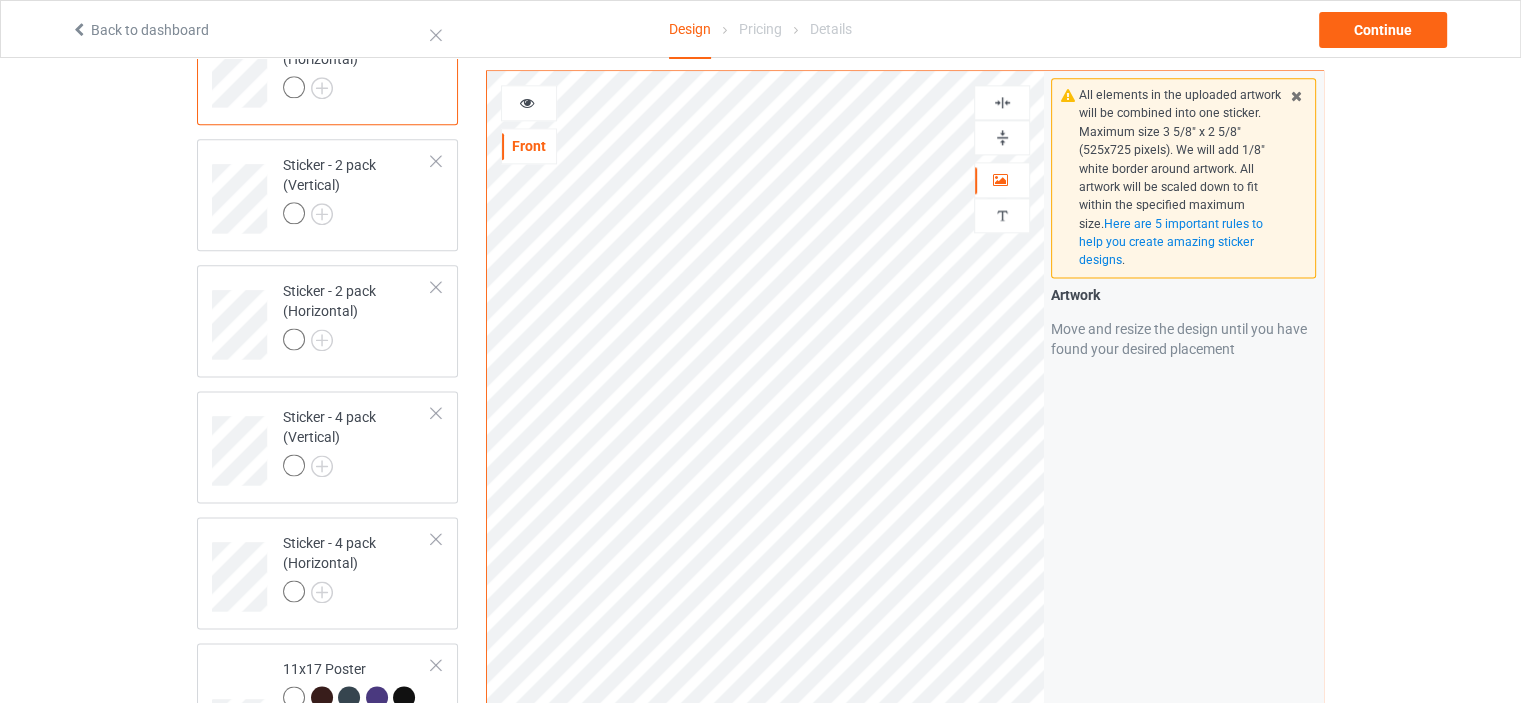 scroll, scrollTop: 2800, scrollLeft: 0, axis: vertical 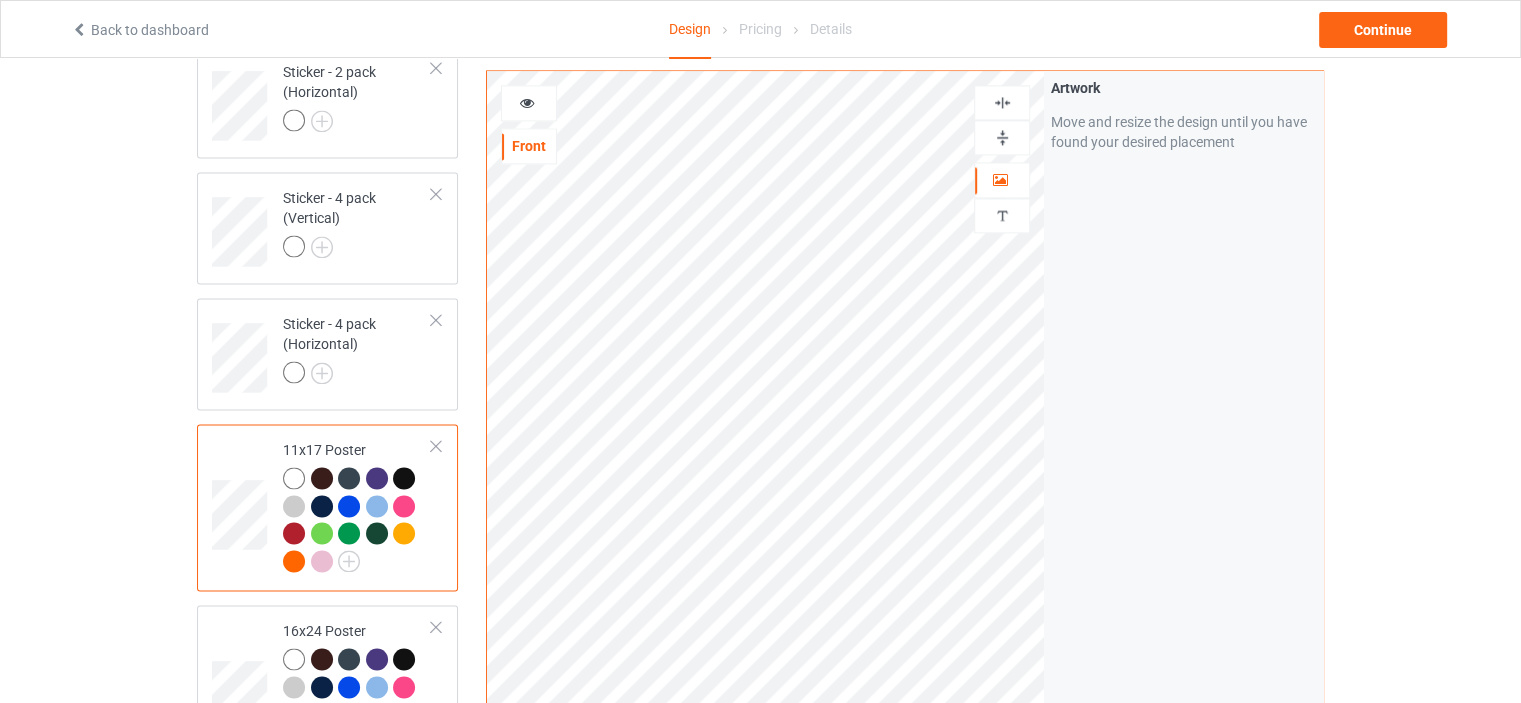 click at bounding box center [1002, 102] 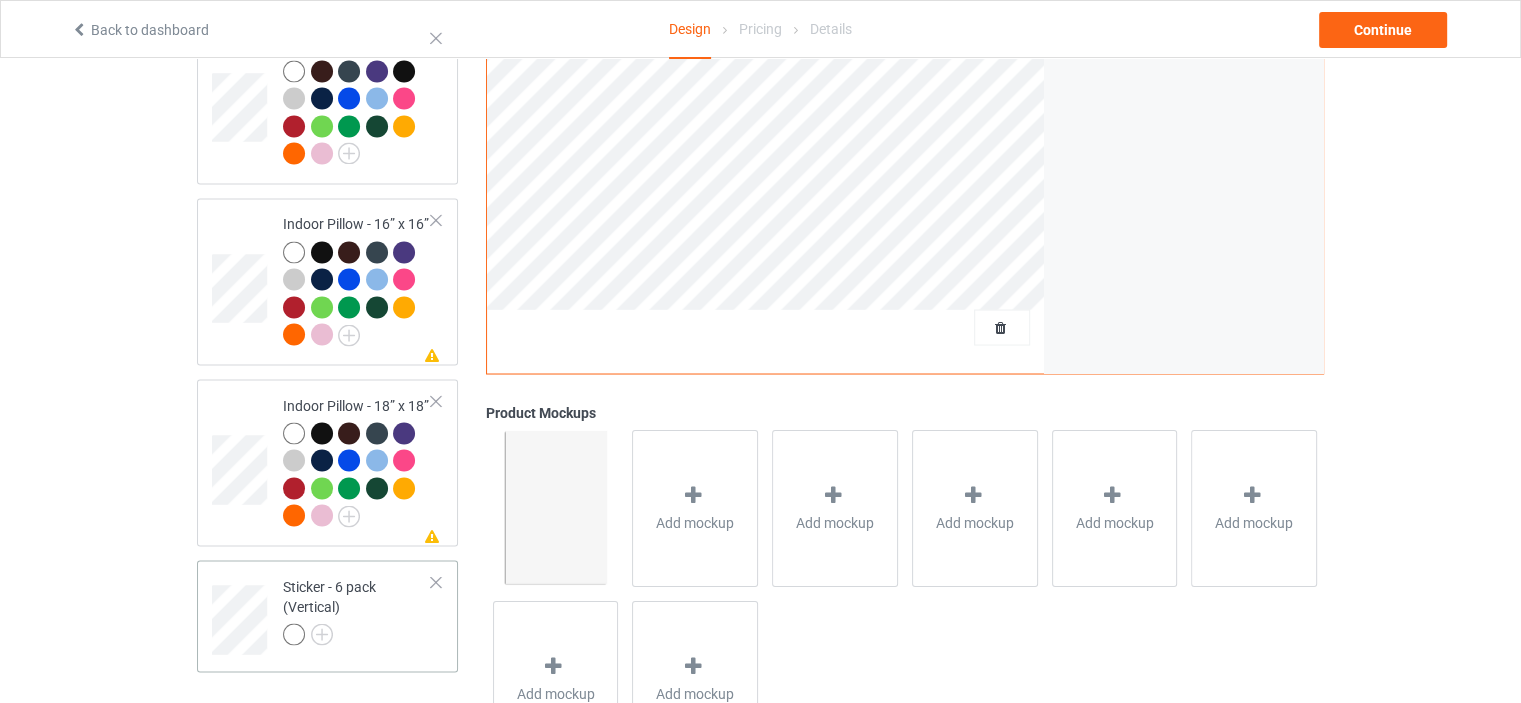 scroll, scrollTop: 3643, scrollLeft: 0, axis: vertical 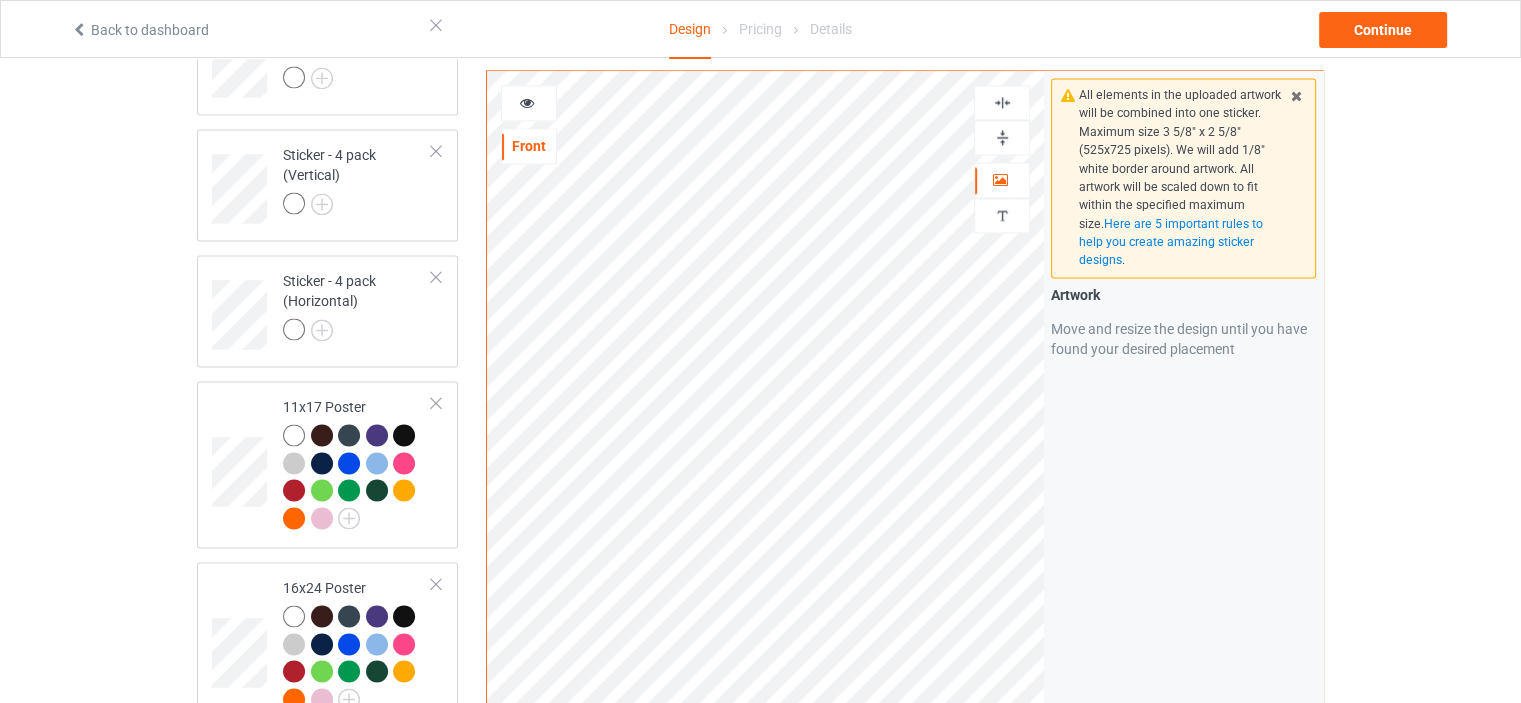 click at bounding box center (1002, 102) 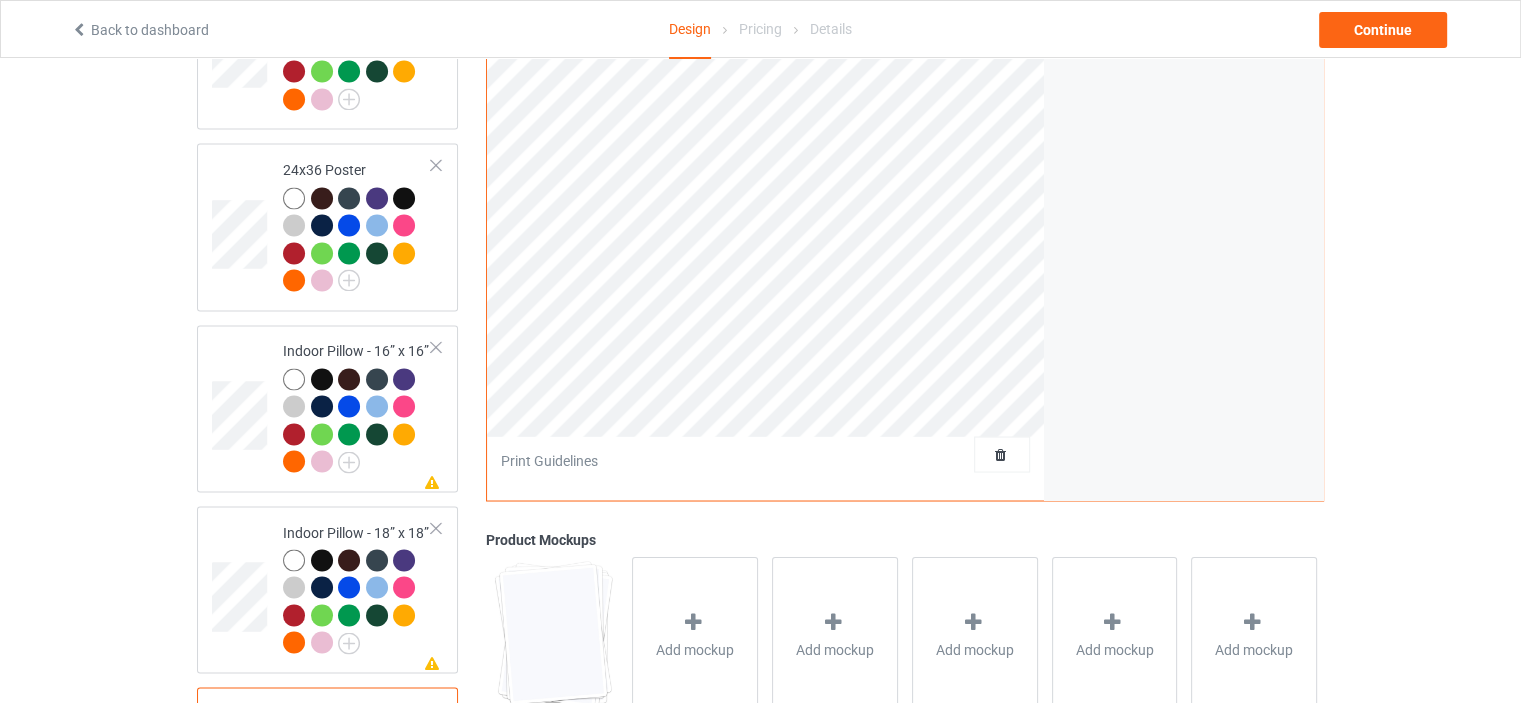 scroll, scrollTop: 3643, scrollLeft: 0, axis: vertical 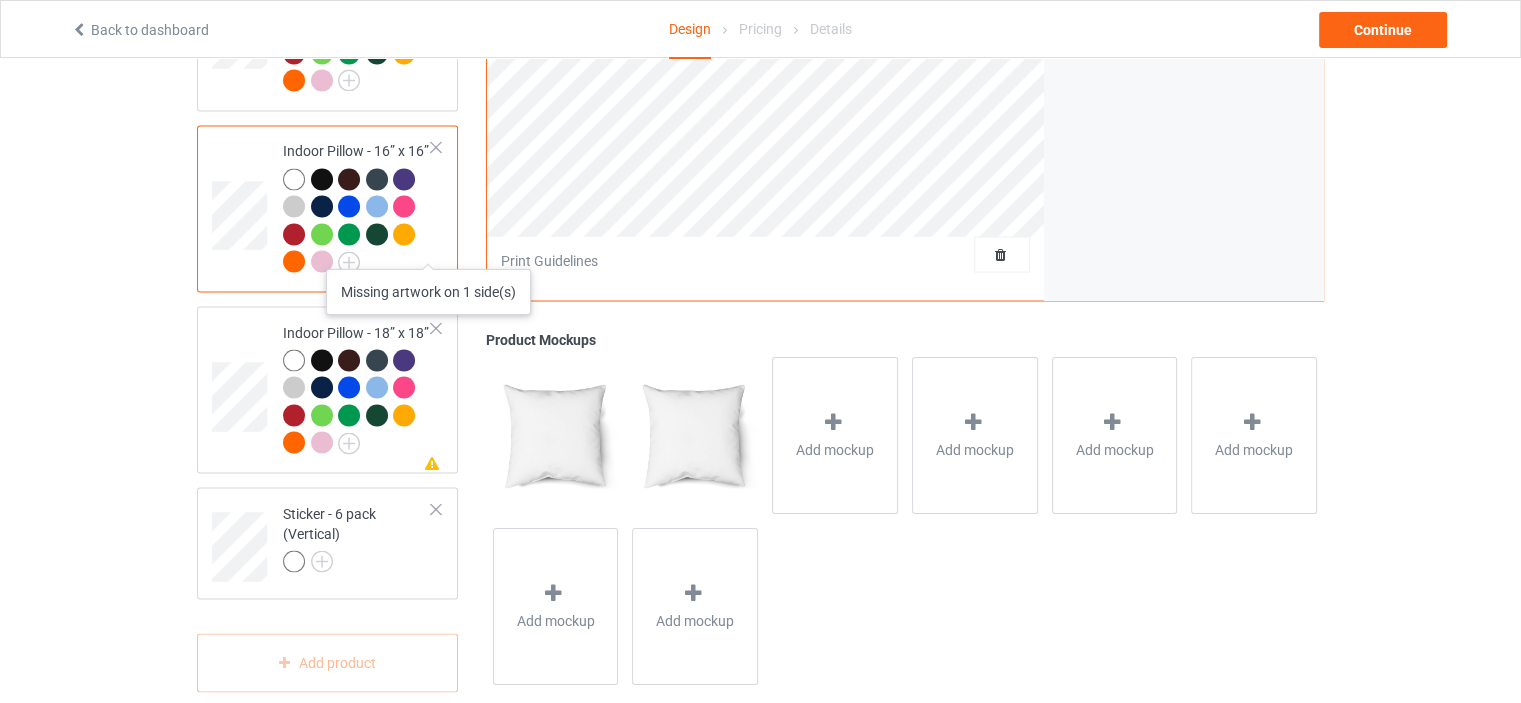 click at bounding box center [432, 279] 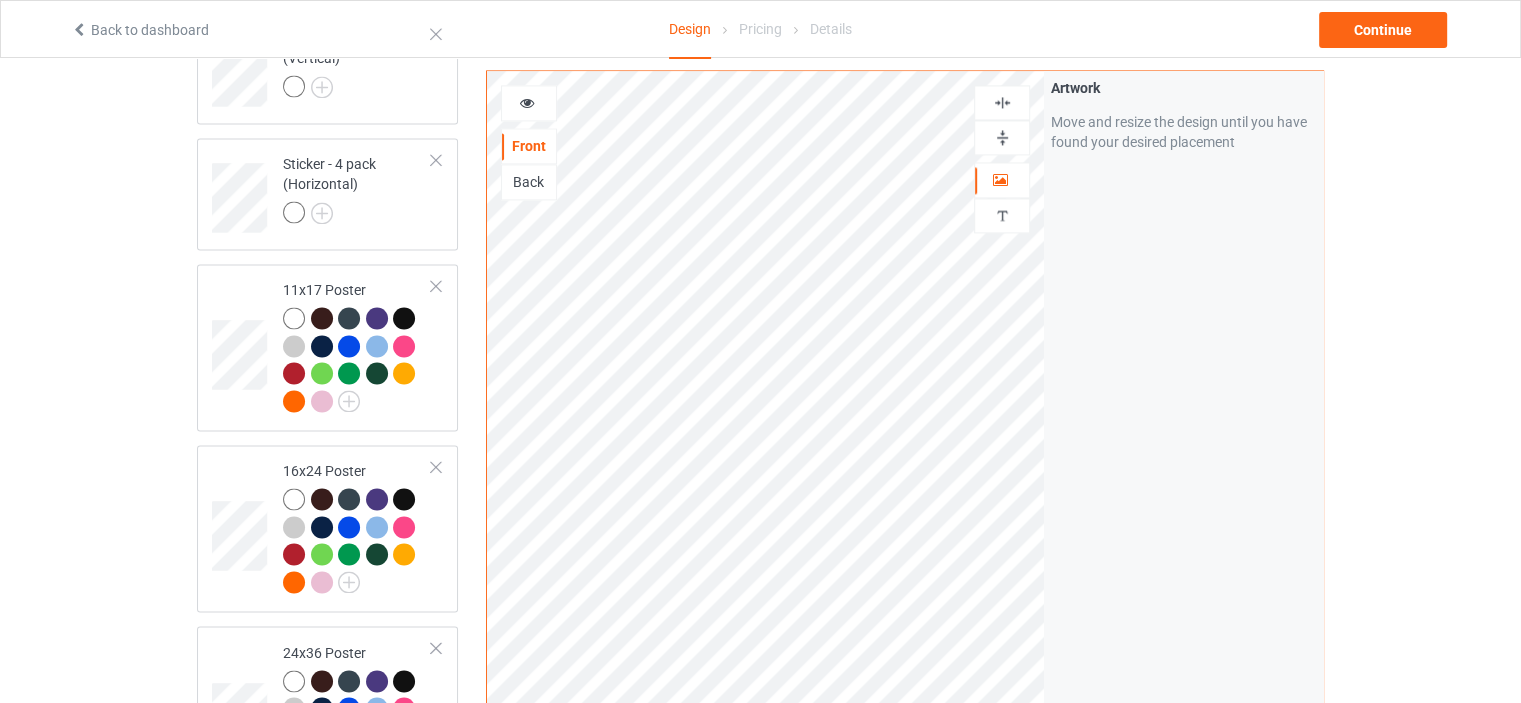 scroll, scrollTop: 2843, scrollLeft: 0, axis: vertical 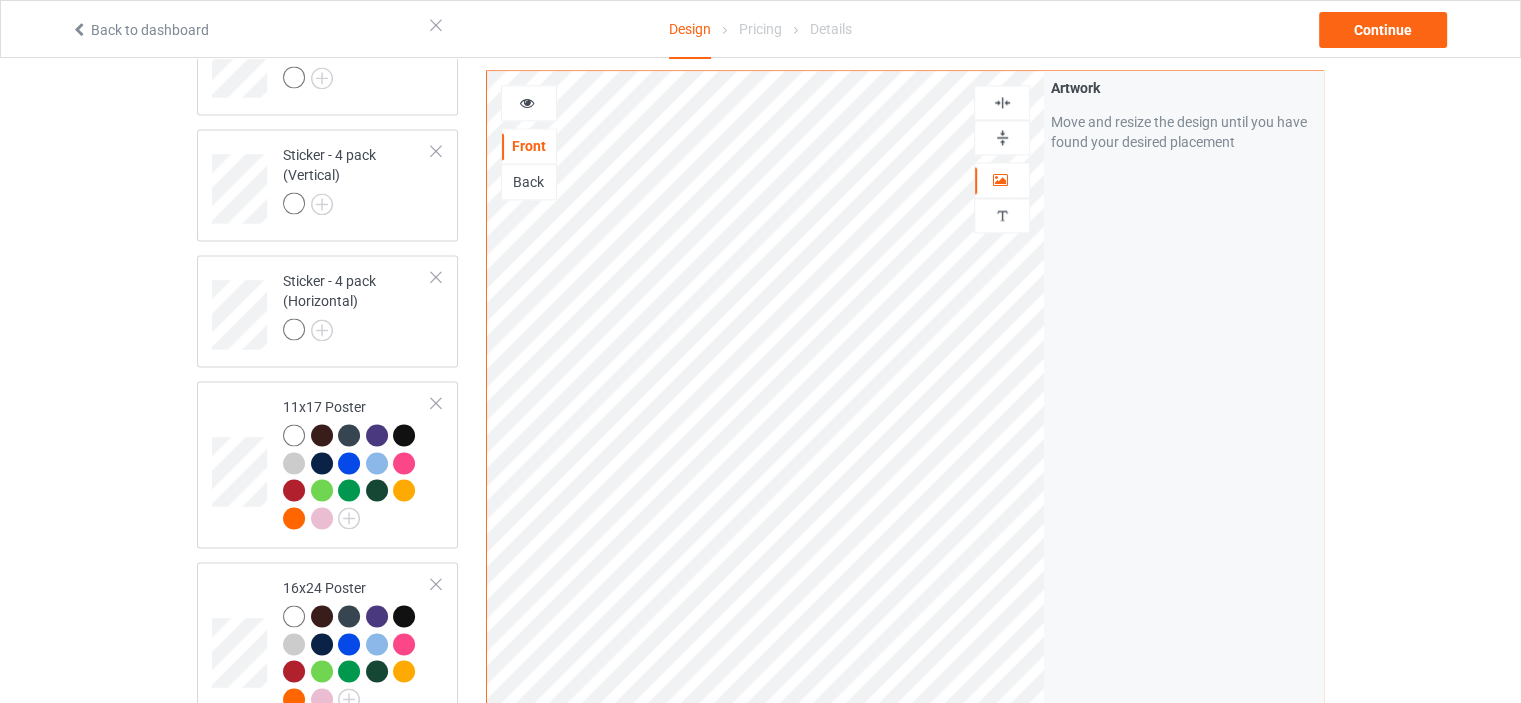 click on "Back" at bounding box center [529, 182] 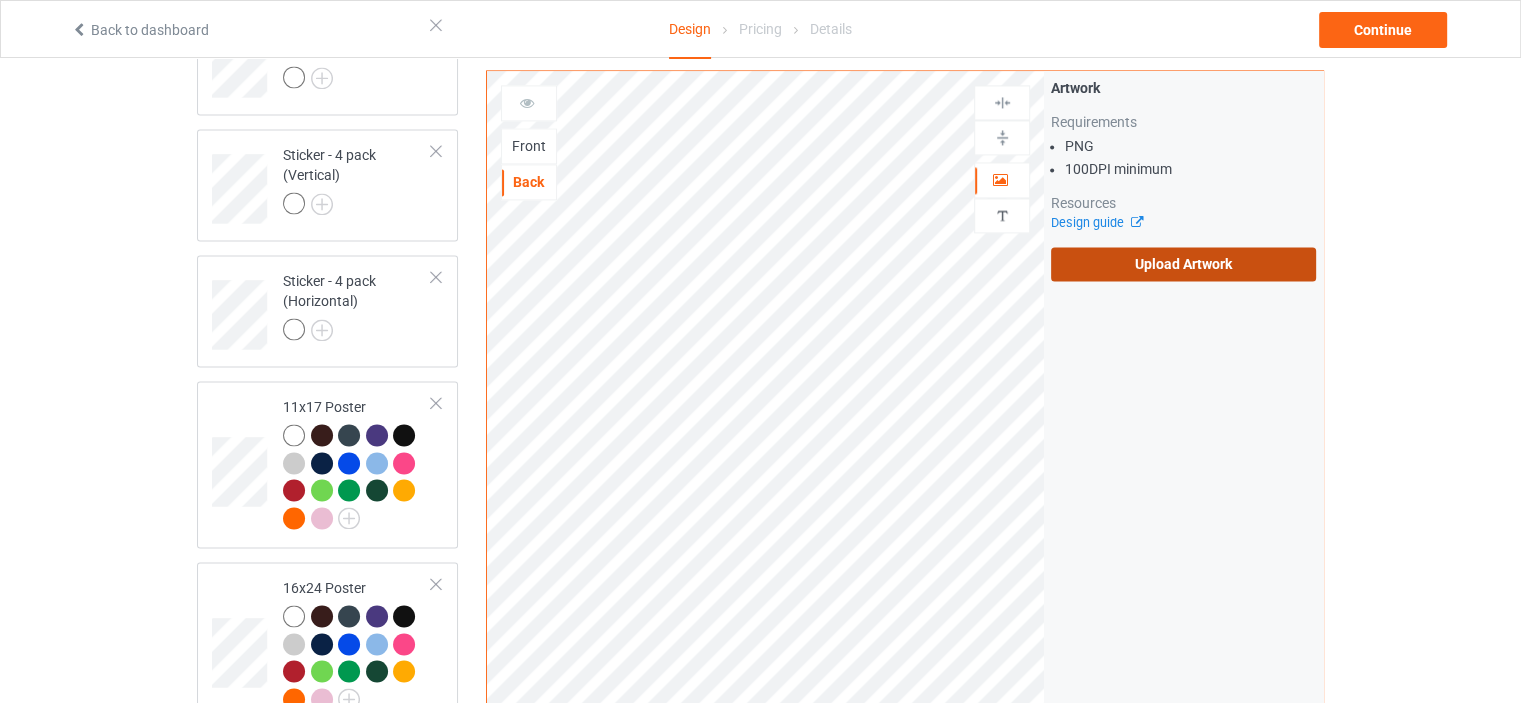 click on "Upload Artwork" at bounding box center [1183, 264] 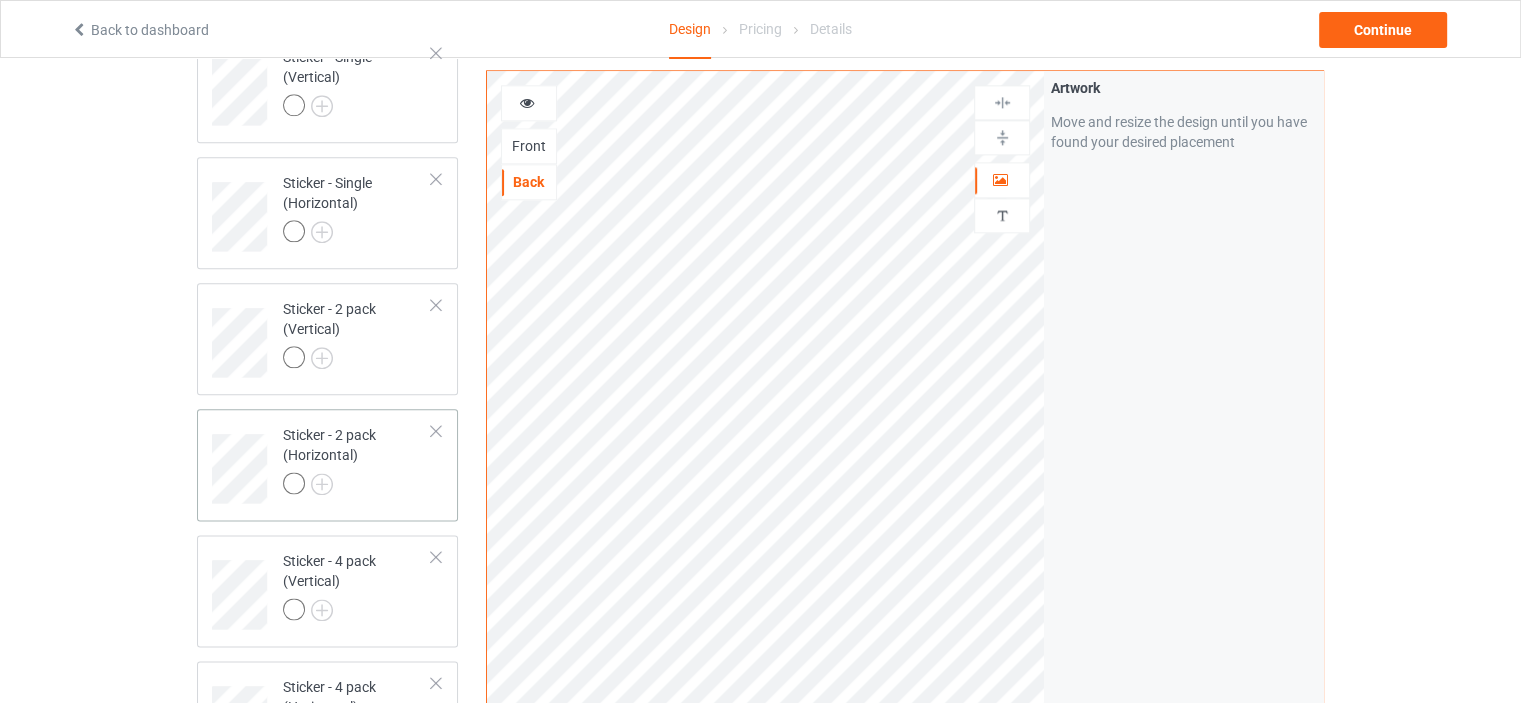 scroll, scrollTop: 2643, scrollLeft: 0, axis: vertical 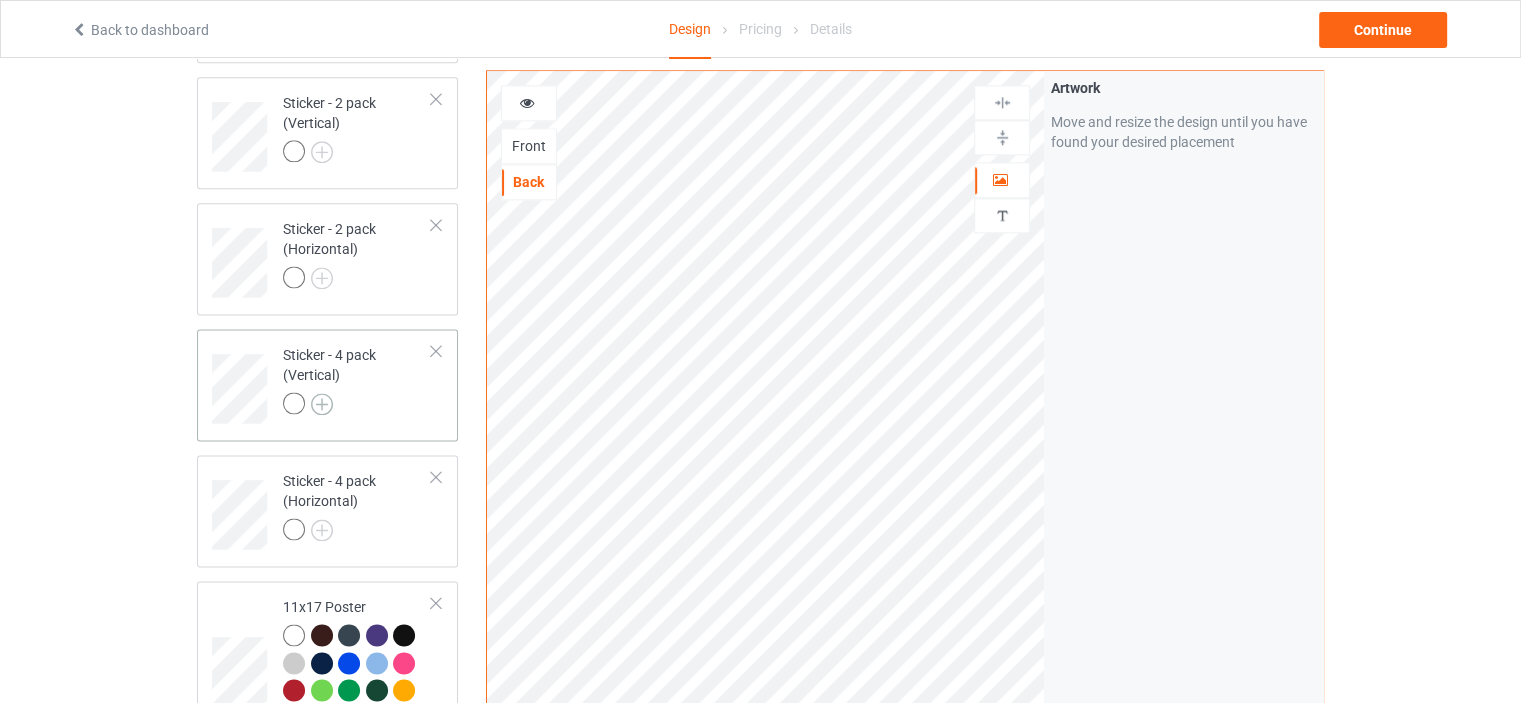 click at bounding box center [322, 404] 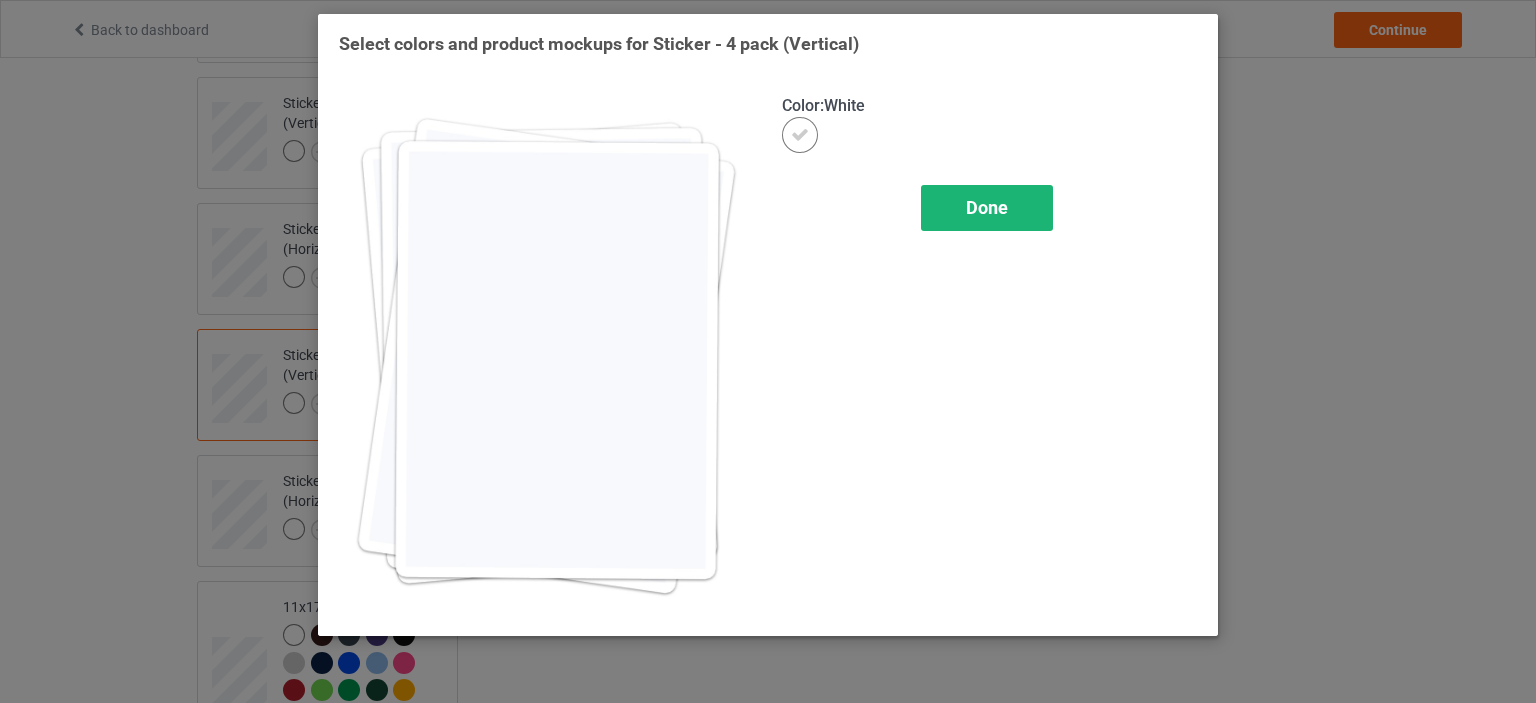 click on "Done" at bounding box center (987, 208) 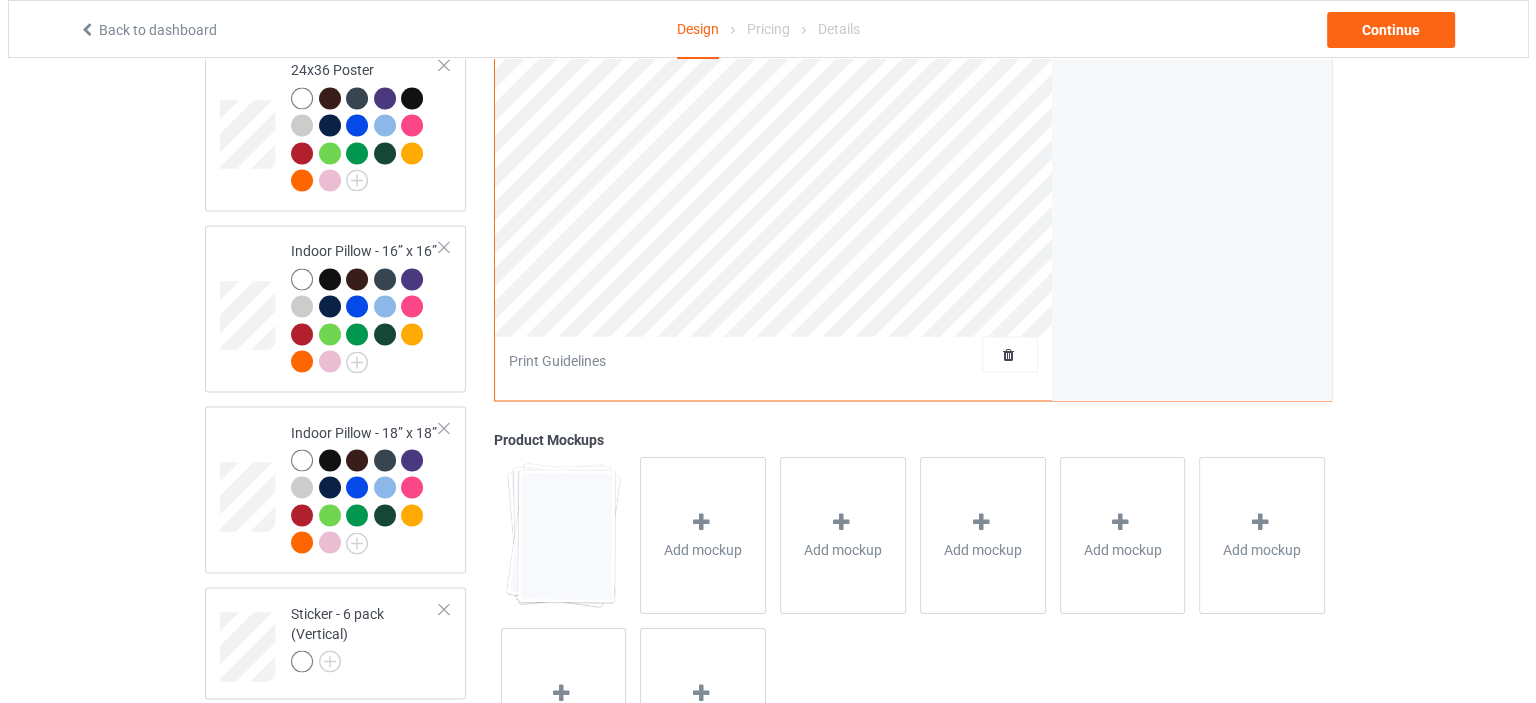 scroll, scrollTop: 3643, scrollLeft: 0, axis: vertical 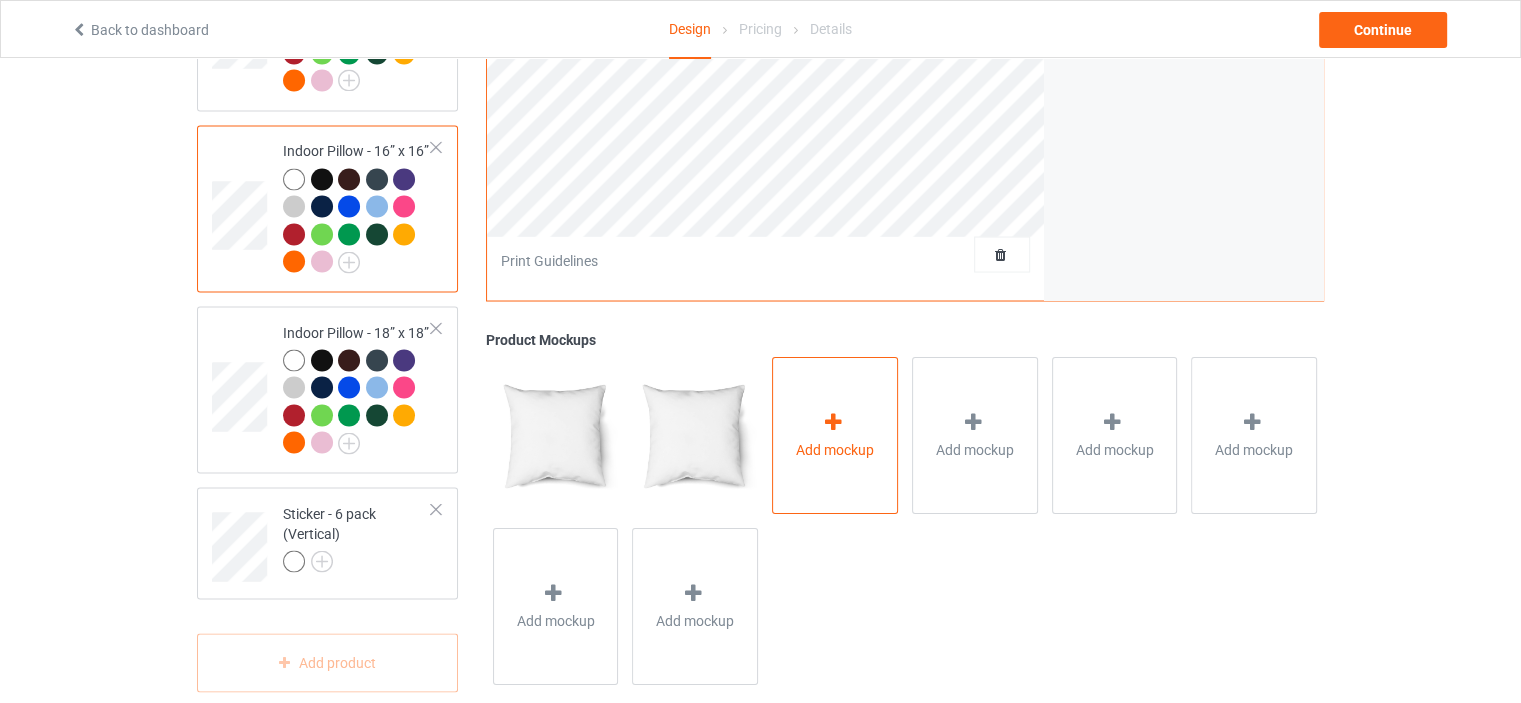 click on "Add mockup" at bounding box center (835, 434) 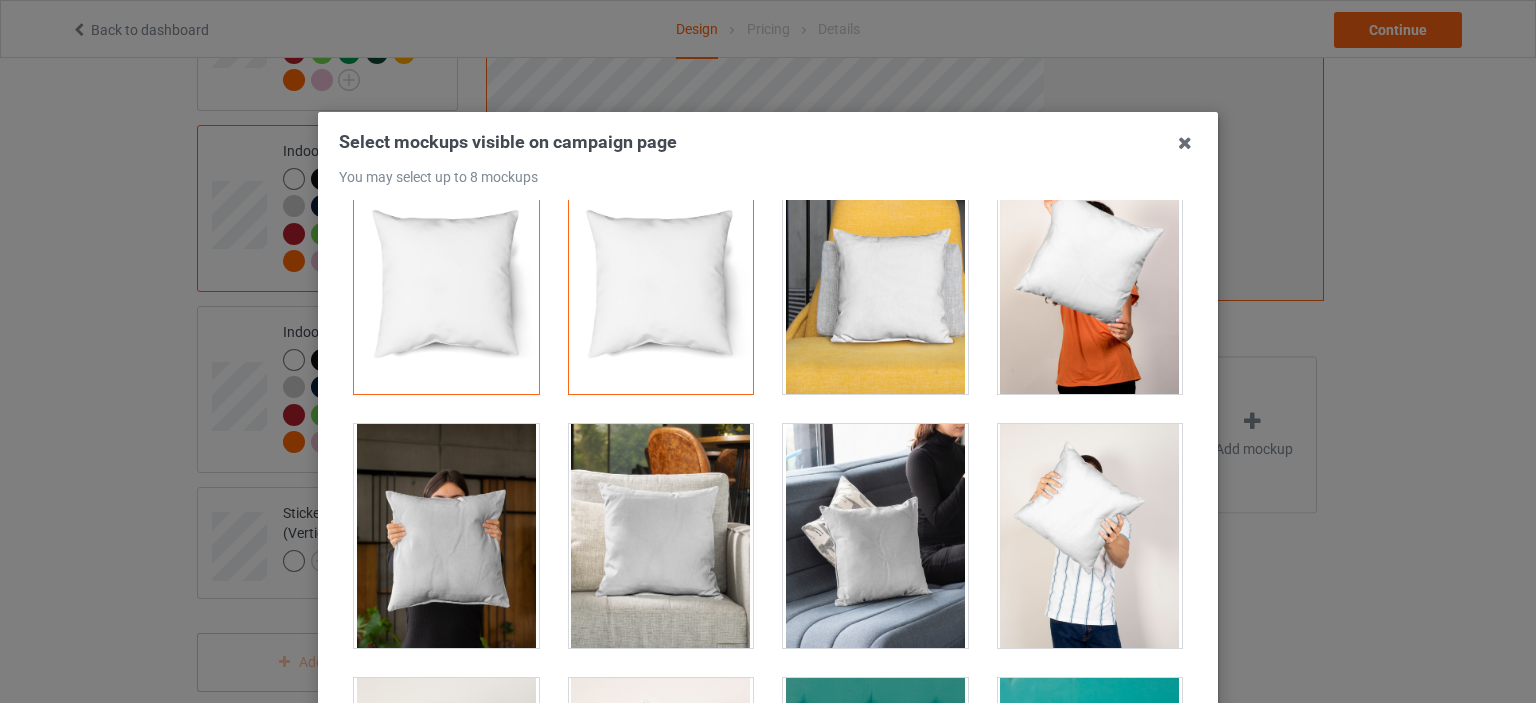 scroll, scrollTop: 0, scrollLeft: 0, axis: both 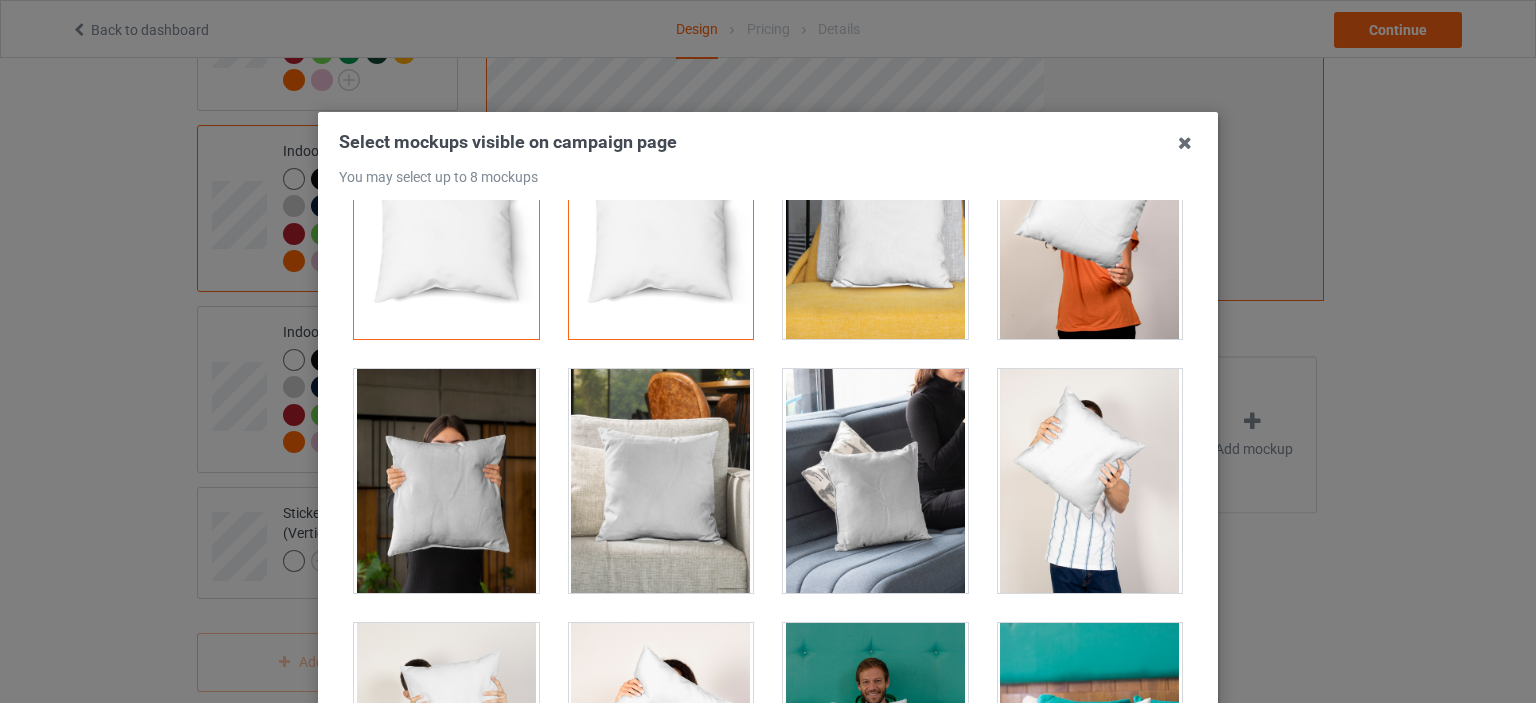 click at bounding box center (875, 481) 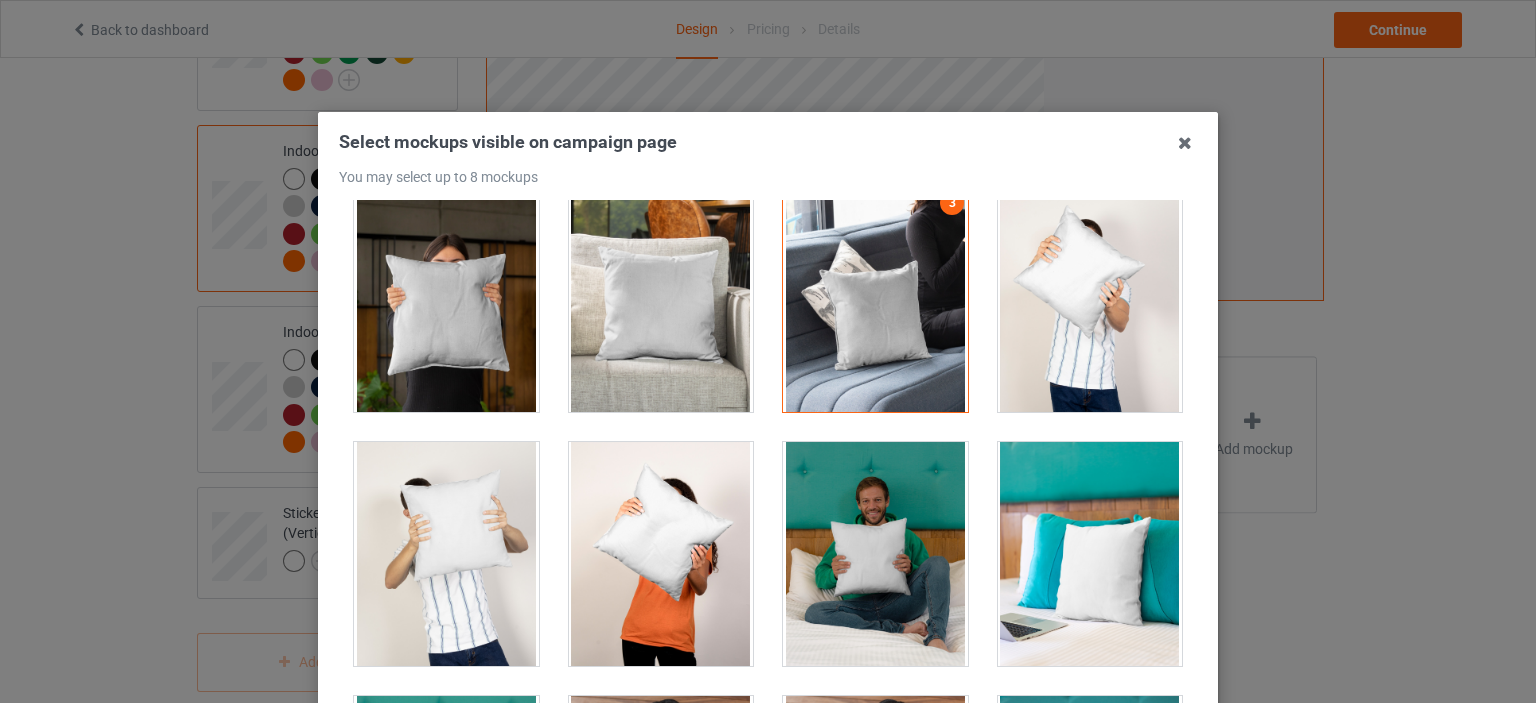 scroll, scrollTop: 451, scrollLeft: 0, axis: vertical 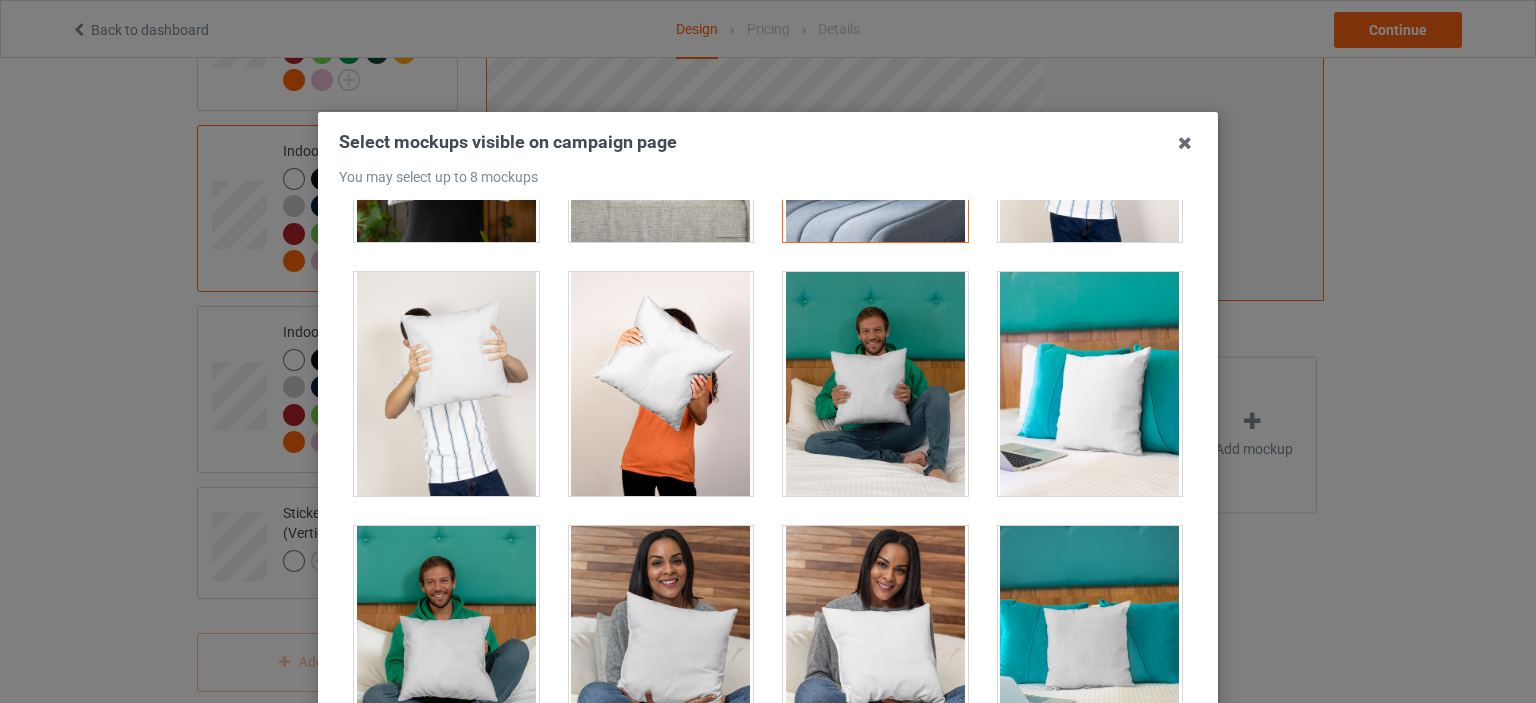 click at bounding box center (875, 384) 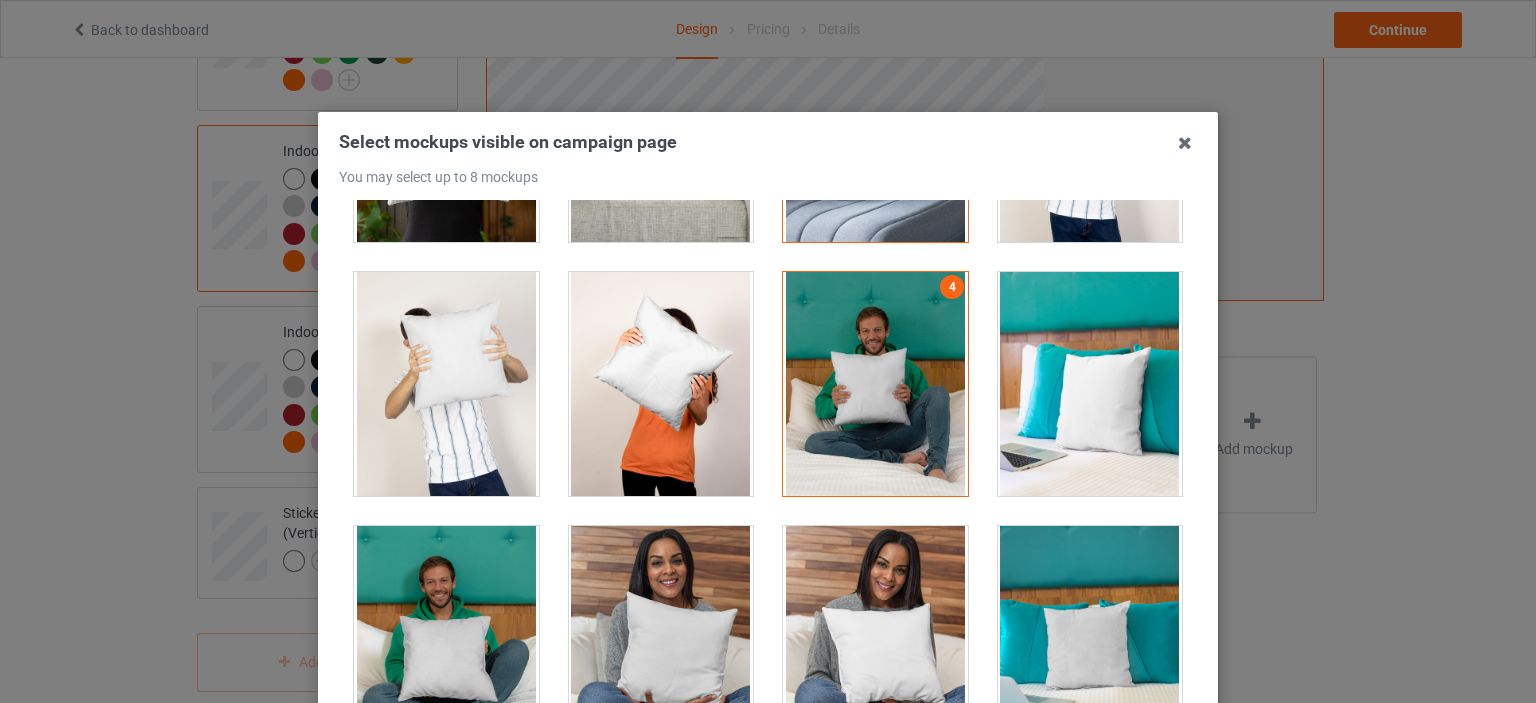 click at bounding box center (875, 384) 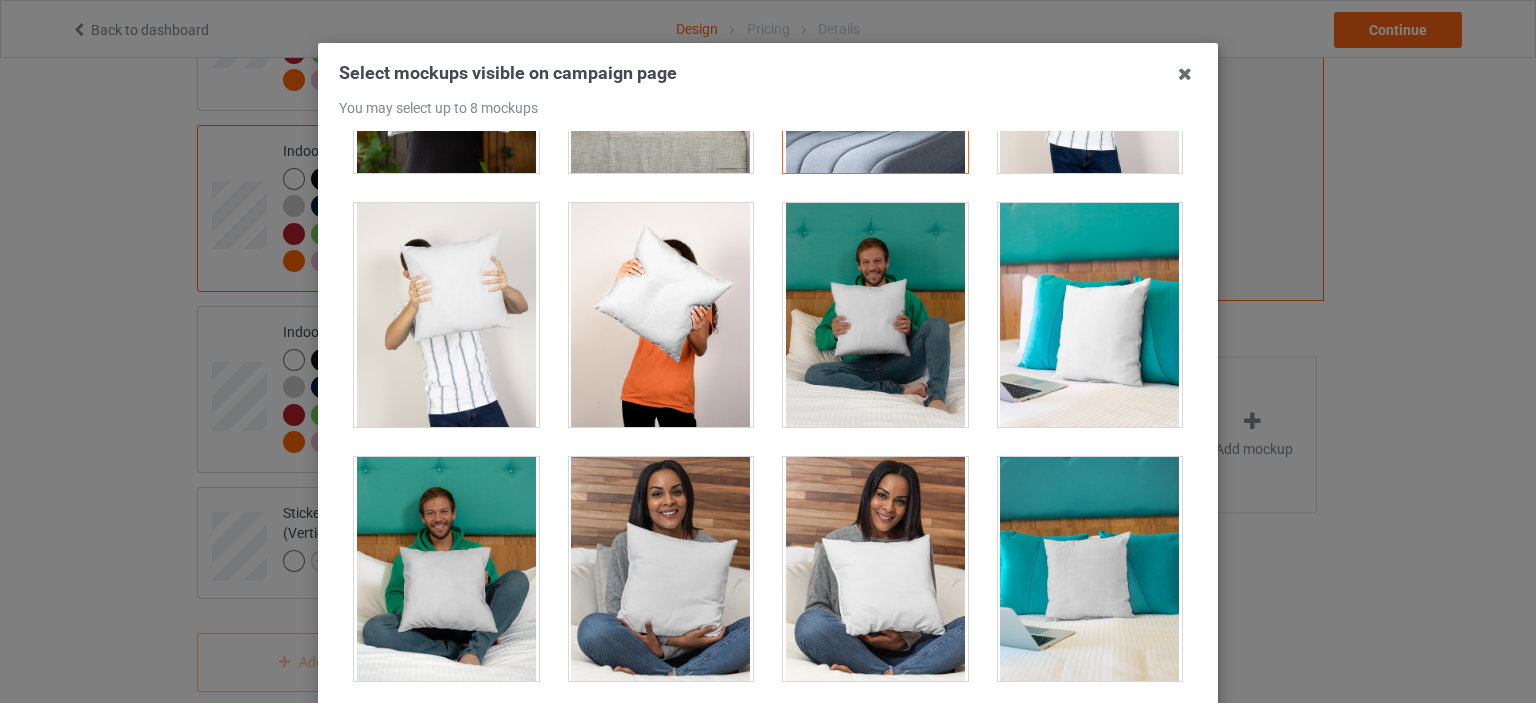 scroll, scrollTop: 263, scrollLeft: 0, axis: vertical 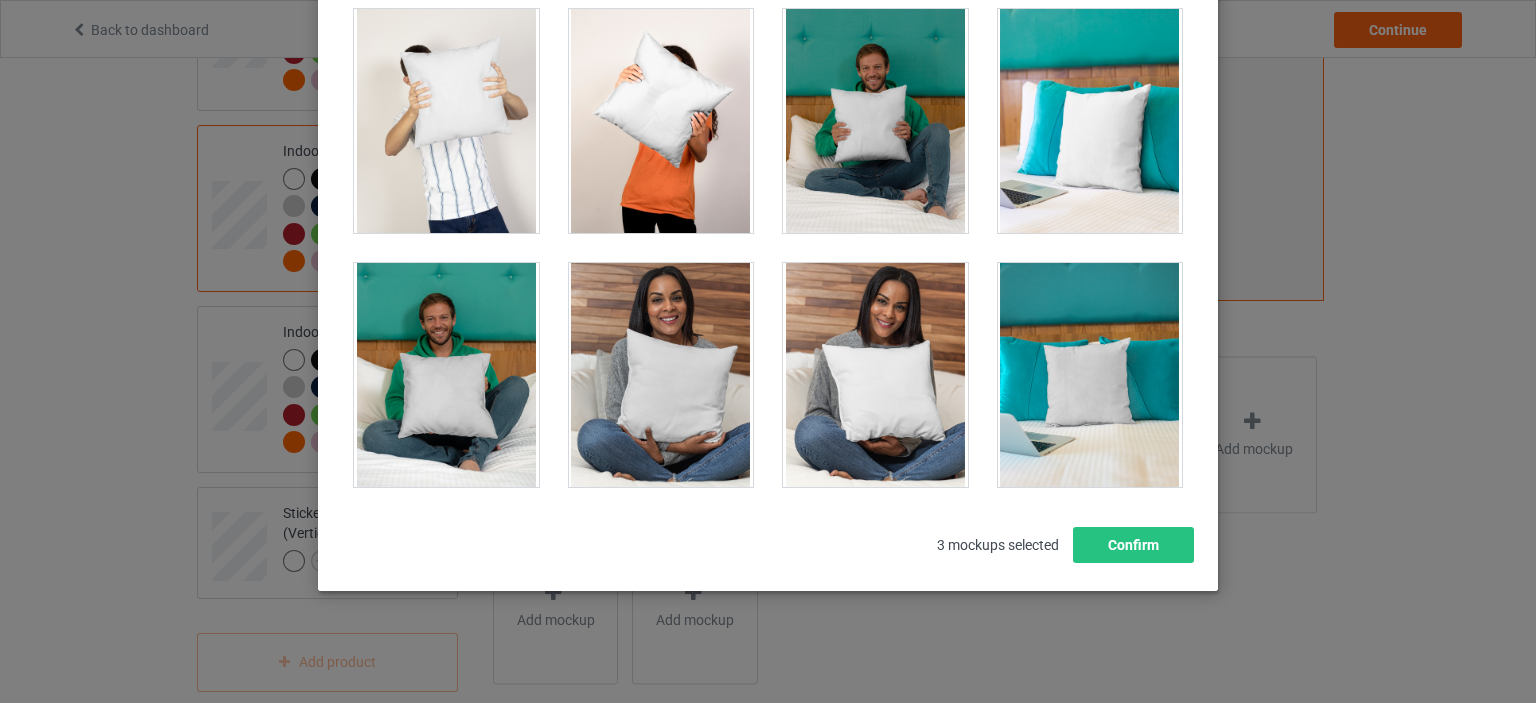 click at bounding box center (875, 375) 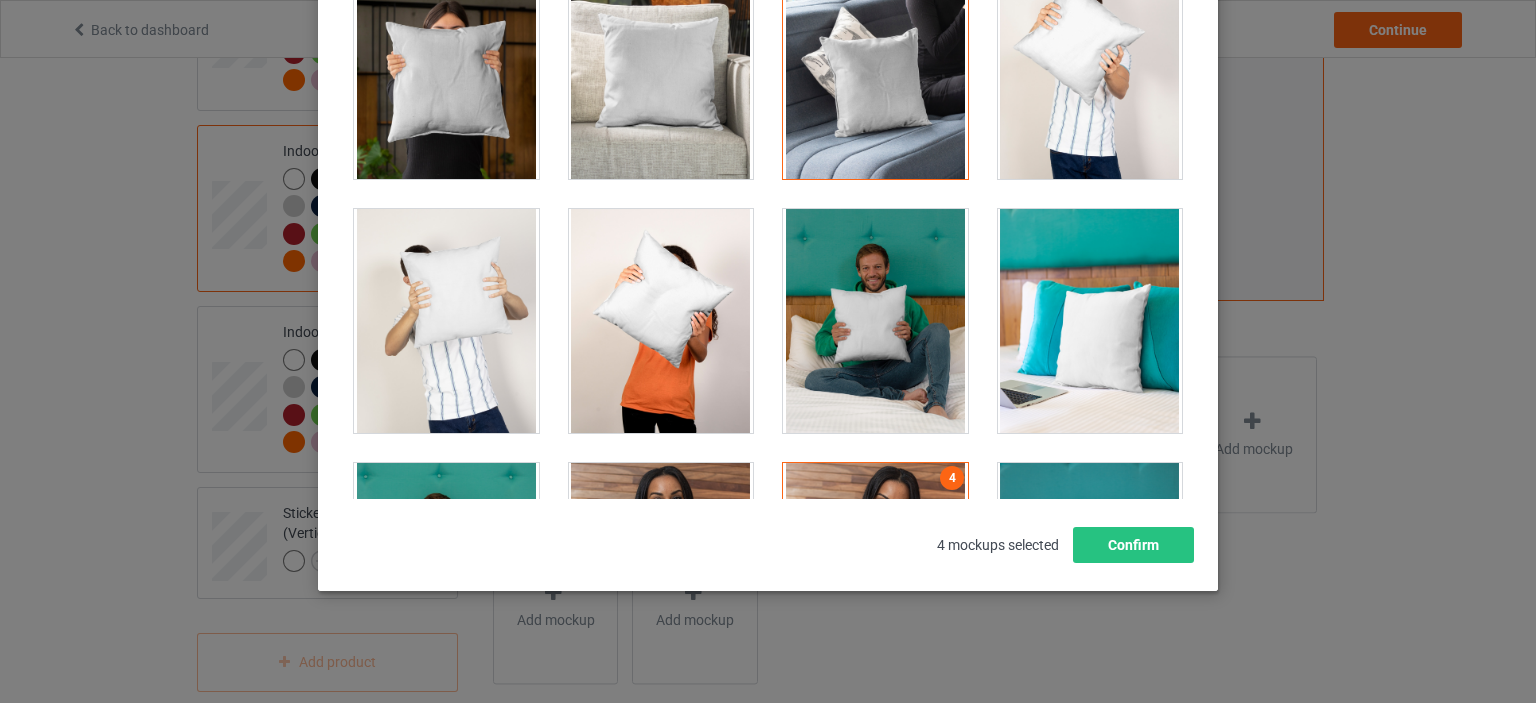 click at bounding box center (1090, 321) 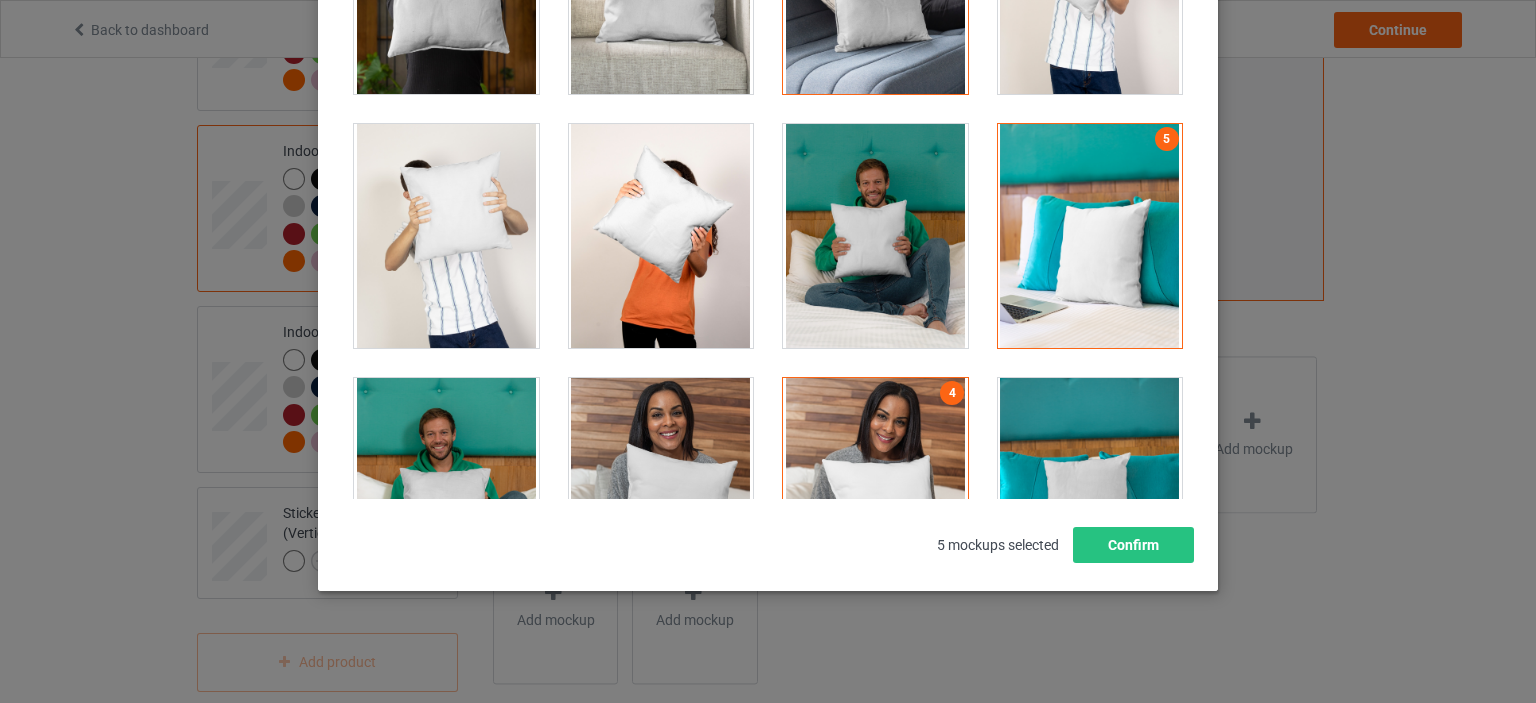 scroll, scrollTop: 451, scrollLeft: 0, axis: vertical 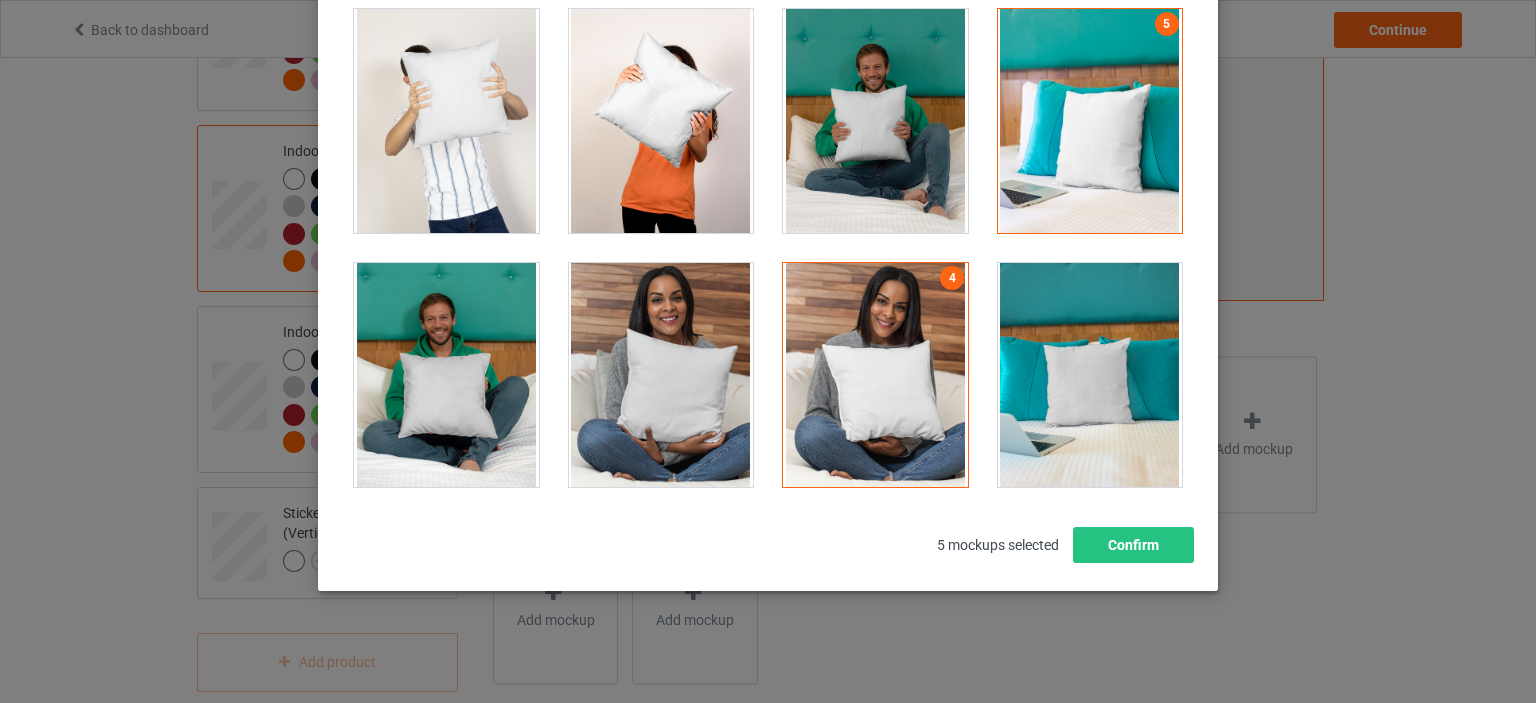 click at bounding box center [1090, 375] 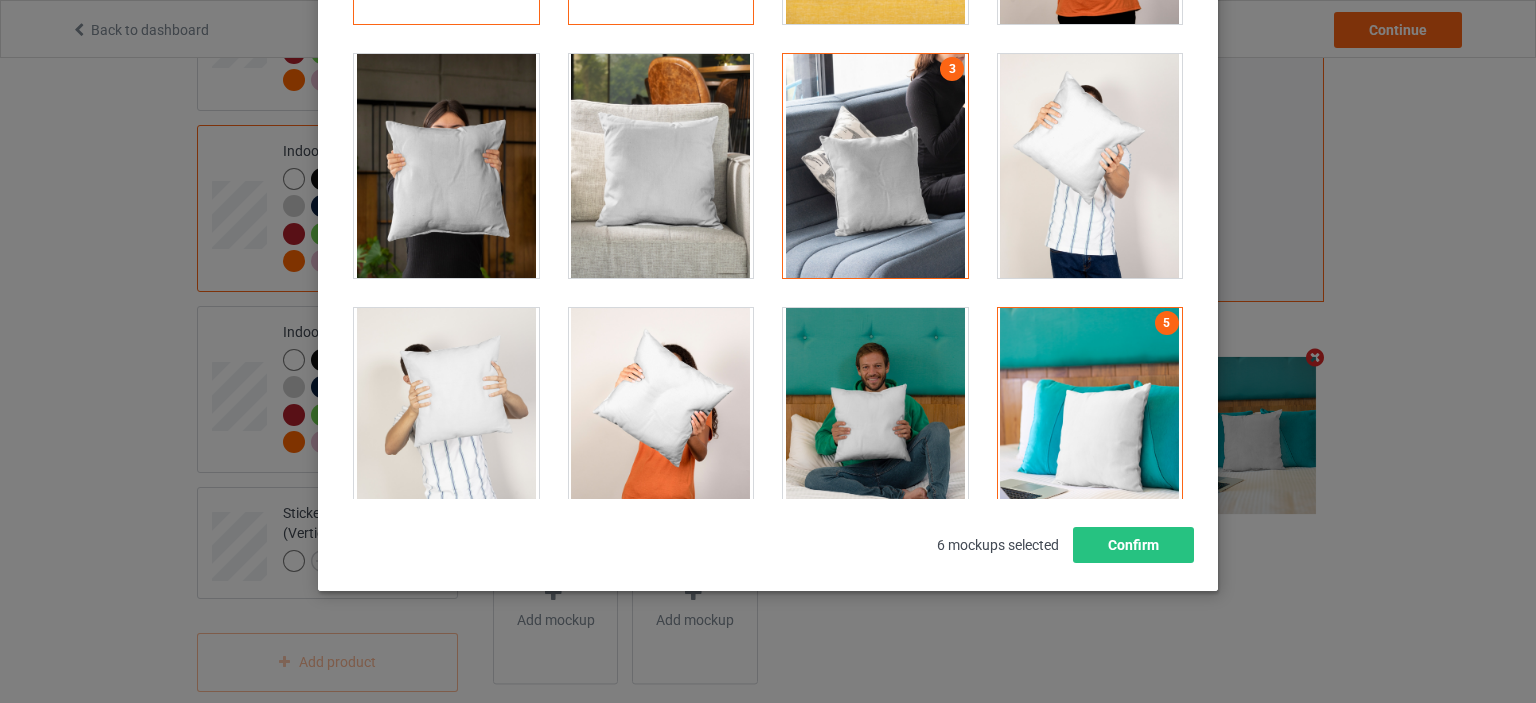 scroll, scrollTop: 0, scrollLeft: 0, axis: both 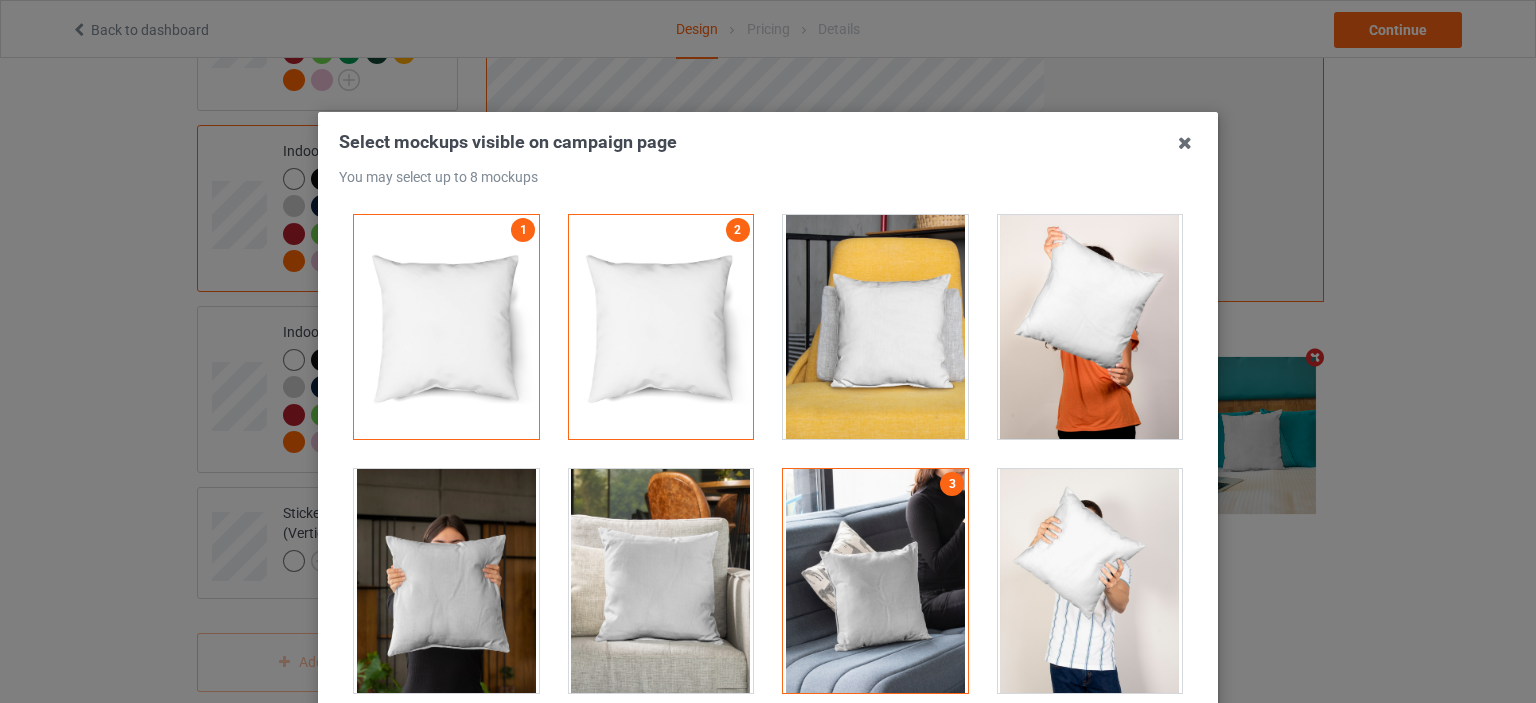 click at bounding box center [875, 327] 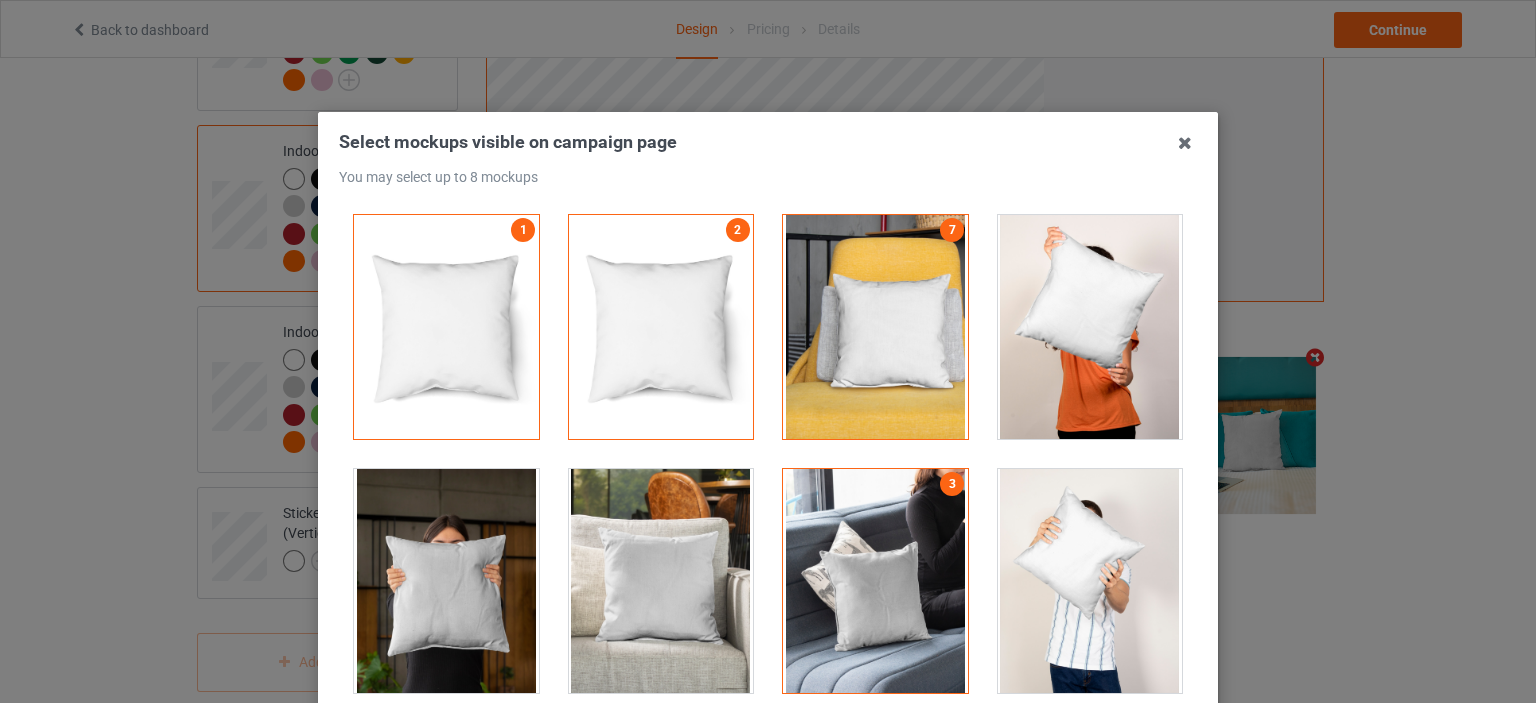 click at bounding box center (875, 327) 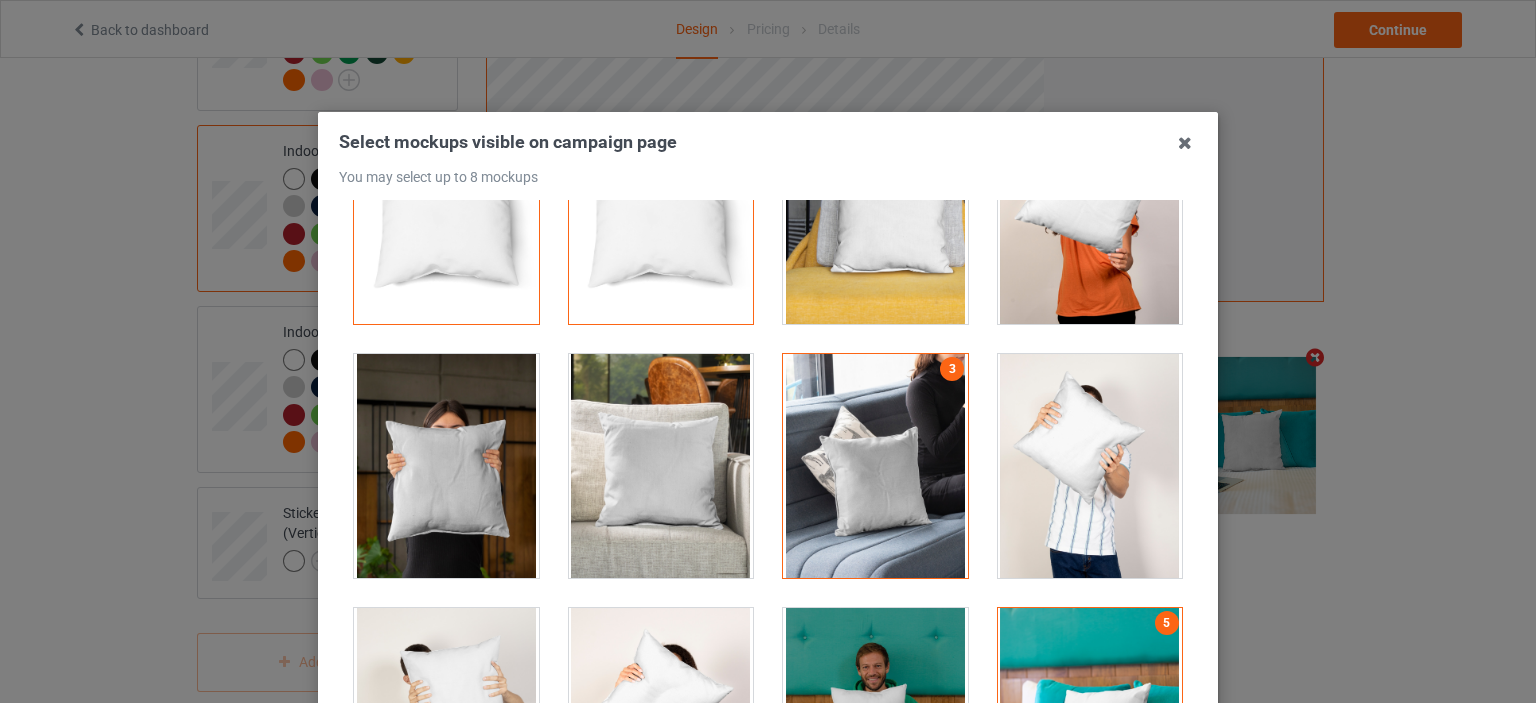 scroll, scrollTop: 200, scrollLeft: 0, axis: vertical 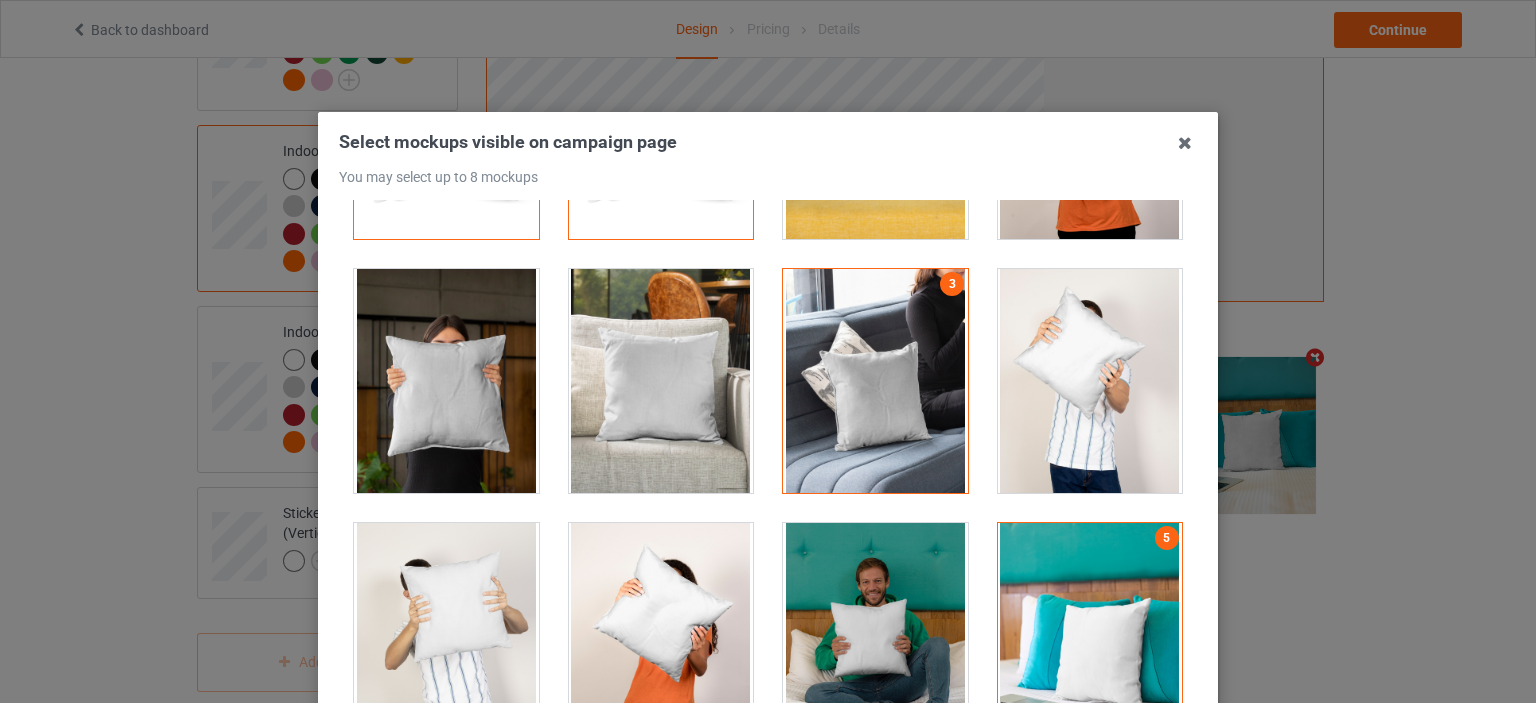 click at bounding box center [661, 381] 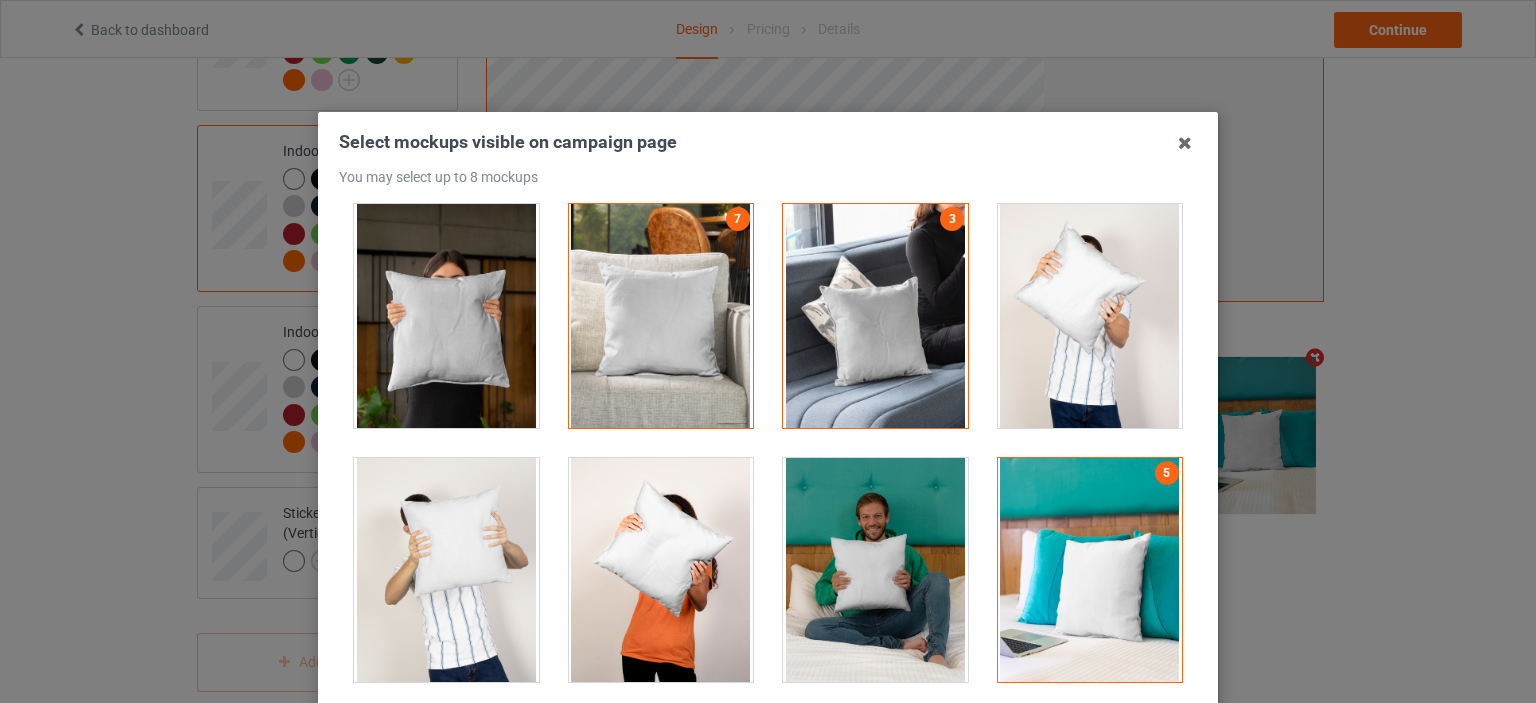 scroll, scrollTop: 300, scrollLeft: 0, axis: vertical 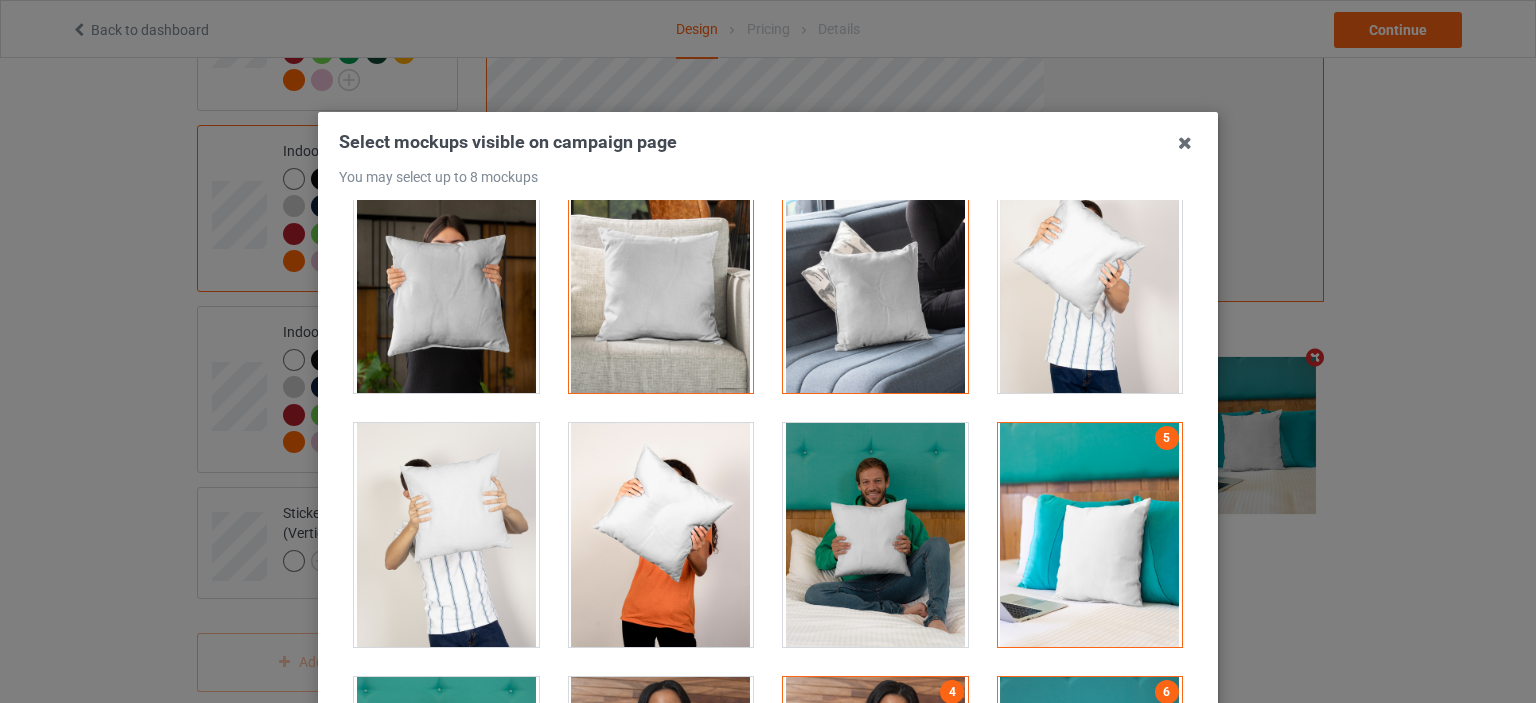 click at bounding box center (446, 281) 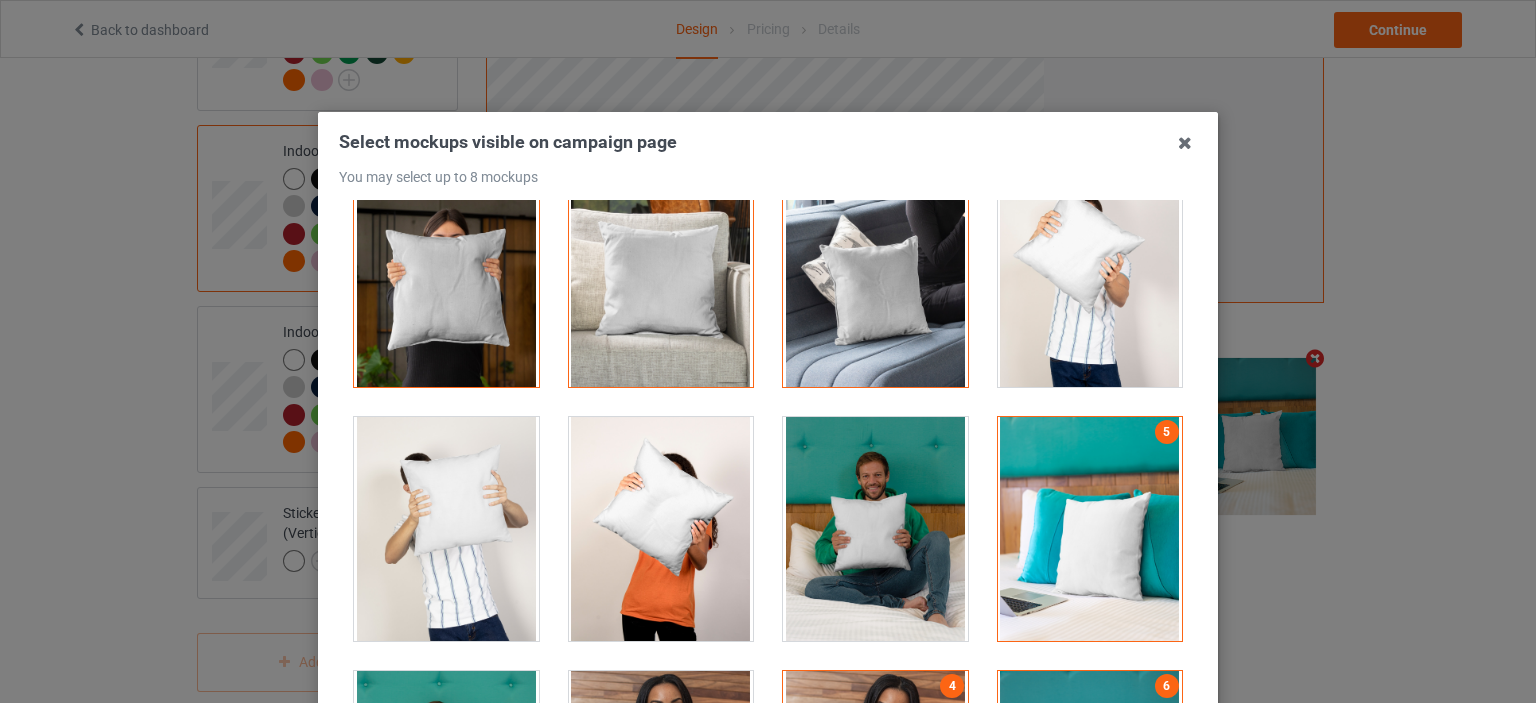 scroll, scrollTop: 451, scrollLeft: 0, axis: vertical 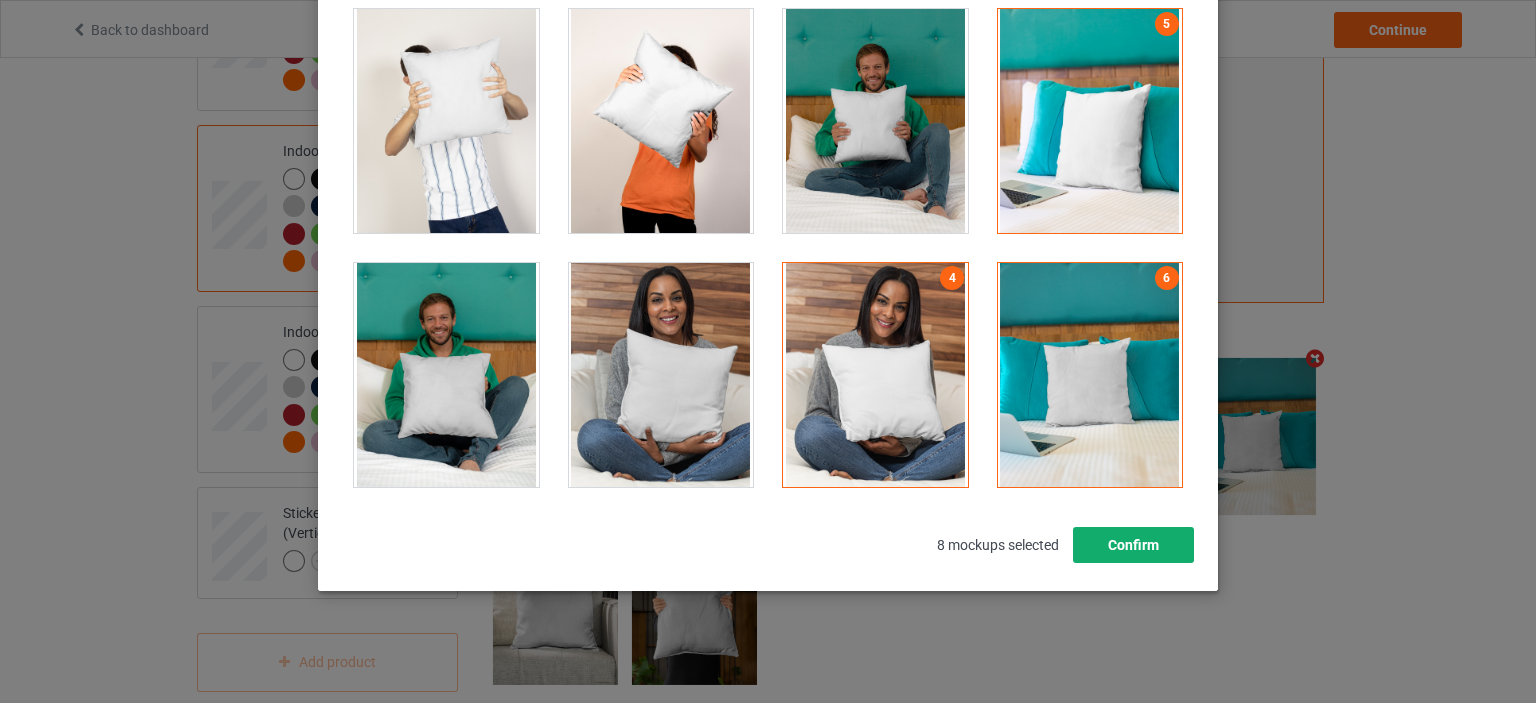 click on "Confirm" at bounding box center [1133, 545] 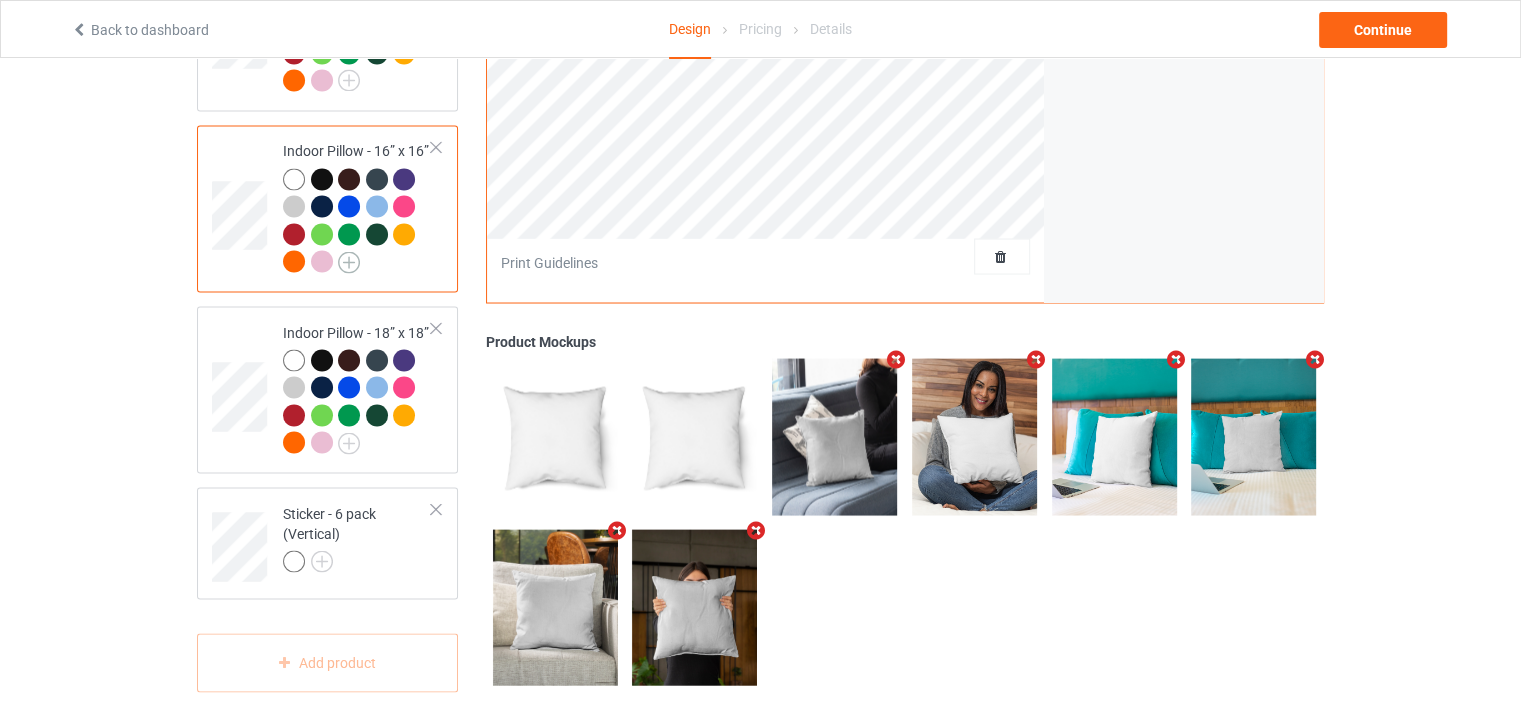 click at bounding box center (349, 262) 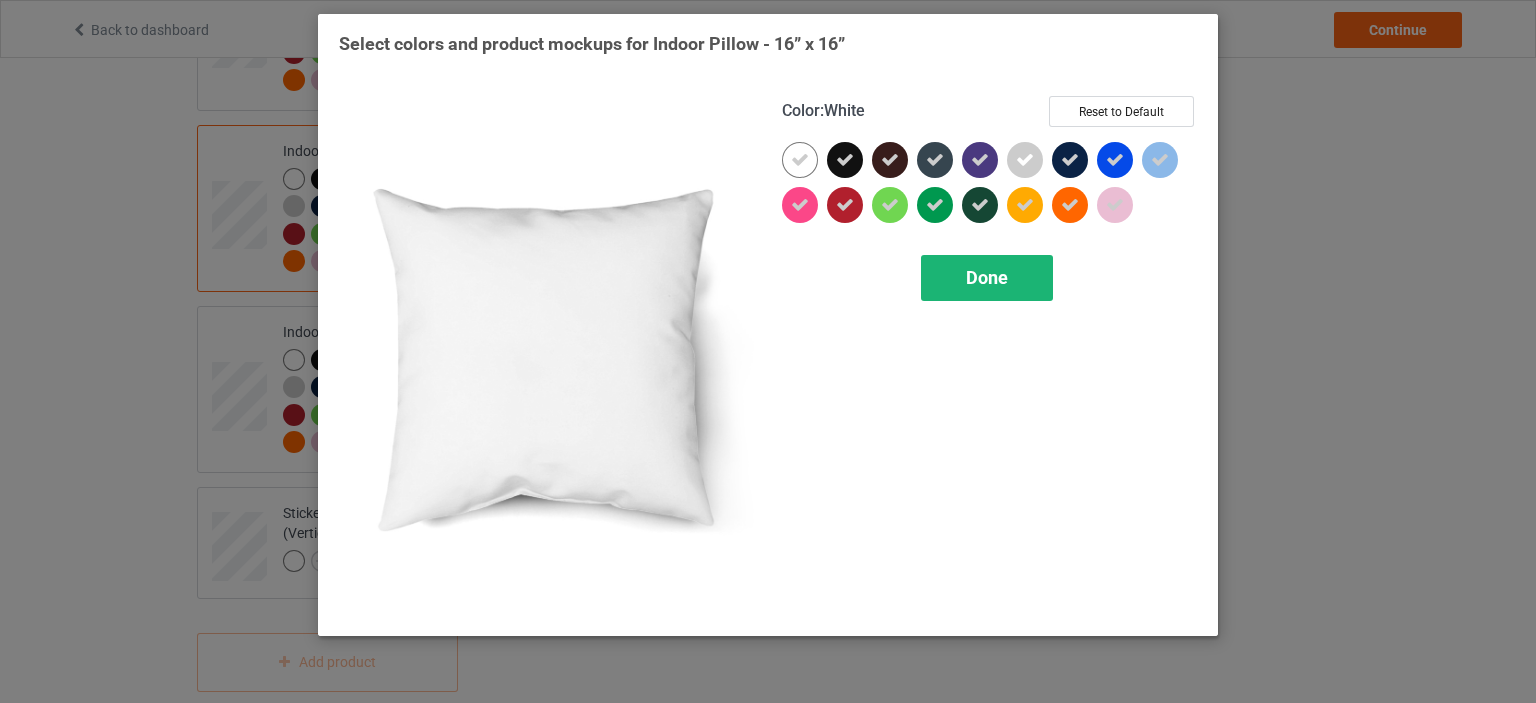 click on "Done" at bounding box center (987, 277) 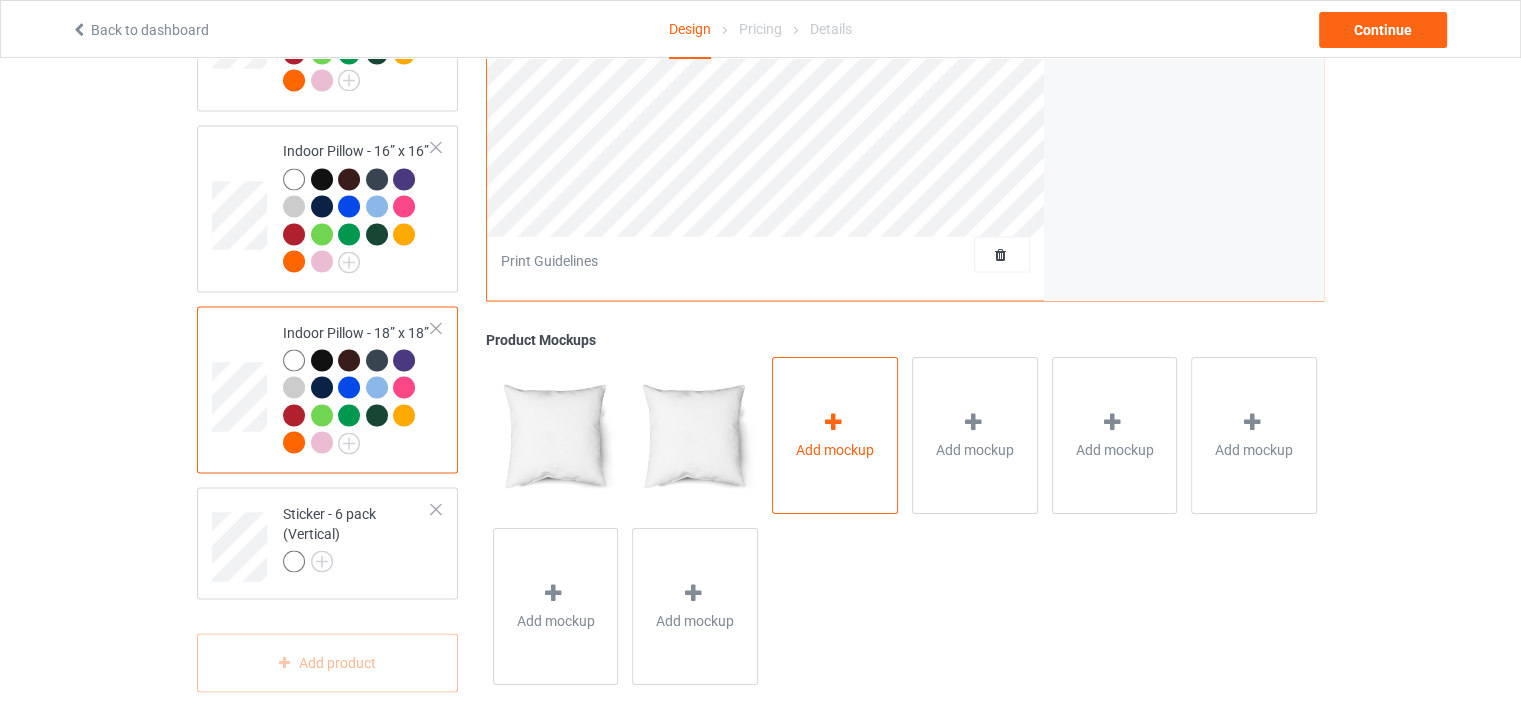 click on "Add mockup" at bounding box center [835, 449] 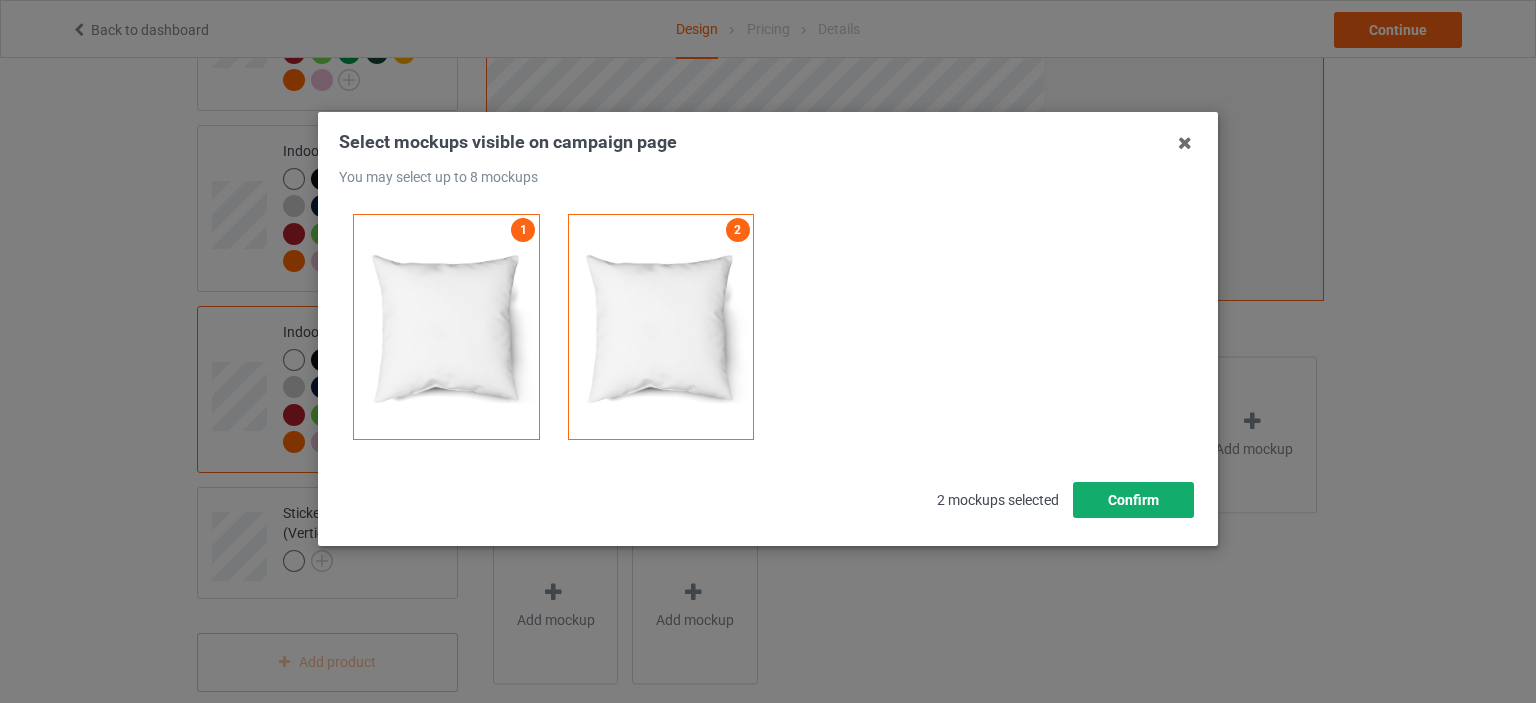 click on "Confirm" at bounding box center (1133, 500) 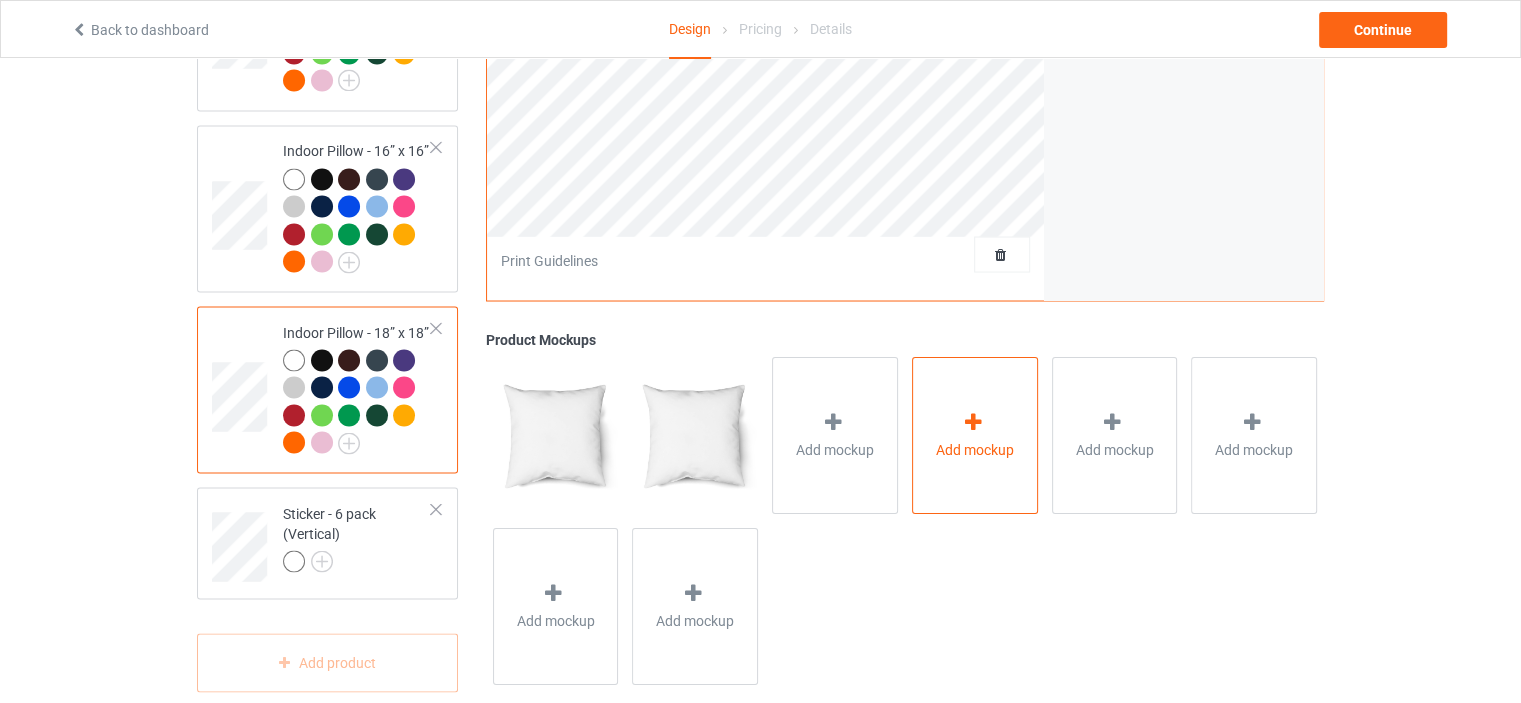 click on "Add mockup" at bounding box center [975, 449] 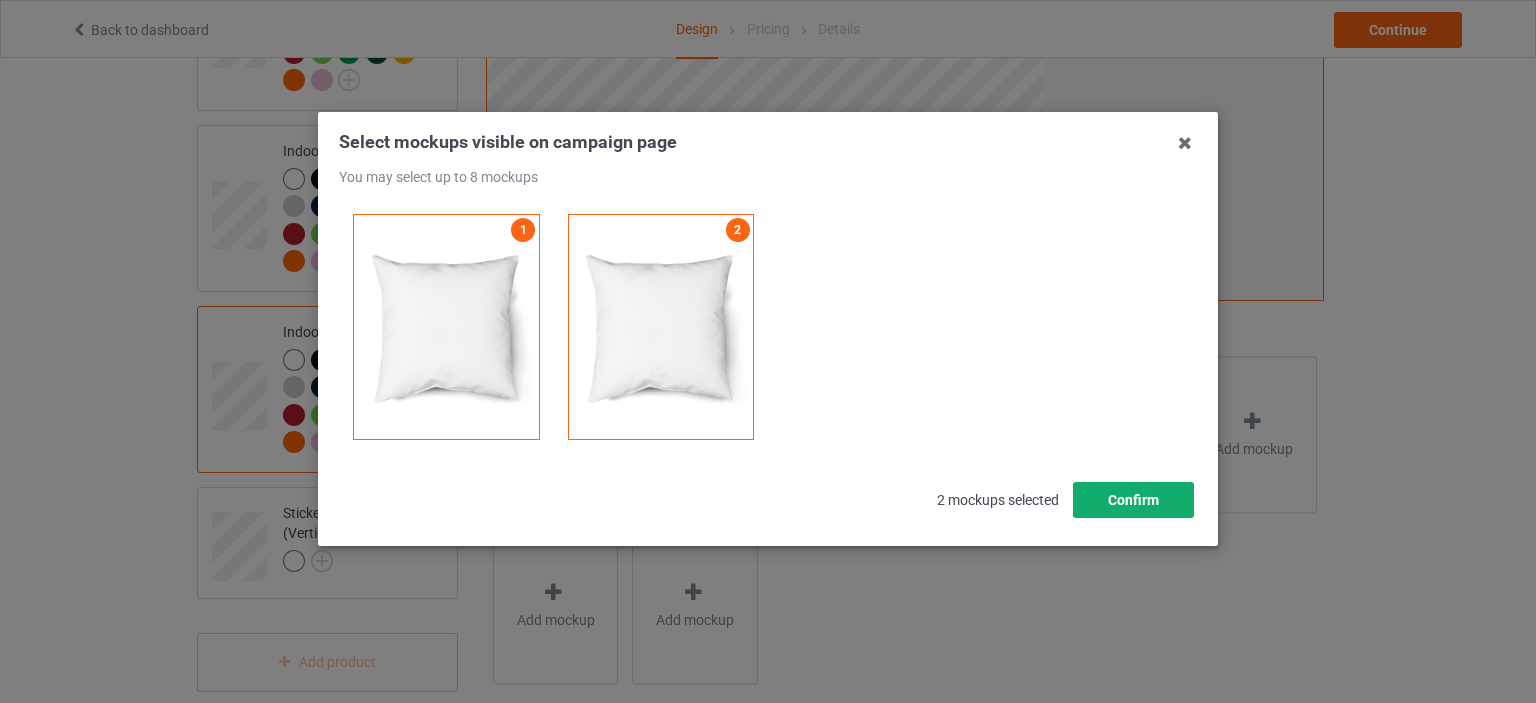 click on "Confirm" at bounding box center [1133, 500] 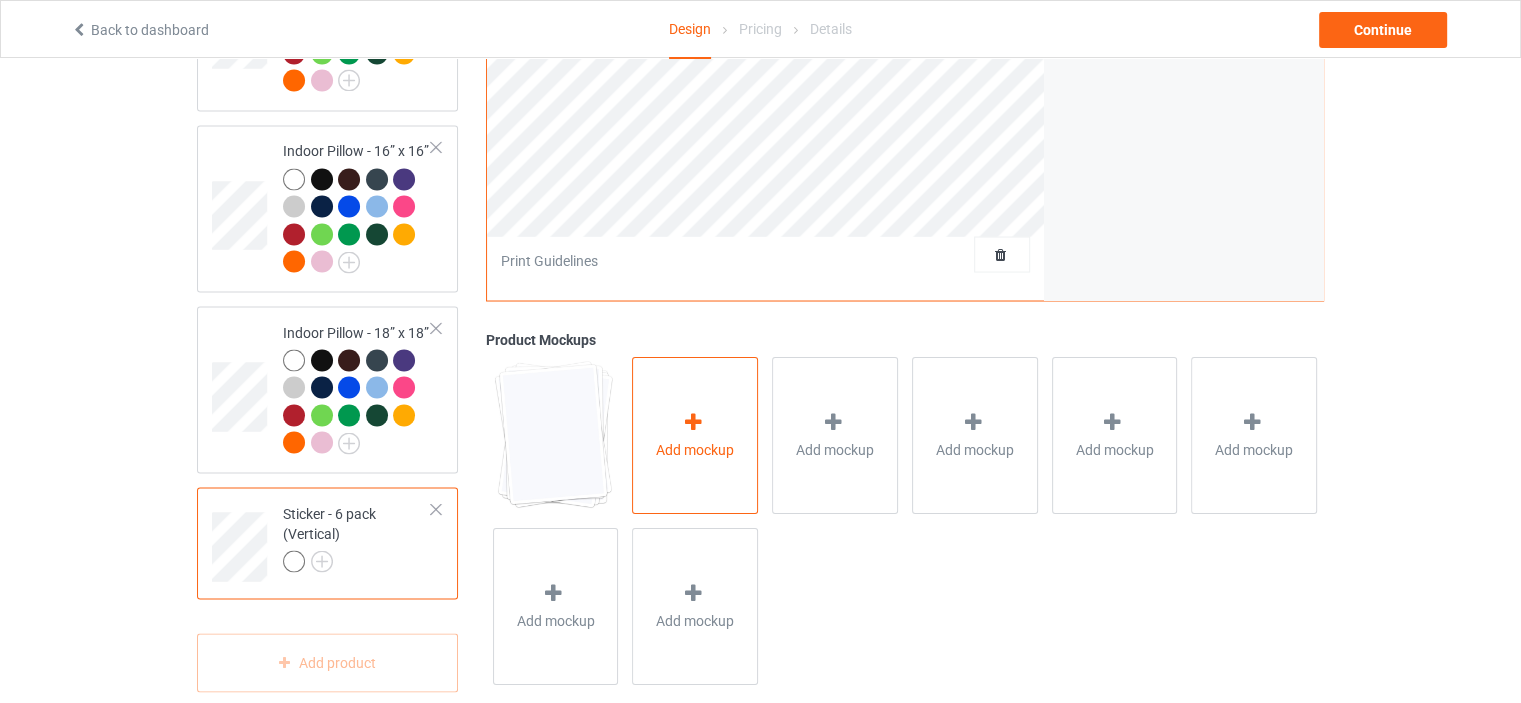 click on "Add mockup" at bounding box center [695, 449] 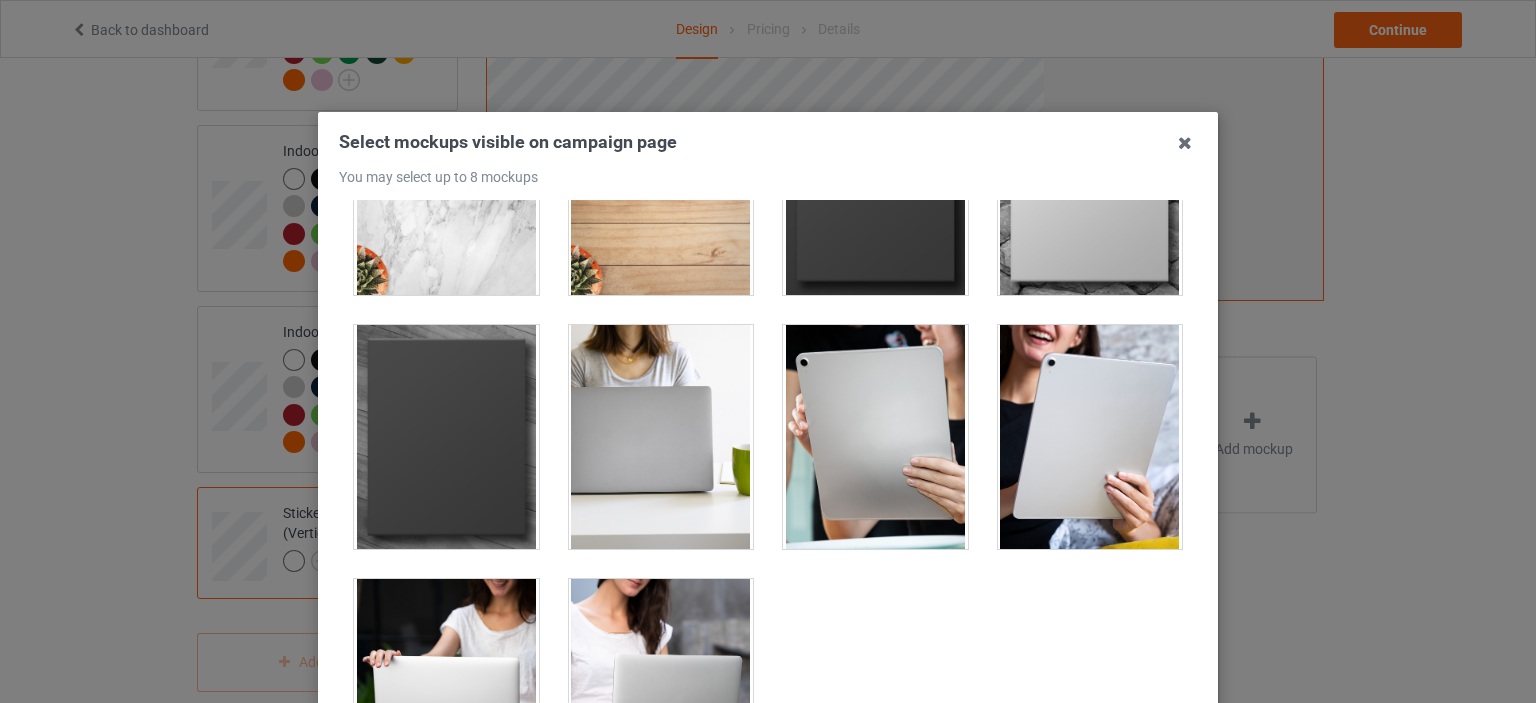 scroll, scrollTop: 400, scrollLeft: 0, axis: vertical 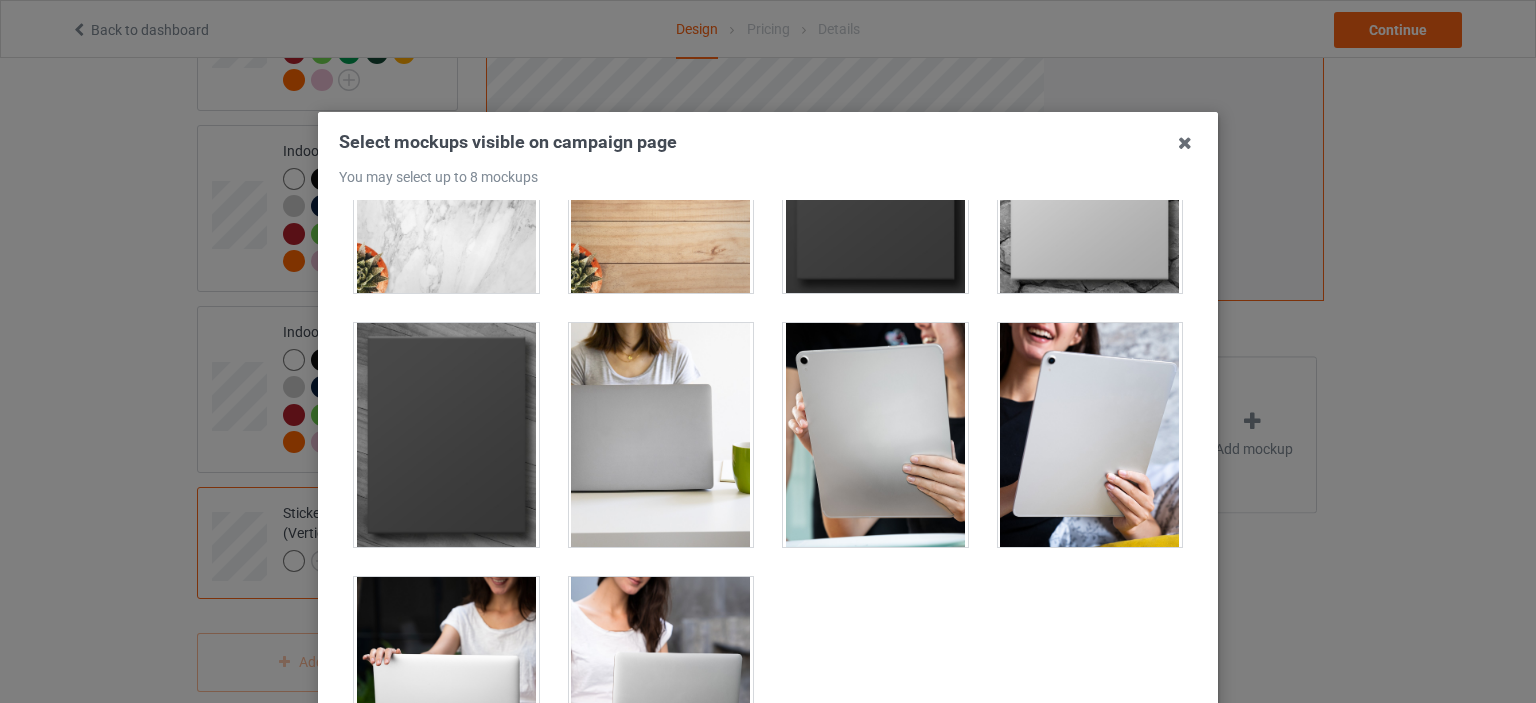 drag, startPoint x: 1024, startPoint y: 392, endPoint x: 999, endPoint y: 403, distance: 27.313 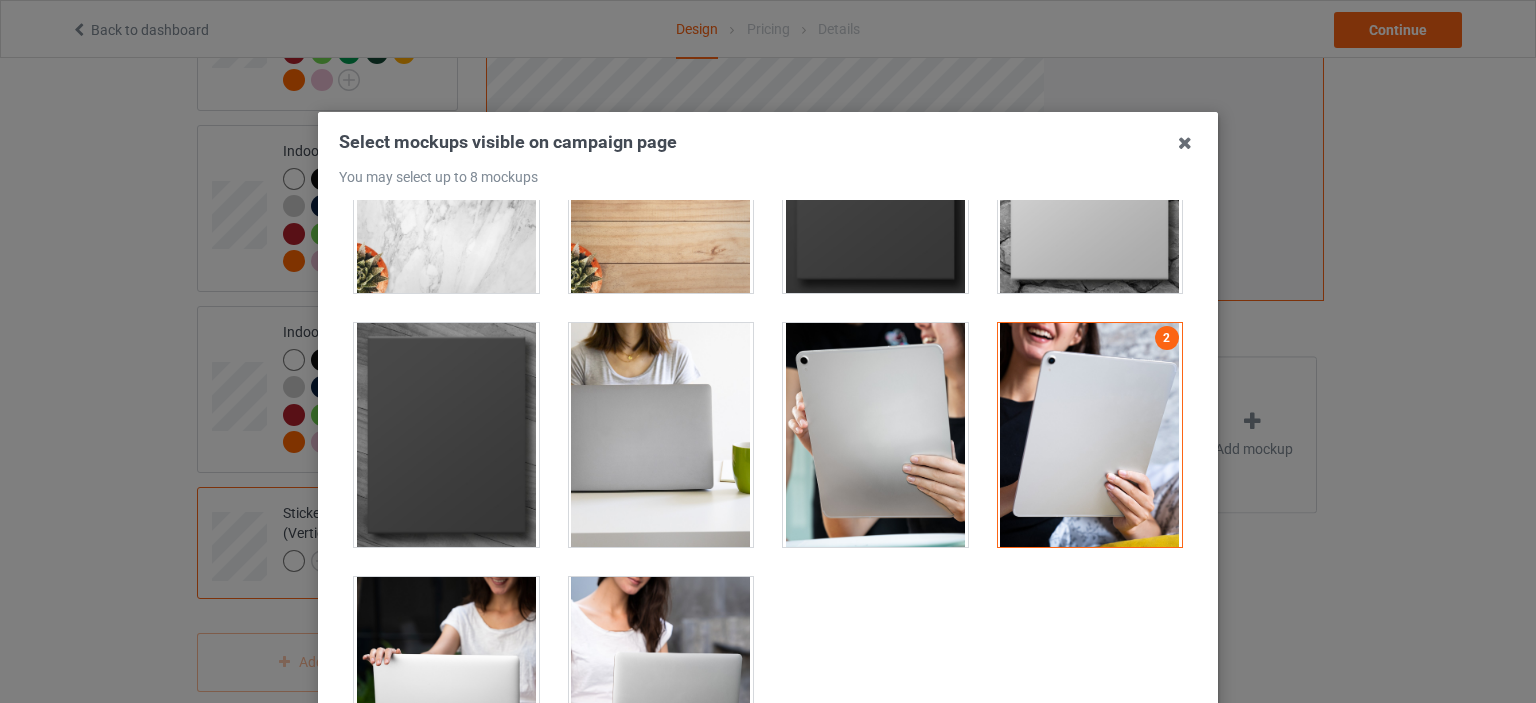 click at bounding box center (875, 435) 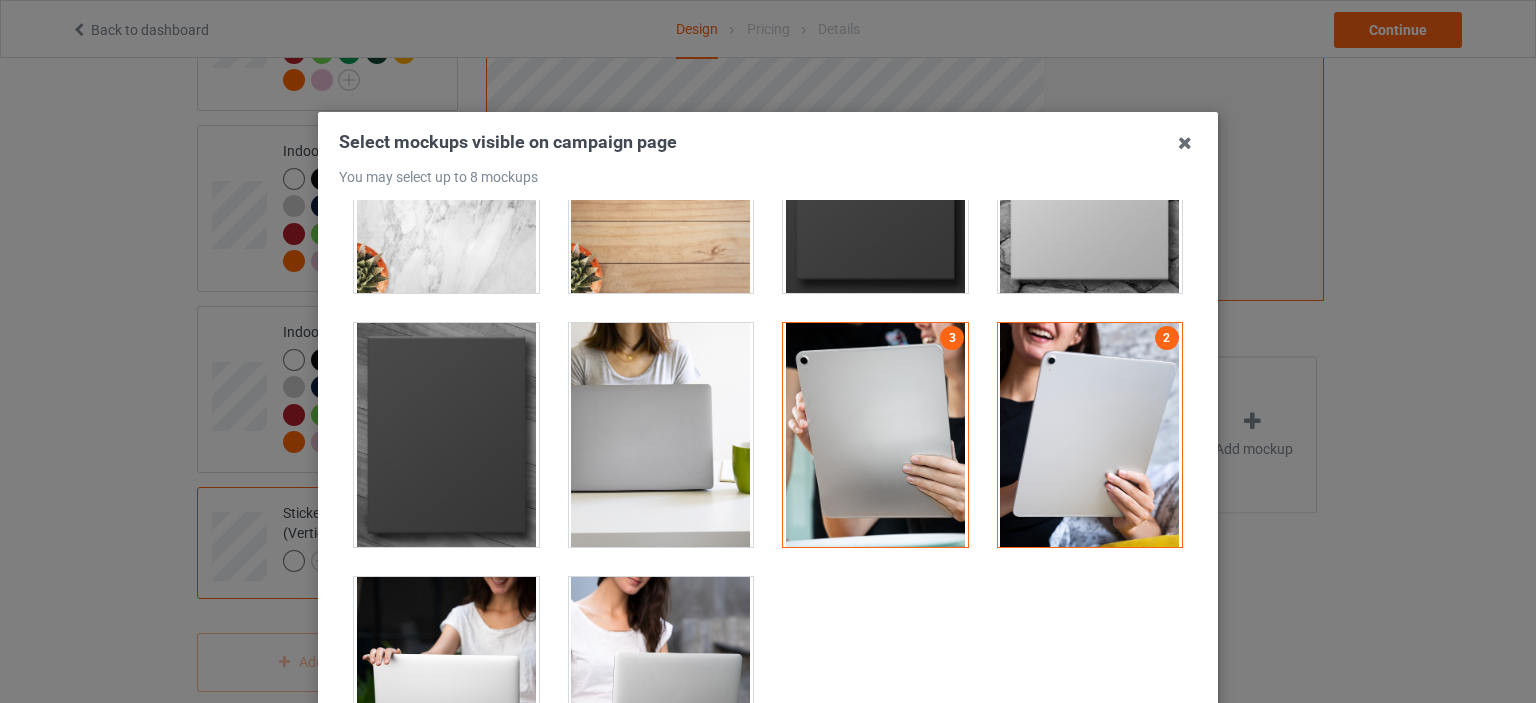 click at bounding box center [661, 435] 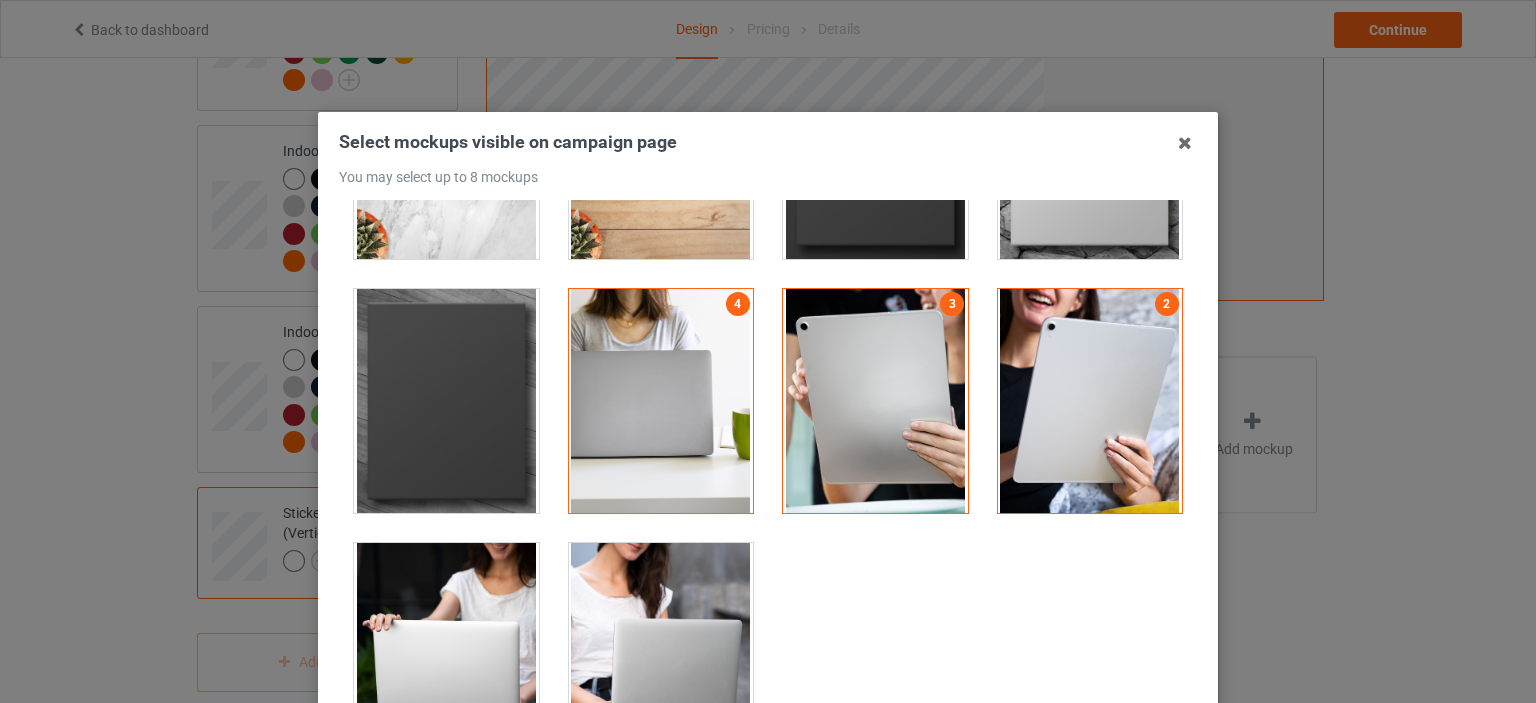 scroll, scrollTop: 451, scrollLeft: 0, axis: vertical 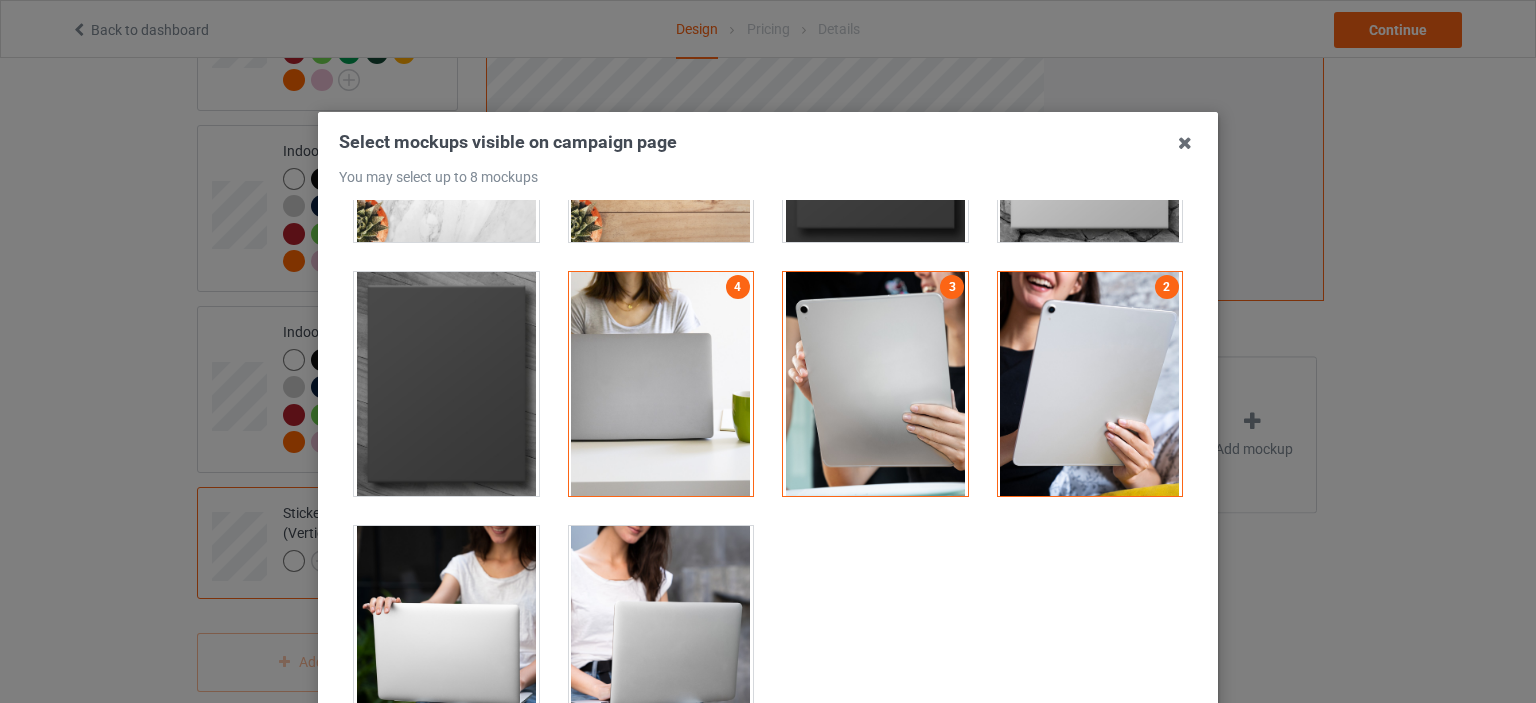 click at bounding box center (446, 384) 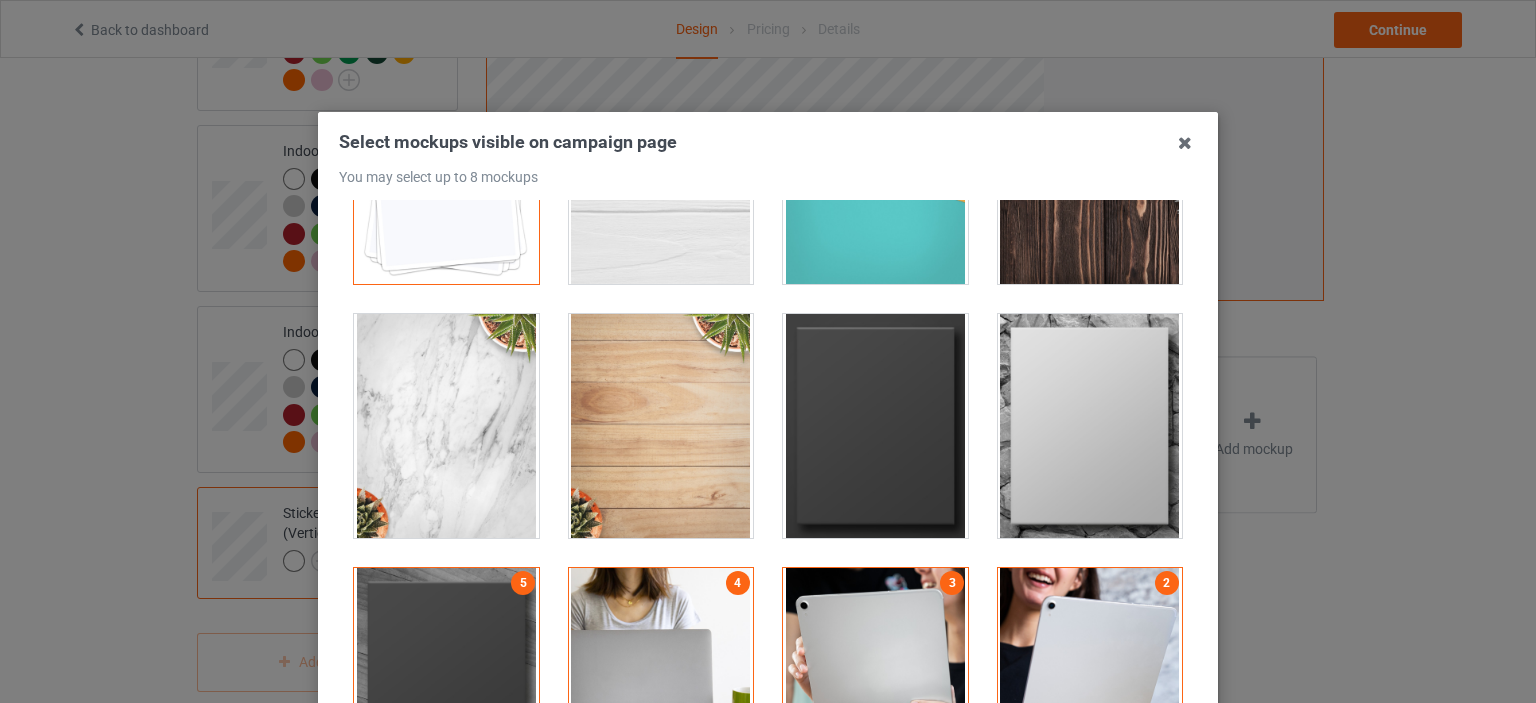 scroll, scrollTop: 151, scrollLeft: 0, axis: vertical 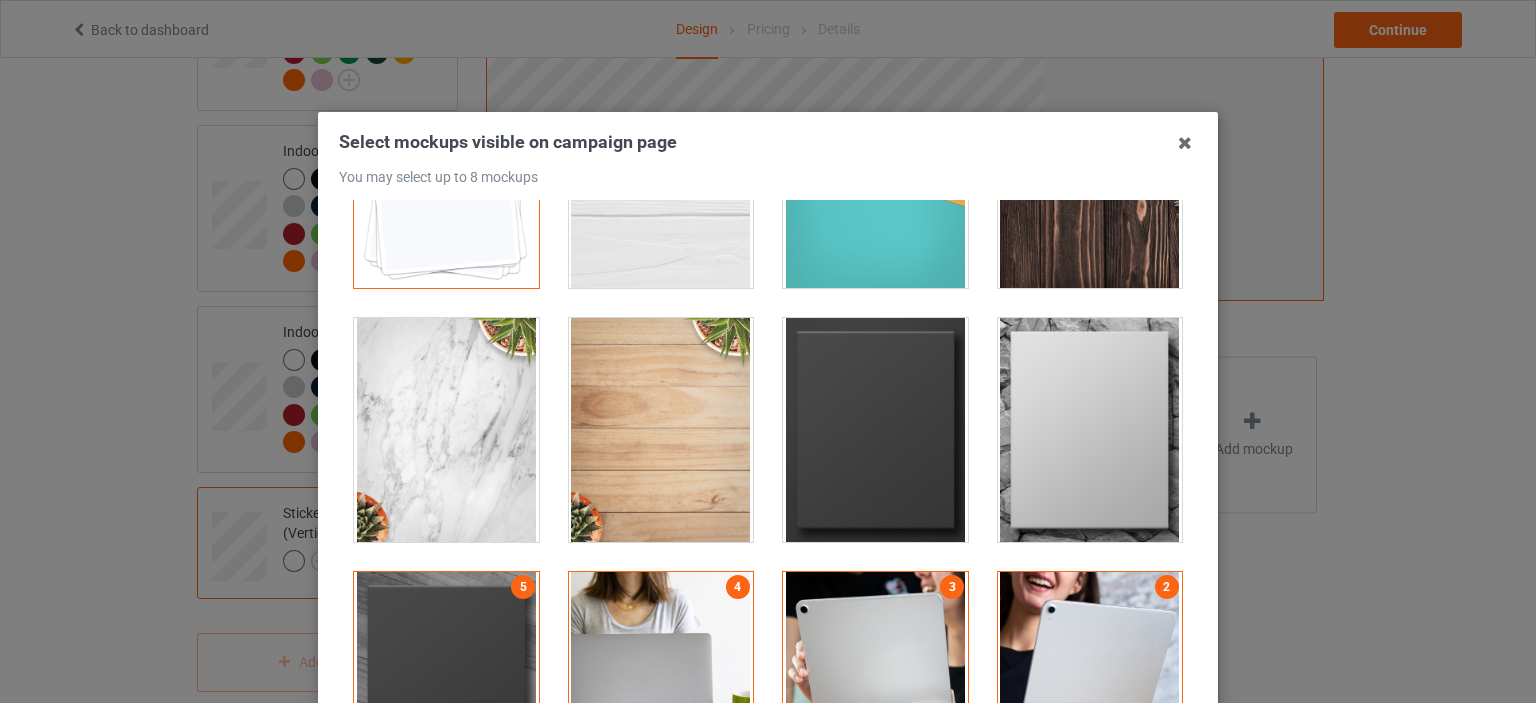 click at bounding box center [446, 430] 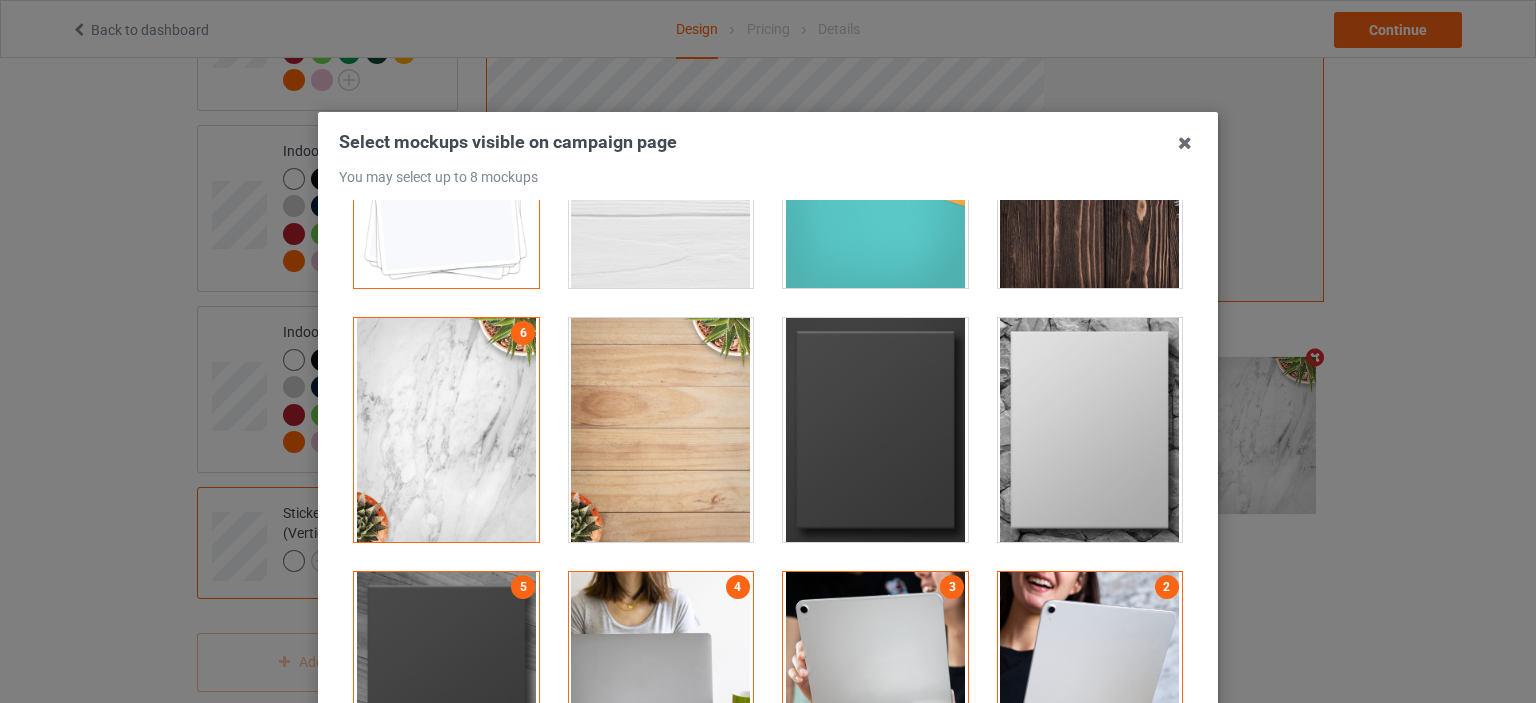 click at bounding box center [875, 430] 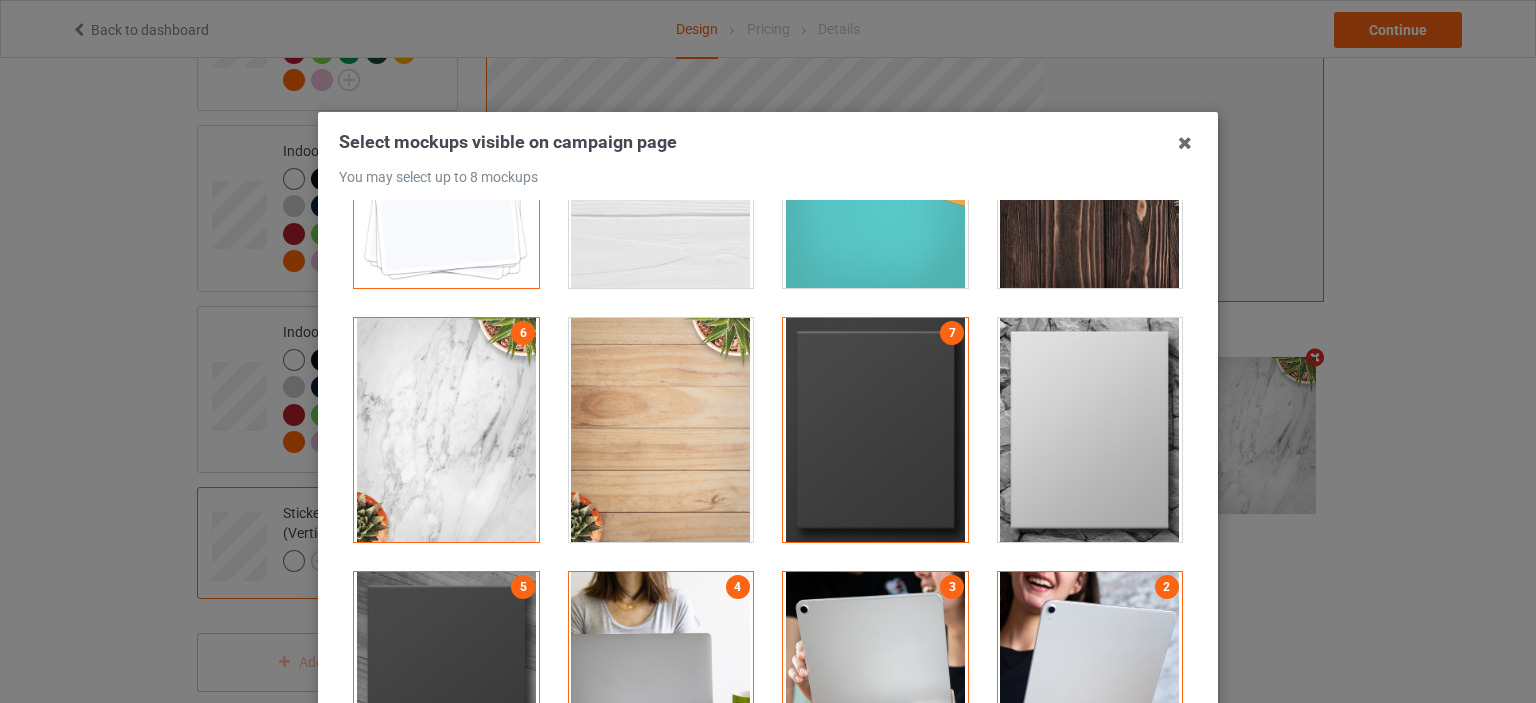 click at bounding box center (1090, 430) 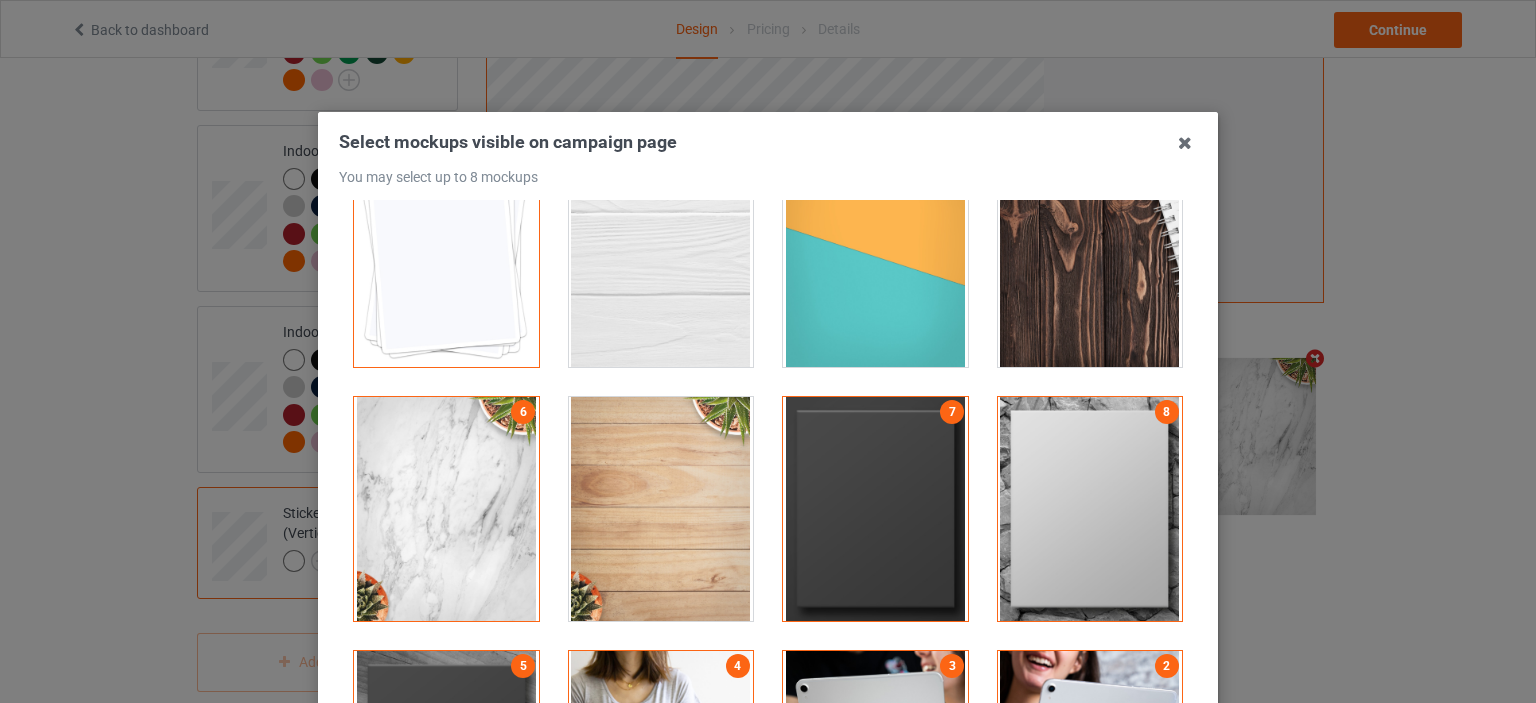scroll, scrollTop: 0, scrollLeft: 0, axis: both 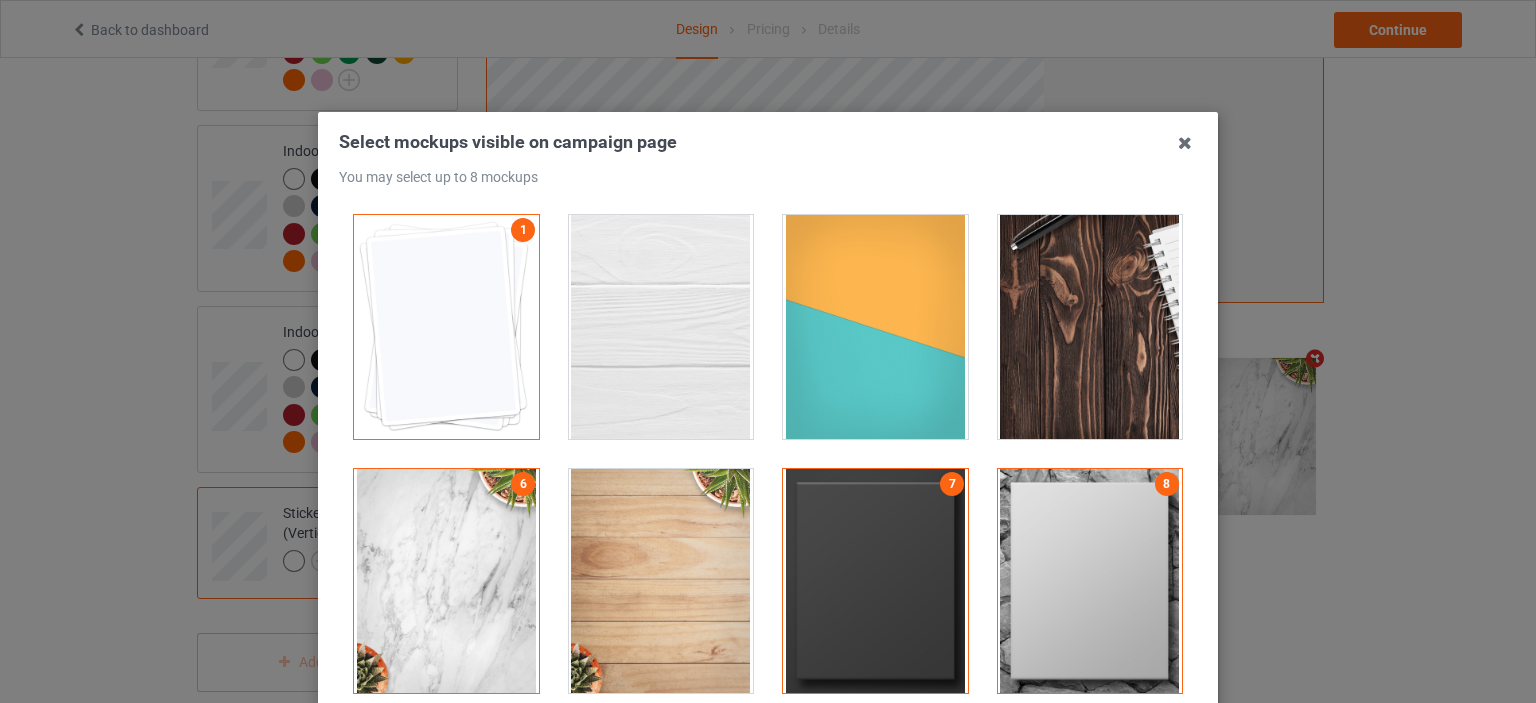 click at bounding box center [1090, 327] 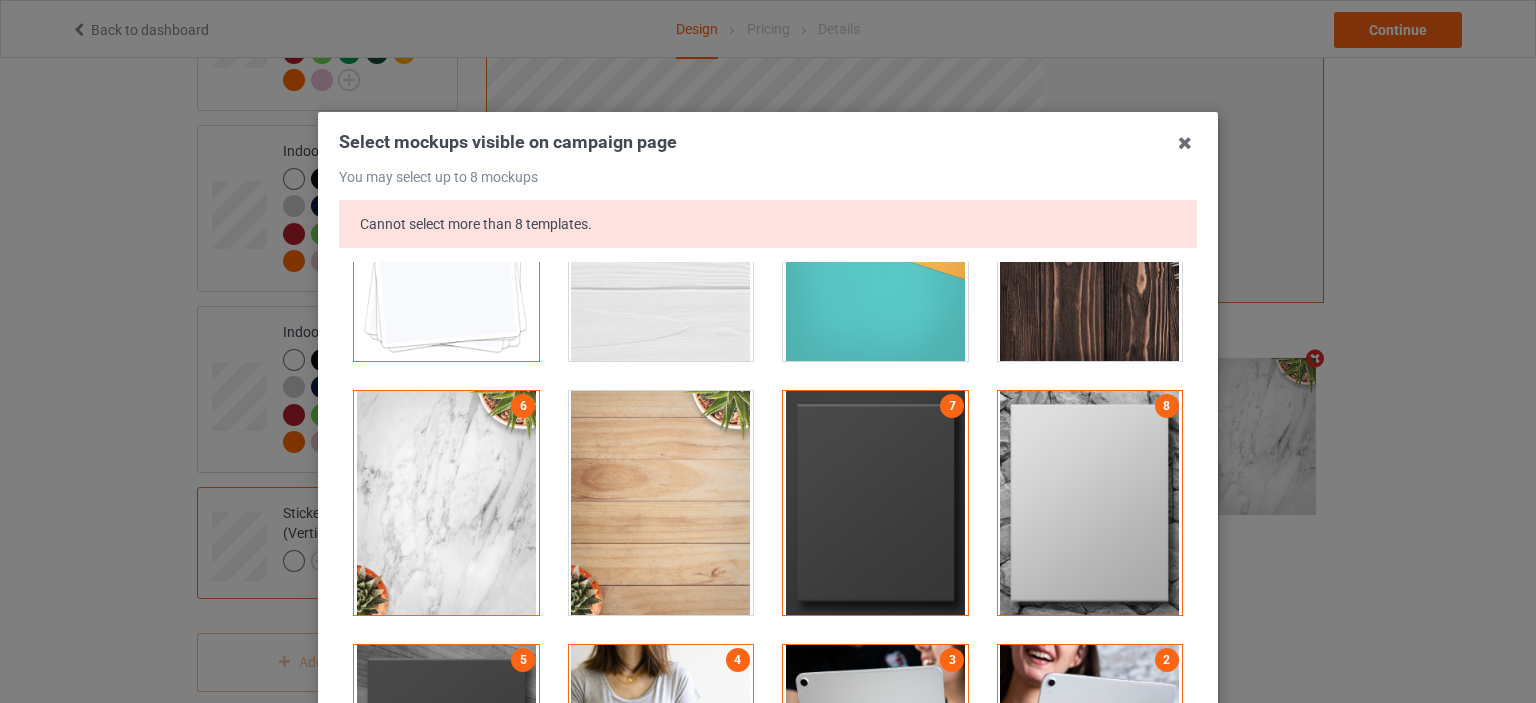 scroll, scrollTop: 452, scrollLeft: 0, axis: vertical 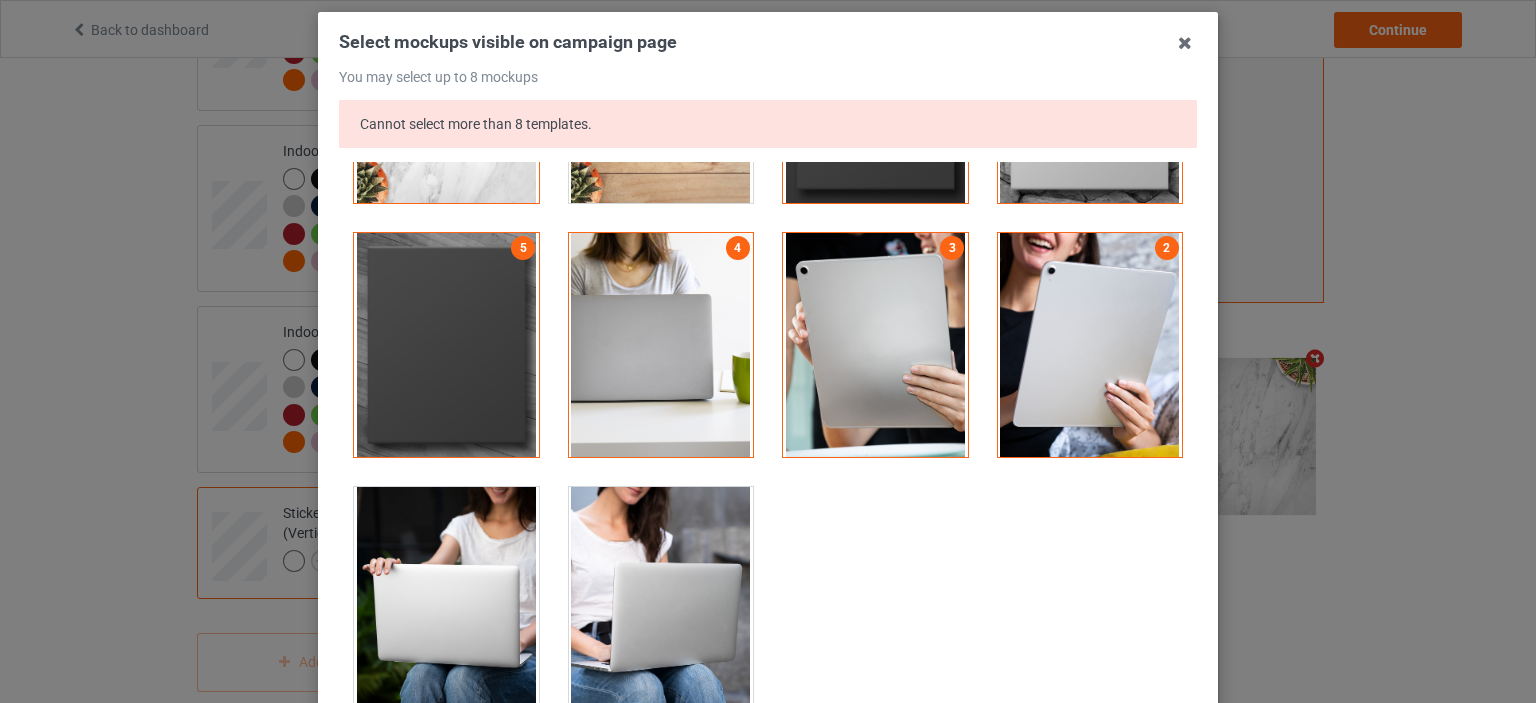 click at bounding box center (875, 345) 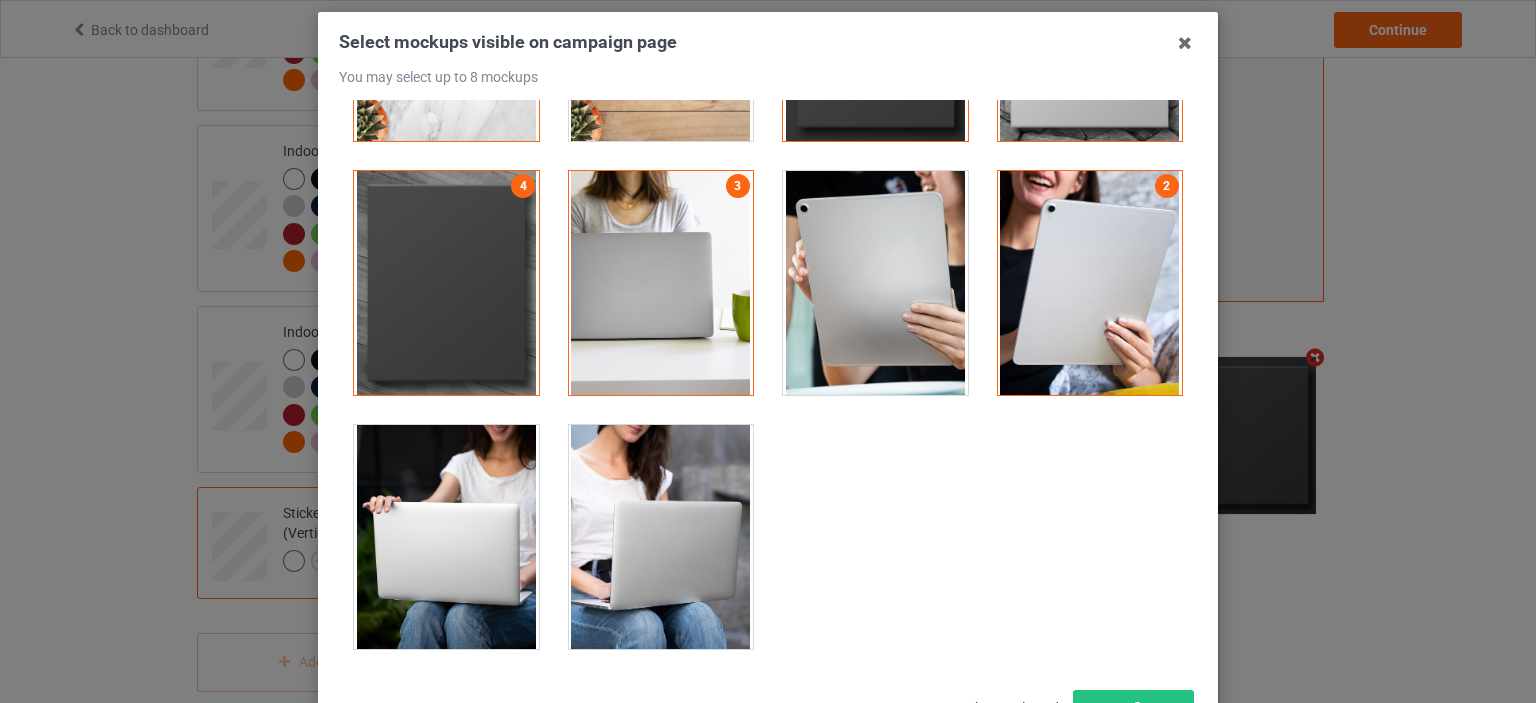 scroll, scrollTop: 451, scrollLeft: 0, axis: vertical 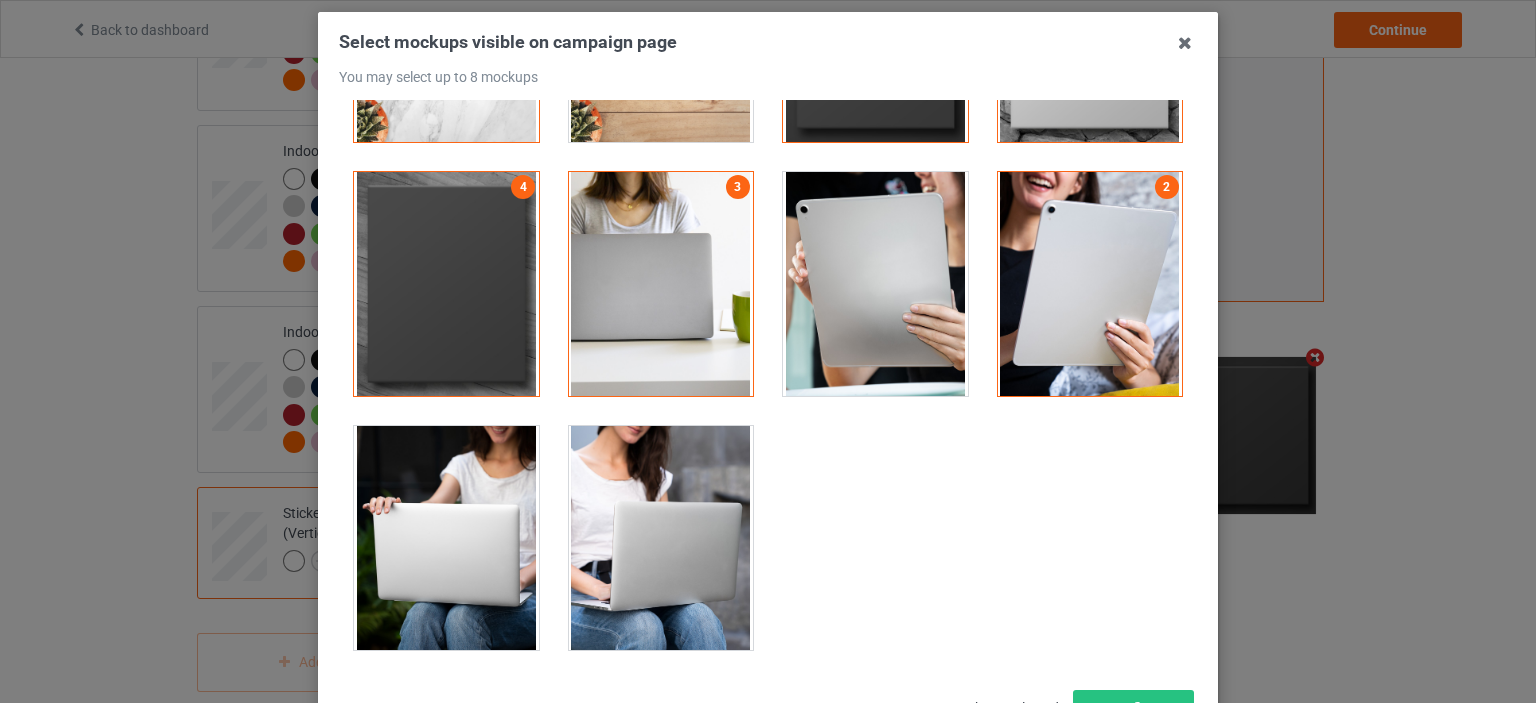 click at bounding box center [661, 538] 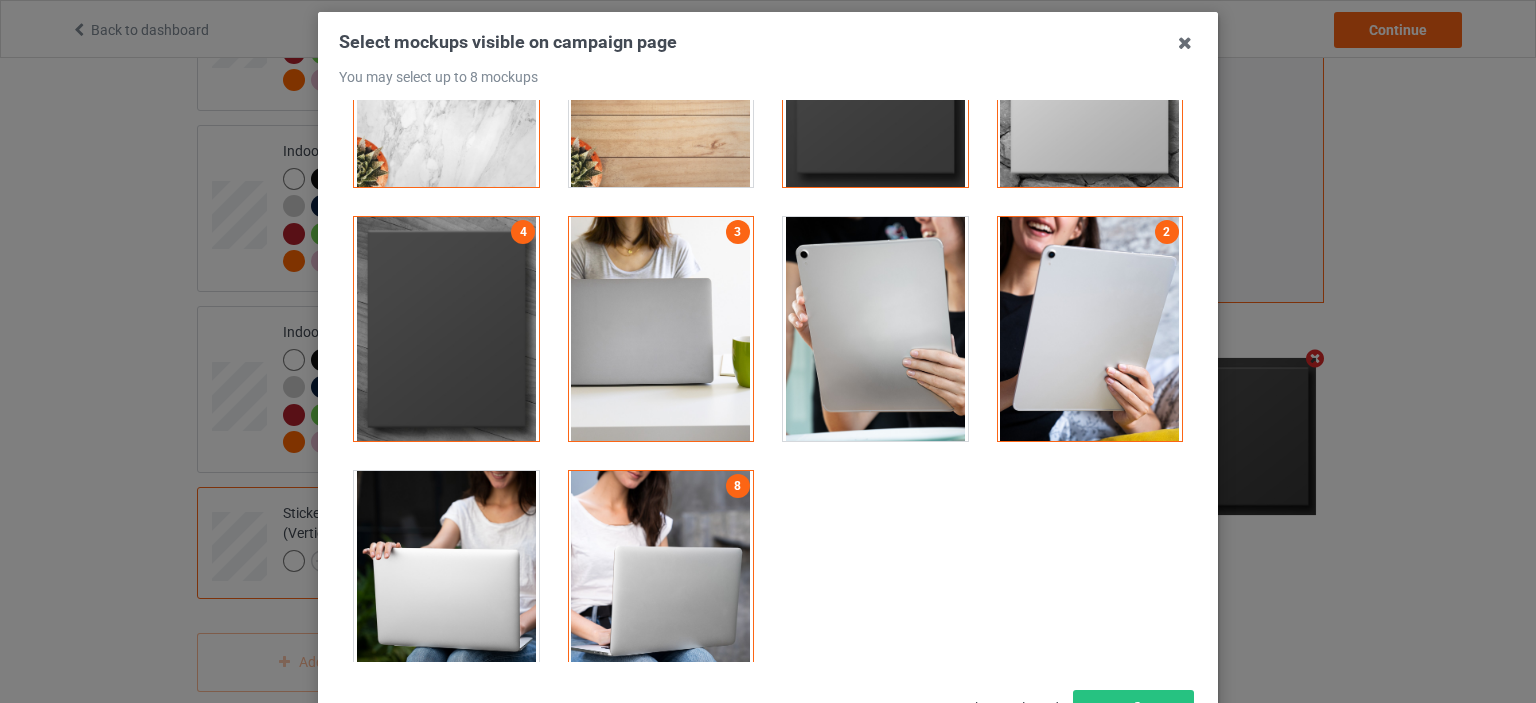 scroll, scrollTop: 451, scrollLeft: 0, axis: vertical 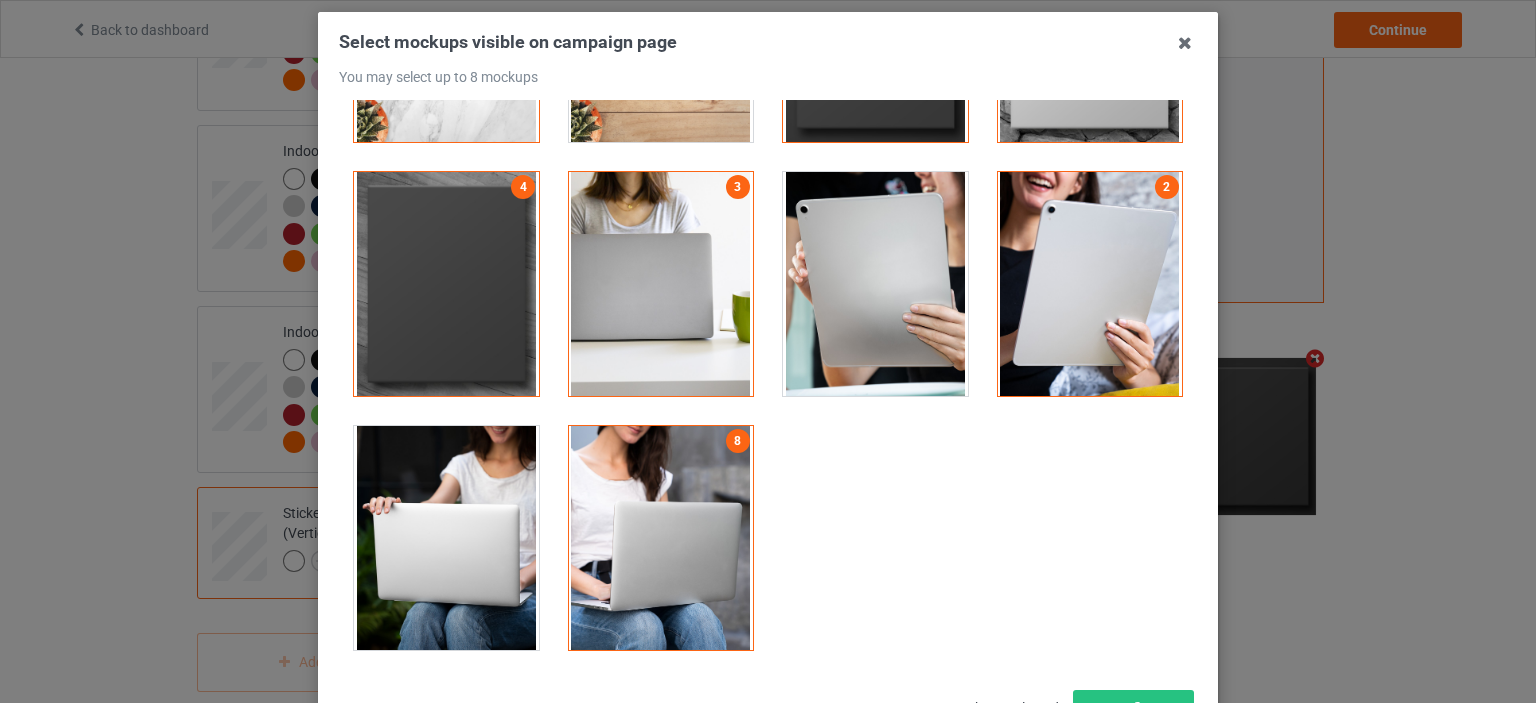 drag, startPoint x: 708, startPoint y: 290, endPoint x: 720, endPoint y: 294, distance: 12.649111 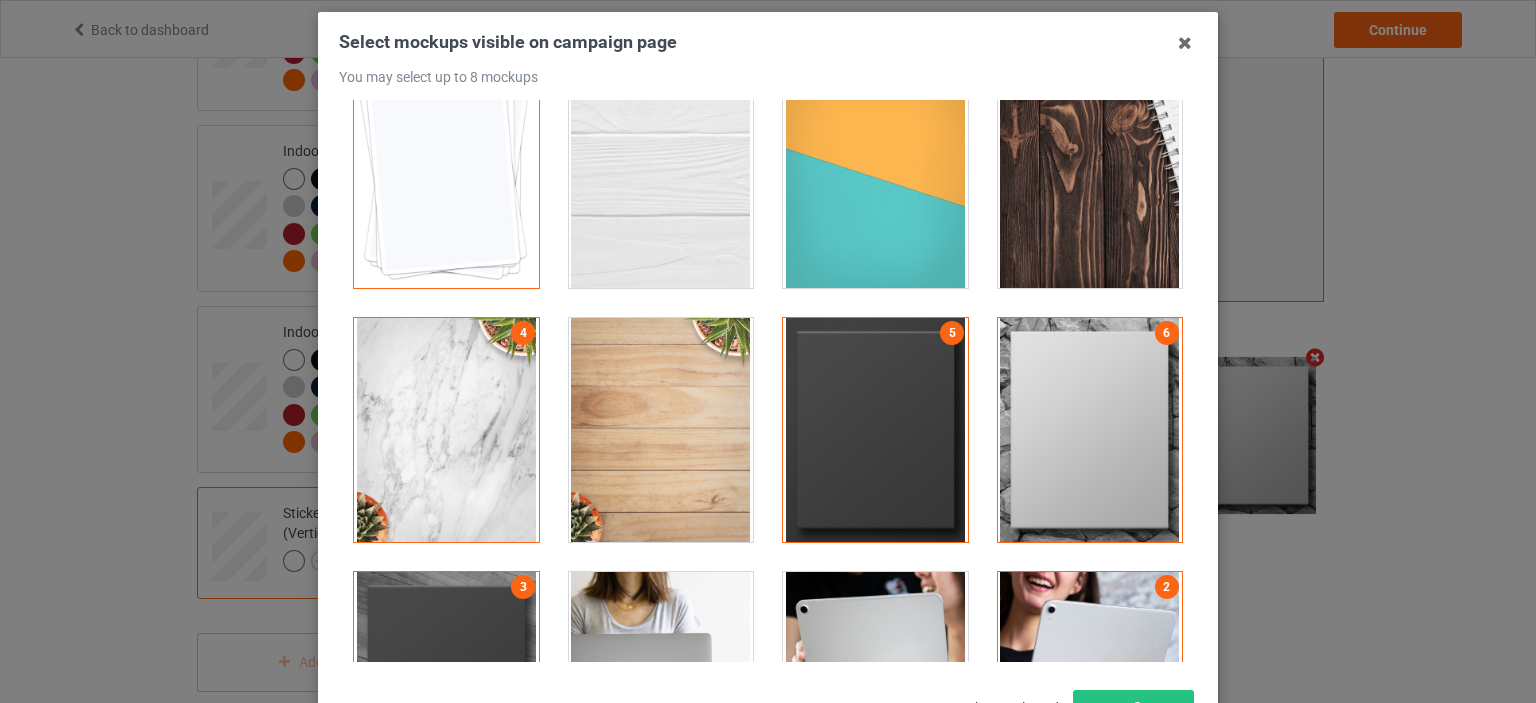 scroll, scrollTop: 0, scrollLeft: 0, axis: both 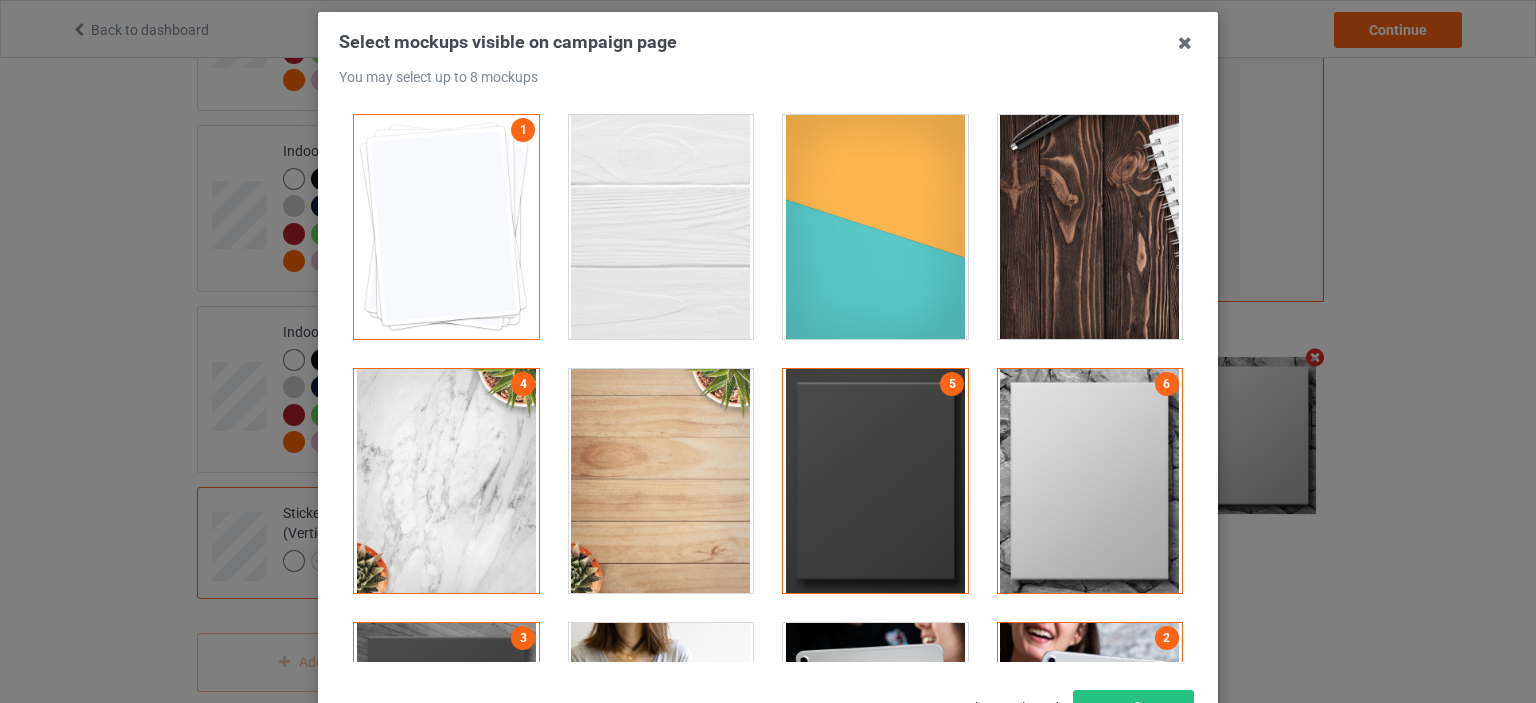 click at bounding box center [1090, 227] 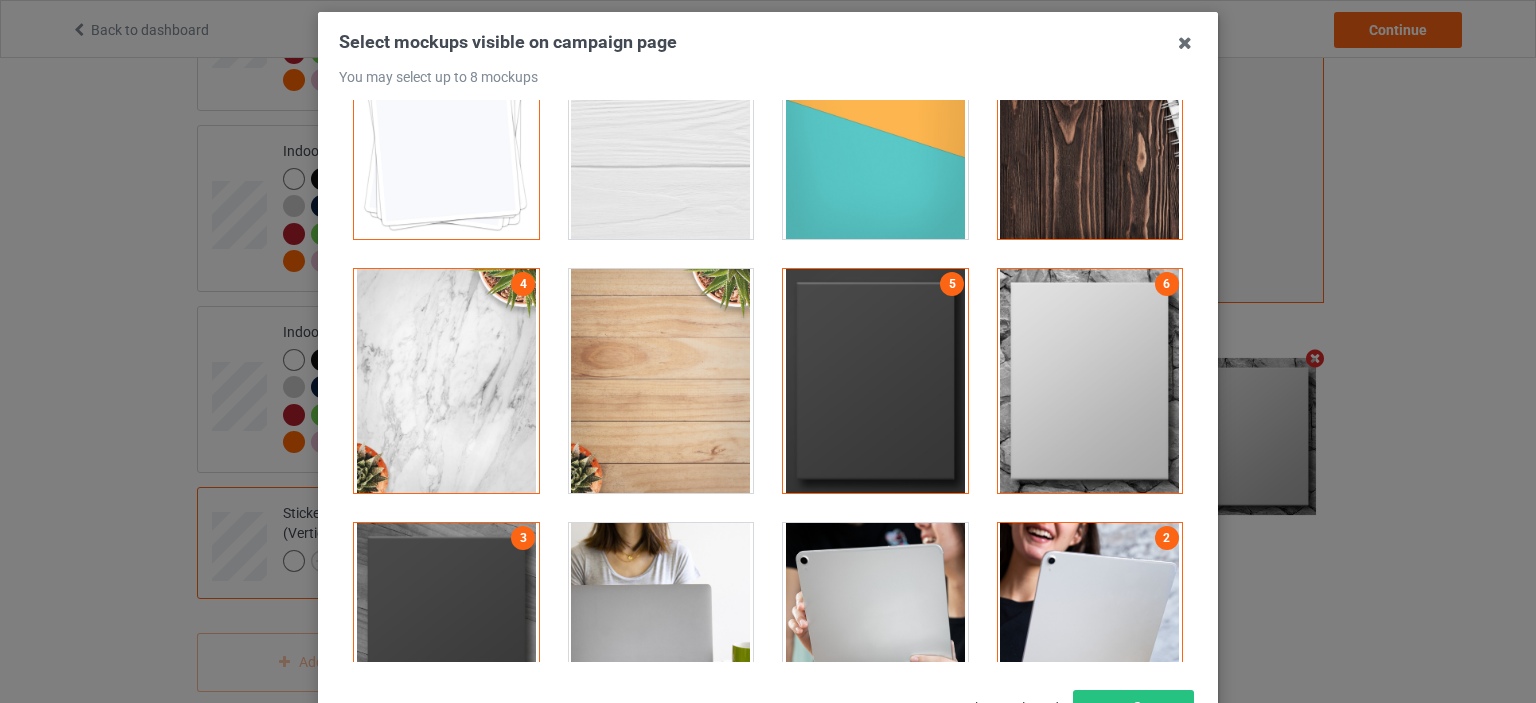 scroll, scrollTop: 100, scrollLeft: 0, axis: vertical 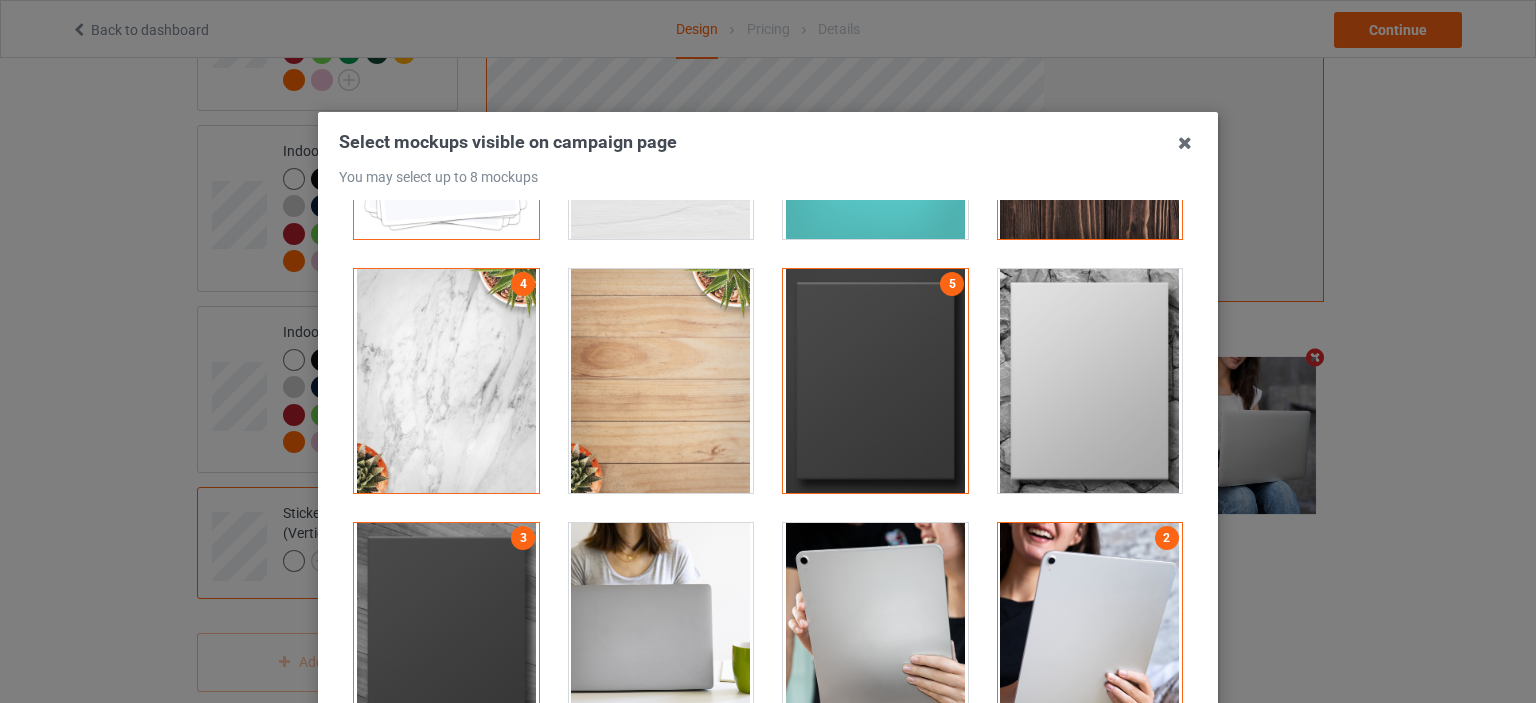 click at bounding box center [1090, 381] 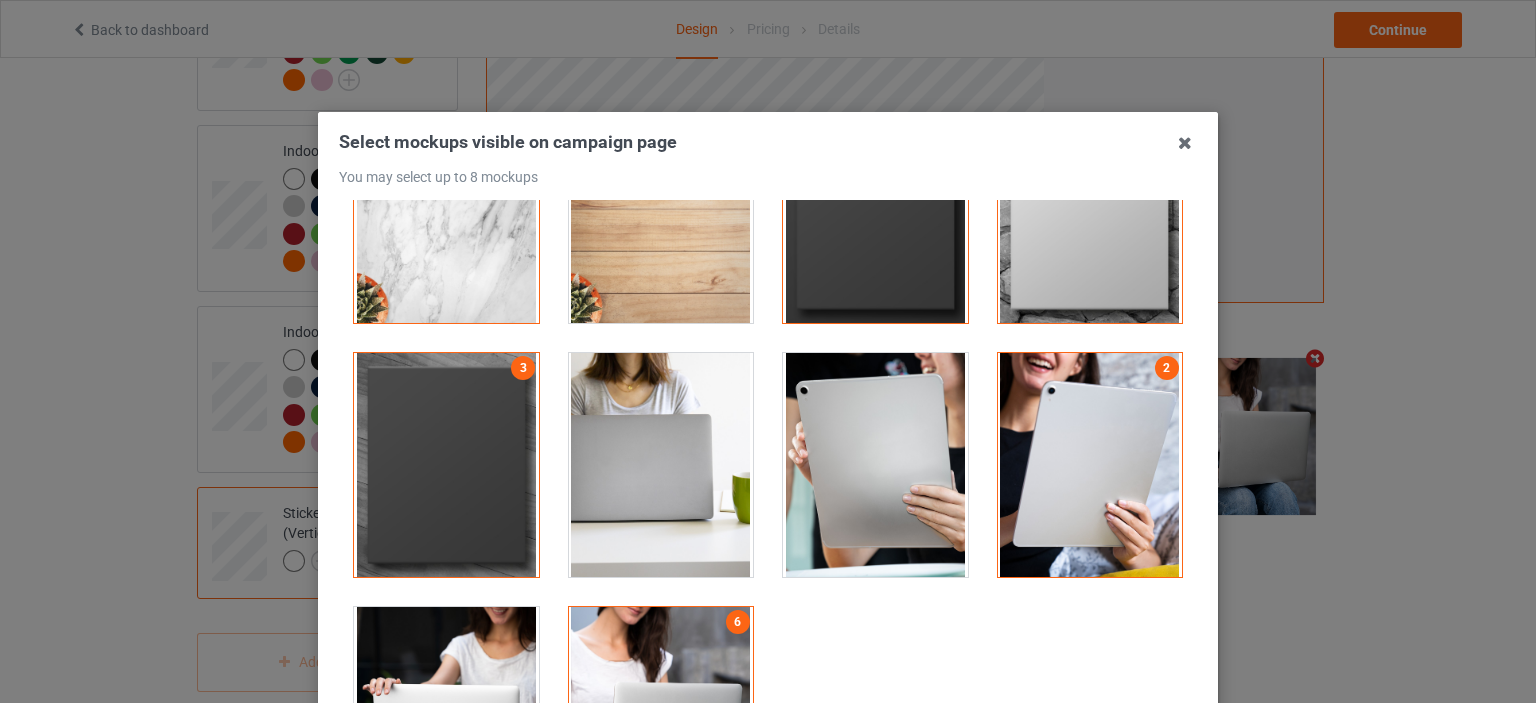 scroll, scrollTop: 451, scrollLeft: 0, axis: vertical 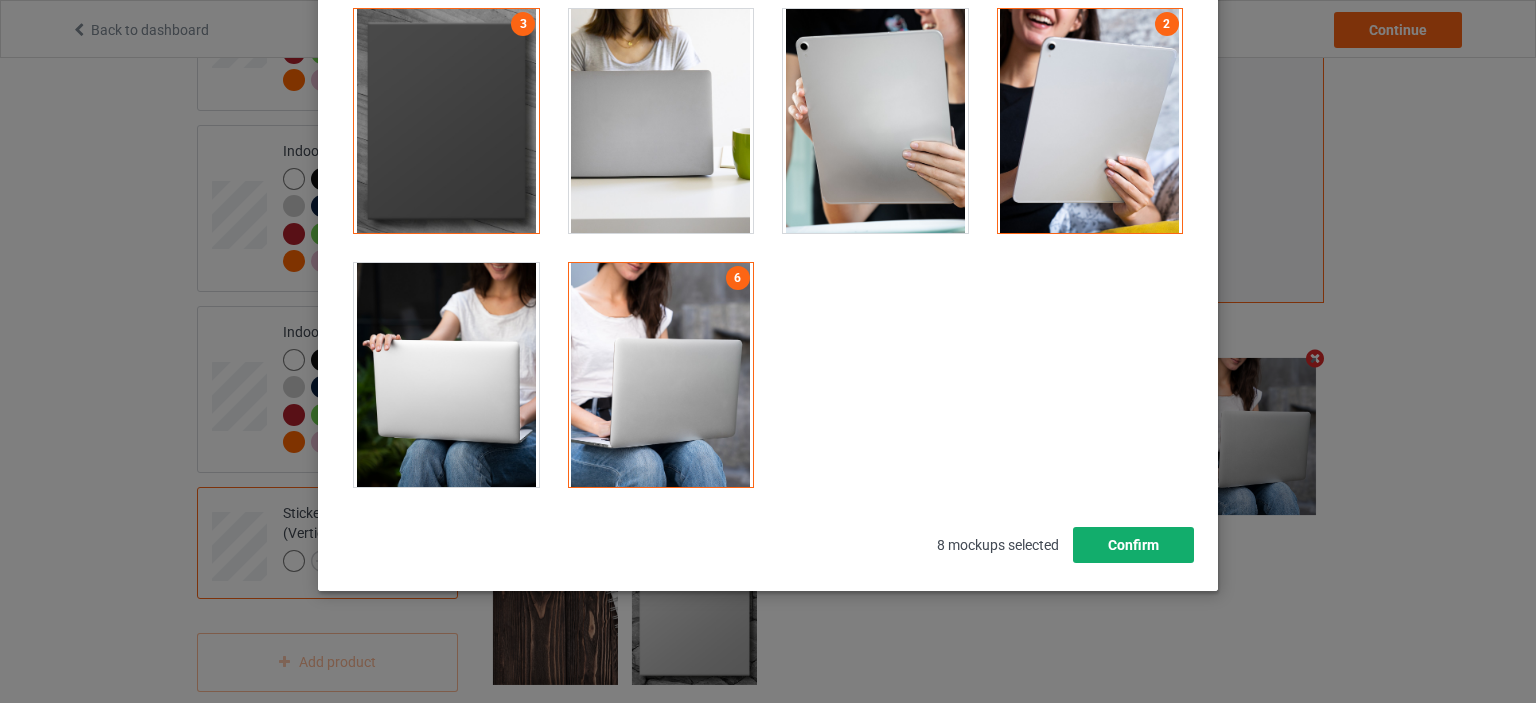 click on "Confirm" at bounding box center (1133, 545) 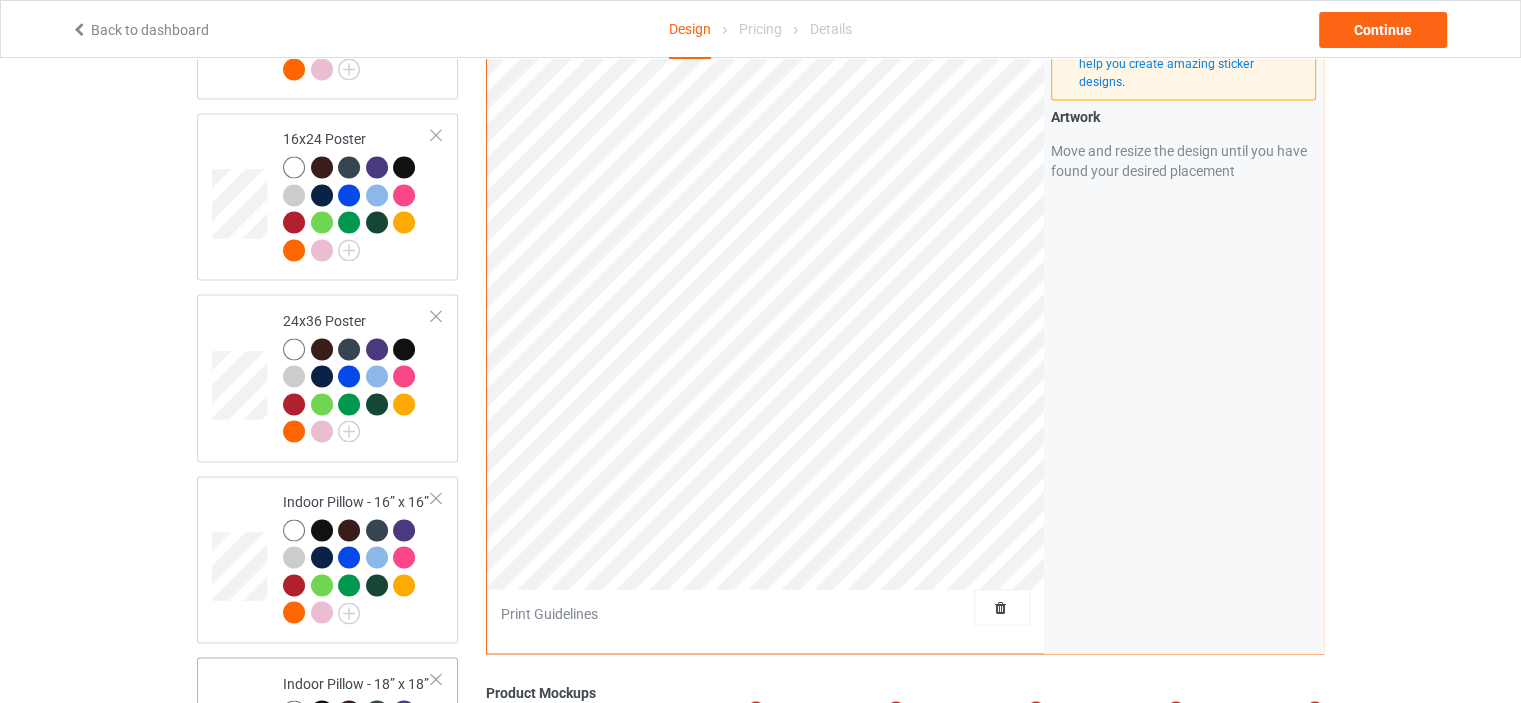 scroll, scrollTop: 3243, scrollLeft: 0, axis: vertical 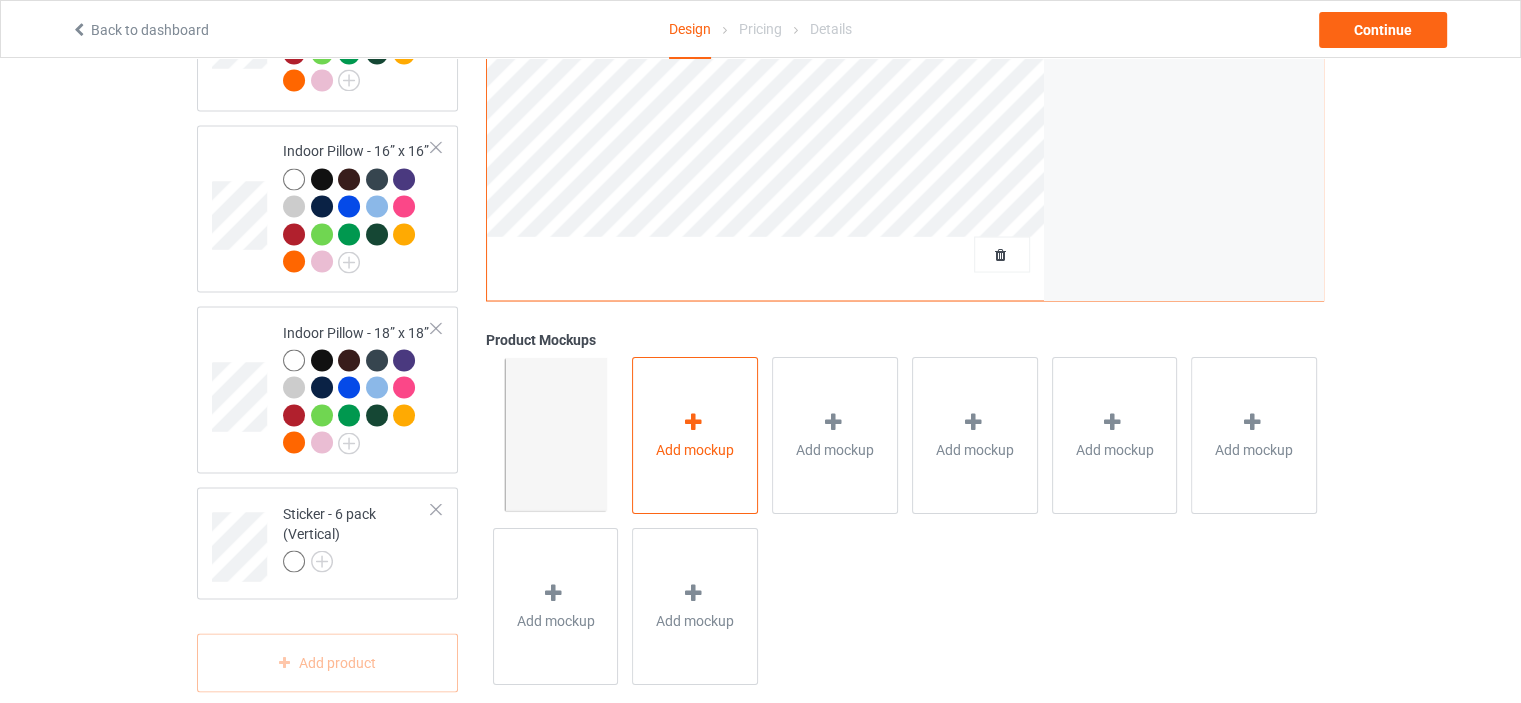 click at bounding box center (693, 421) 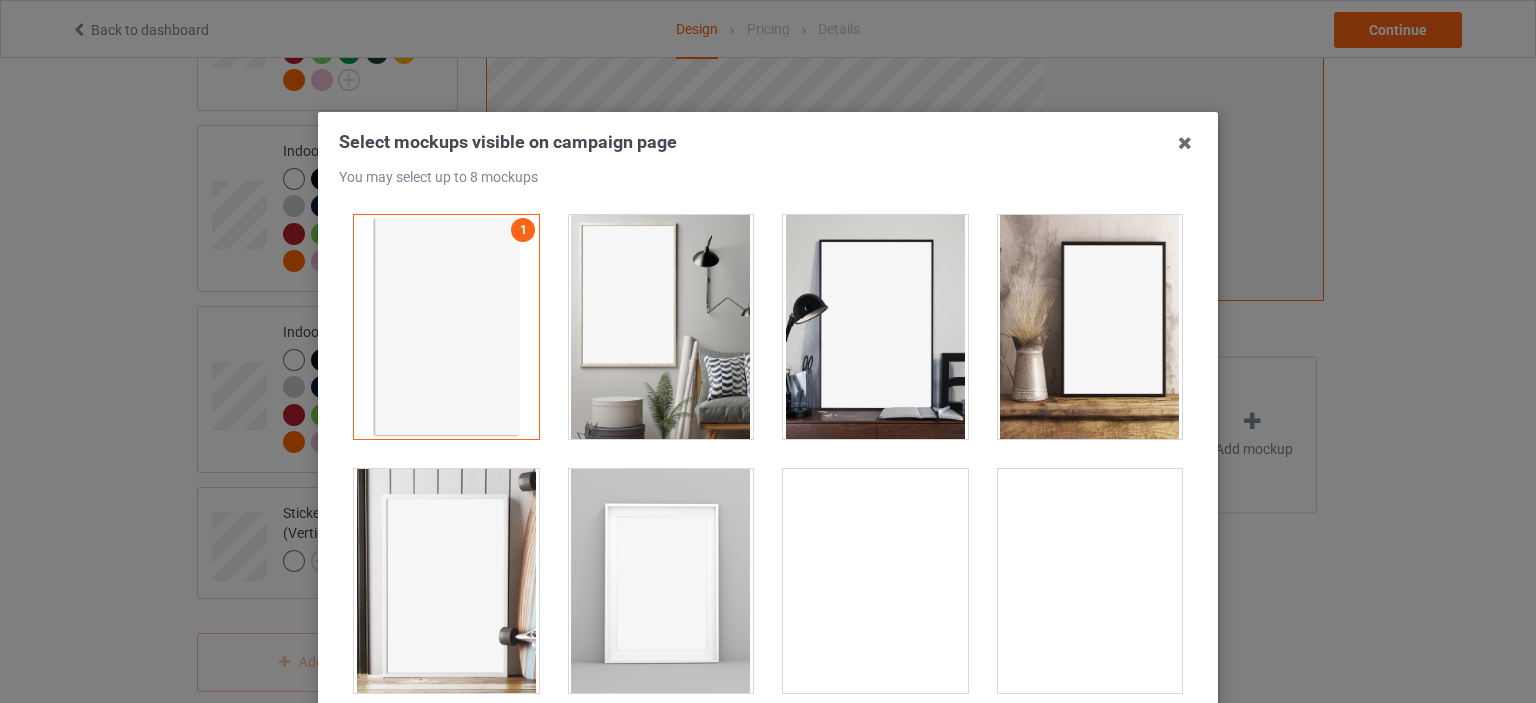 drag, startPoint x: 668, startPoint y: 341, endPoint x: 679, endPoint y: 339, distance: 11.18034 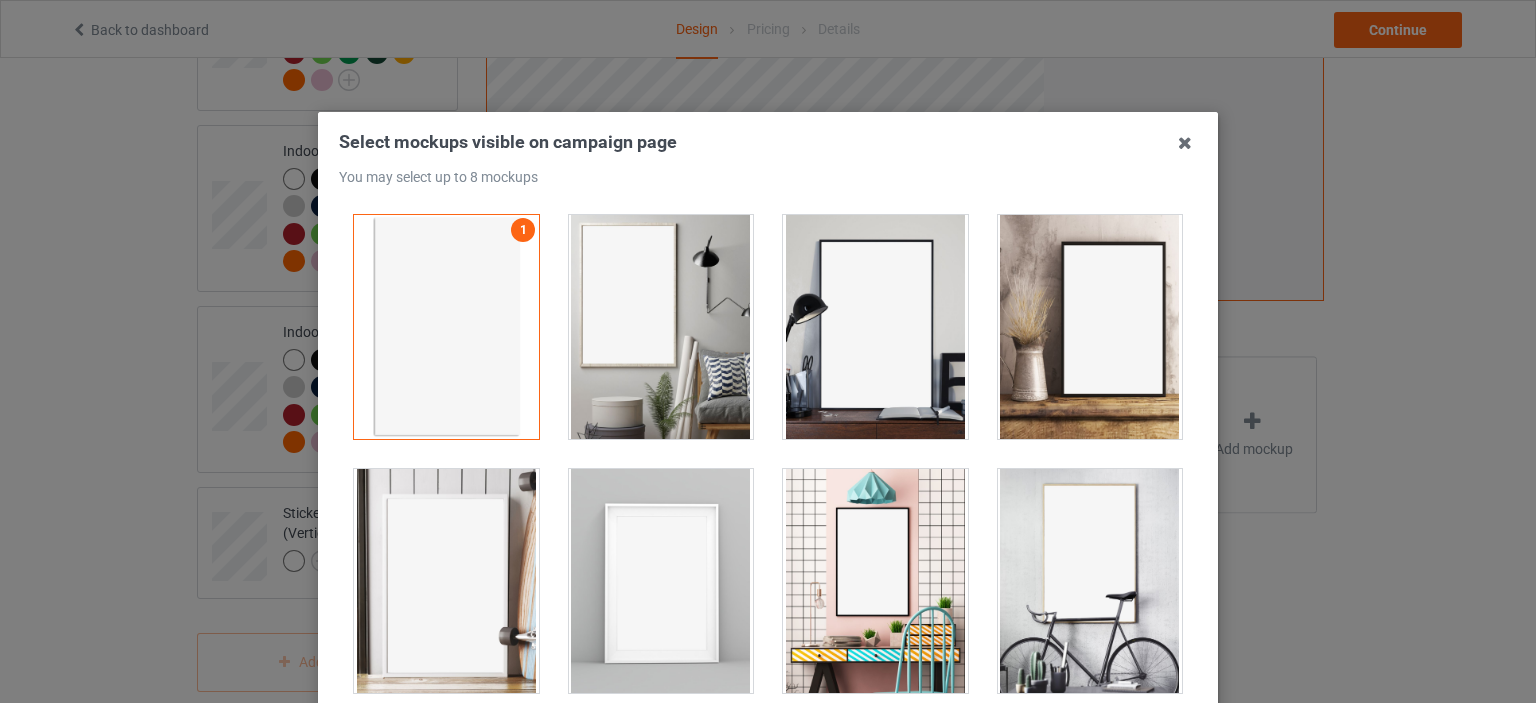 click at bounding box center [661, 327] 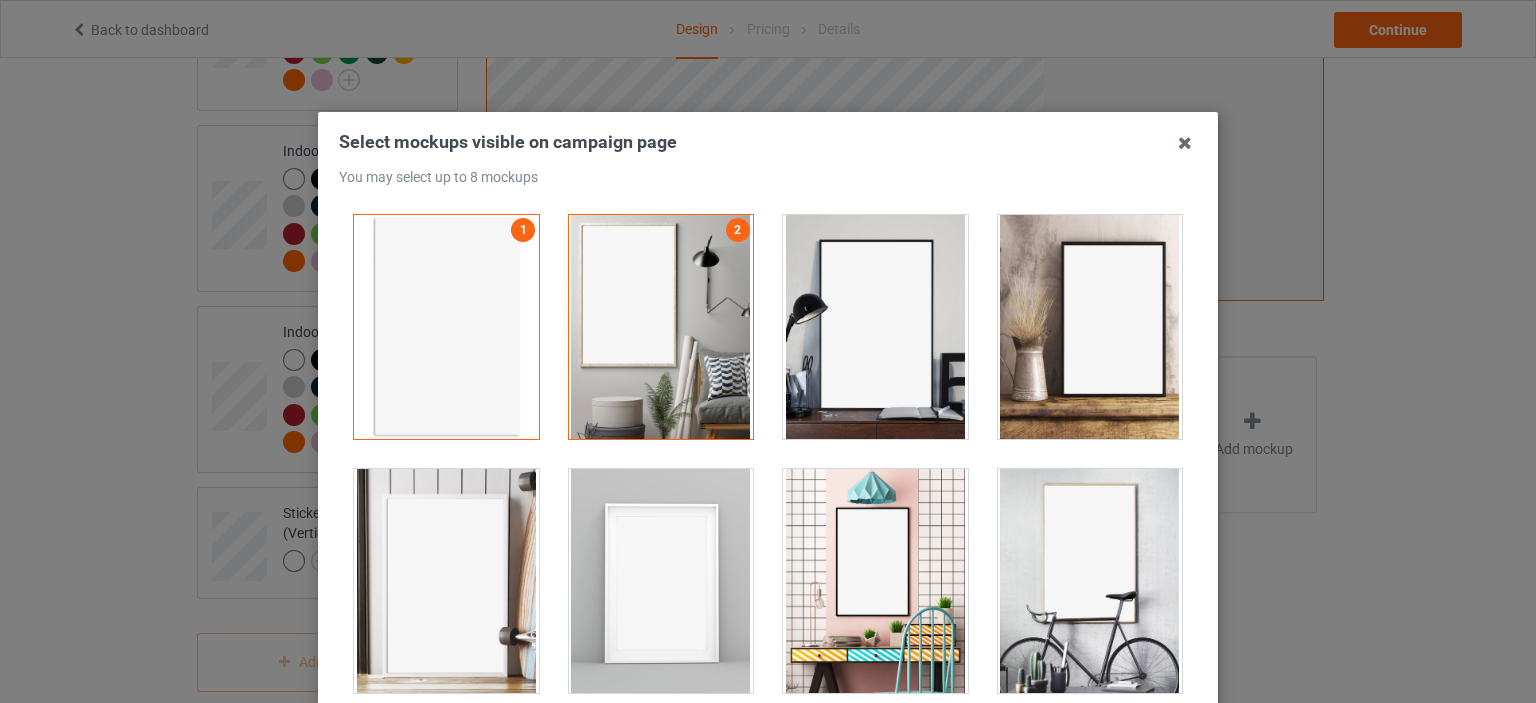 click at bounding box center [1090, 327] 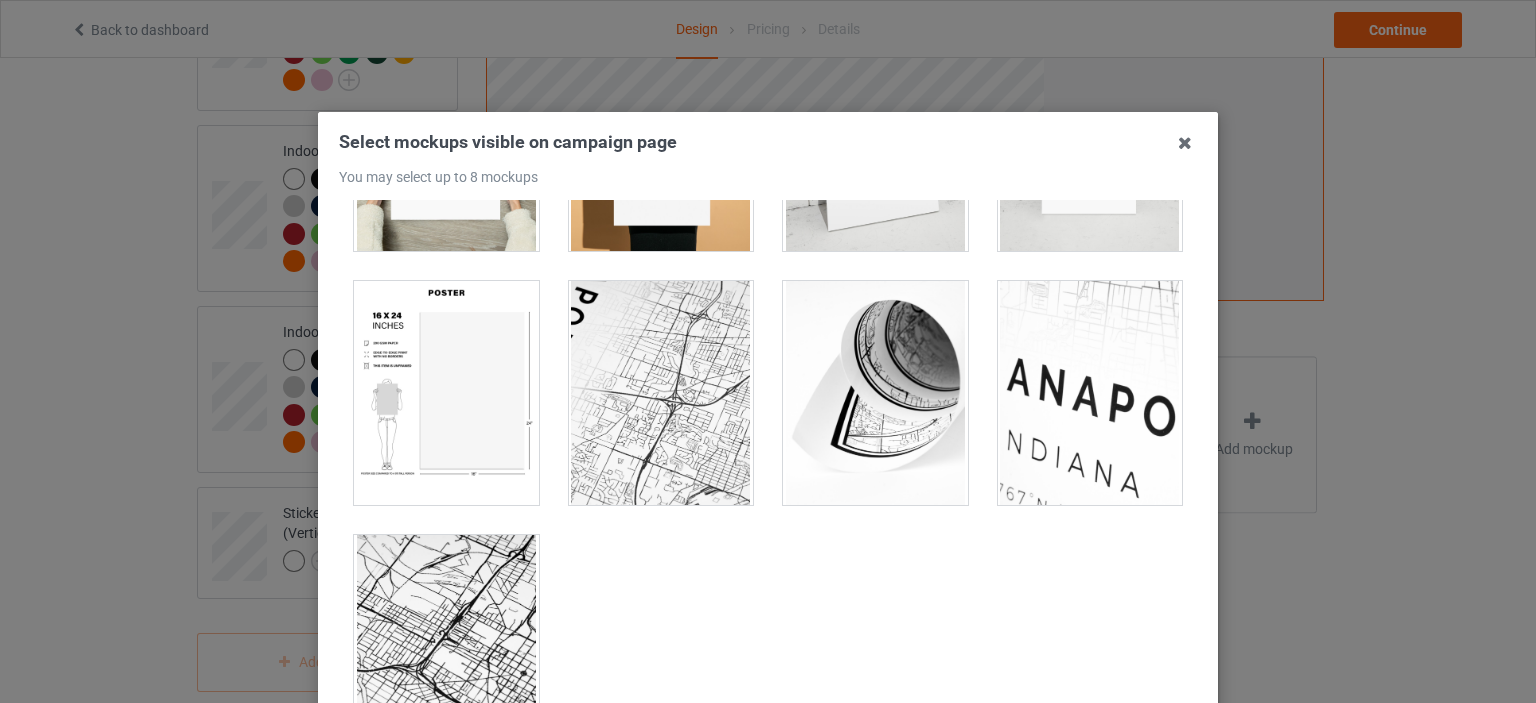 scroll, scrollTop: 2226, scrollLeft: 0, axis: vertical 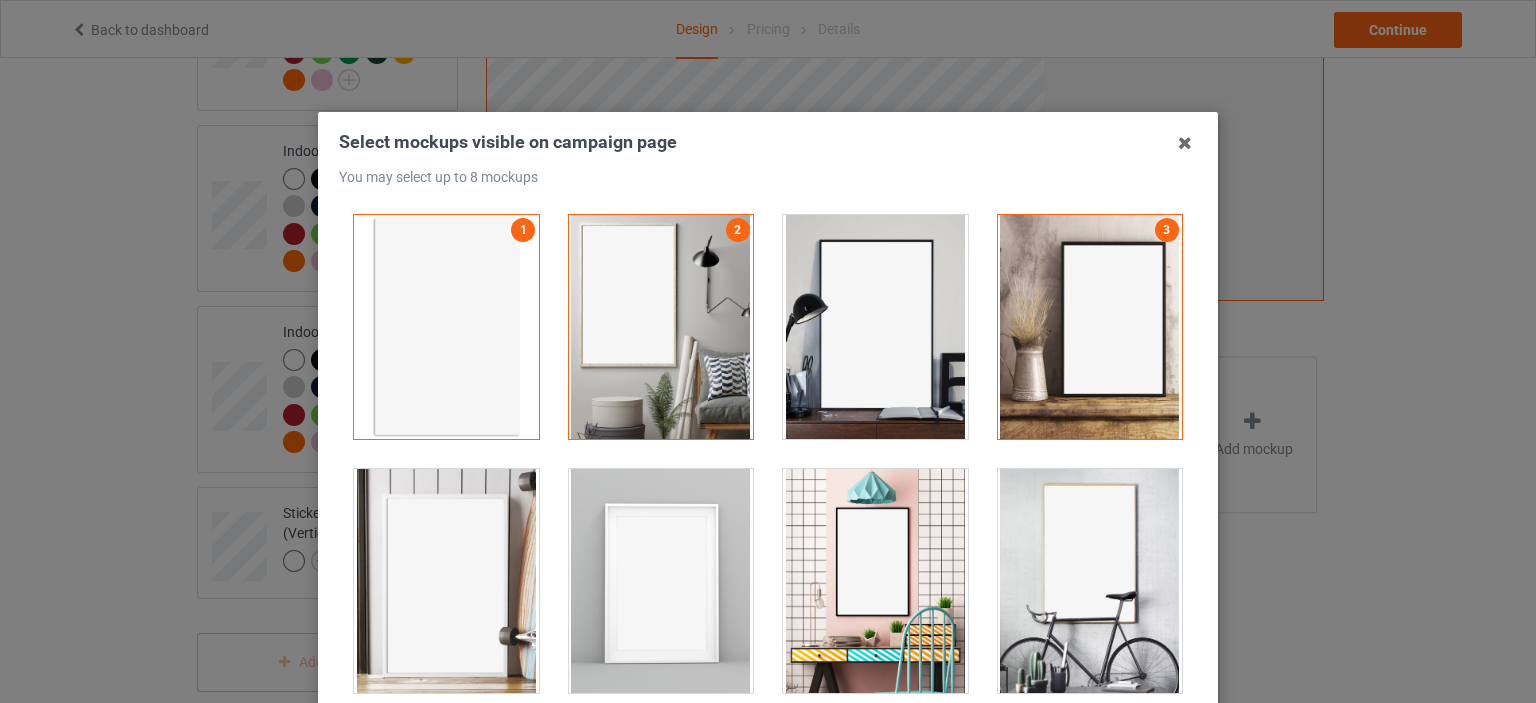 click at bounding box center (446, 581) 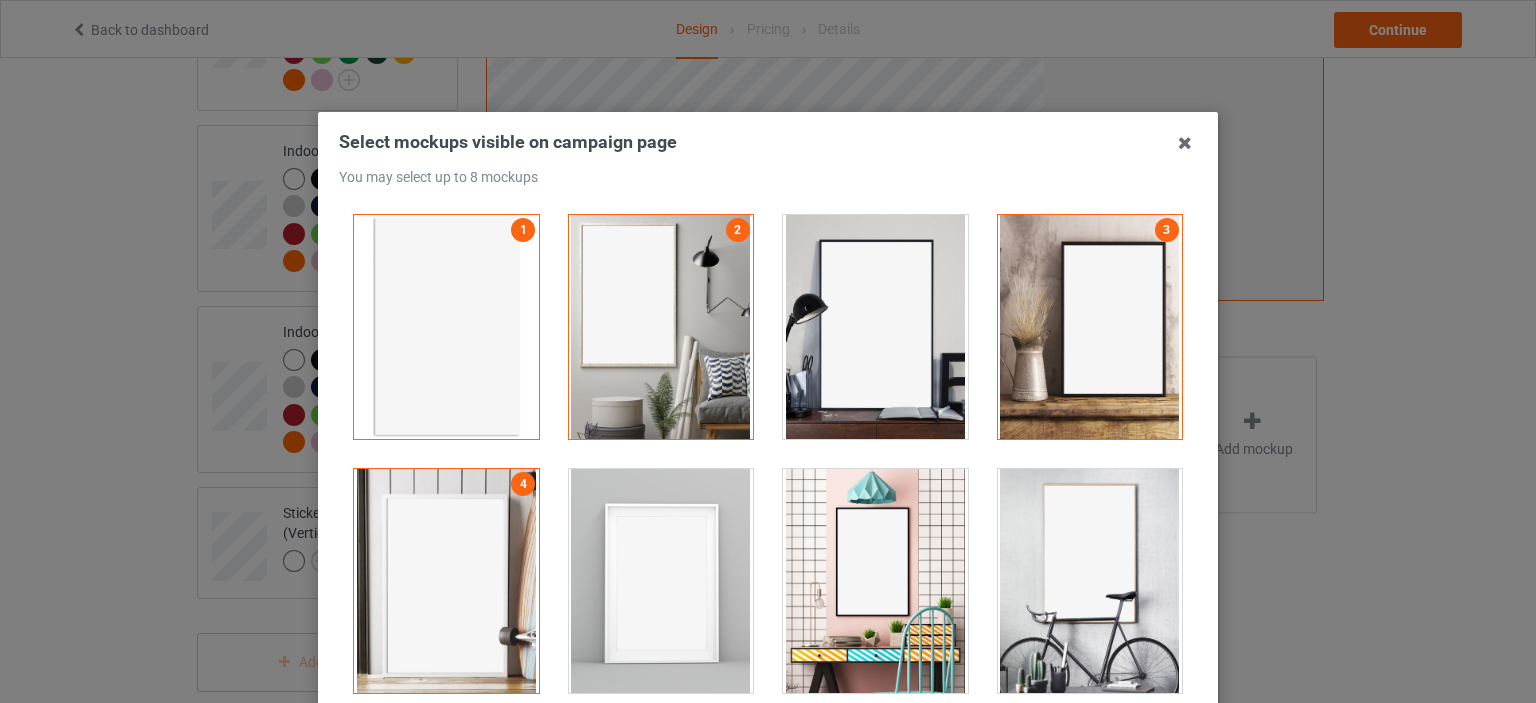 click at bounding box center [875, 327] 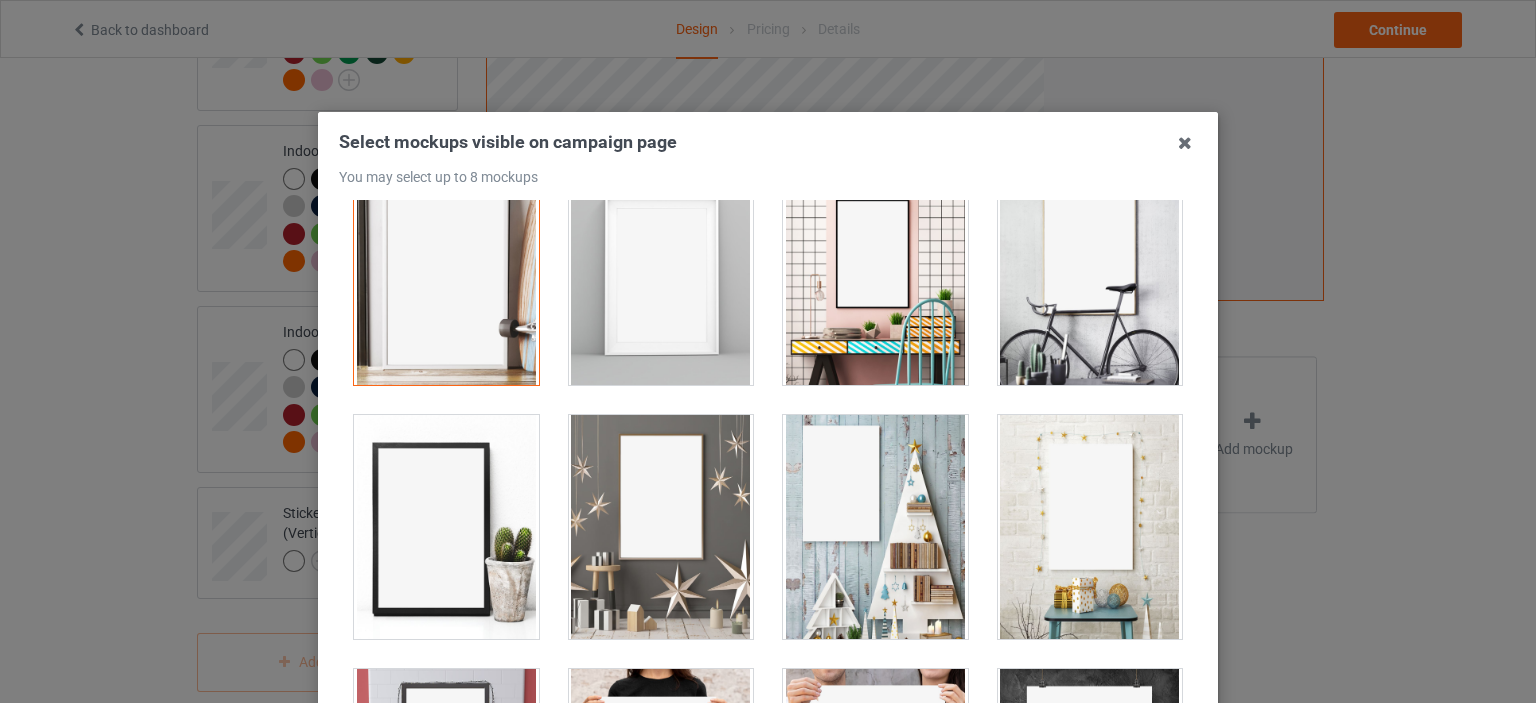 scroll, scrollTop: 600, scrollLeft: 0, axis: vertical 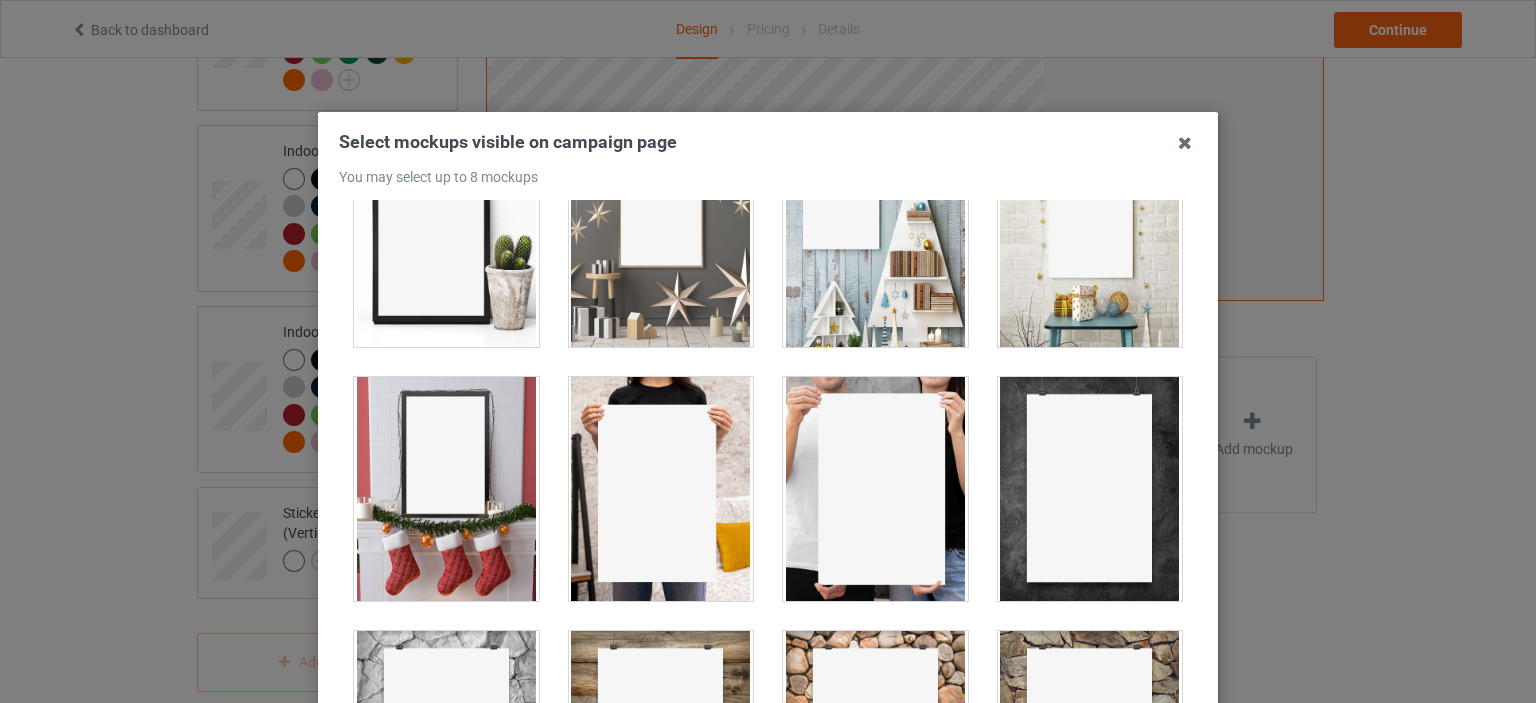 click at bounding box center [446, 489] 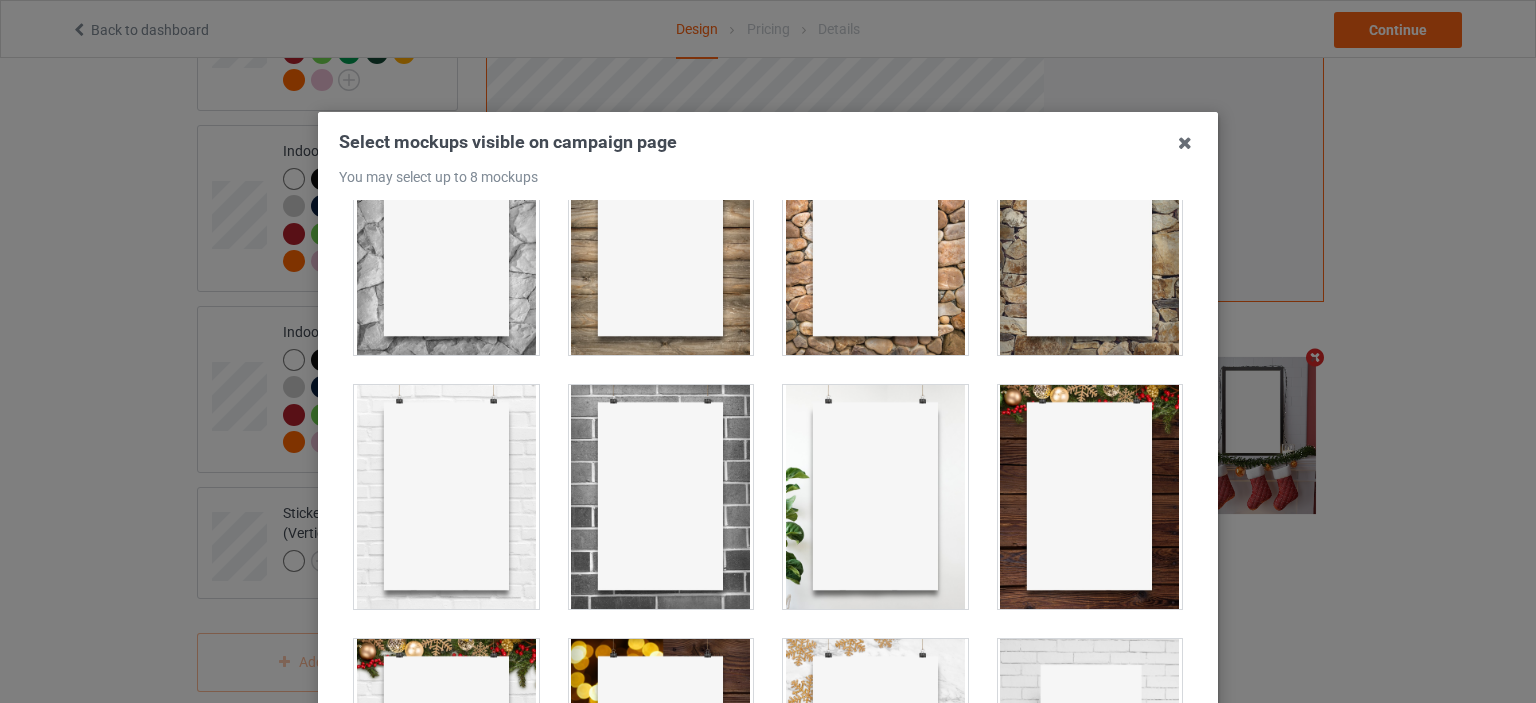 scroll, scrollTop: 1000, scrollLeft: 0, axis: vertical 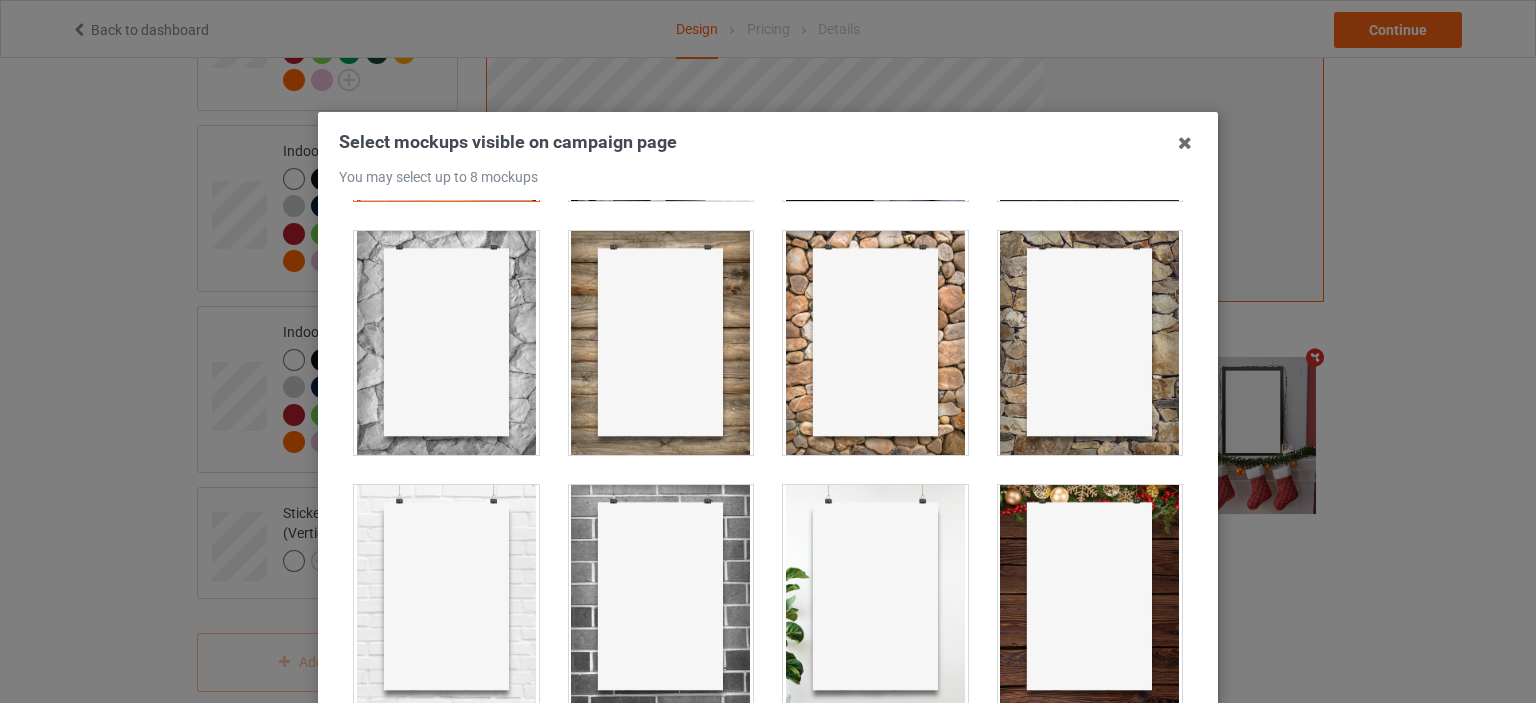 click at bounding box center (875, 343) 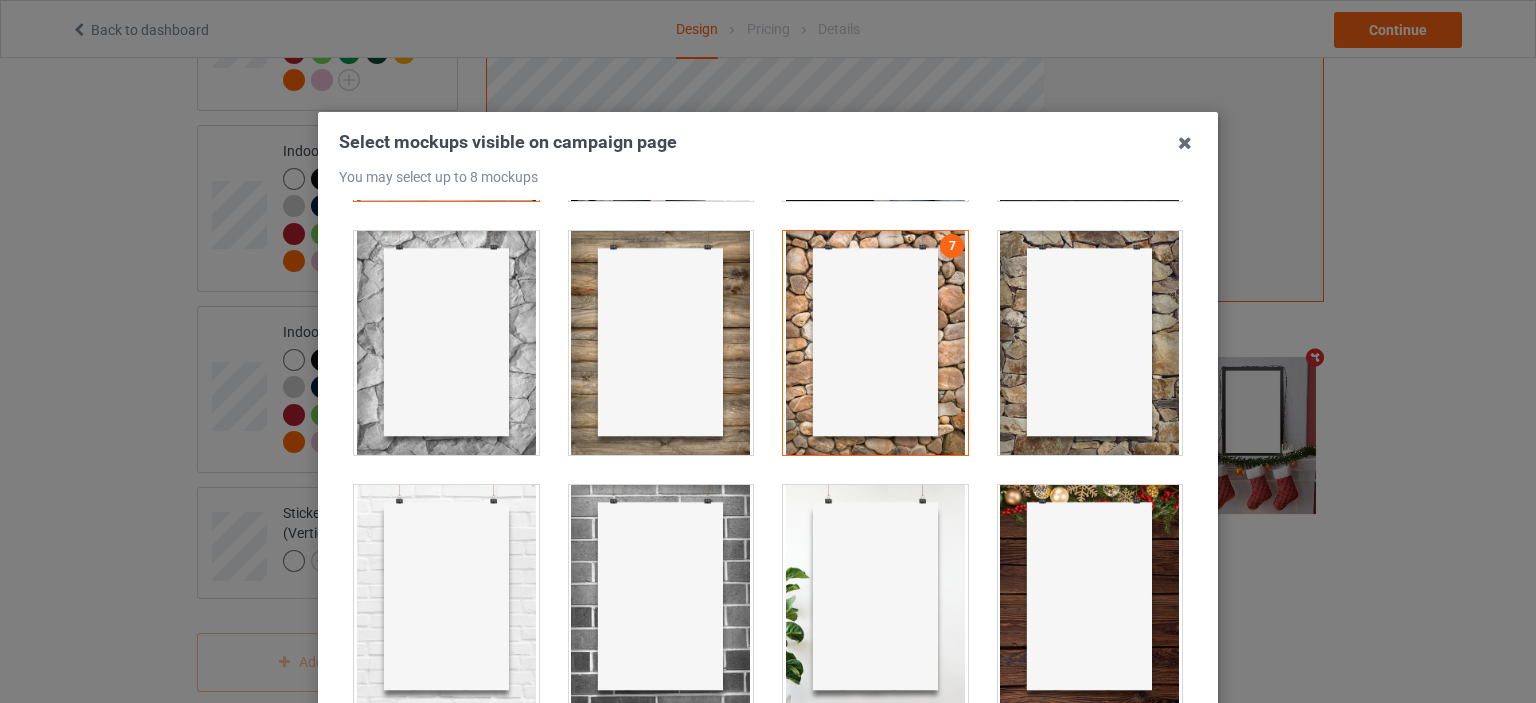 click at bounding box center [661, 343] 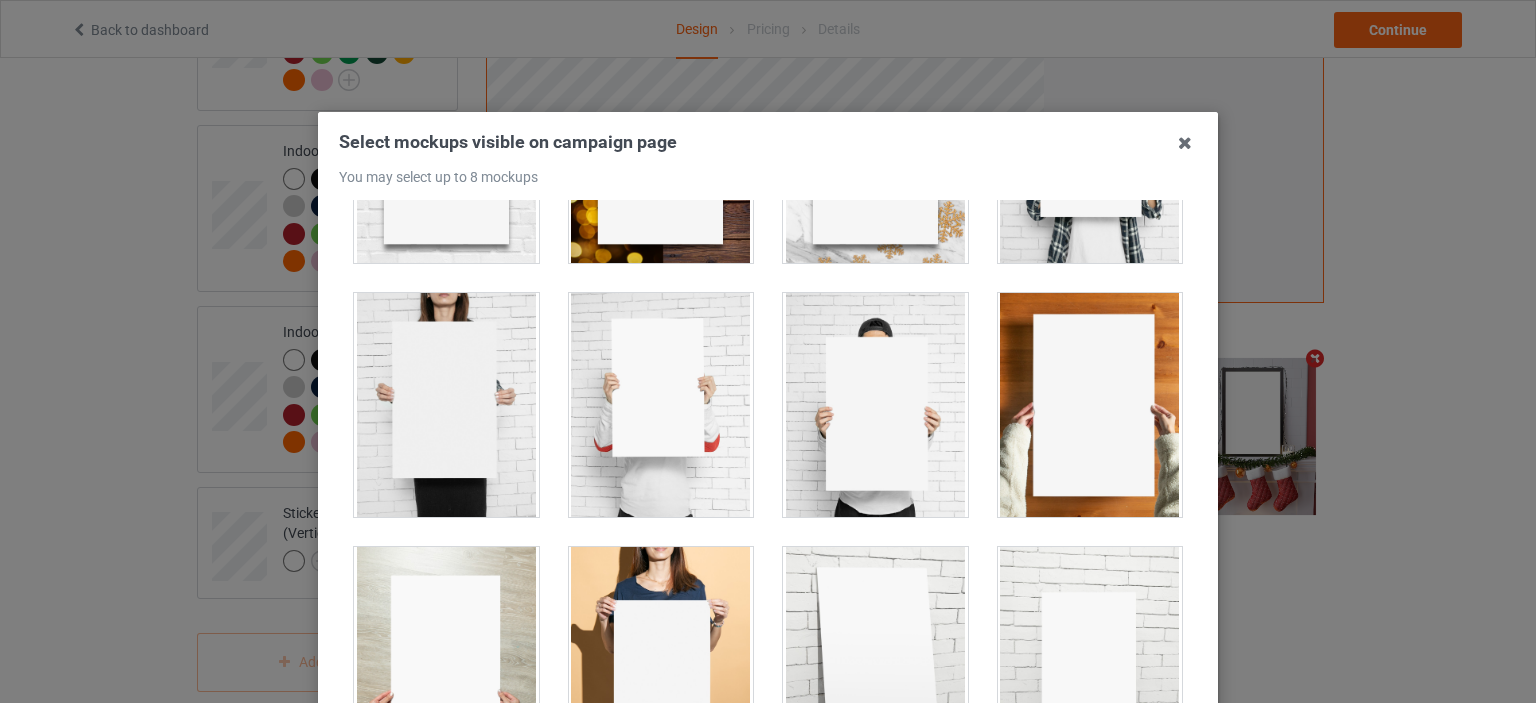 scroll, scrollTop: 2226, scrollLeft: 0, axis: vertical 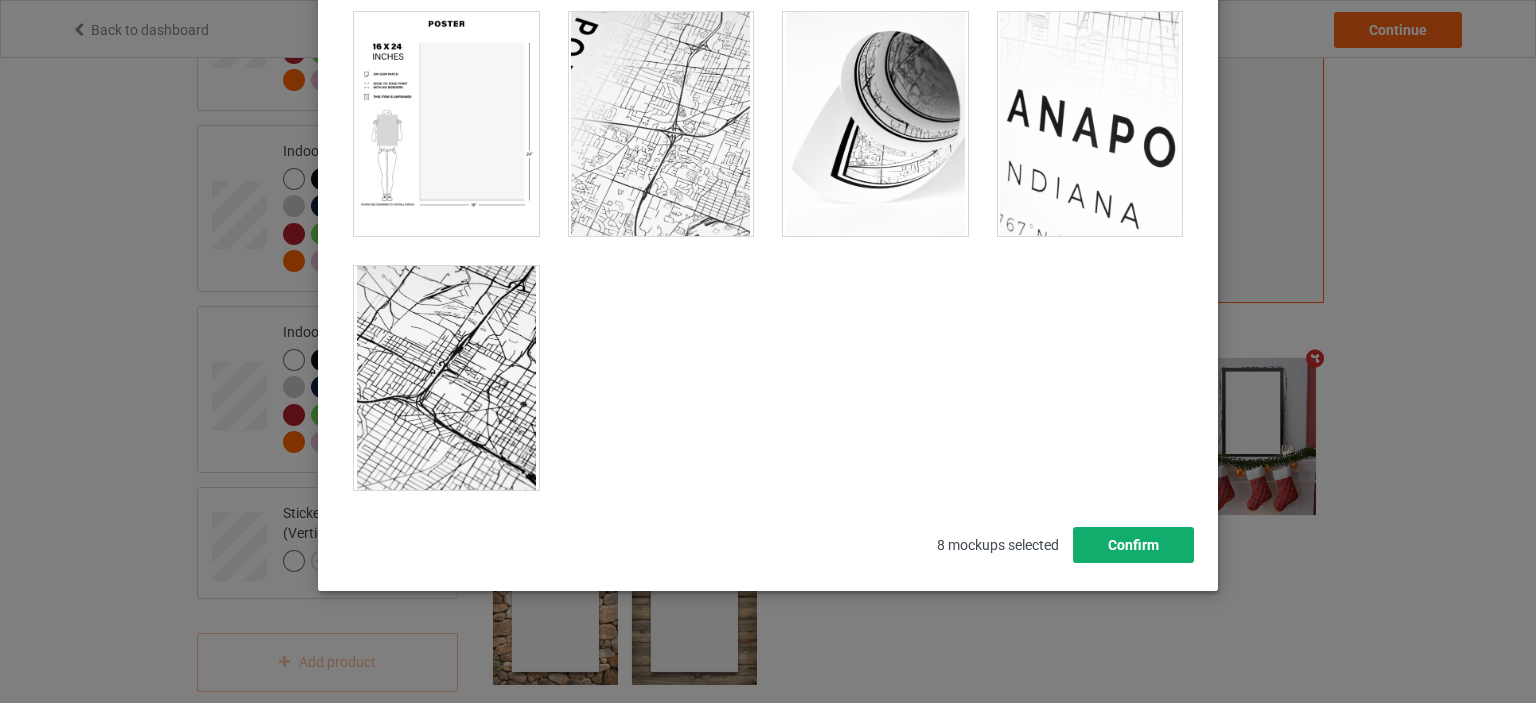 click on "Confirm" at bounding box center [1133, 545] 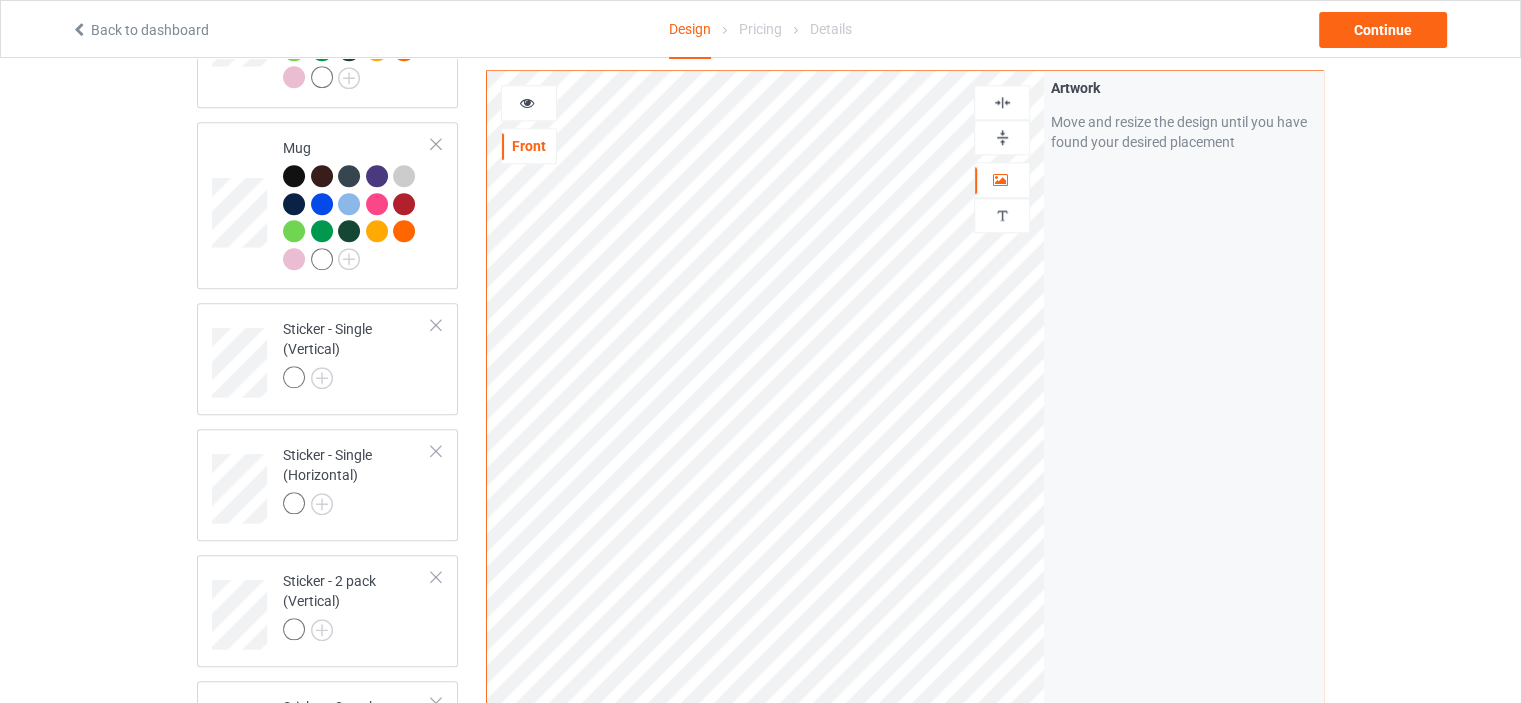 scroll, scrollTop: 2143, scrollLeft: 0, axis: vertical 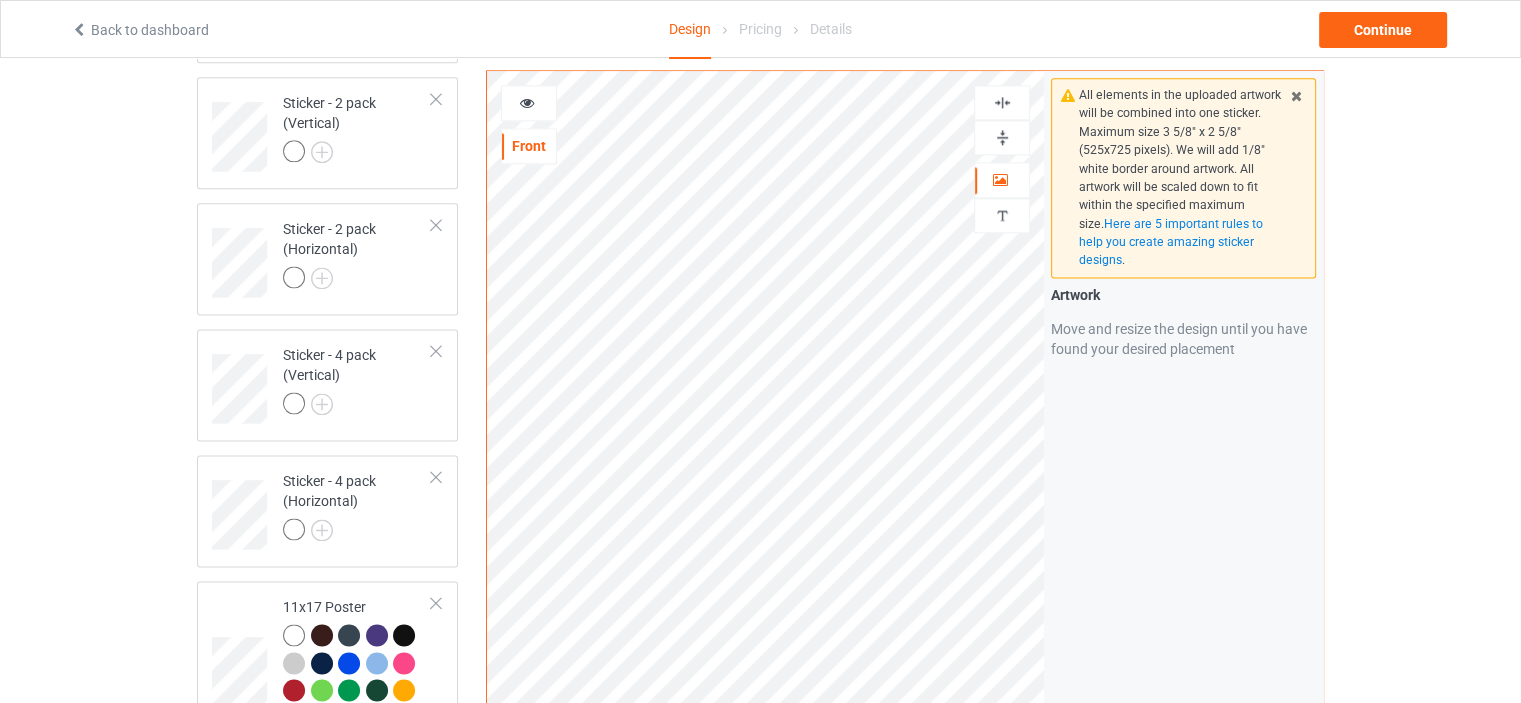 click at bounding box center (1296, 93) 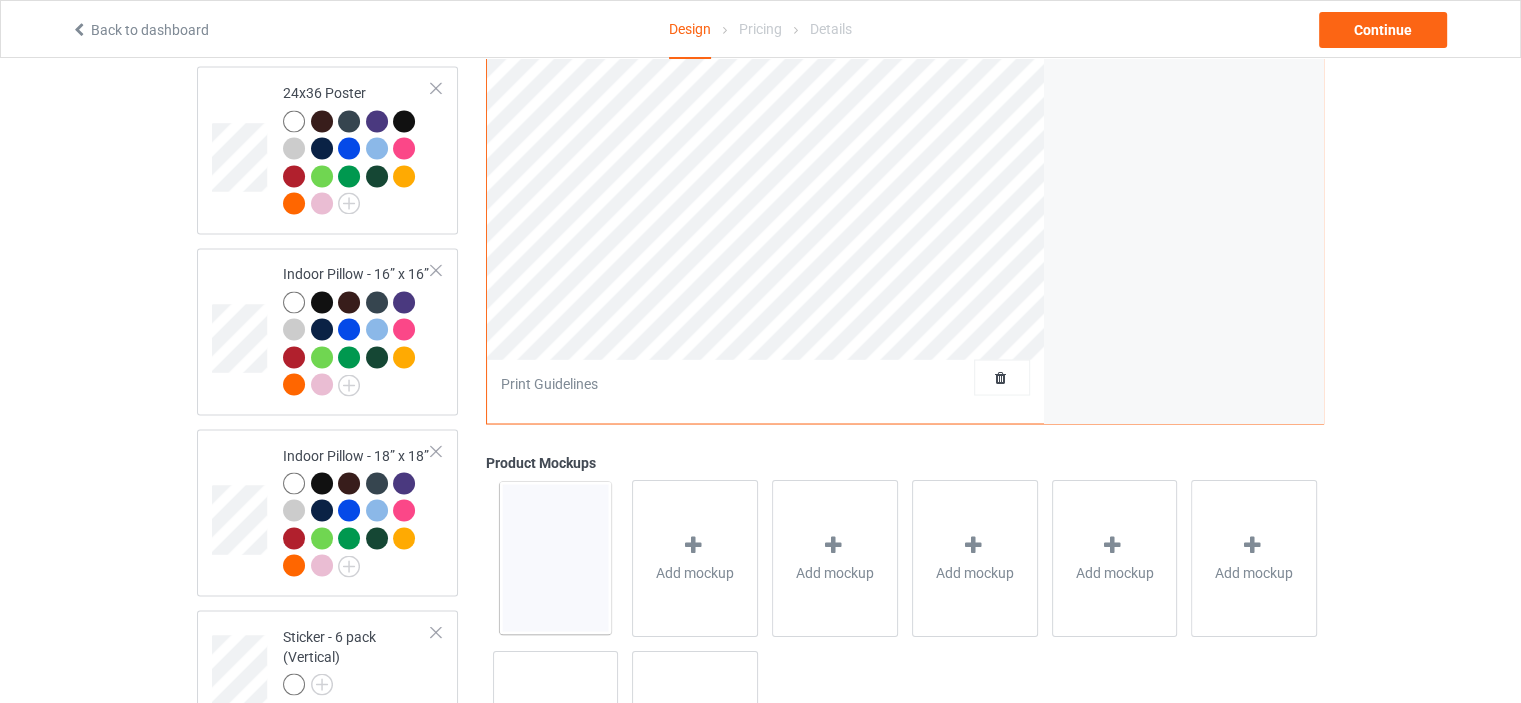 scroll, scrollTop: 3643, scrollLeft: 0, axis: vertical 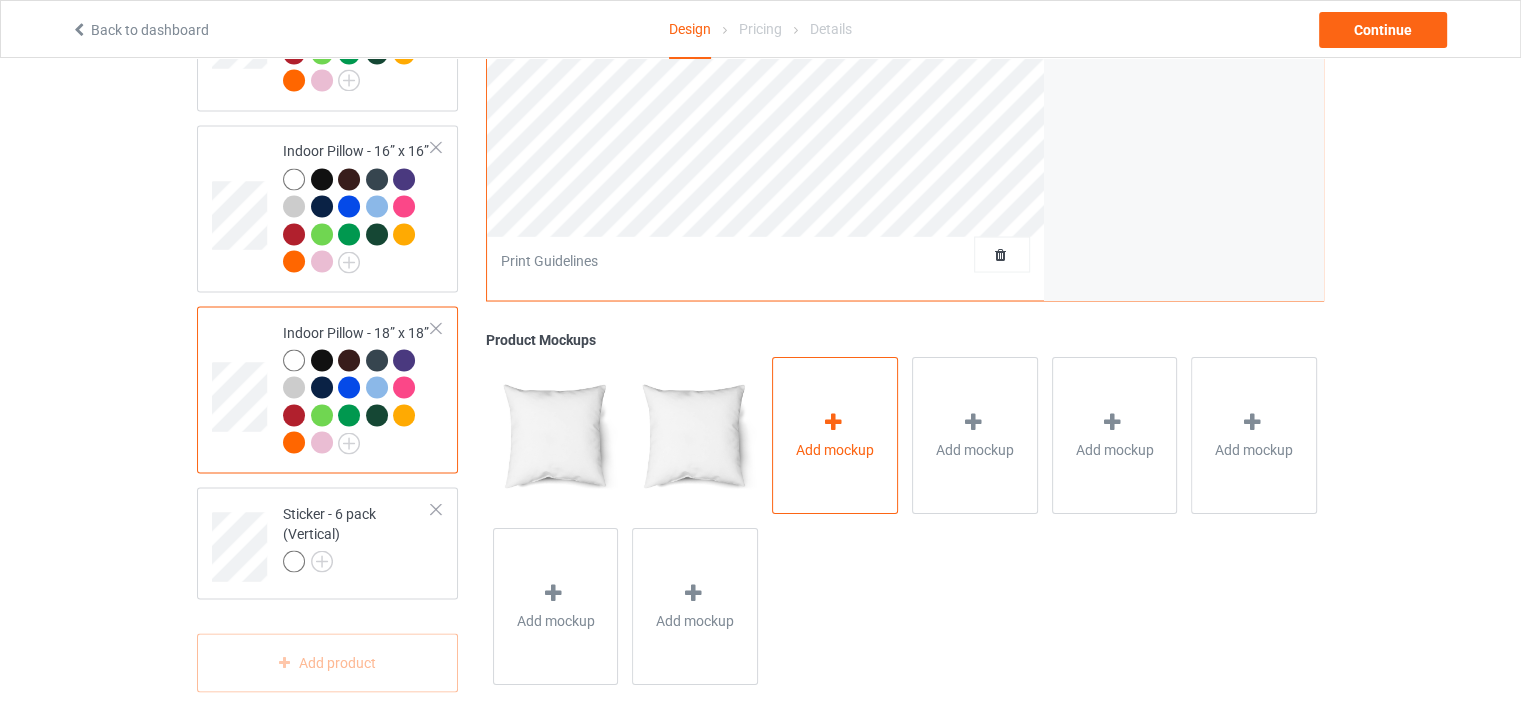 click on "Add mockup" at bounding box center (835, 449) 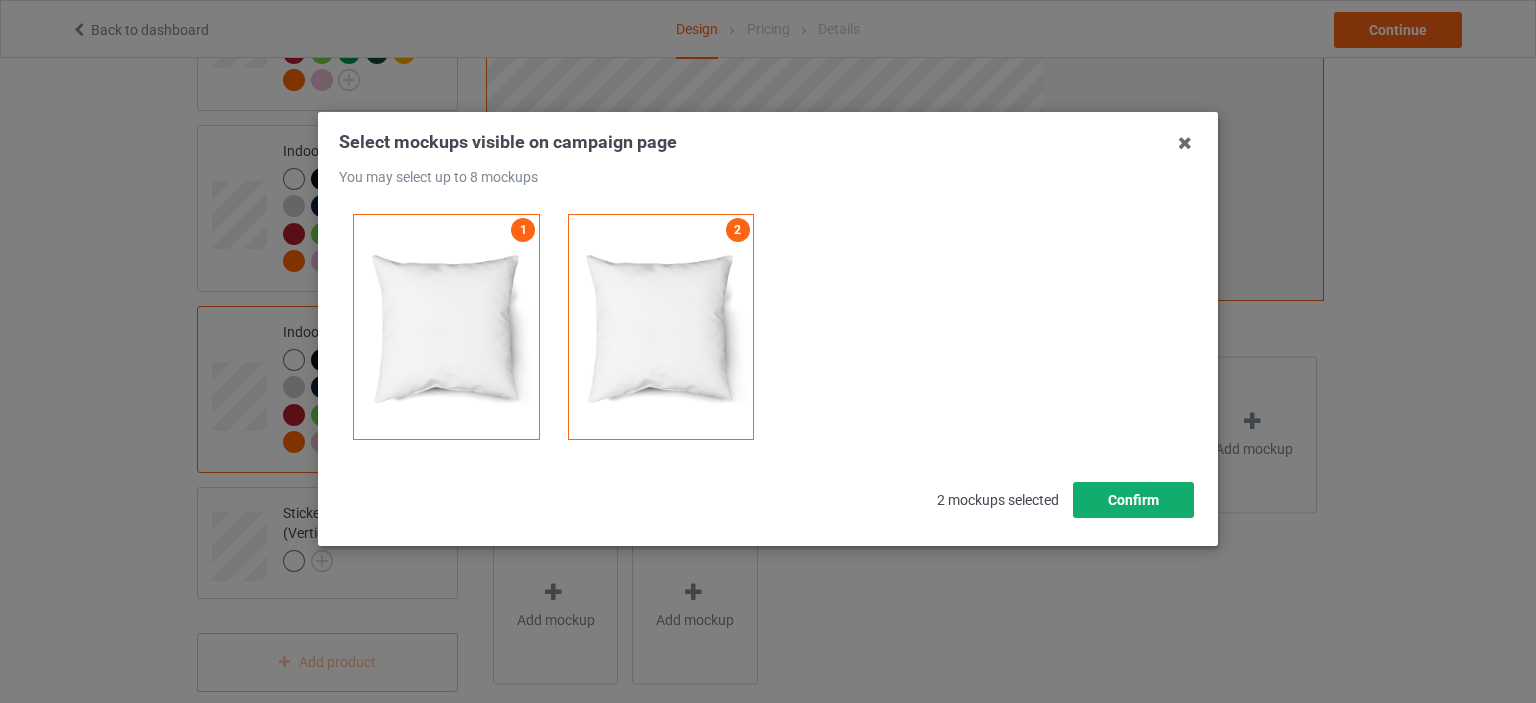 click on "Confirm" at bounding box center (1133, 500) 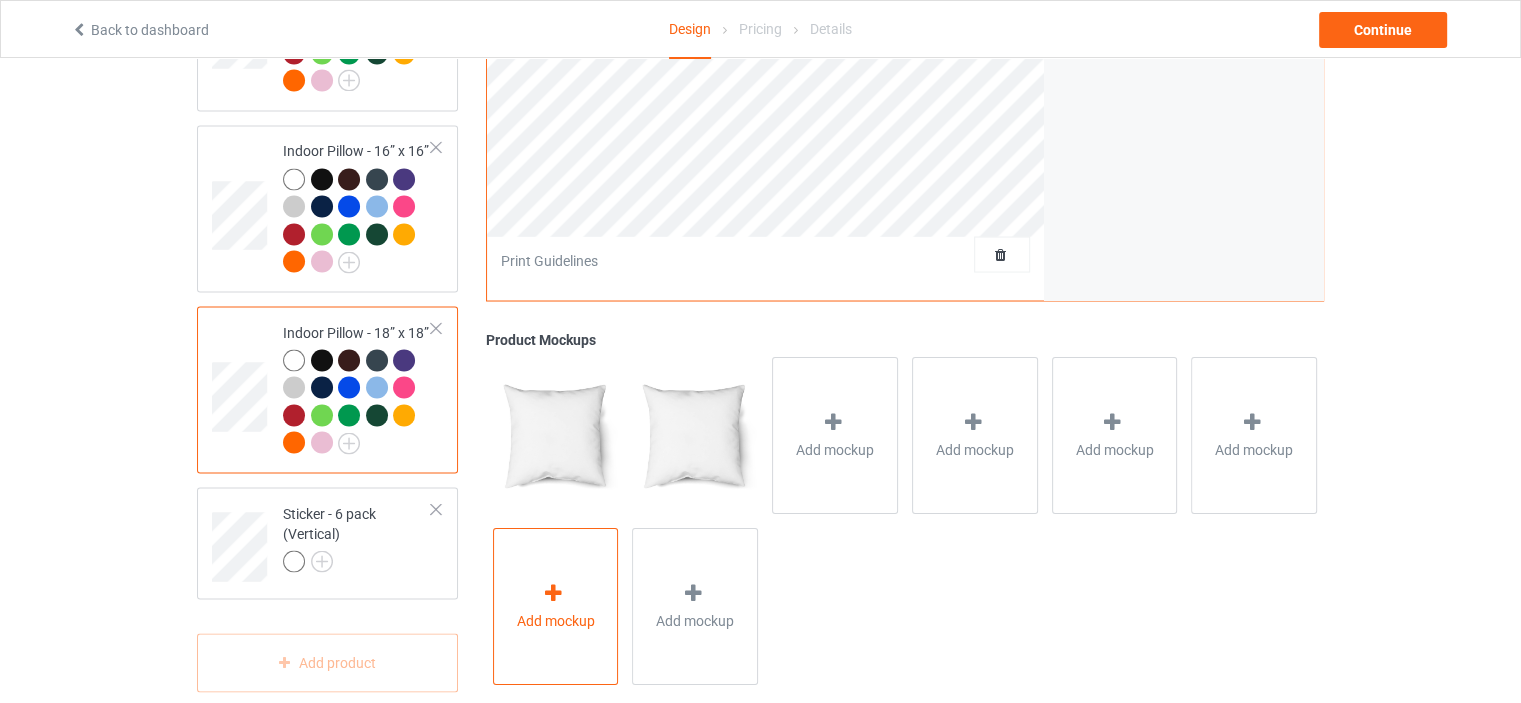 click on "Add mockup" at bounding box center (556, 605) 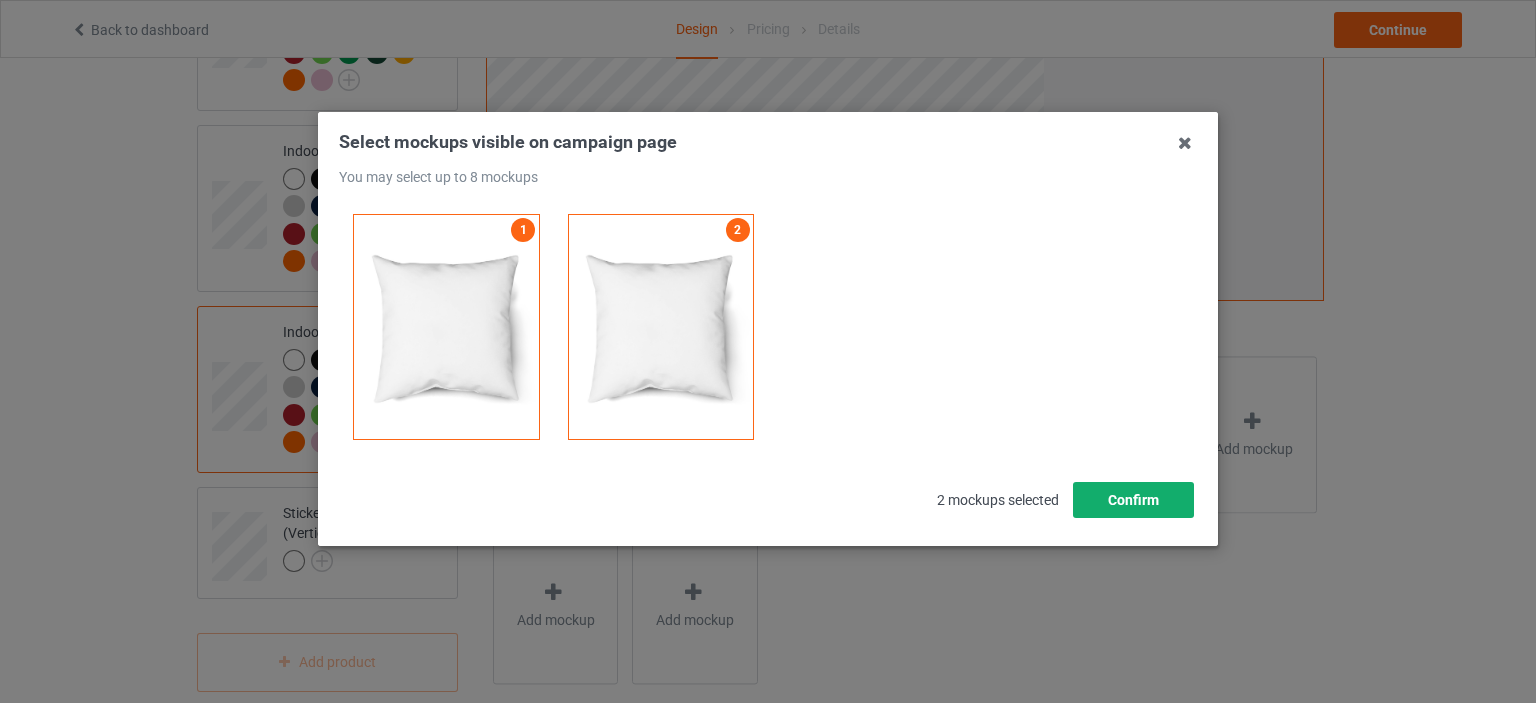 click on "Confirm" at bounding box center [1133, 500] 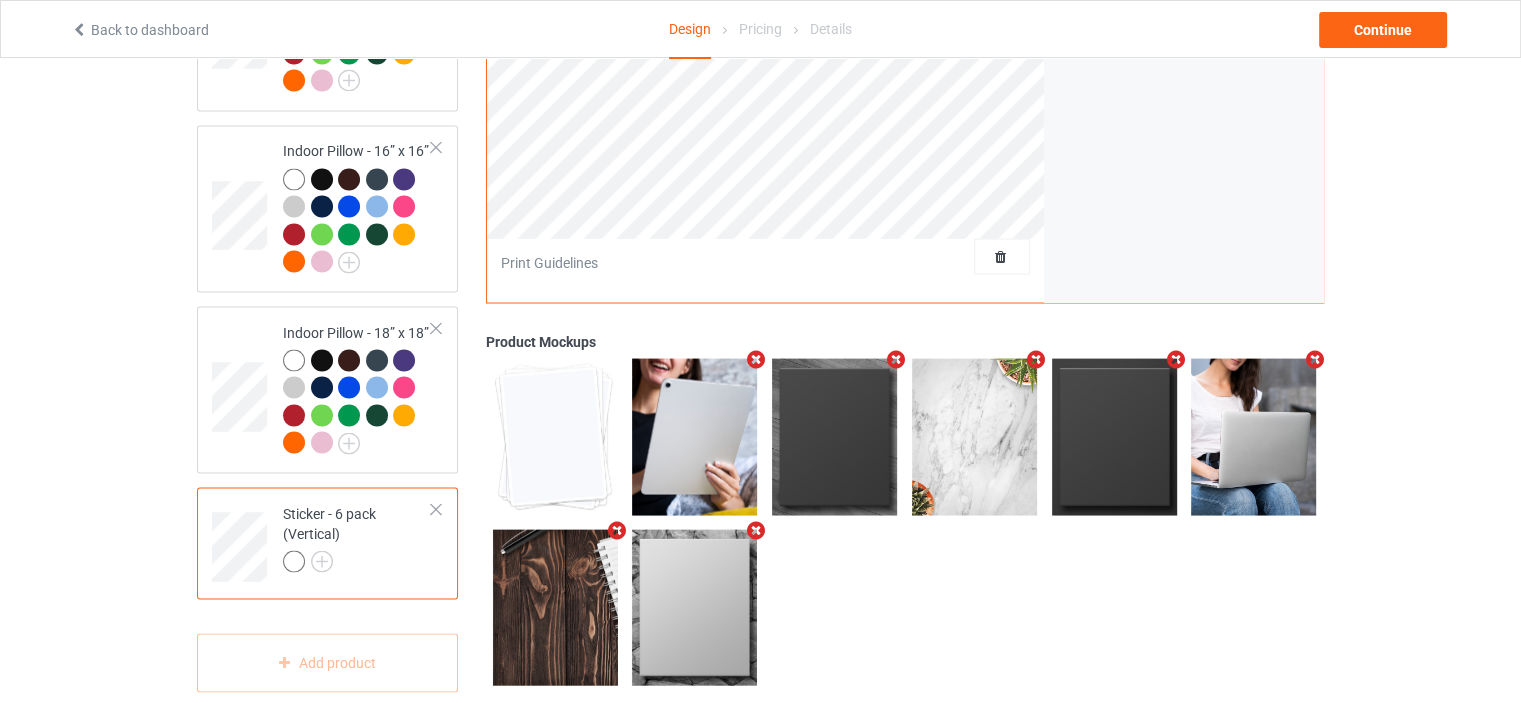 scroll, scrollTop: 3443, scrollLeft: 0, axis: vertical 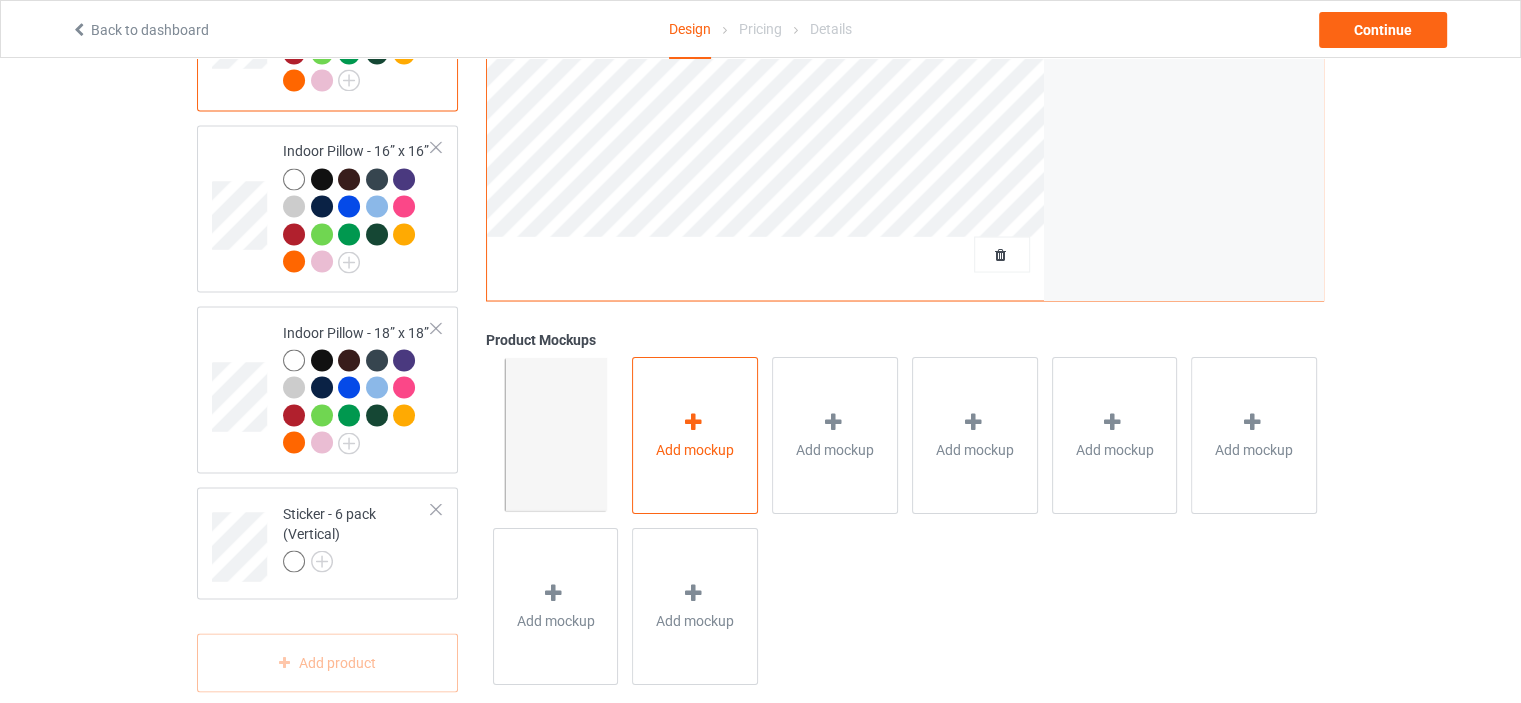 click on "Add mockup" at bounding box center (695, 434) 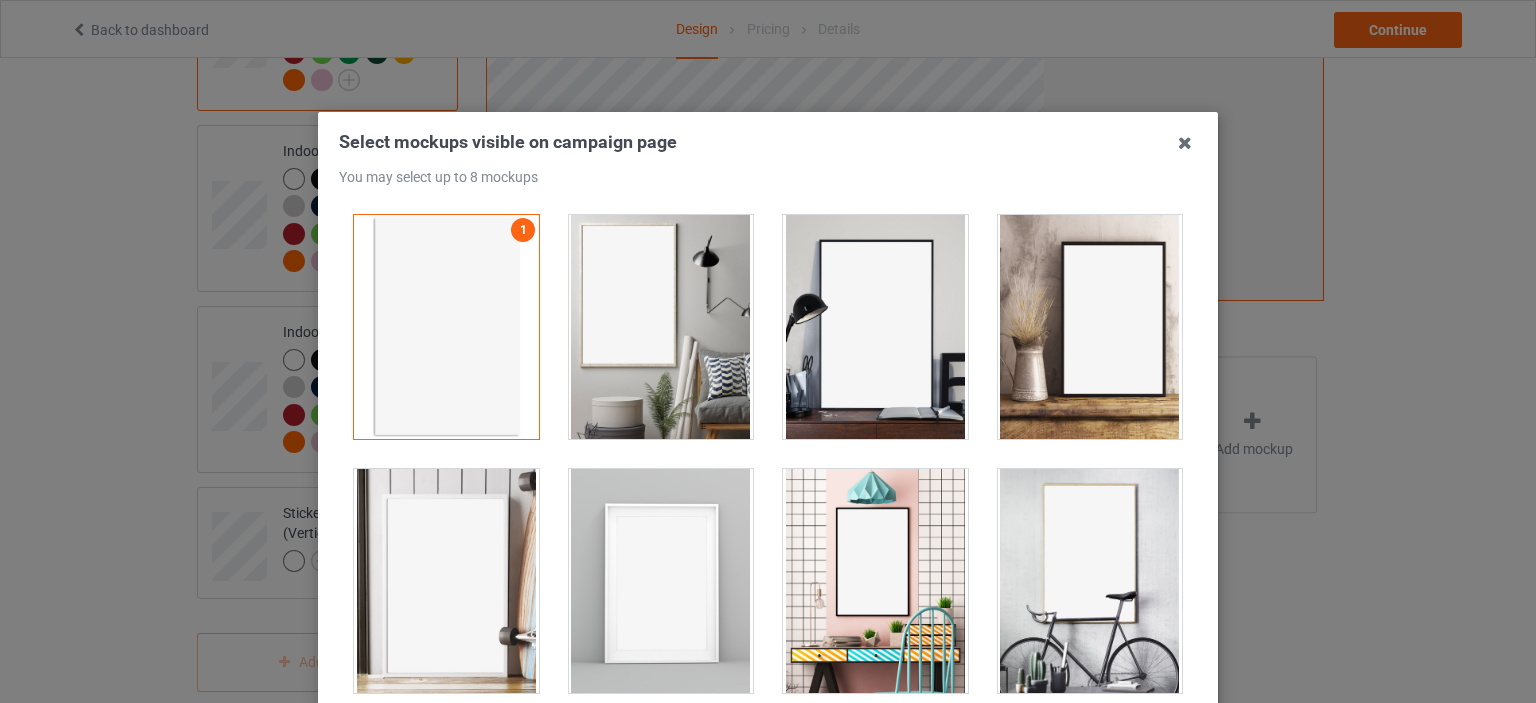 click at bounding box center (875, 327) 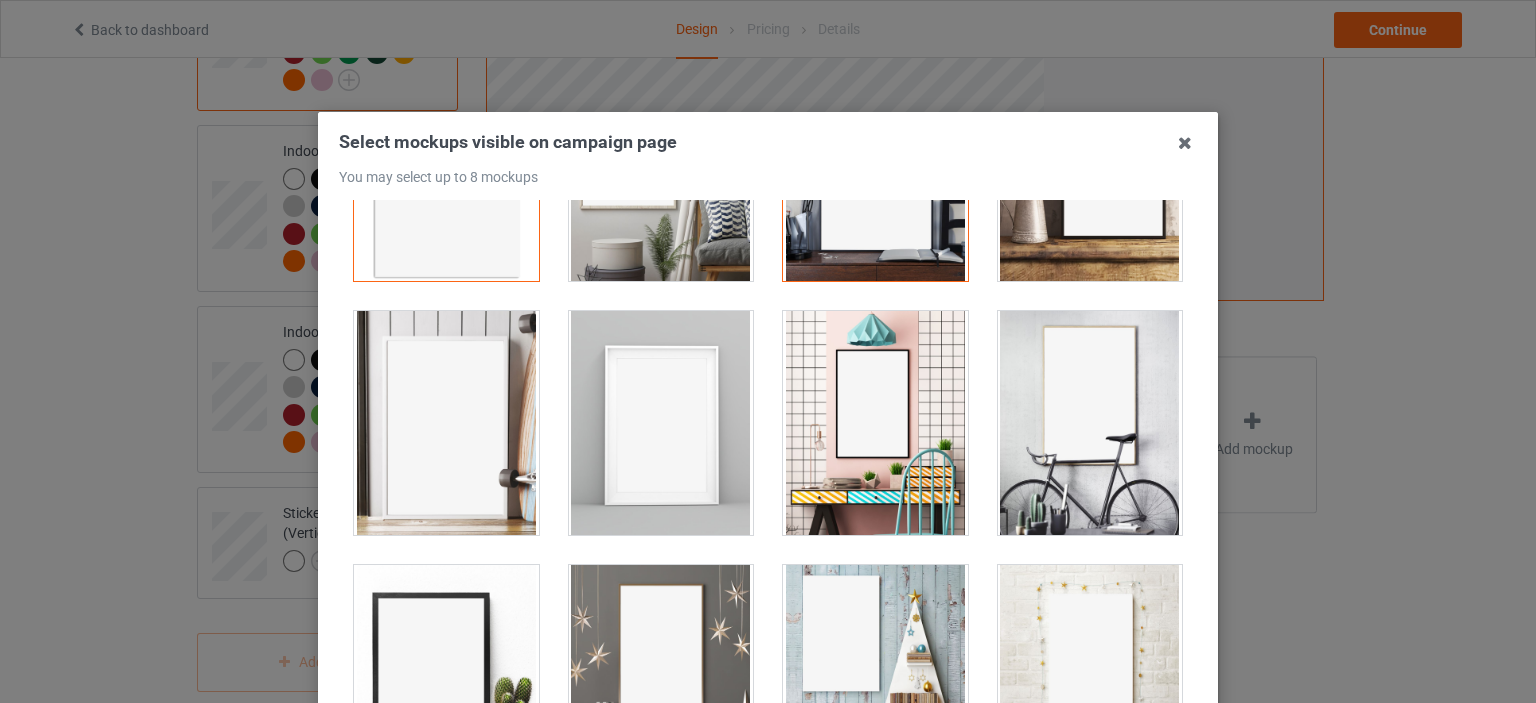 scroll, scrollTop: 300, scrollLeft: 0, axis: vertical 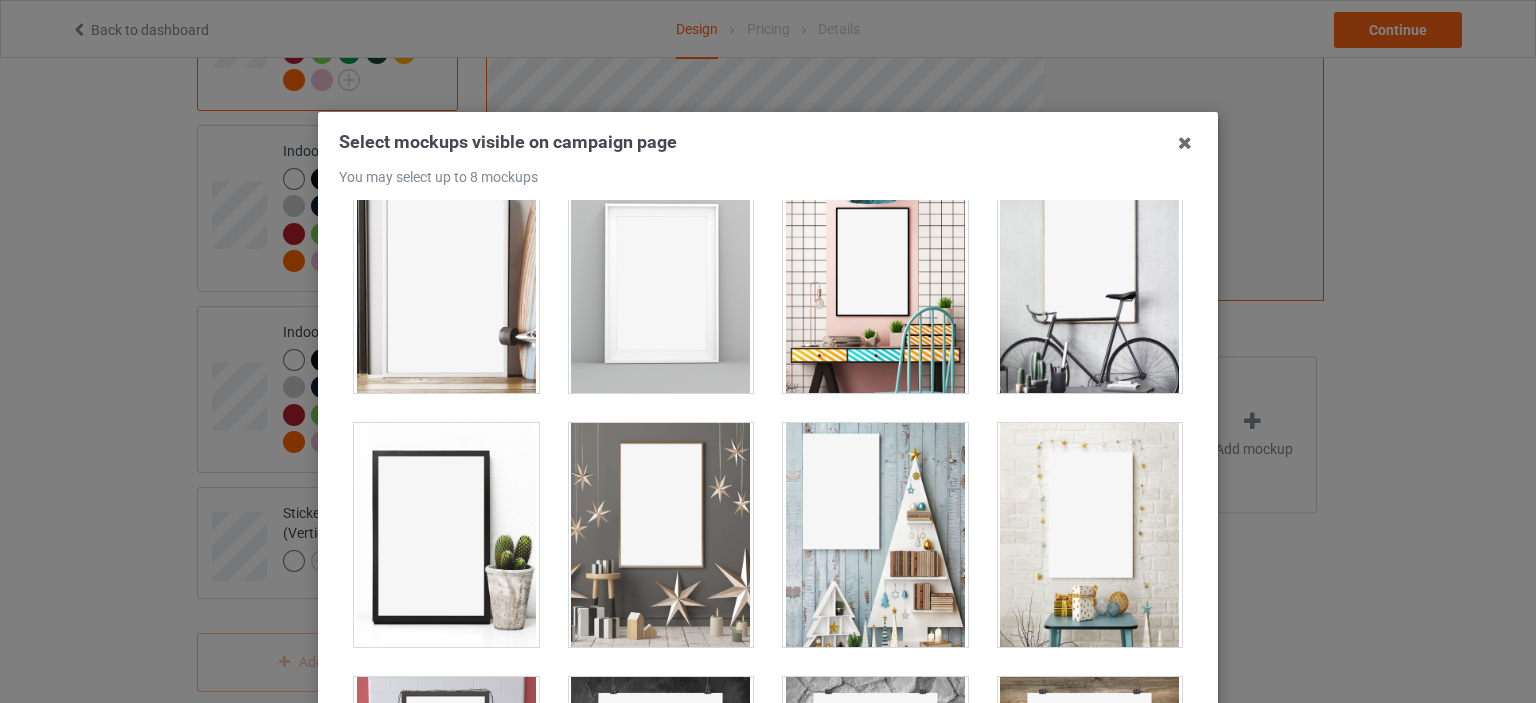 click at bounding box center [875, 281] 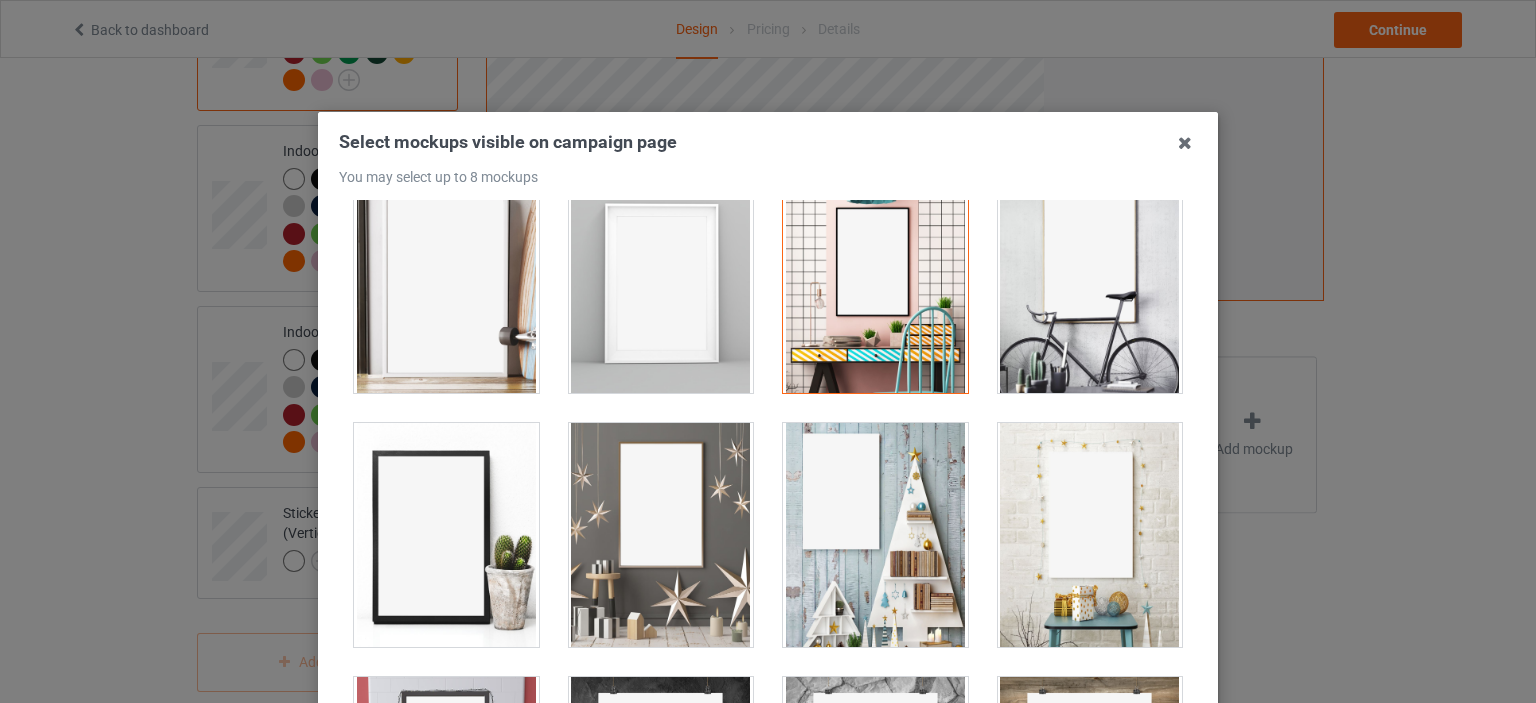 click at bounding box center [446, 281] 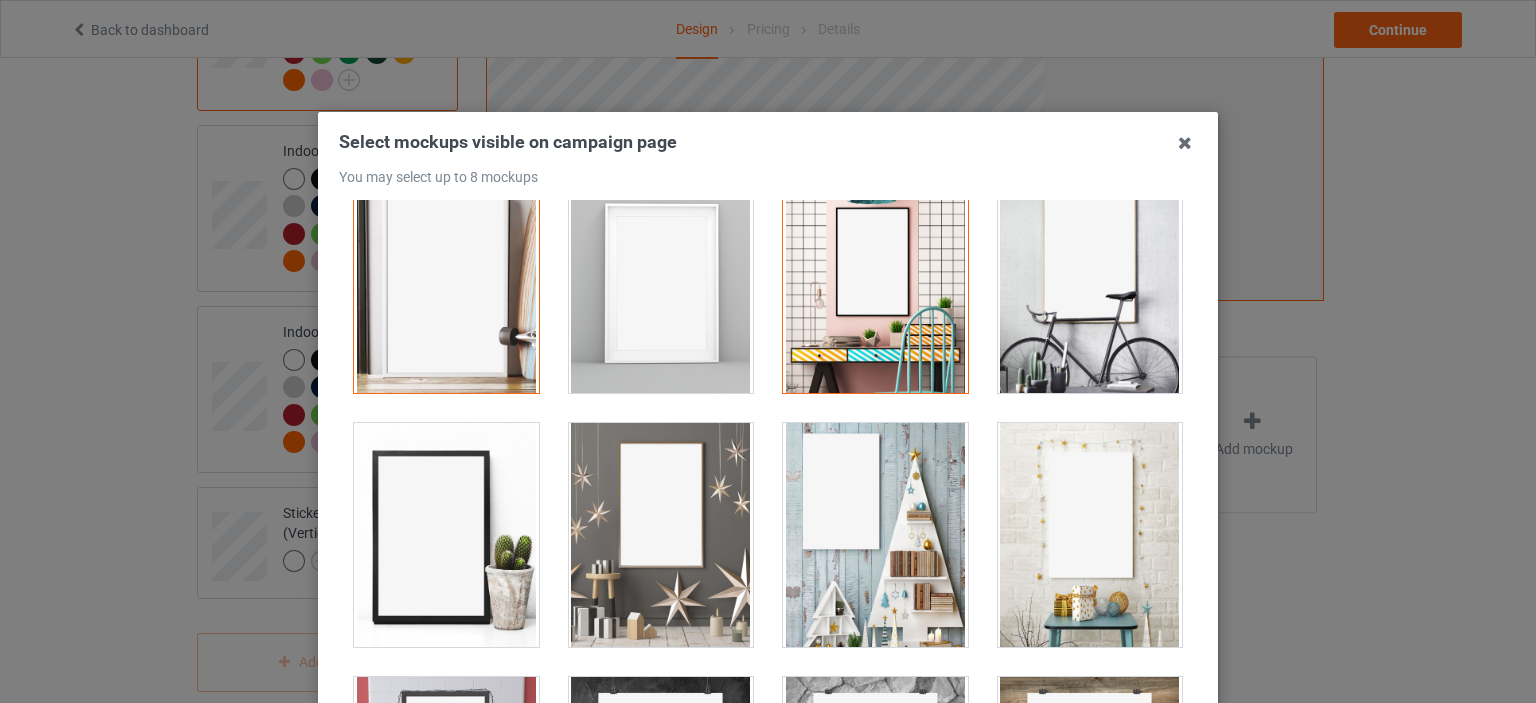 drag, startPoint x: 436, startPoint y: 513, endPoint x: 509, endPoint y: 513, distance: 73 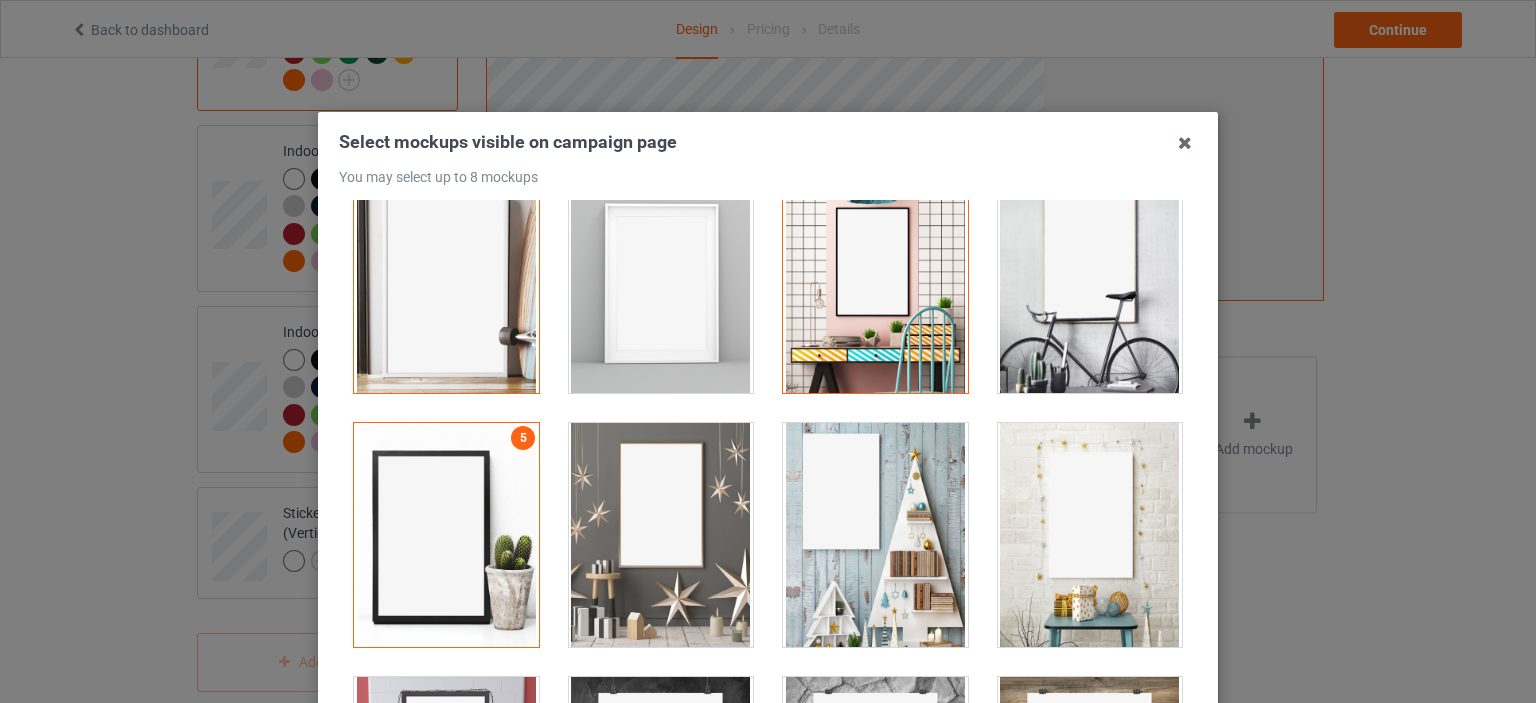 click at bounding box center (661, 535) 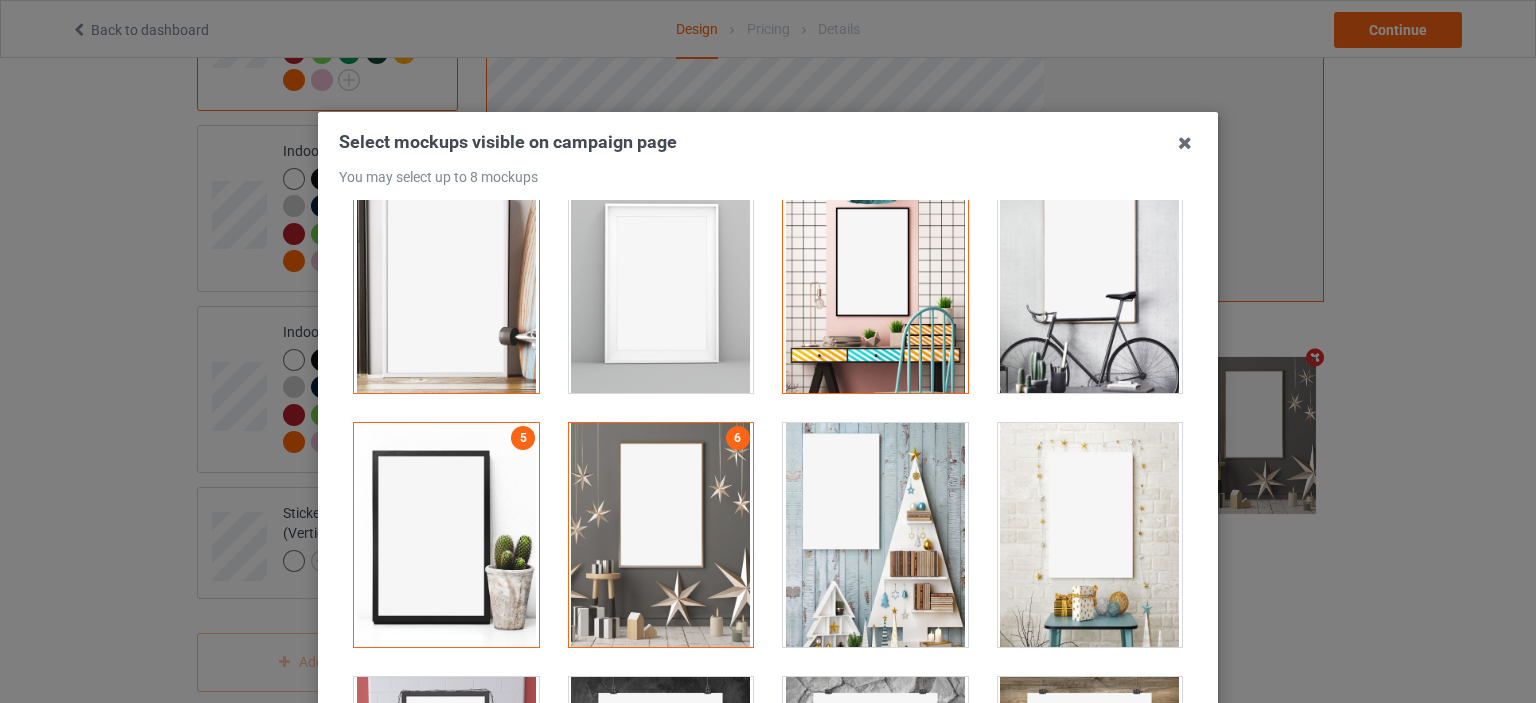 drag, startPoint x: 879, startPoint y: 523, endPoint x: 950, endPoint y: 523, distance: 71 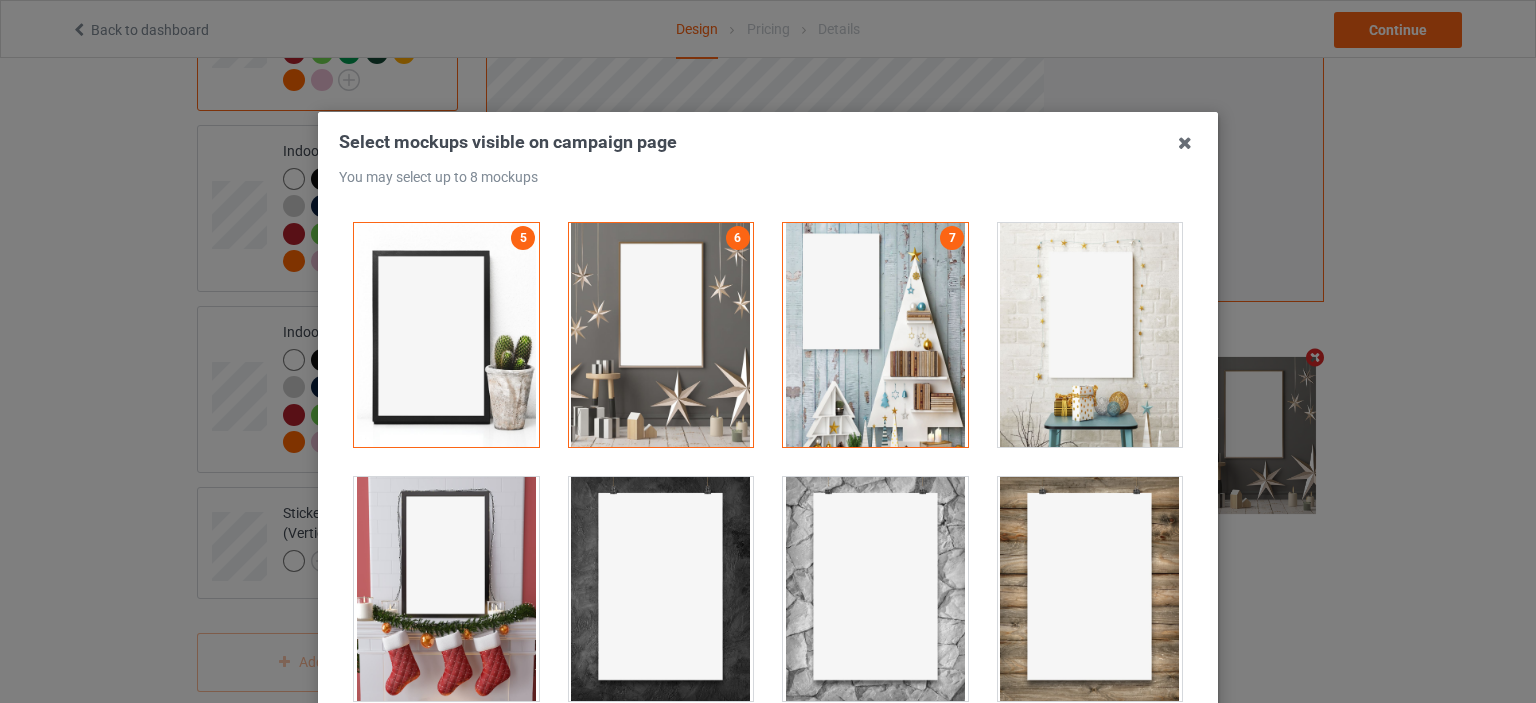 click at bounding box center [1090, 335] 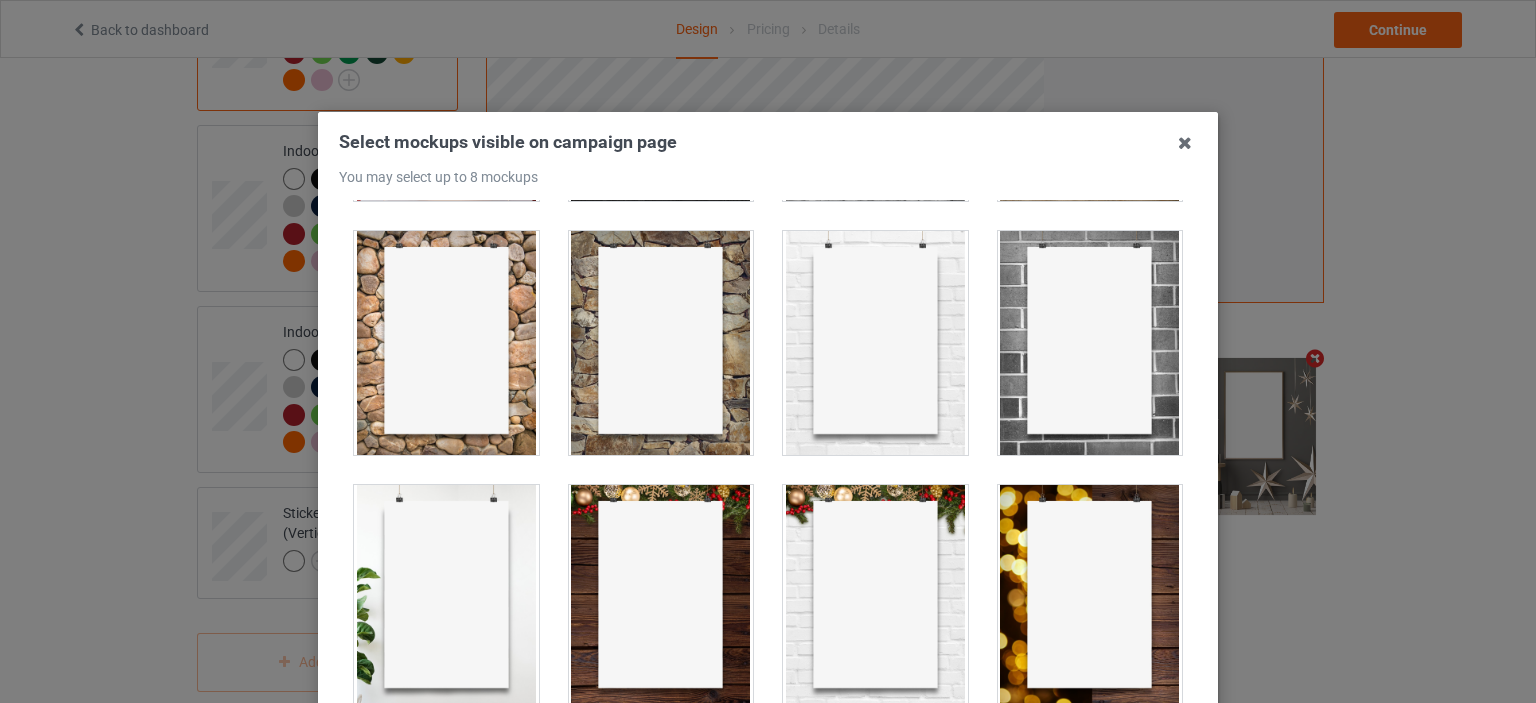 scroll, scrollTop: 1500, scrollLeft: 0, axis: vertical 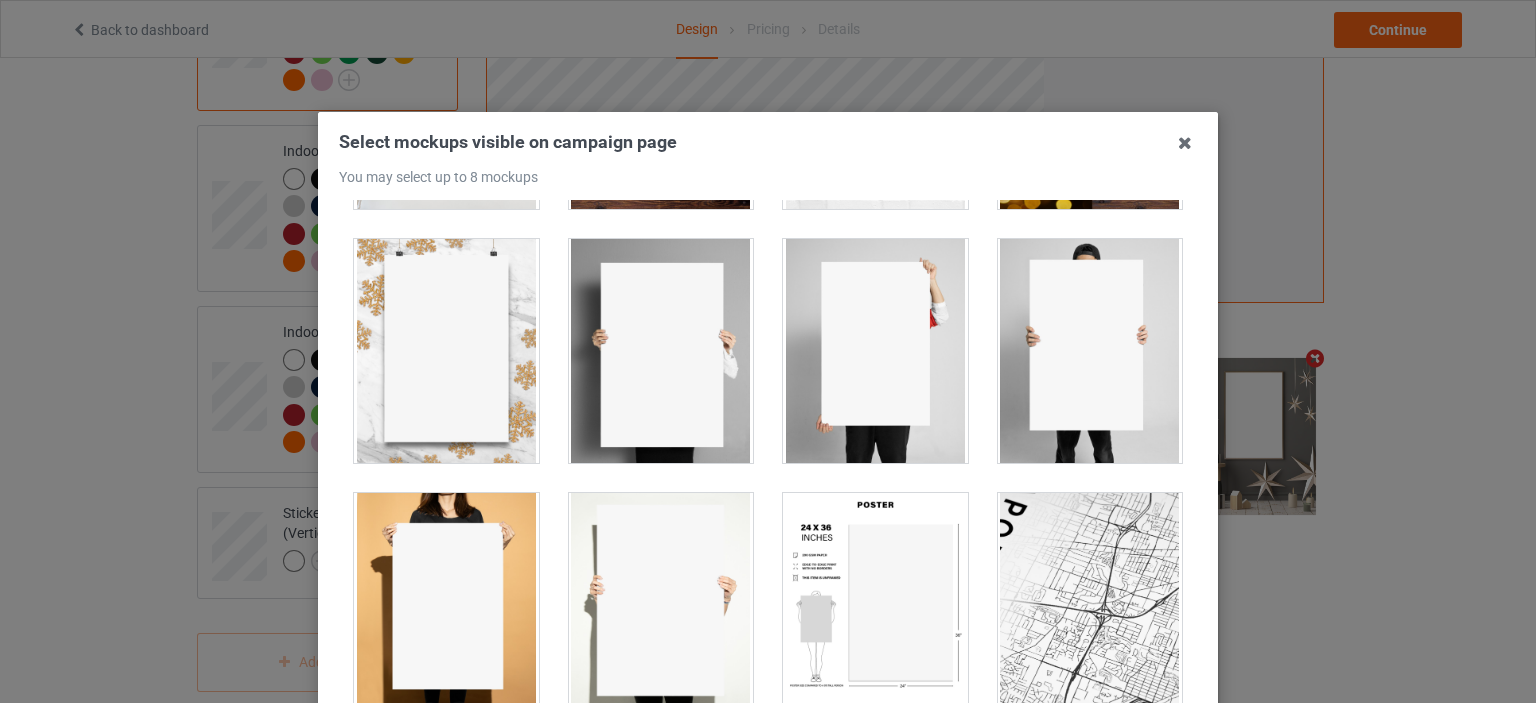 click at bounding box center (875, 351) 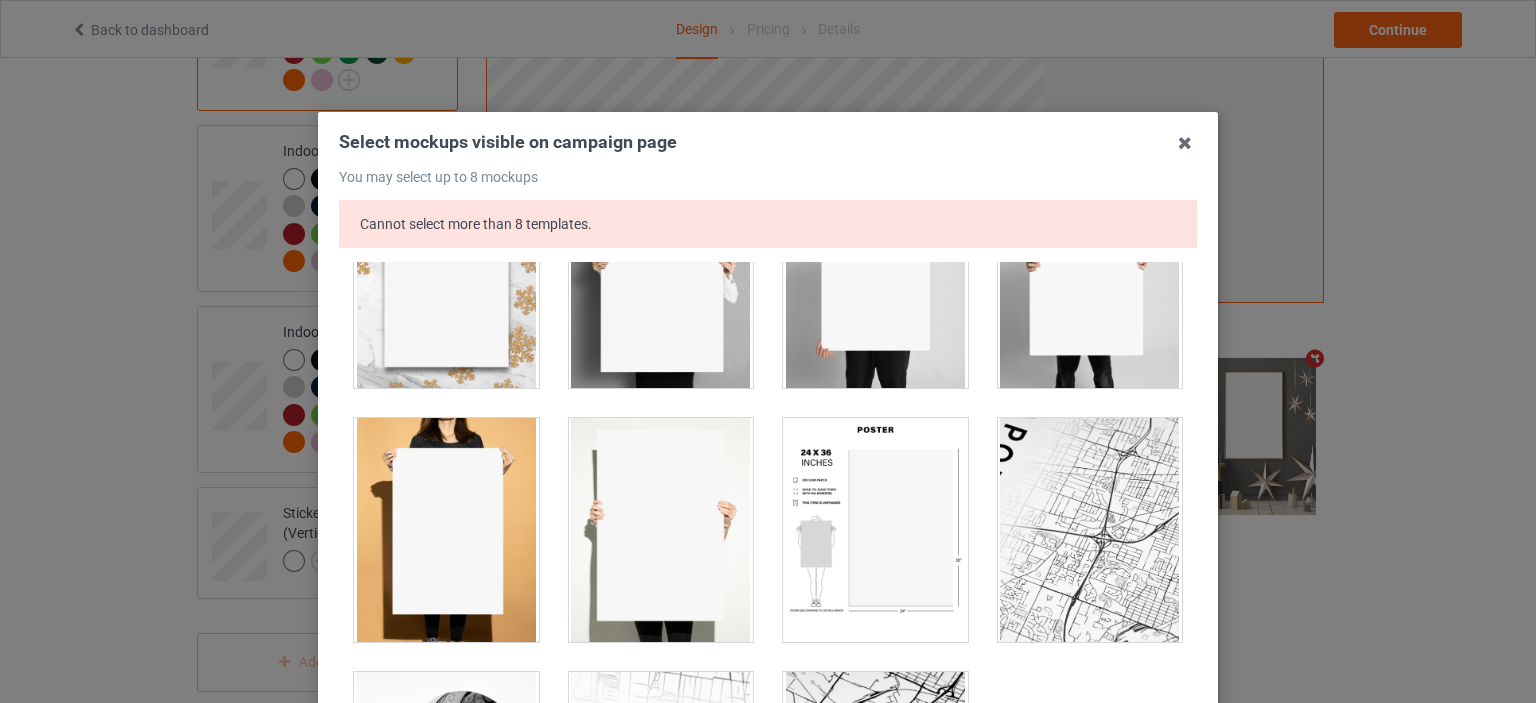 scroll, scrollTop: 1720, scrollLeft: 0, axis: vertical 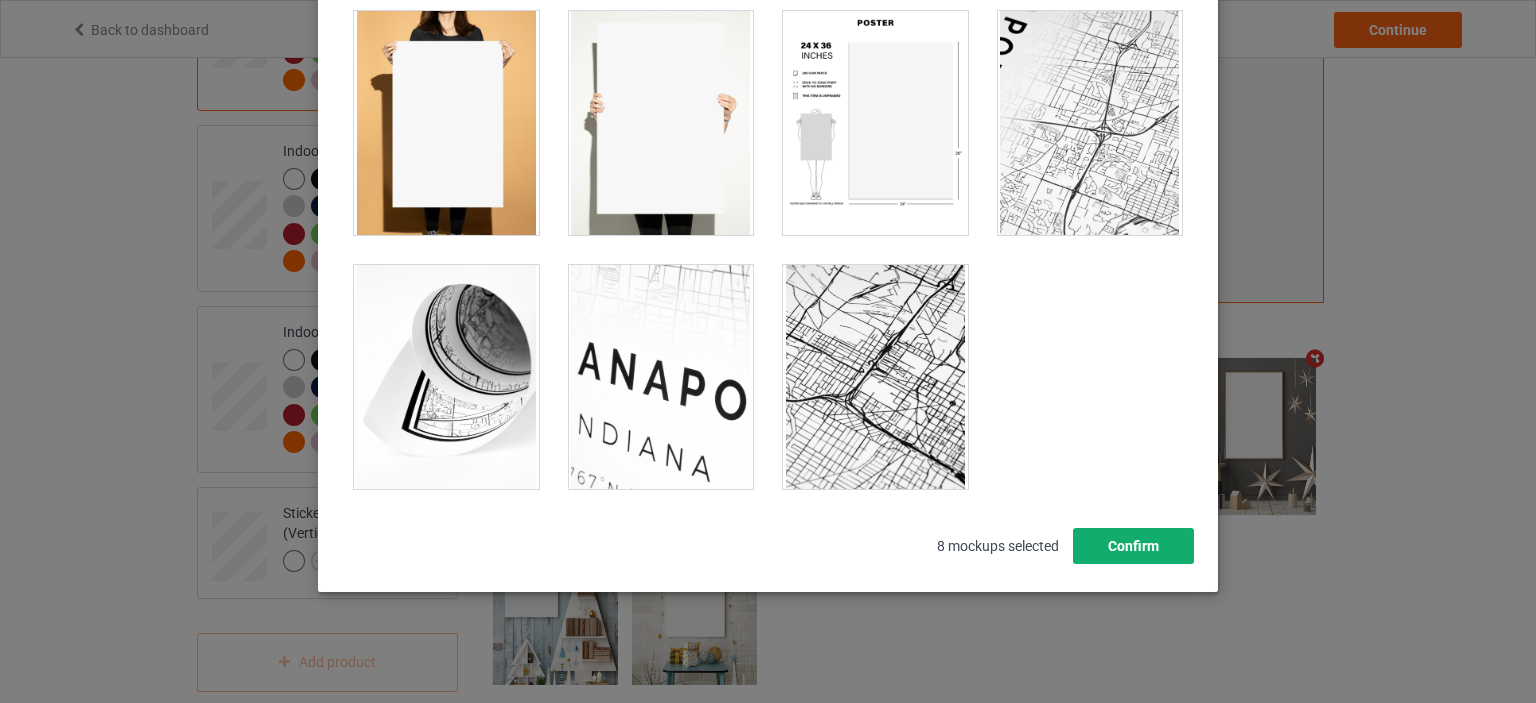 click on "Confirm" at bounding box center (1133, 546) 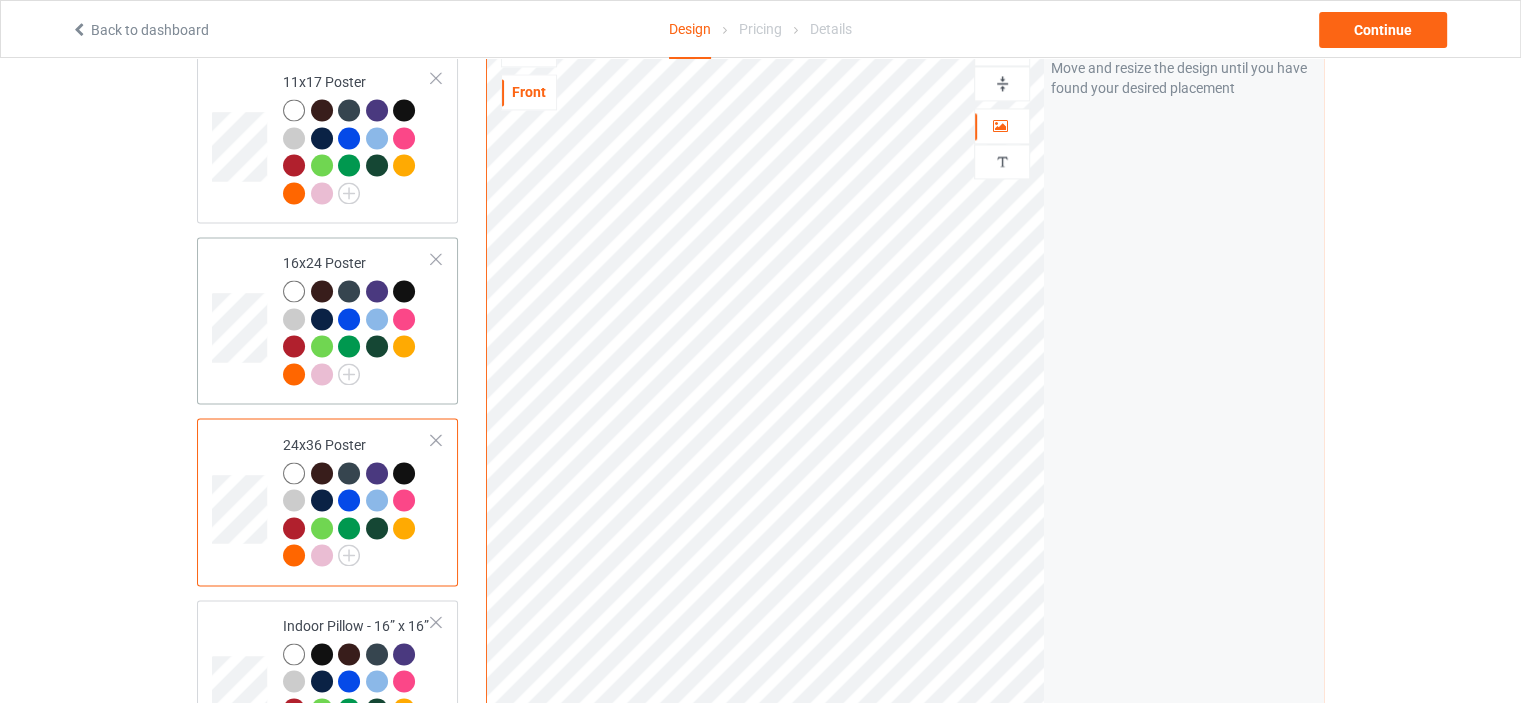 scroll, scrollTop: 3143, scrollLeft: 0, axis: vertical 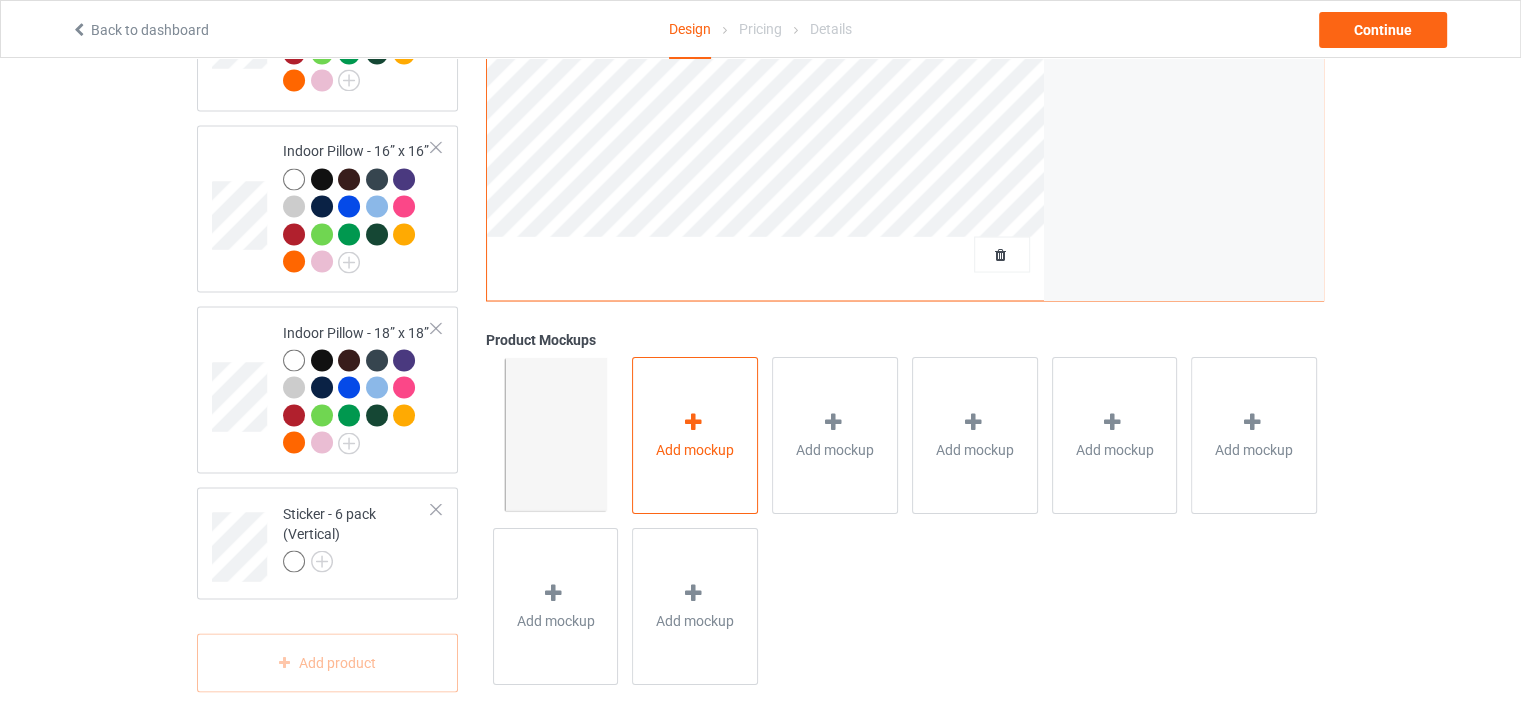 click on "Add mockup" at bounding box center [695, 449] 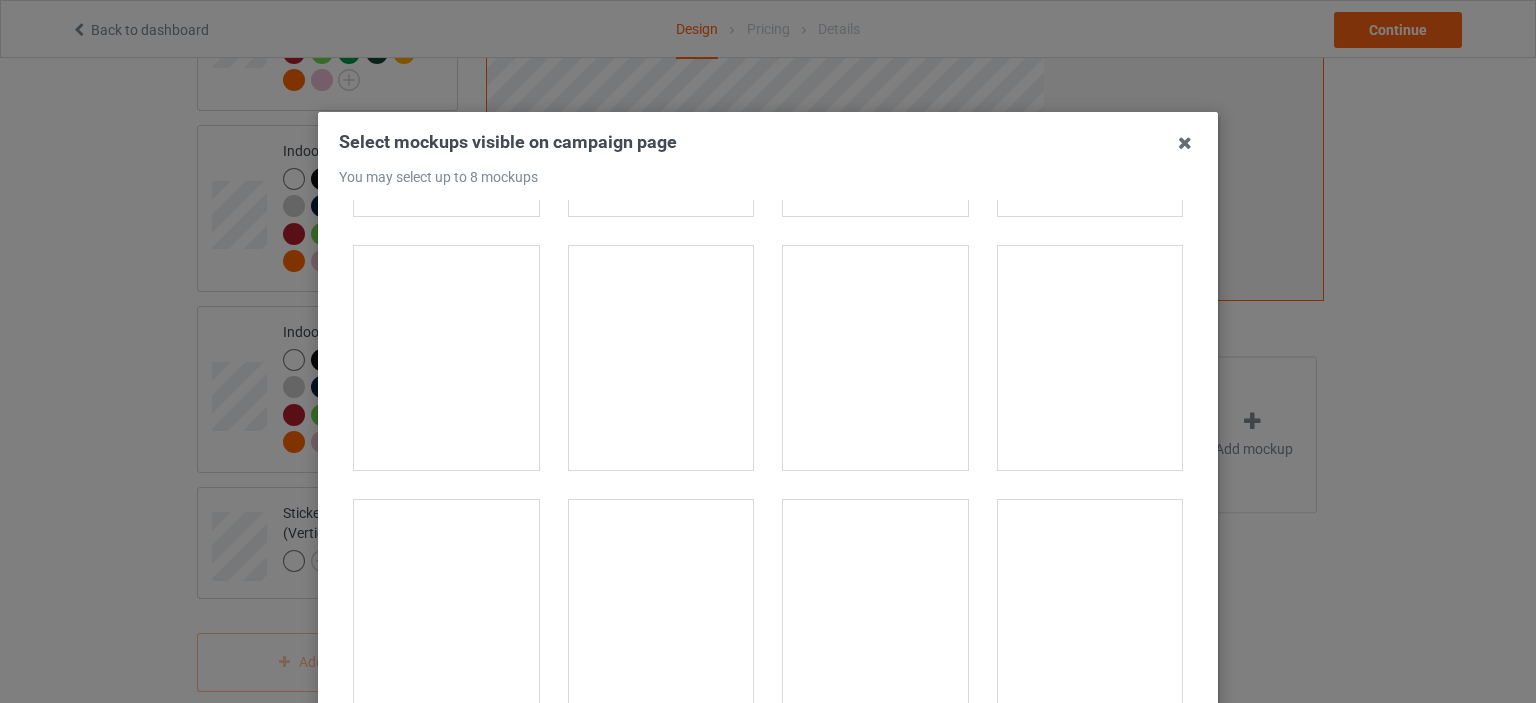 scroll, scrollTop: 1600, scrollLeft: 0, axis: vertical 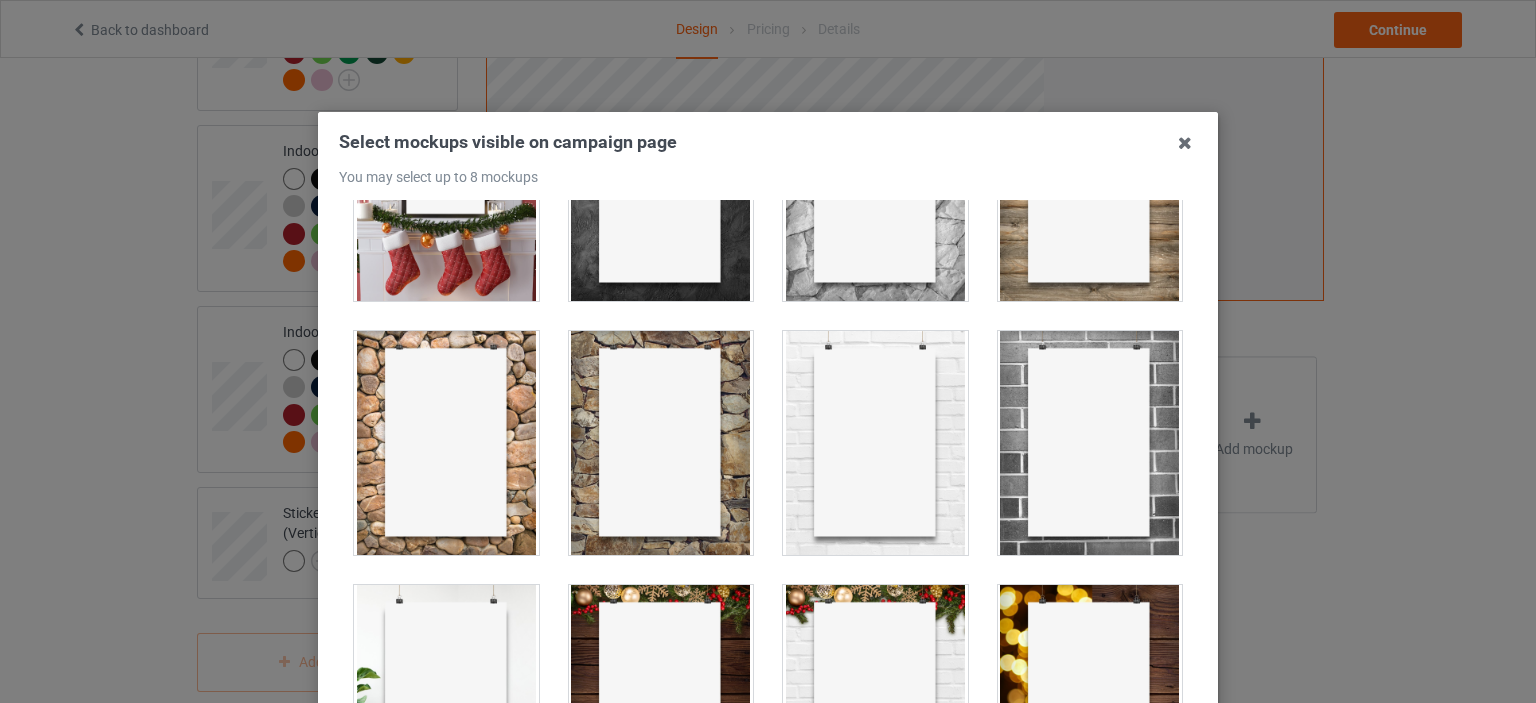 click at bounding box center [661, 443] 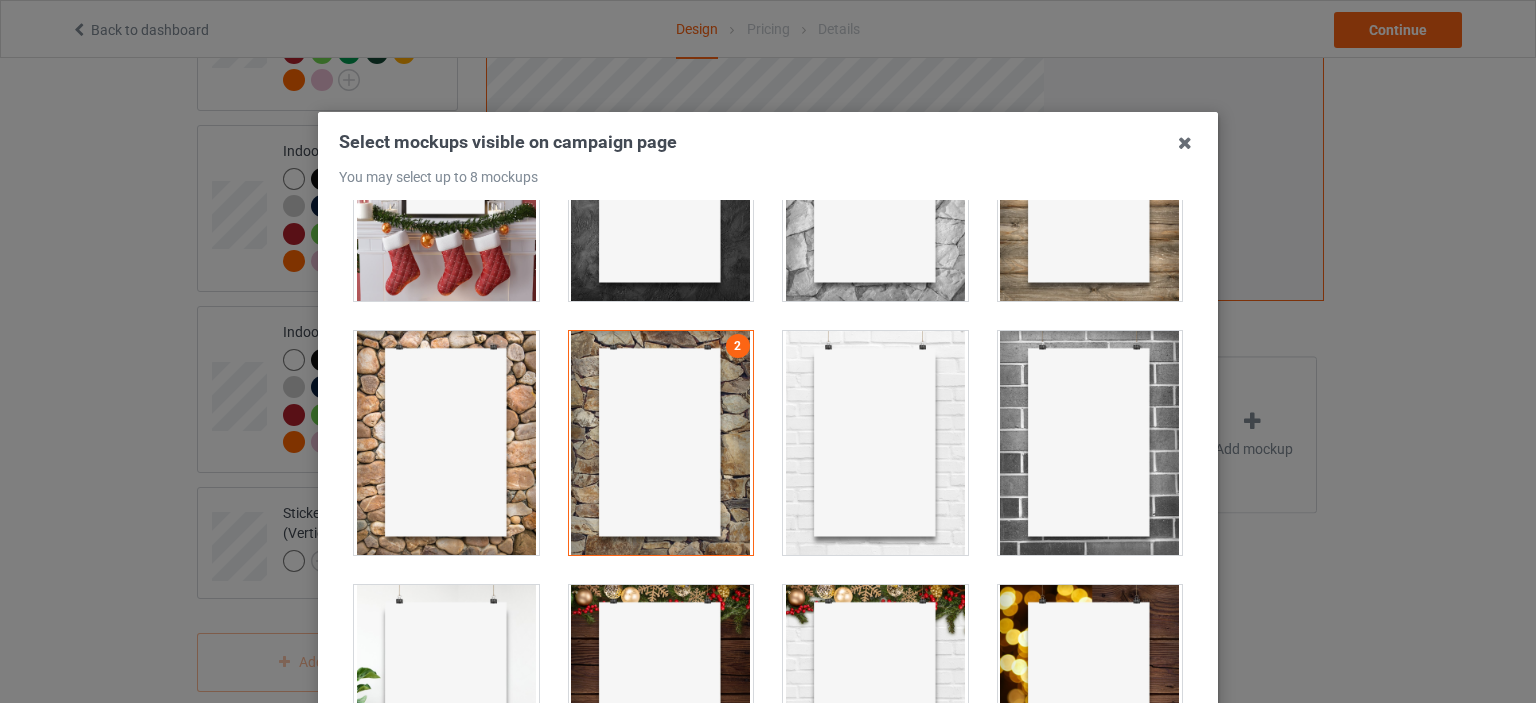 click at bounding box center (446, 443) 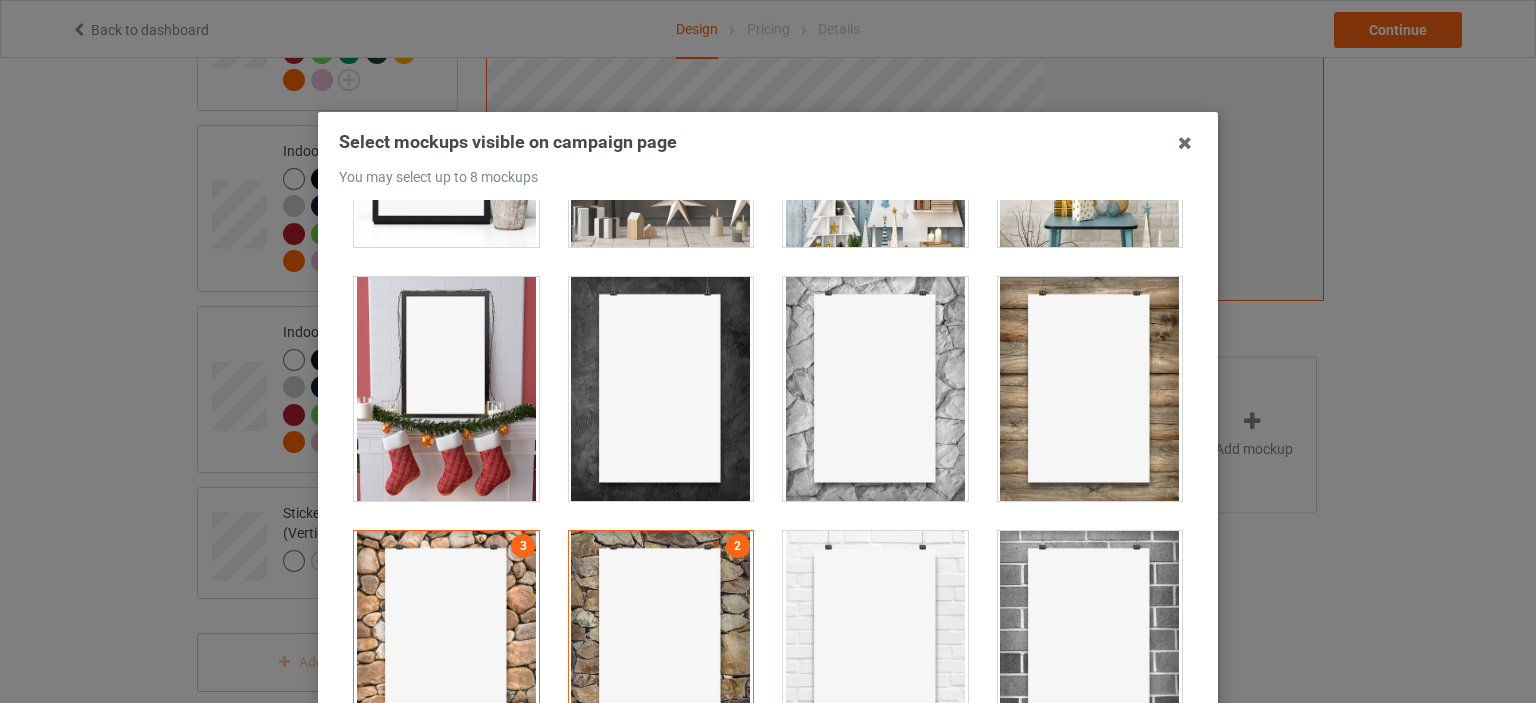 click at bounding box center [661, 389] 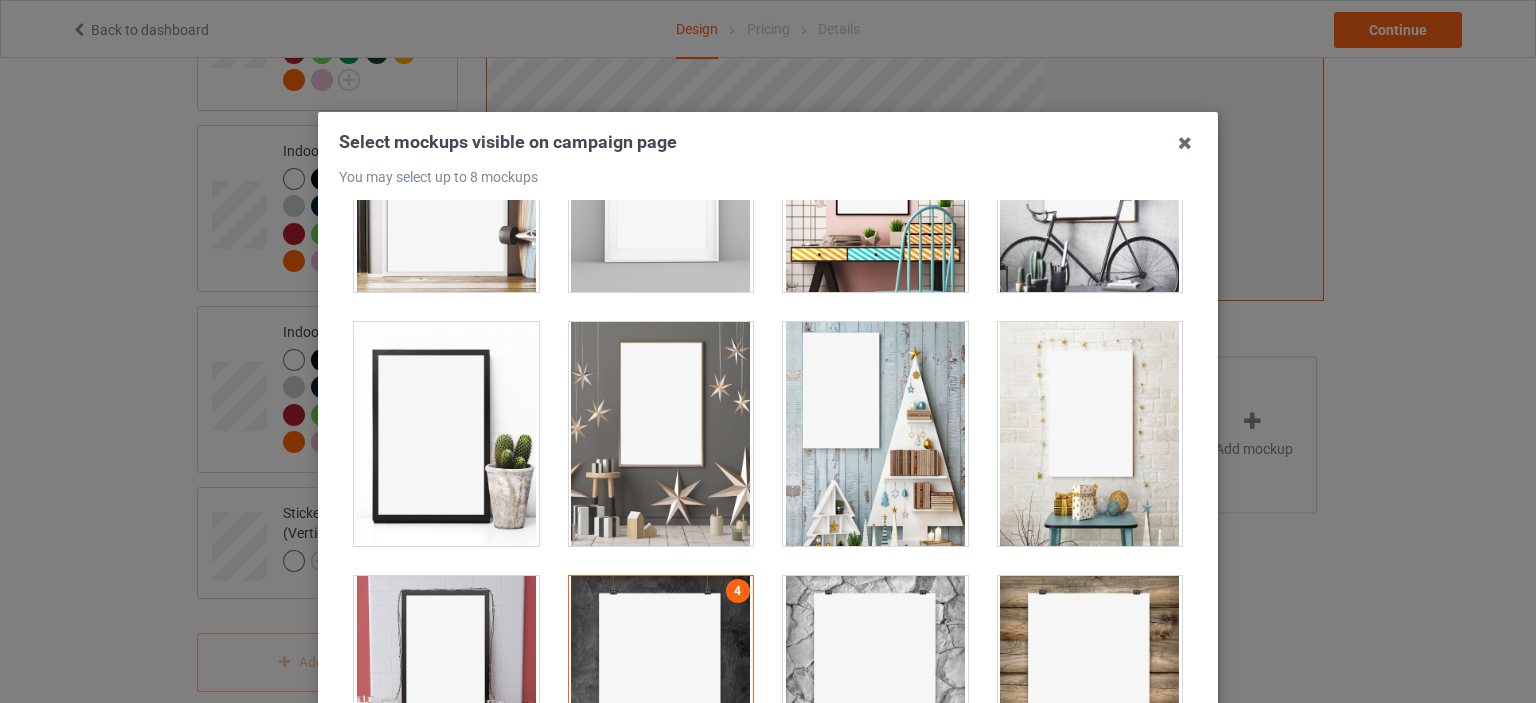 scroll, scrollTop: 400, scrollLeft: 0, axis: vertical 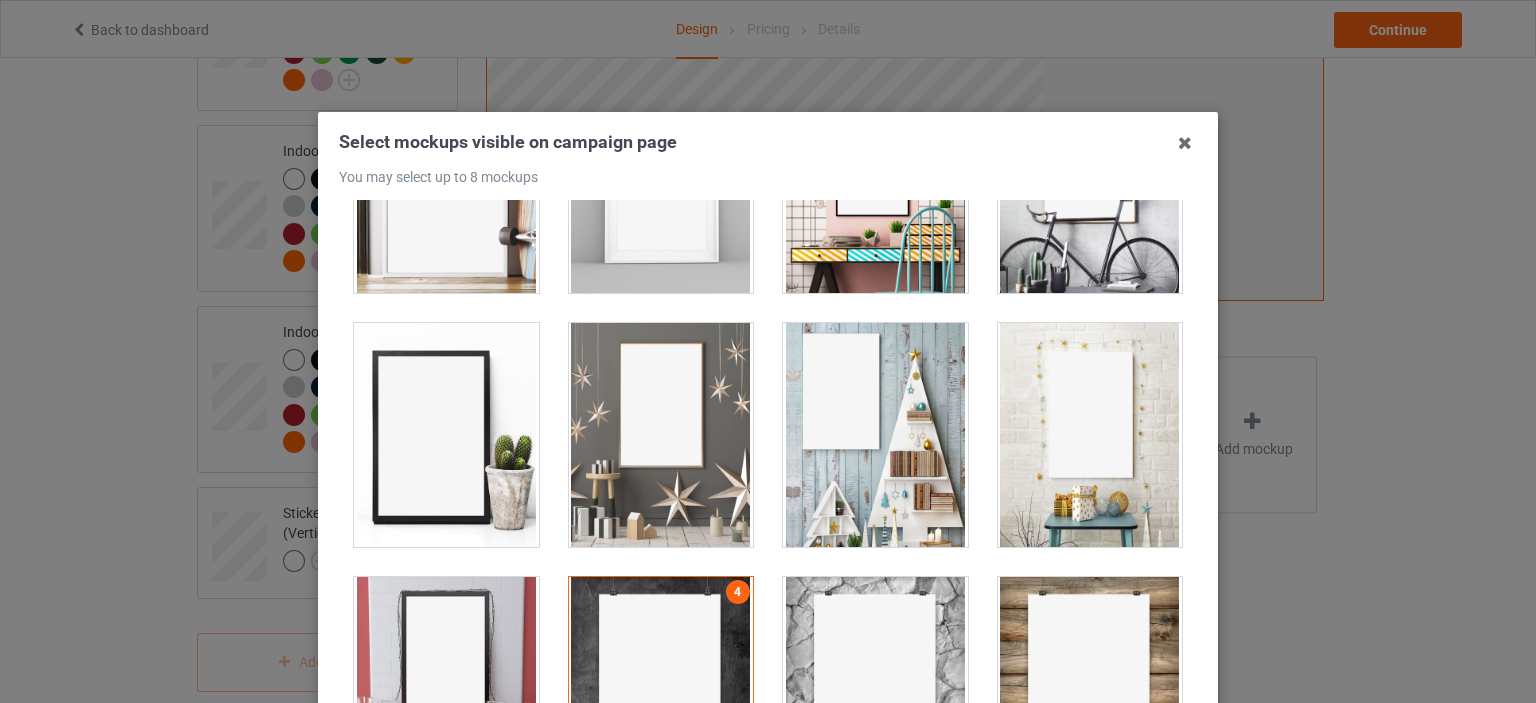 drag, startPoint x: 666, startPoint y: 388, endPoint x: 833, endPoint y: 384, distance: 167.0479 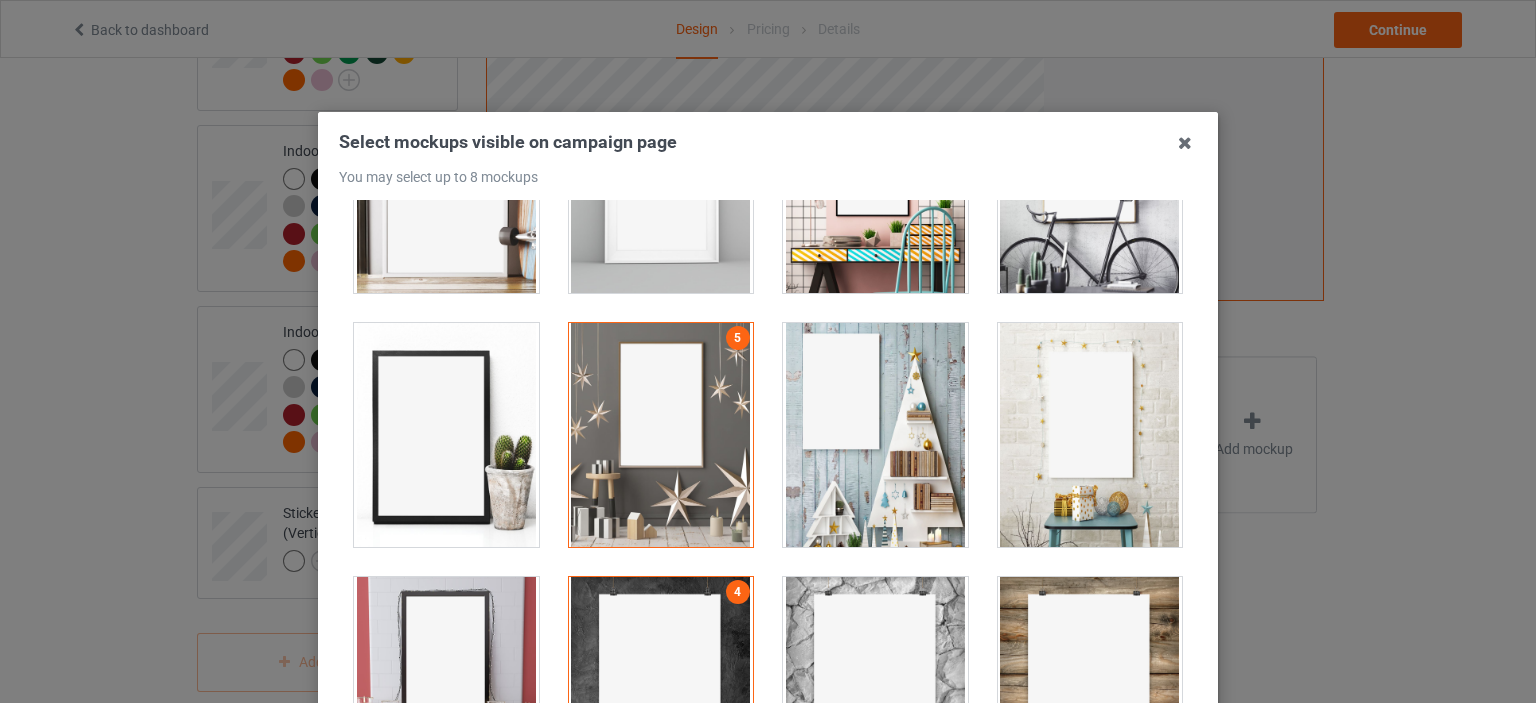 click at bounding box center [875, 435] 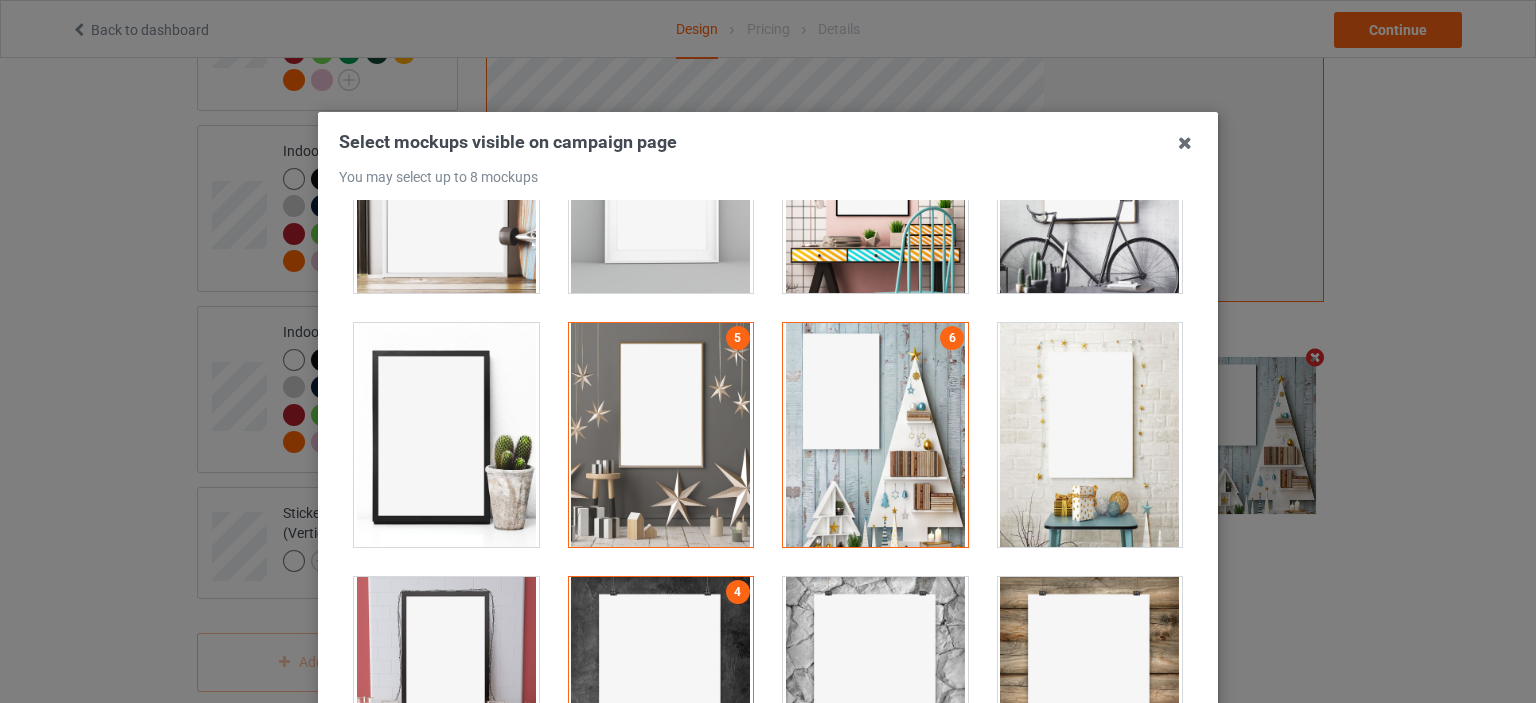 click at bounding box center (875, 181) 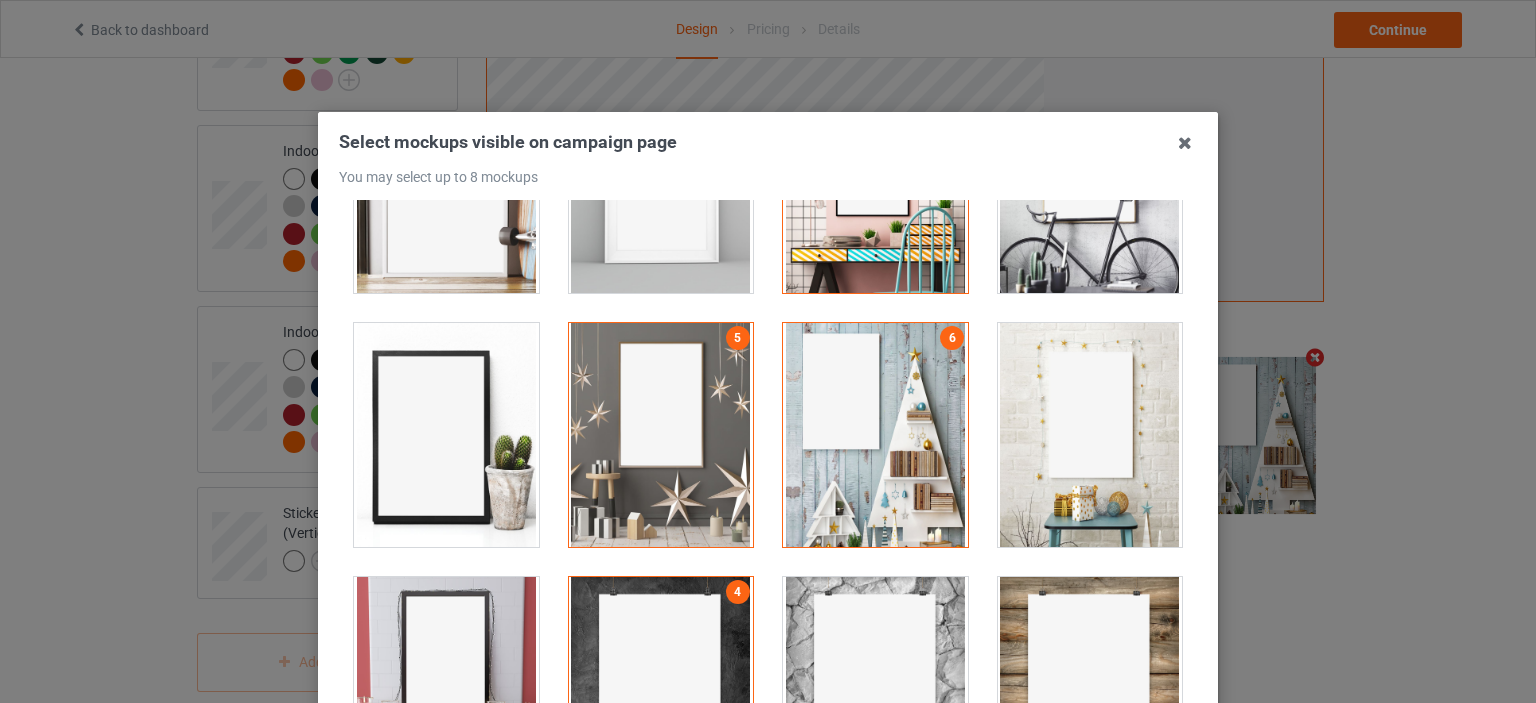 click at bounding box center (1090, 181) 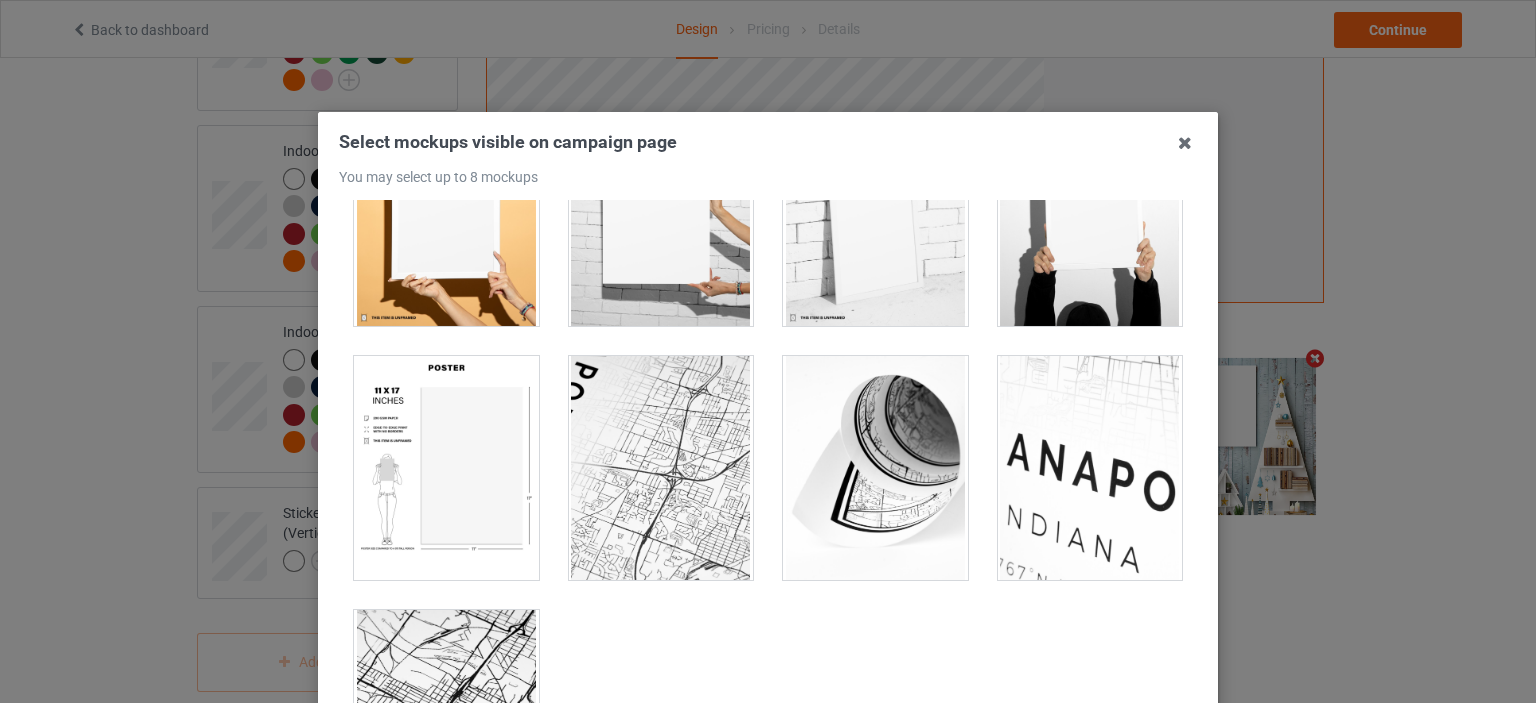 scroll, scrollTop: 2226, scrollLeft: 0, axis: vertical 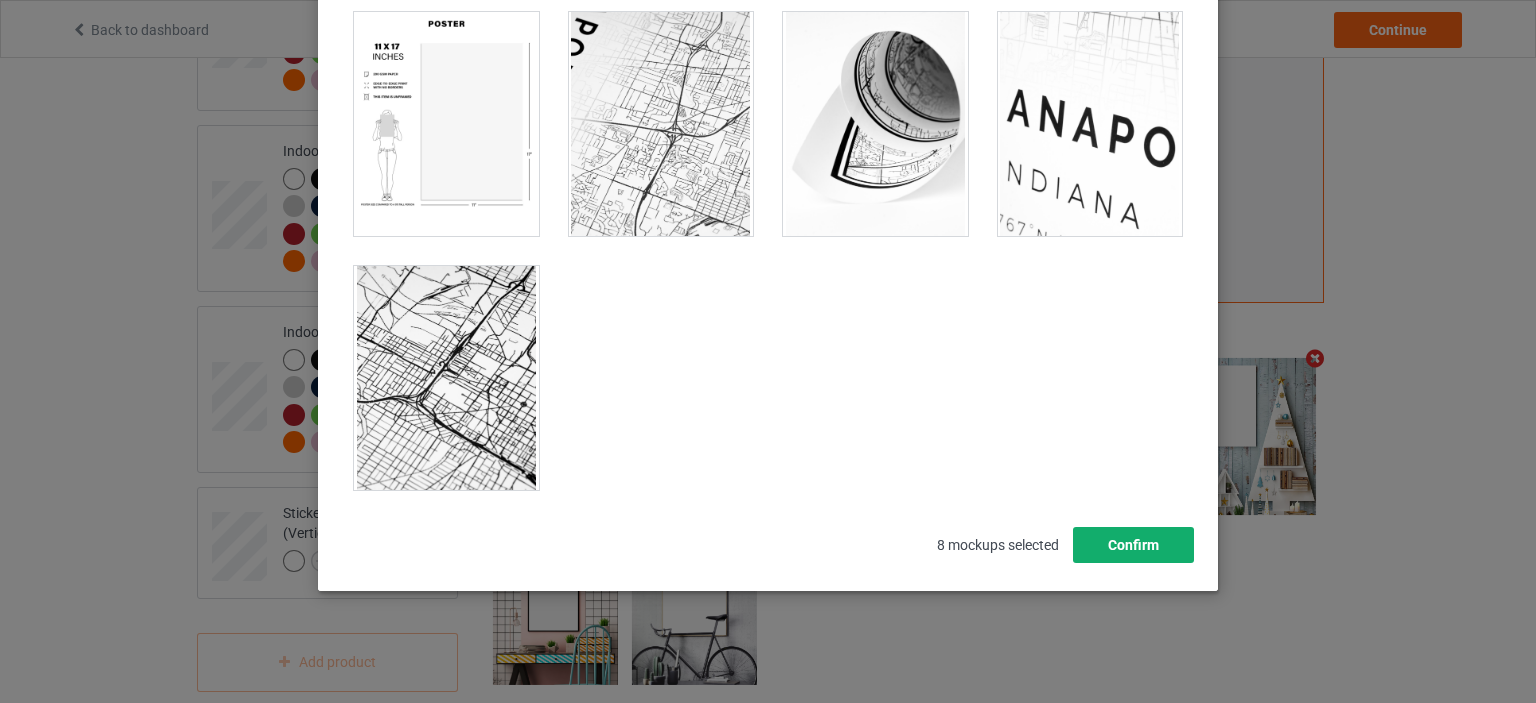 click on "Confirm" at bounding box center [1133, 545] 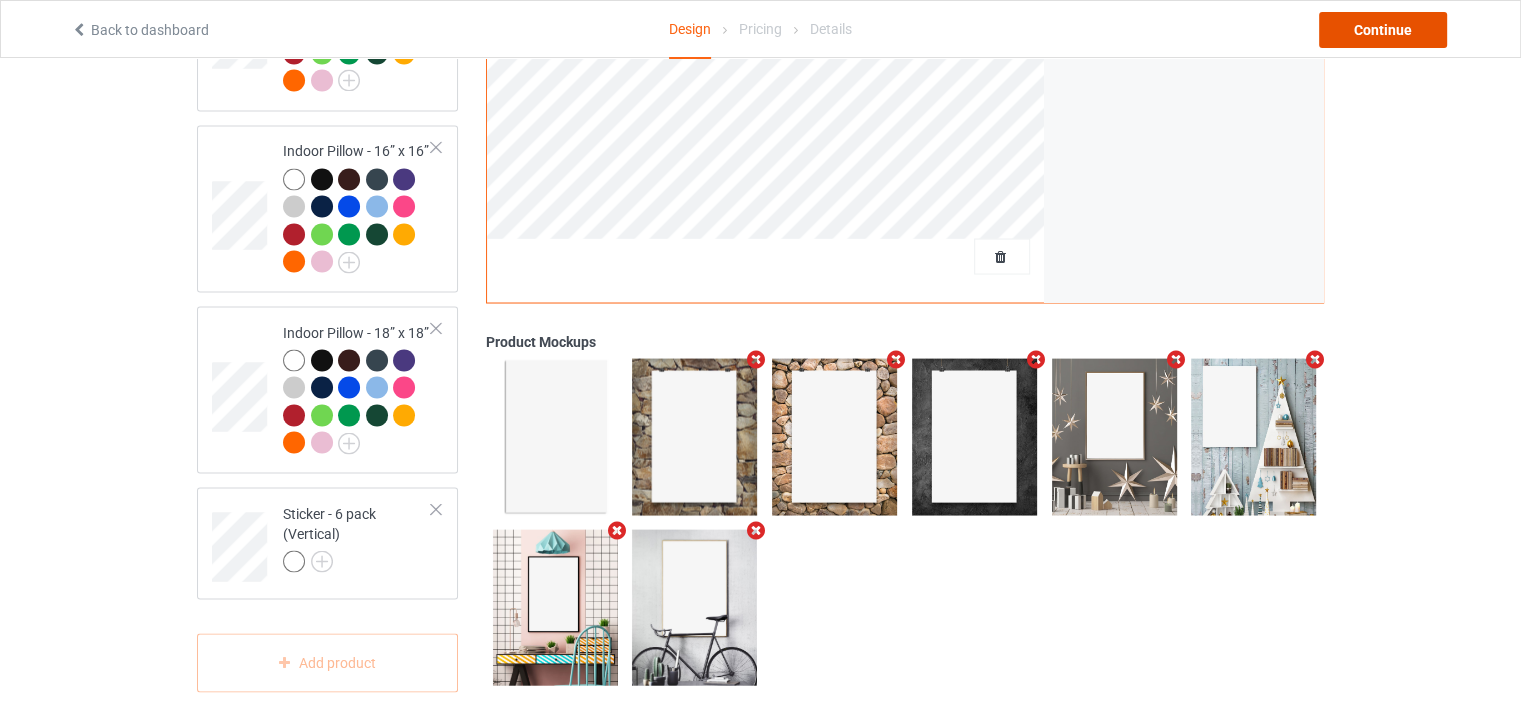click on "Continue" at bounding box center (1383, 30) 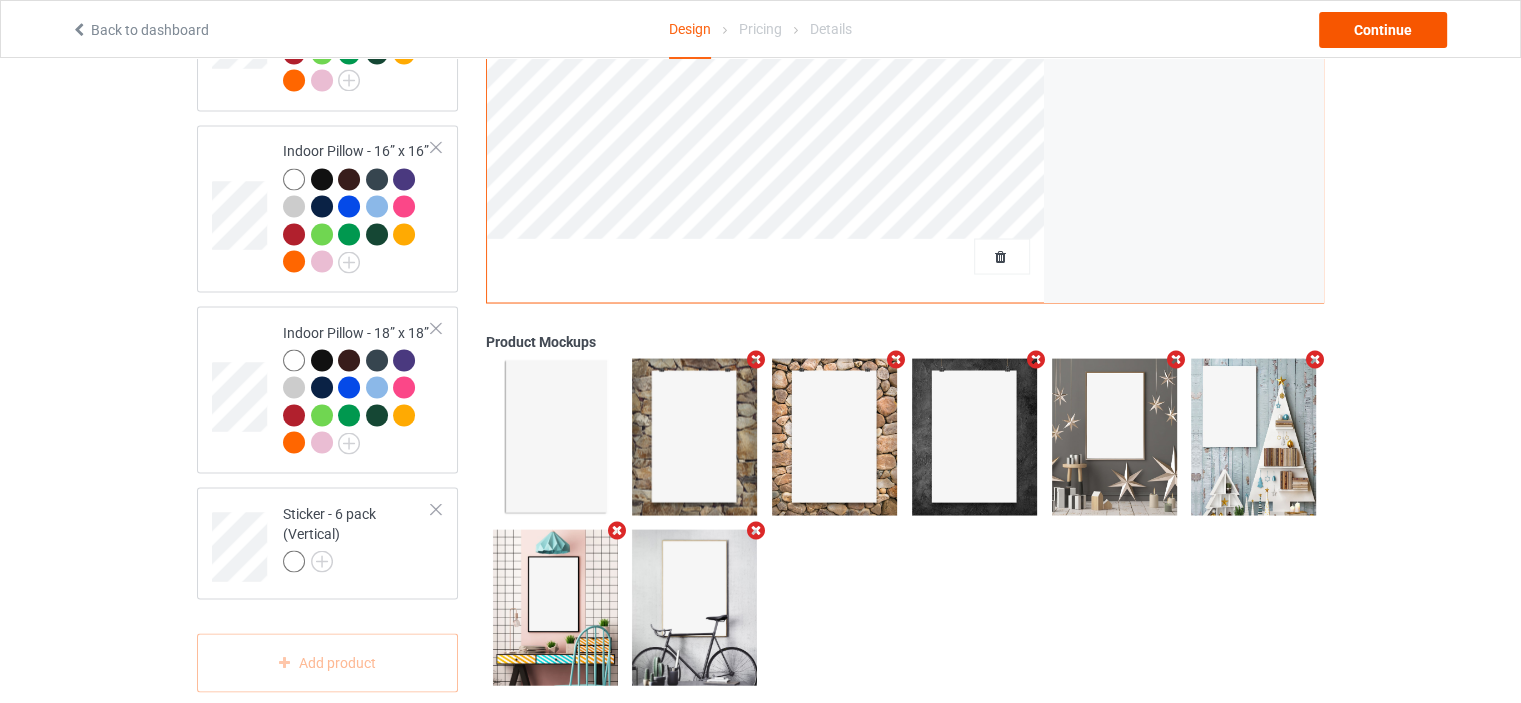 scroll, scrollTop: 0, scrollLeft: 0, axis: both 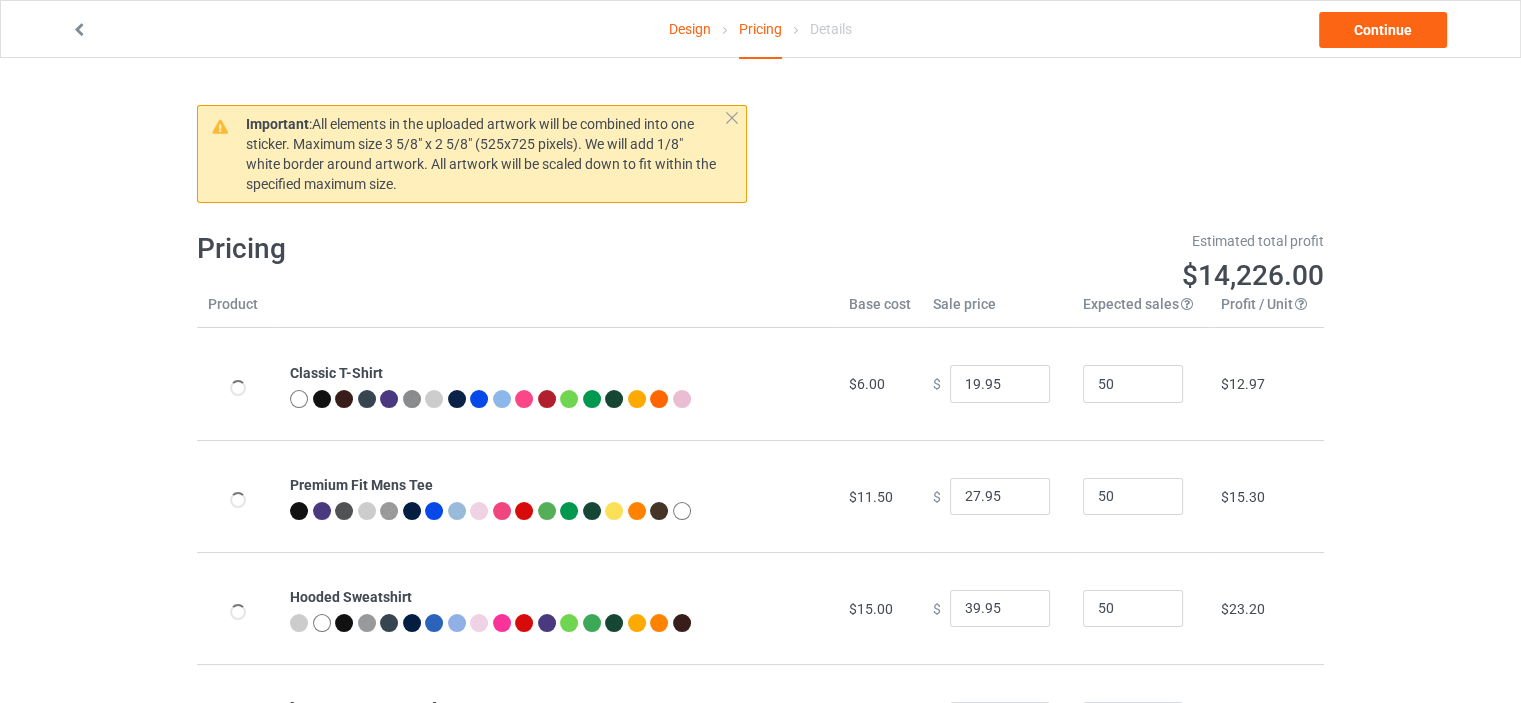 type on "26.95" 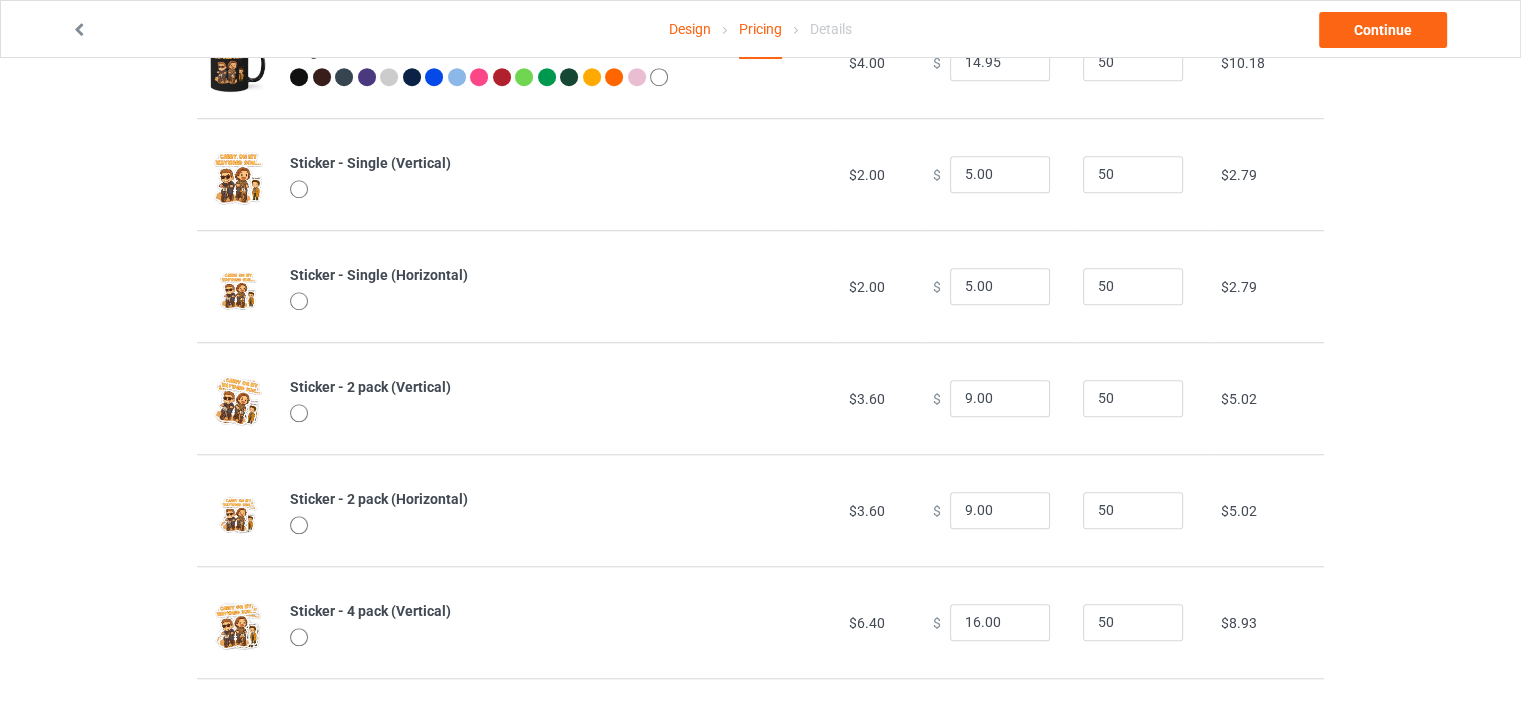 scroll, scrollTop: 1566, scrollLeft: 0, axis: vertical 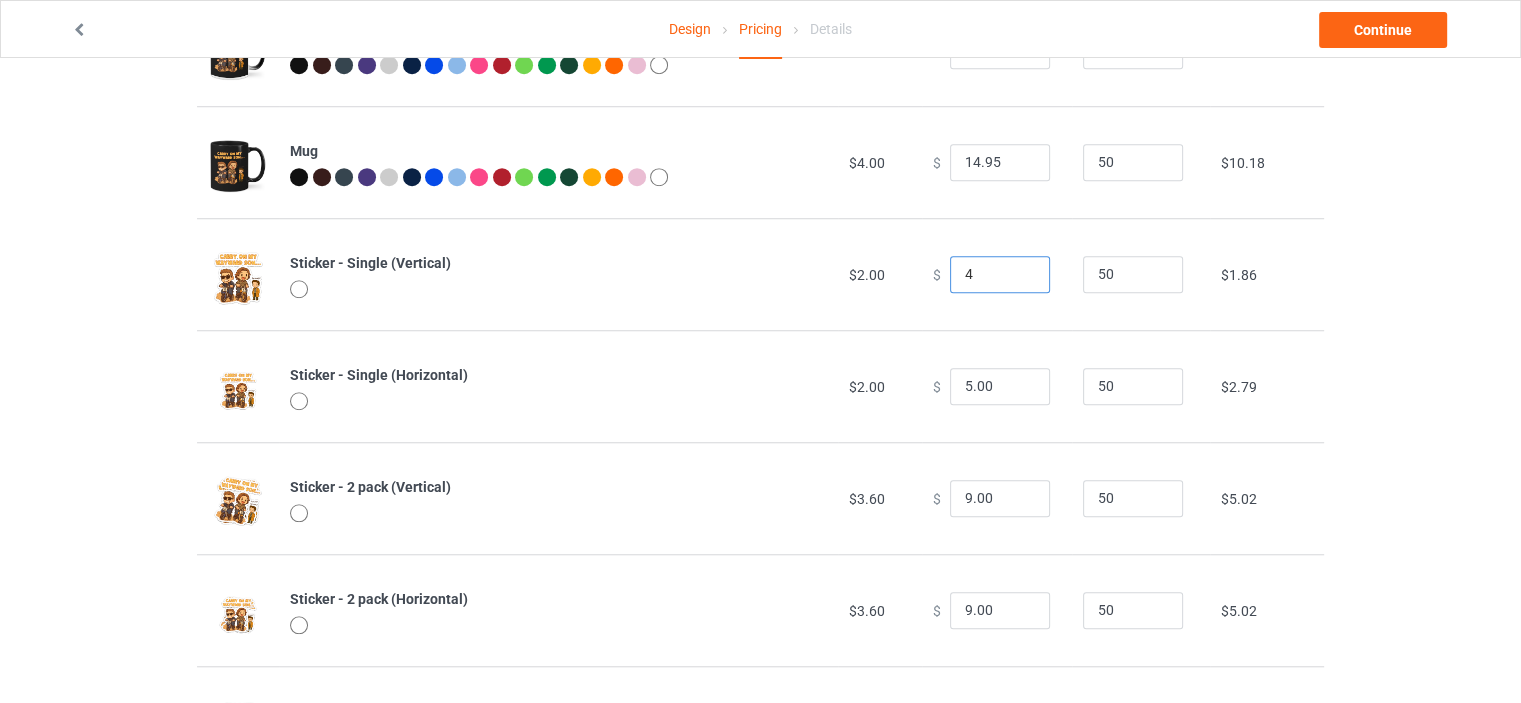 click on "4" at bounding box center [1000, 275] 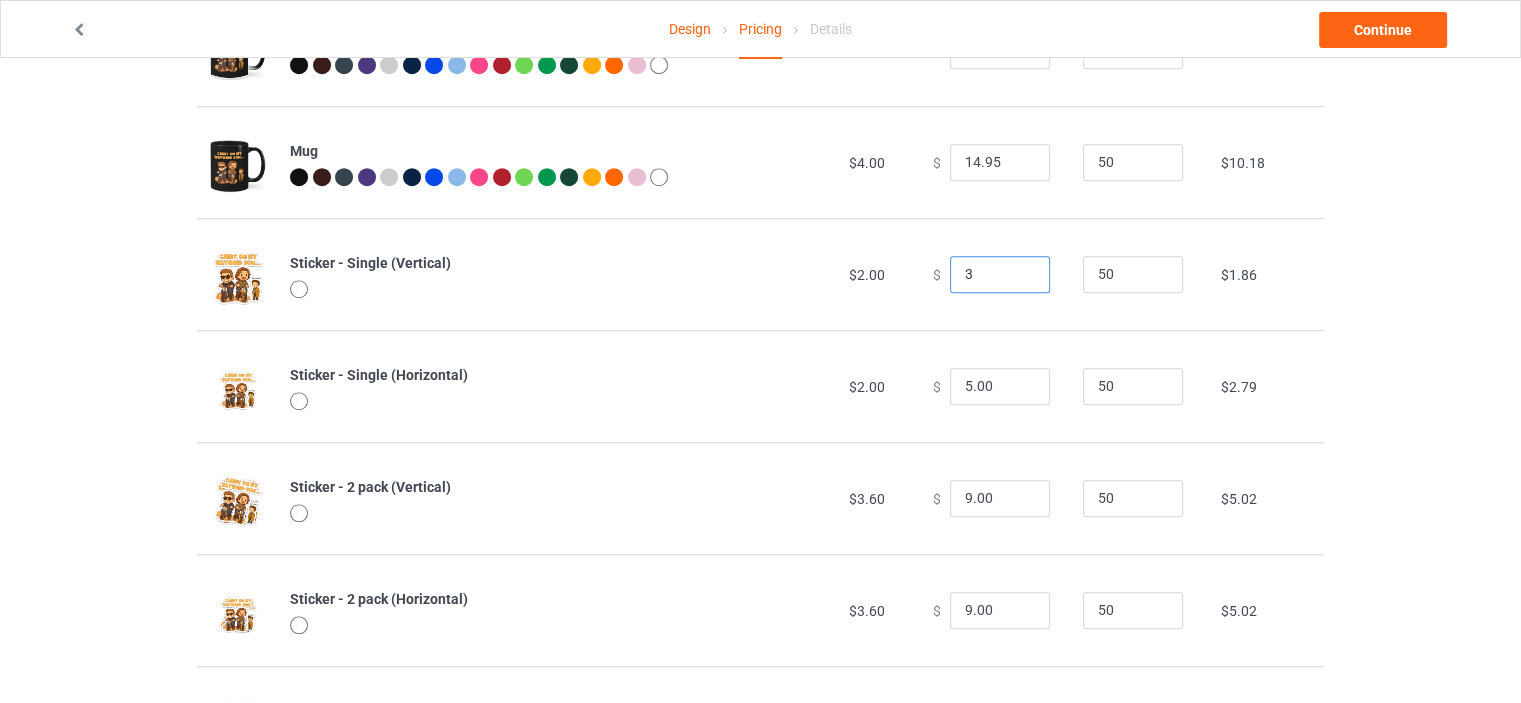 click on "3" at bounding box center (1000, 275) 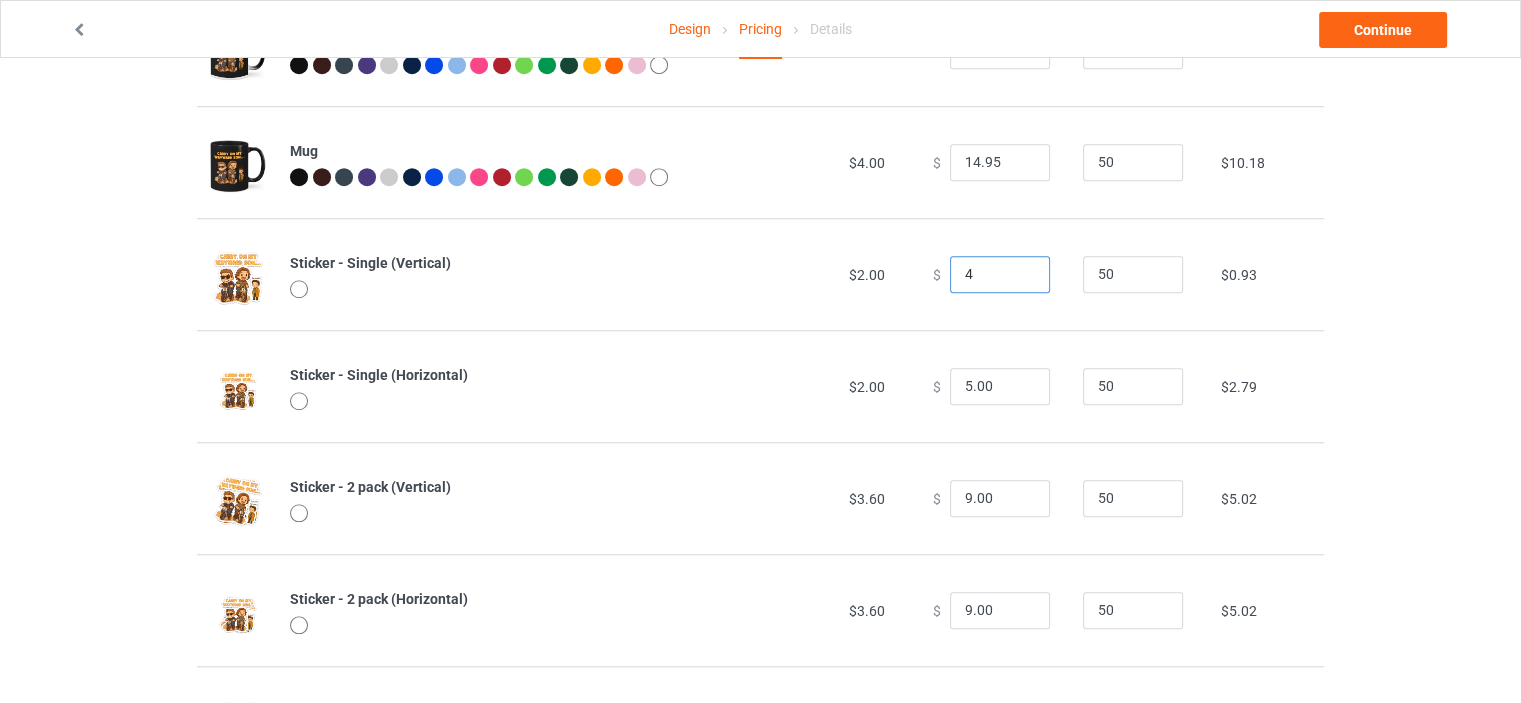 click on "4" at bounding box center [1000, 275] 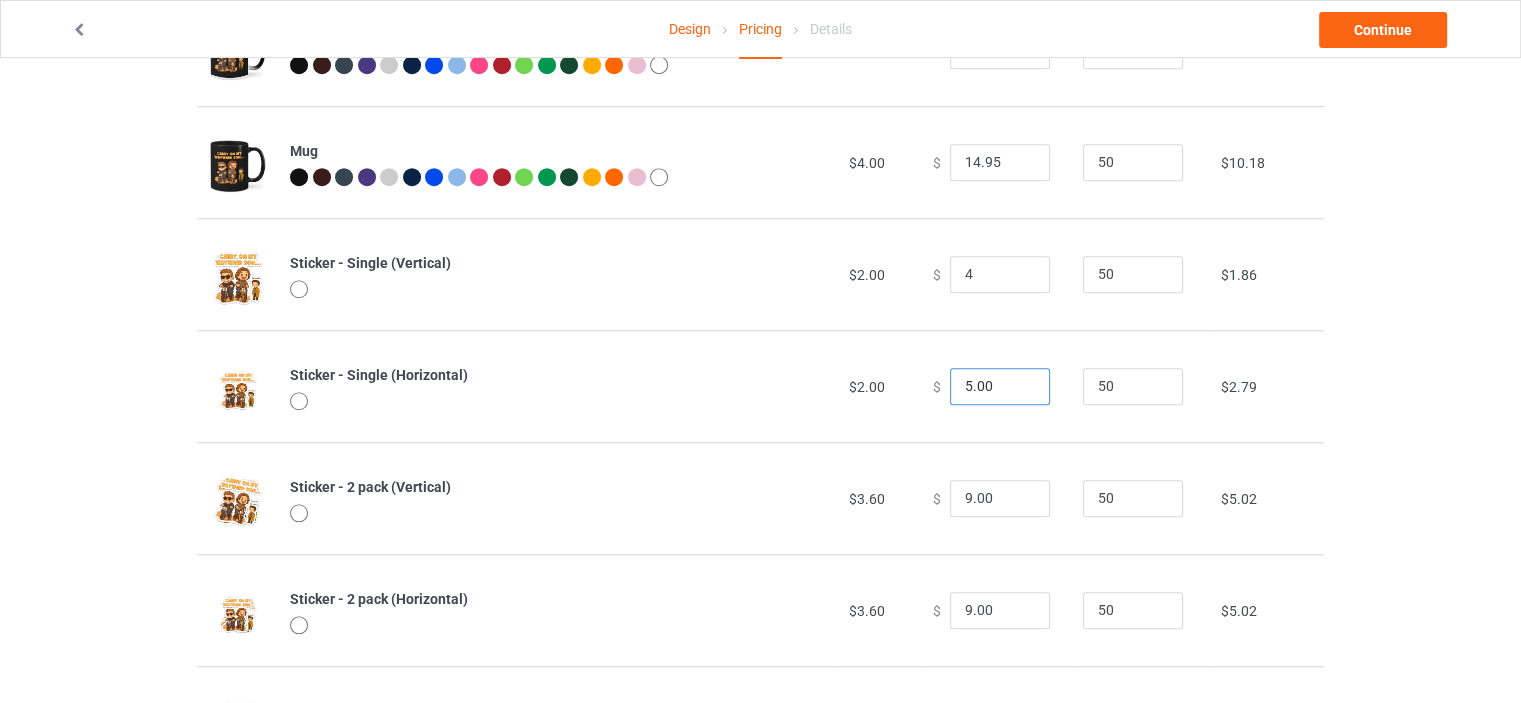 type on "4.00" 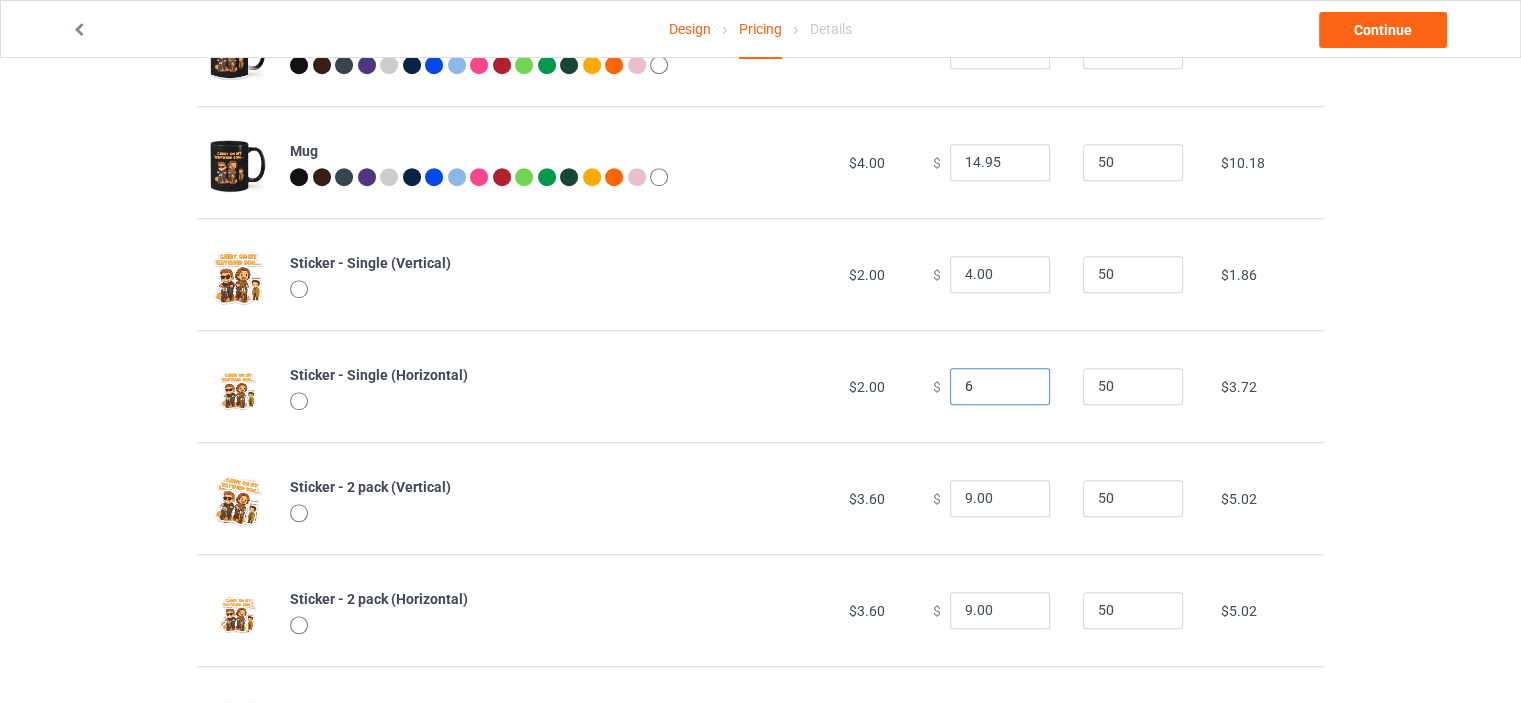 click on "6" at bounding box center [1000, 387] 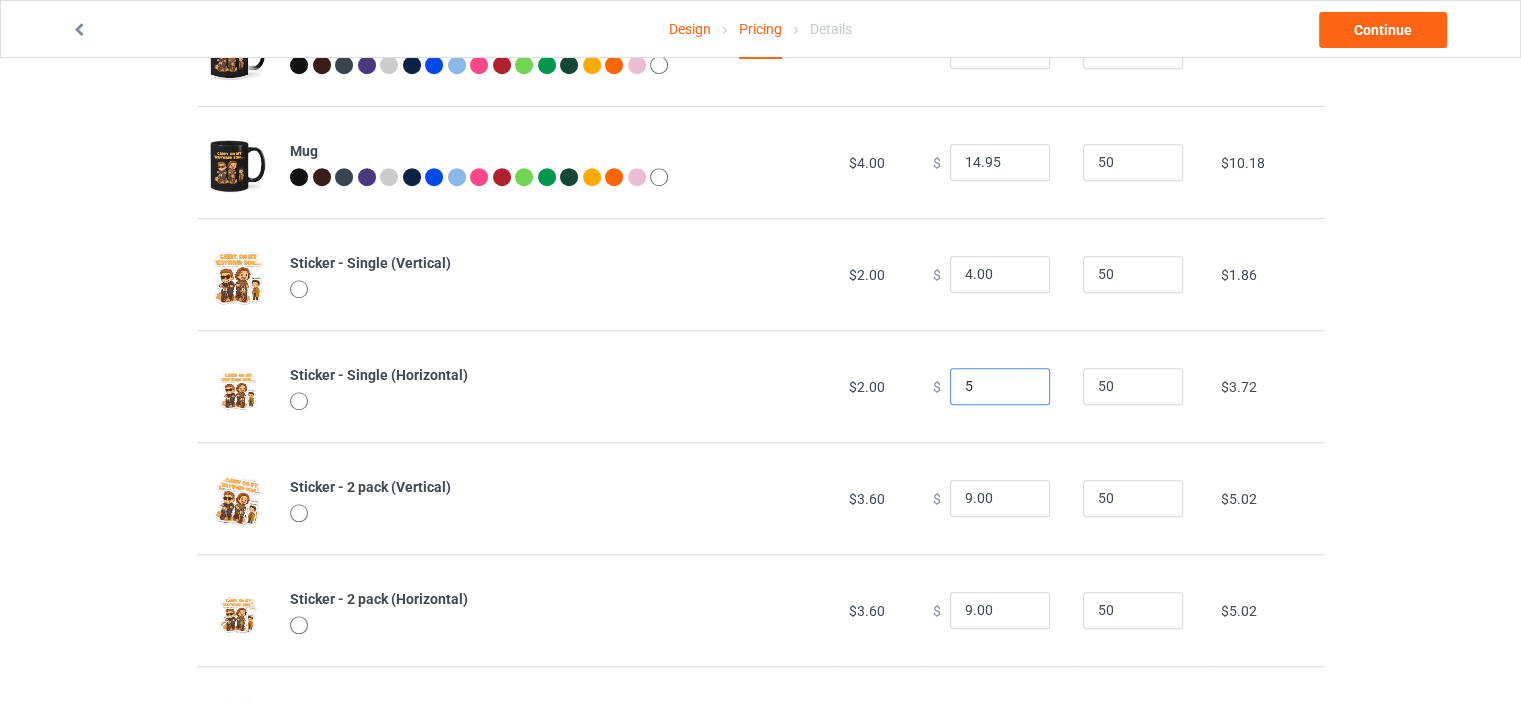 click on "5" at bounding box center (1000, 387) 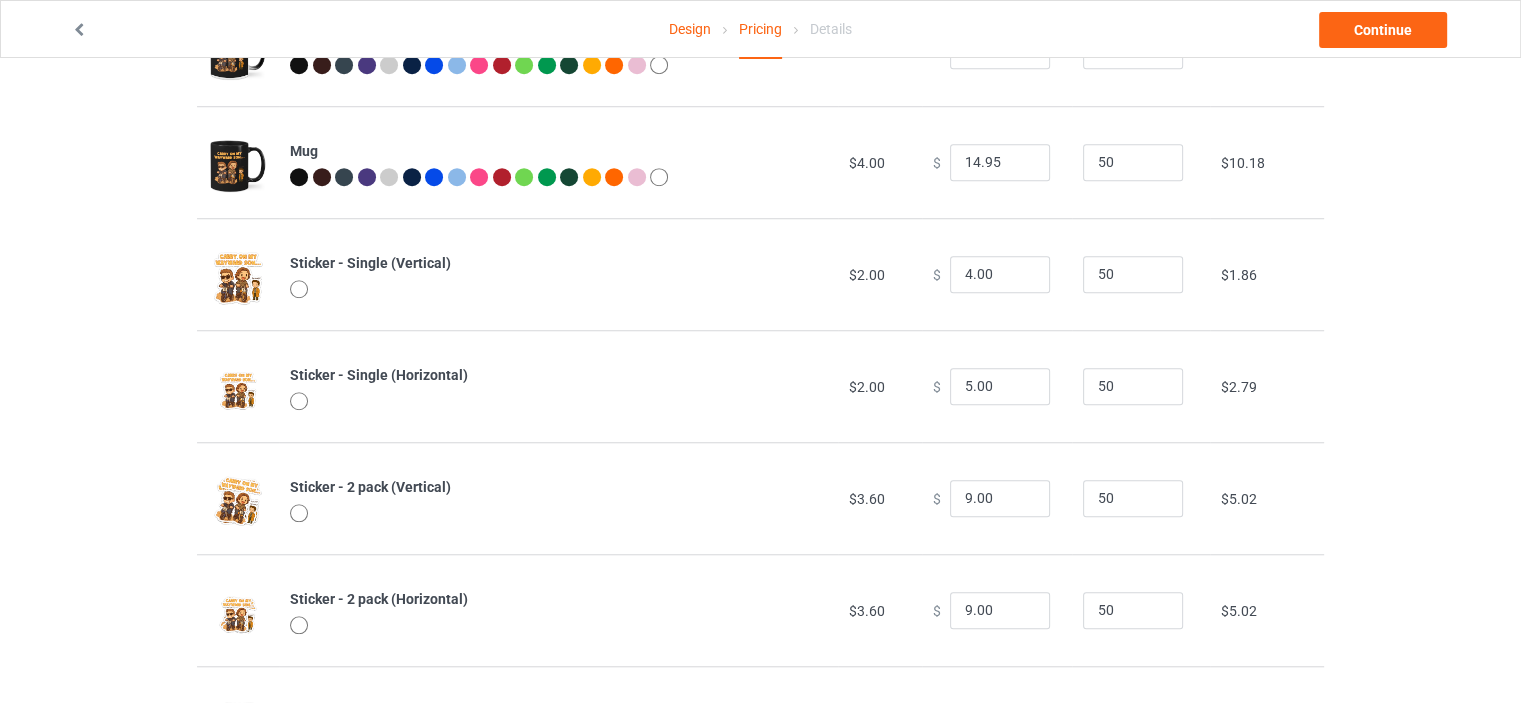 click on "Design Pricing Details Continue Important :  All elements in the uploaded artwork will be combined into one sticker. Maximum size 3 5/8" x 2 5/8" (525x725 pixels). We will add 1/8" white border around artwork. All artwork will be scaled down to fit within the specified maximum size.  Pricing Estimated total profit $15,156.00 Product Base cost Sale price Expected sales   Your expected sales will change your profit estimate (on the right), but will not affect the actual amount of profit you earn. Profit / Unit   Your profit is your sale price minus your base cost and processing fee. Classic T-Shirt $10.00 $     26.95 50 $15.76 Premium Fit Mens Tee $15.50 $     32.95 50 $16.23 Hooded Sweatshirt $19.00 $     46.95 50 $25.99 [DEMOGRAPHIC_DATA] T-Shirt $10.50 $     26.95 50 $15.30 Unisex Tank $13.50 $     28.95 50 $14.37 V-Neck T-Shirt $13.50 $     30.95 50 $16.23 Long Sleeve Tee $13.00 $     31.95 50 $17.62 Crewneck Sweatshirt $17.00 $     39.95 50 $21.34 Youth T-Shirt $11.00 $     26.95 50 $ 50" at bounding box center (760, 48) 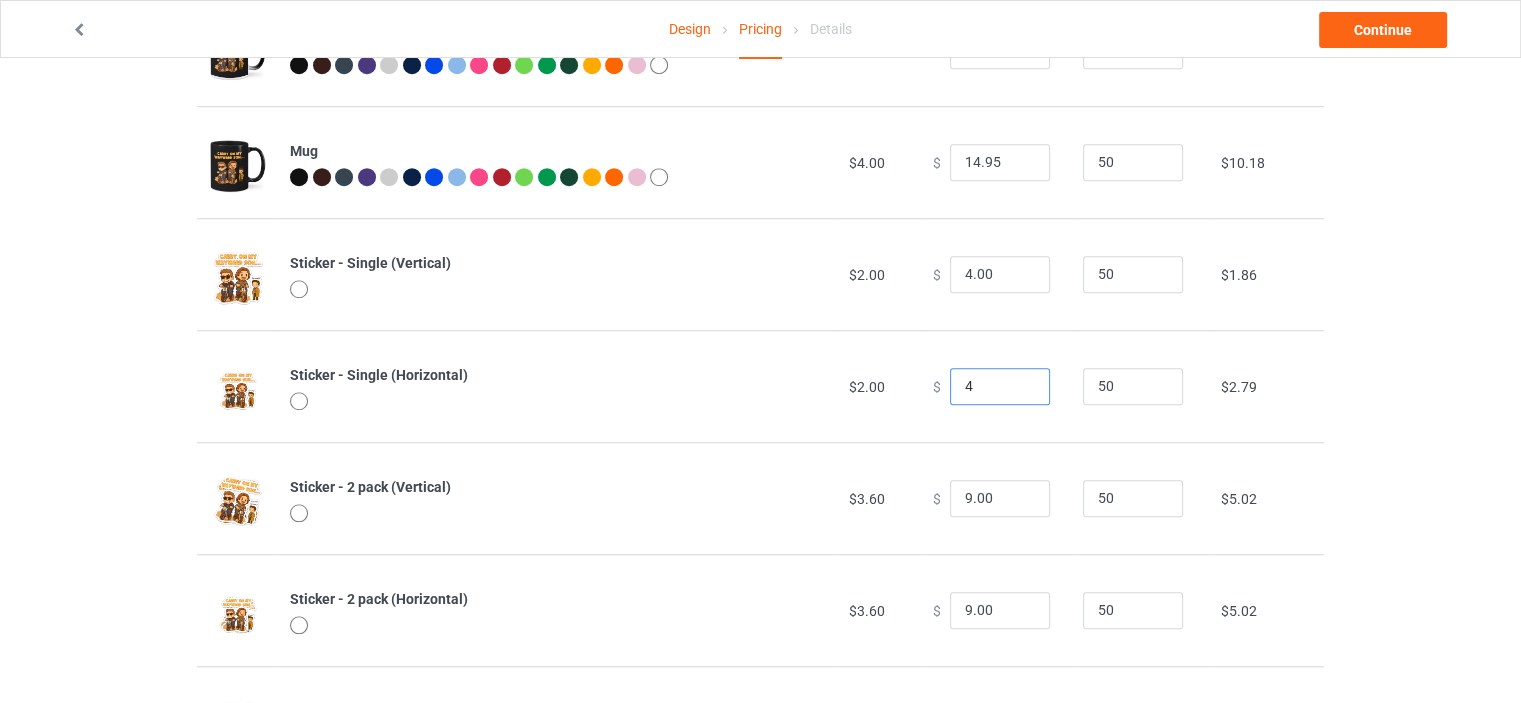 click on "4" at bounding box center (1000, 387) 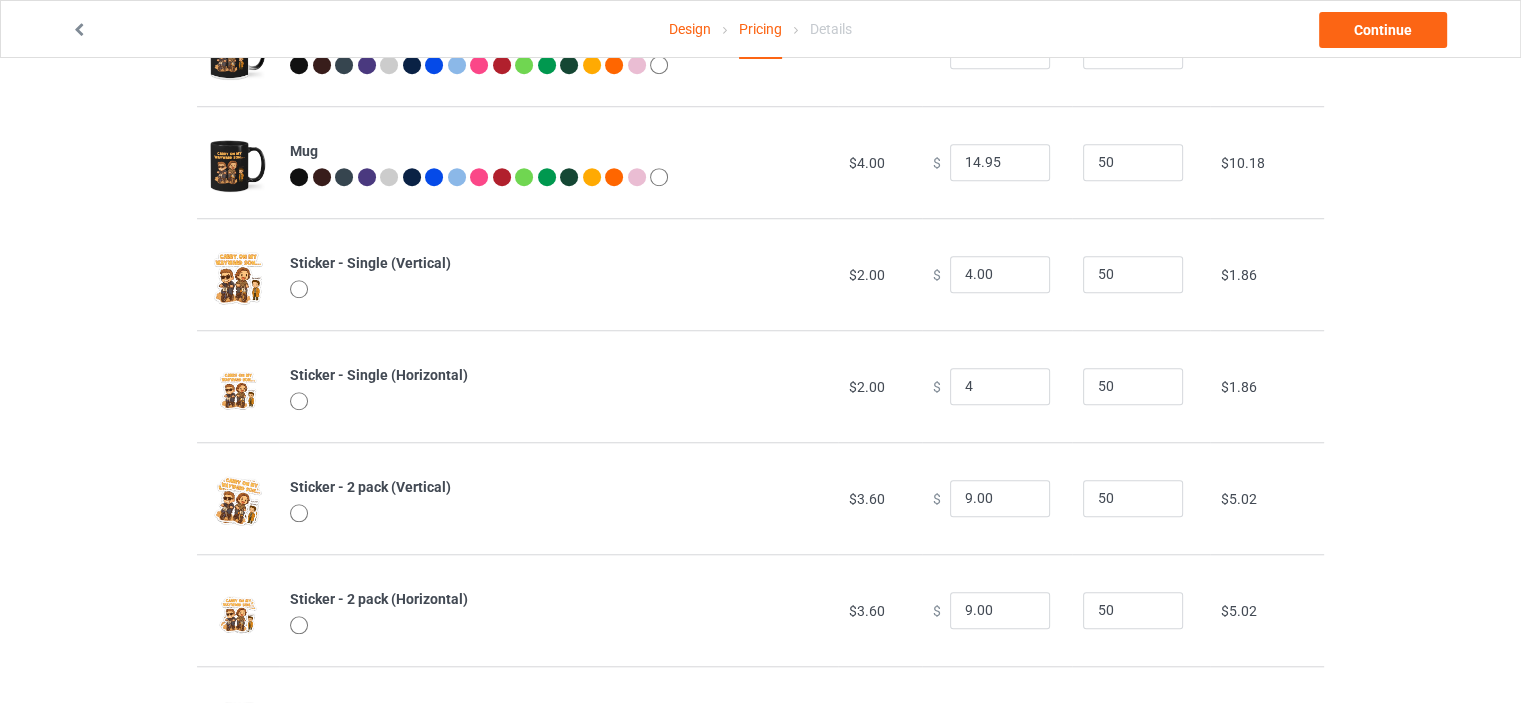 type on "4.00" 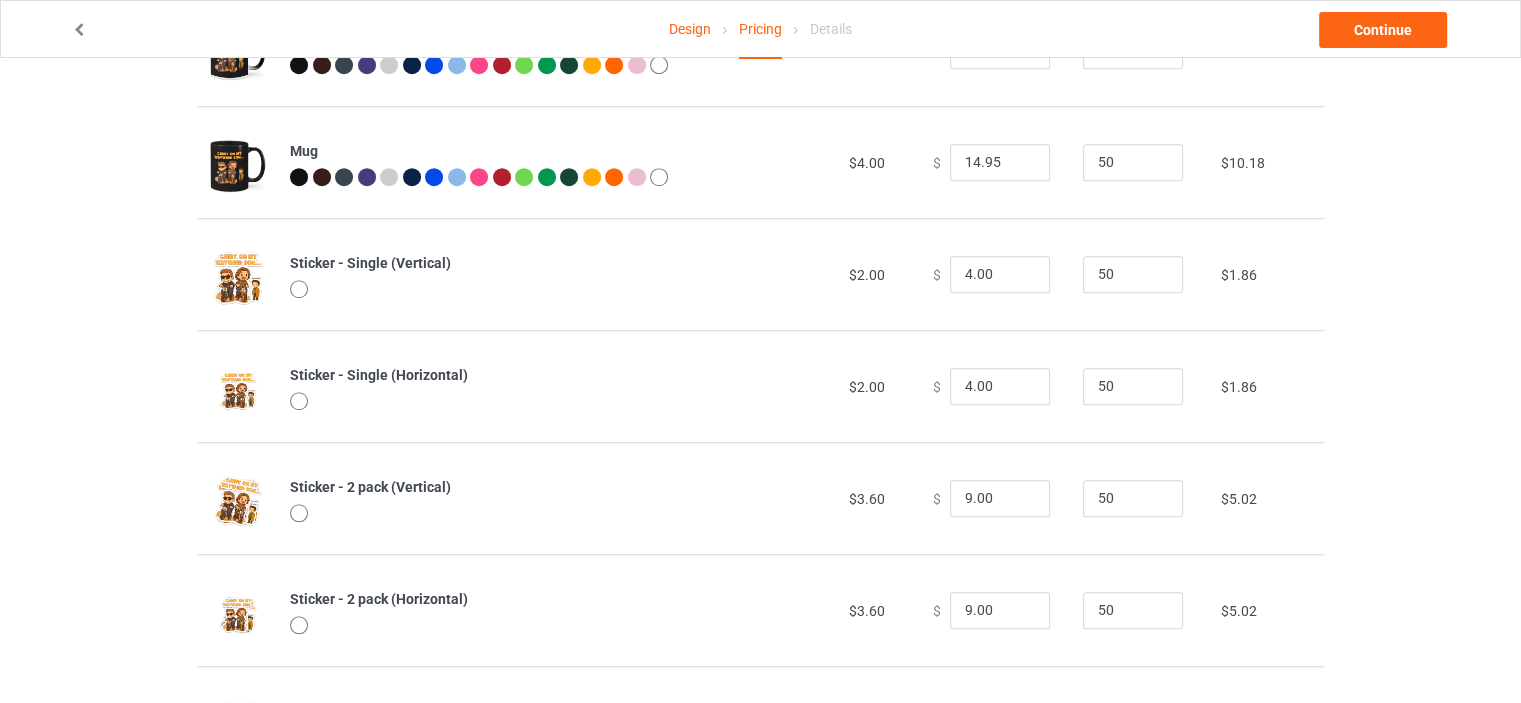 click on "Design Pricing Details Continue Important :  All elements in the uploaded artwork will be combined into one sticker. Maximum size 3 5/8" x 2 5/8" (525x725 pixels). We will add 1/8" white border around artwork. All artwork will be scaled down to fit within the specified maximum size.  Pricing Estimated total profit $15,109.50 Product Base cost Sale price Expected sales   Your expected sales will change your profit estimate (on the right), but will not affect the actual amount of profit you earn. Profit / Unit   Your profit is your sale price minus your base cost and processing fee. Classic T-Shirt $10.00 $     26.95 50 $15.76 Premium Fit Mens Tee $15.50 $     32.95 50 $16.23 Hooded Sweatshirt $19.00 $     46.95 50 $25.99 [DEMOGRAPHIC_DATA] T-Shirt $10.50 $     26.95 50 $15.30 Unisex Tank $13.50 $     28.95 50 $14.37 V-Neck T-Shirt $13.50 $     30.95 50 $16.23 Long Sleeve Tee $13.00 $     31.95 50 $17.62 Crewneck Sweatshirt $17.00 $     39.95 50 $21.34 Youth T-Shirt $11.00 $     26.95 50 $ 50" at bounding box center (760, 48) 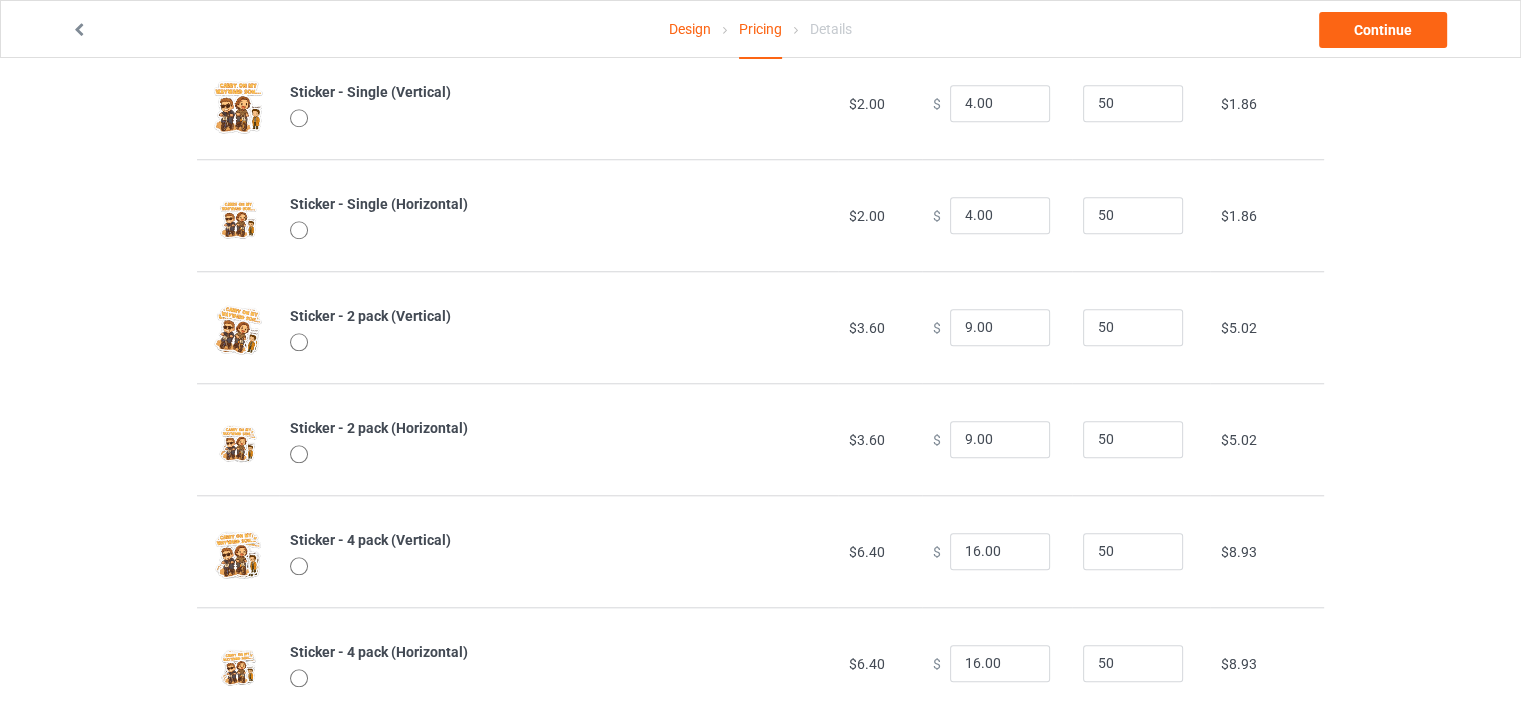 scroll, scrollTop: 1766, scrollLeft: 0, axis: vertical 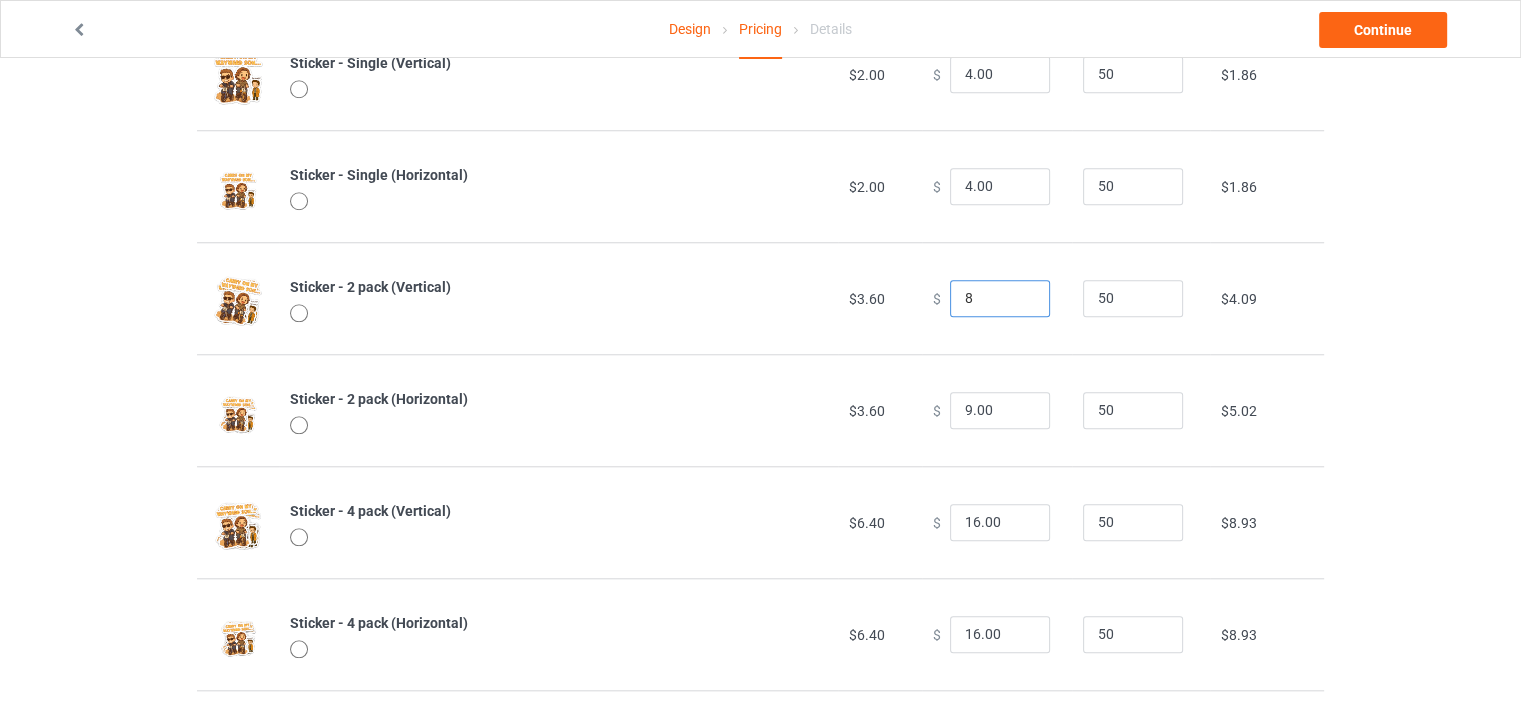click on "8" at bounding box center (1000, 299) 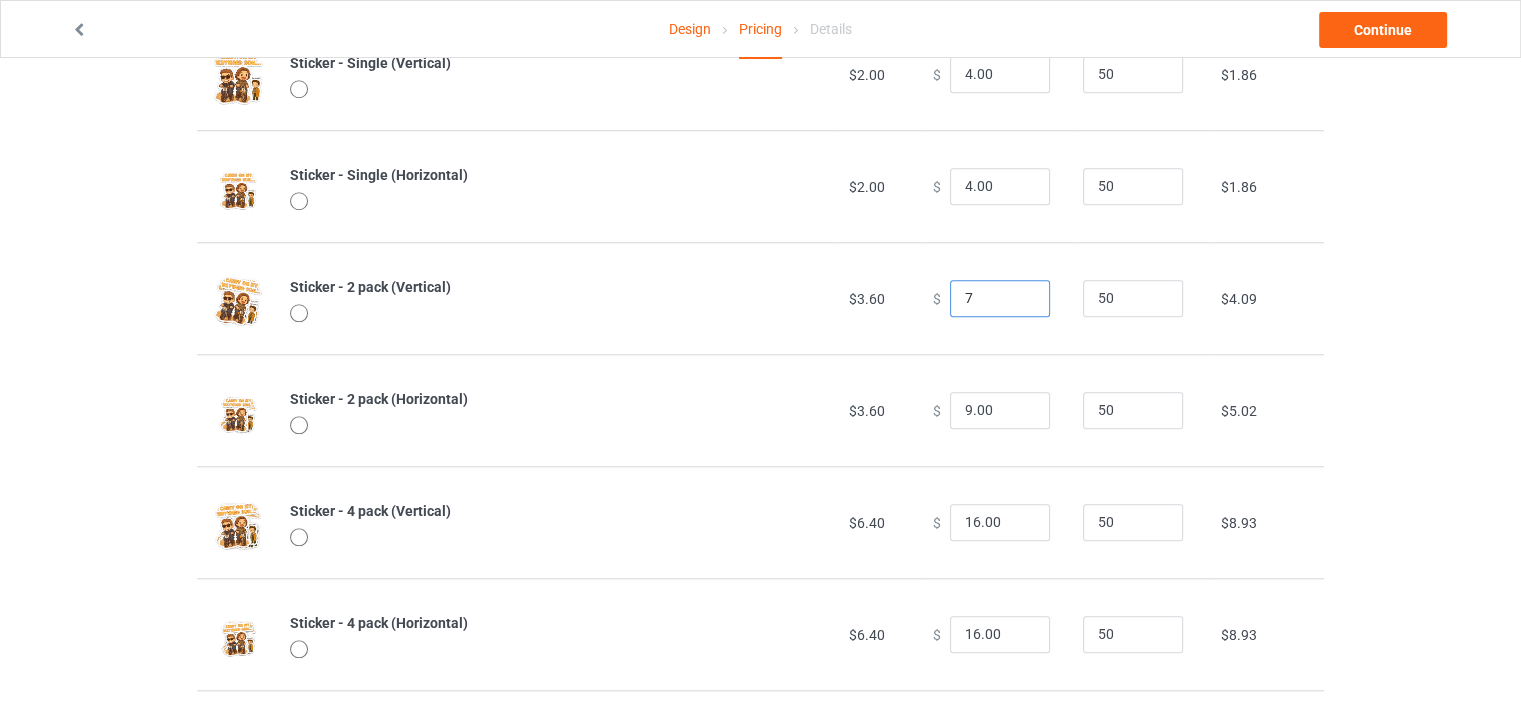click on "7" at bounding box center (1000, 299) 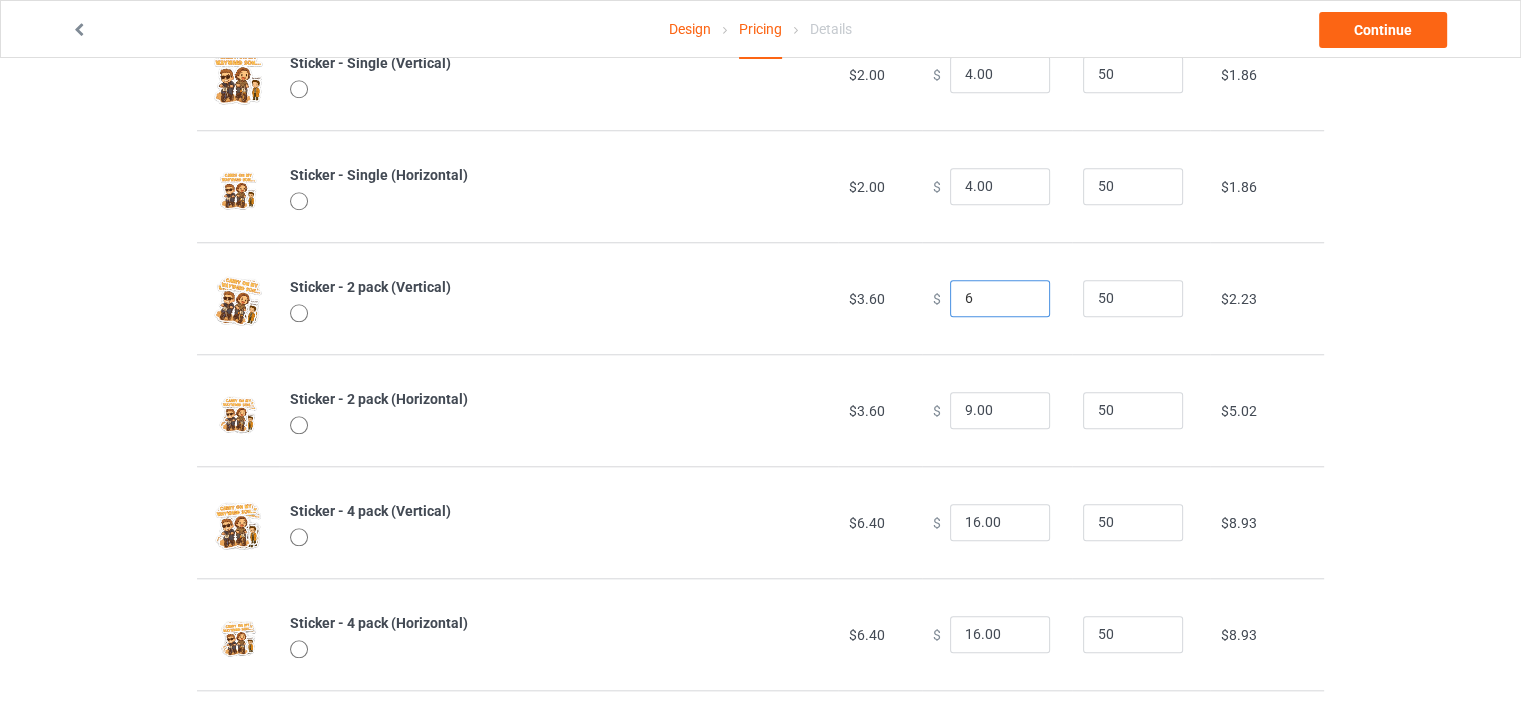 click on "6" at bounding box center [1000, 299] 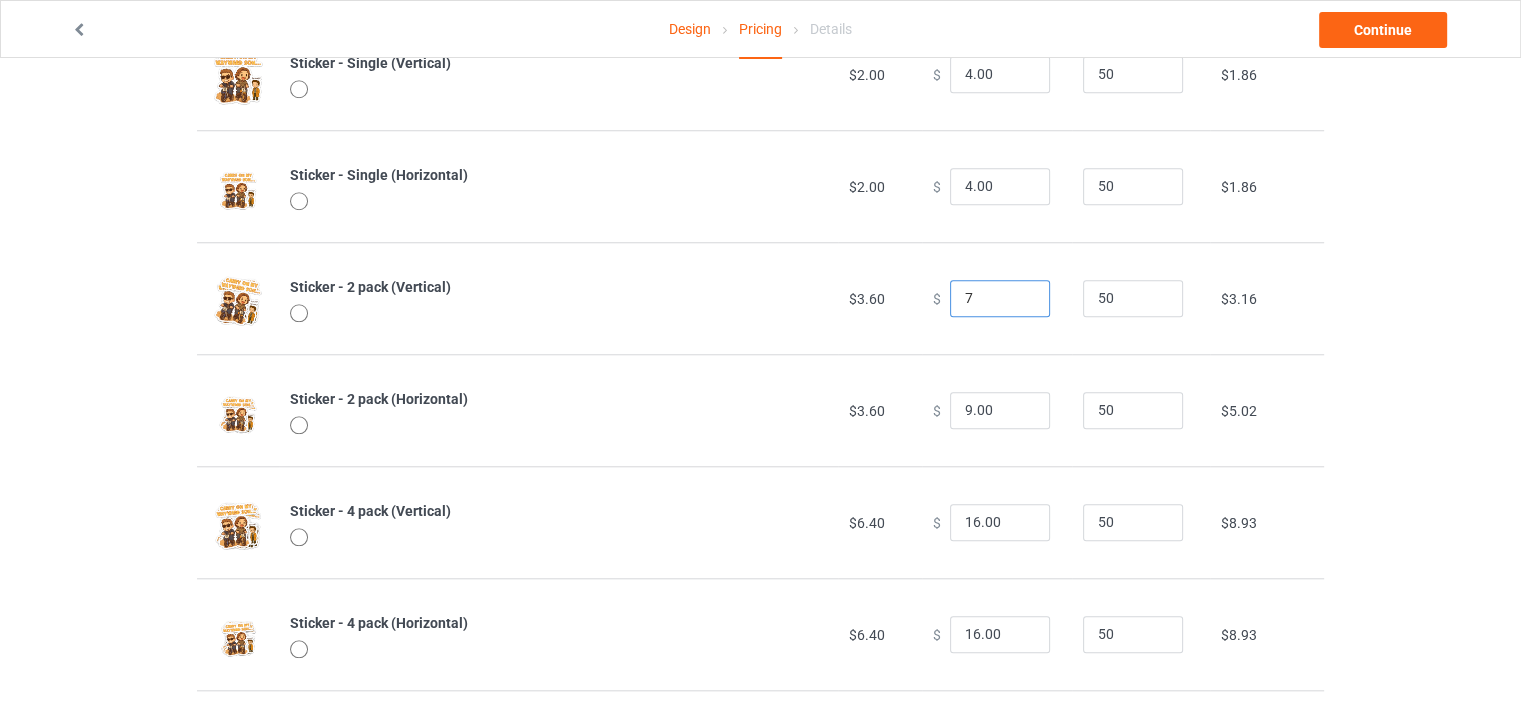 click on "7" at bounding box center (1000, 299) 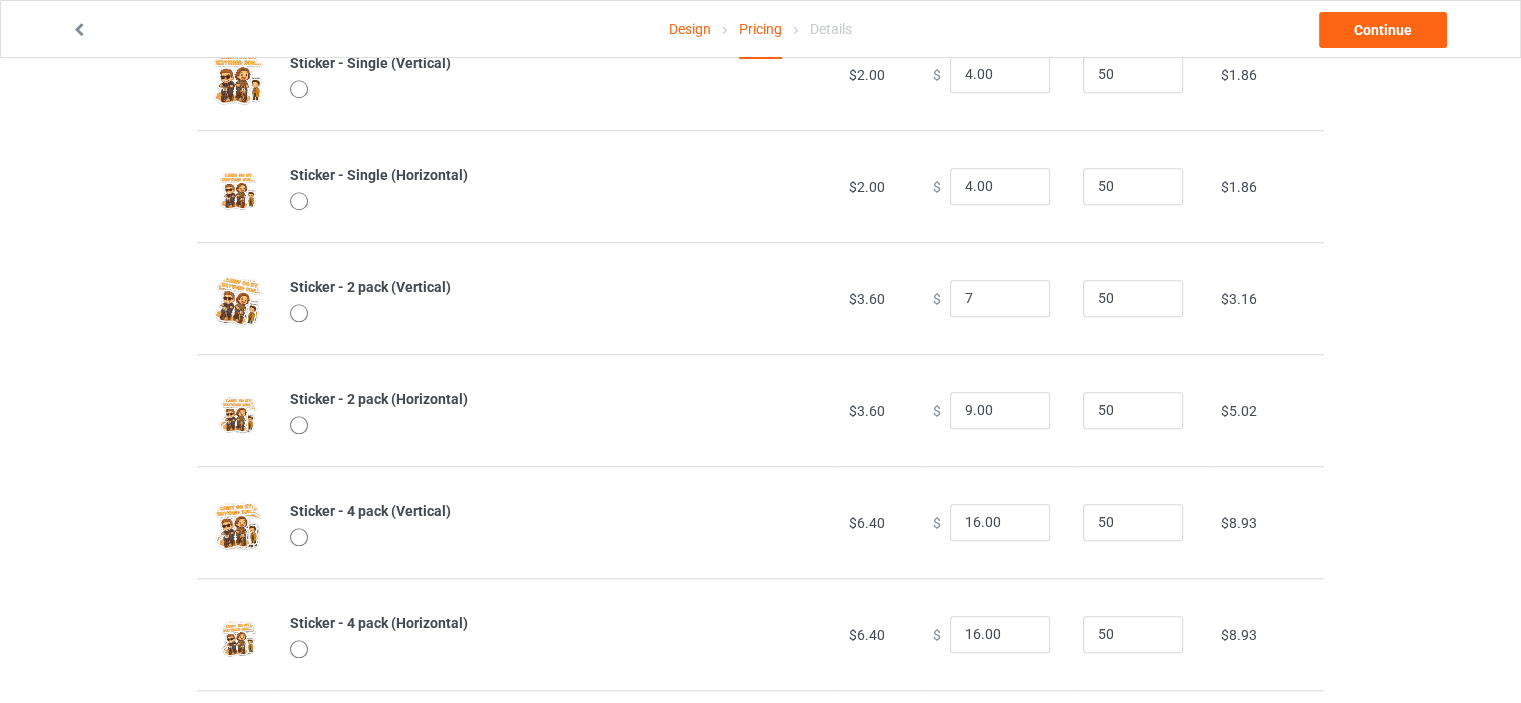 type on "7.00" 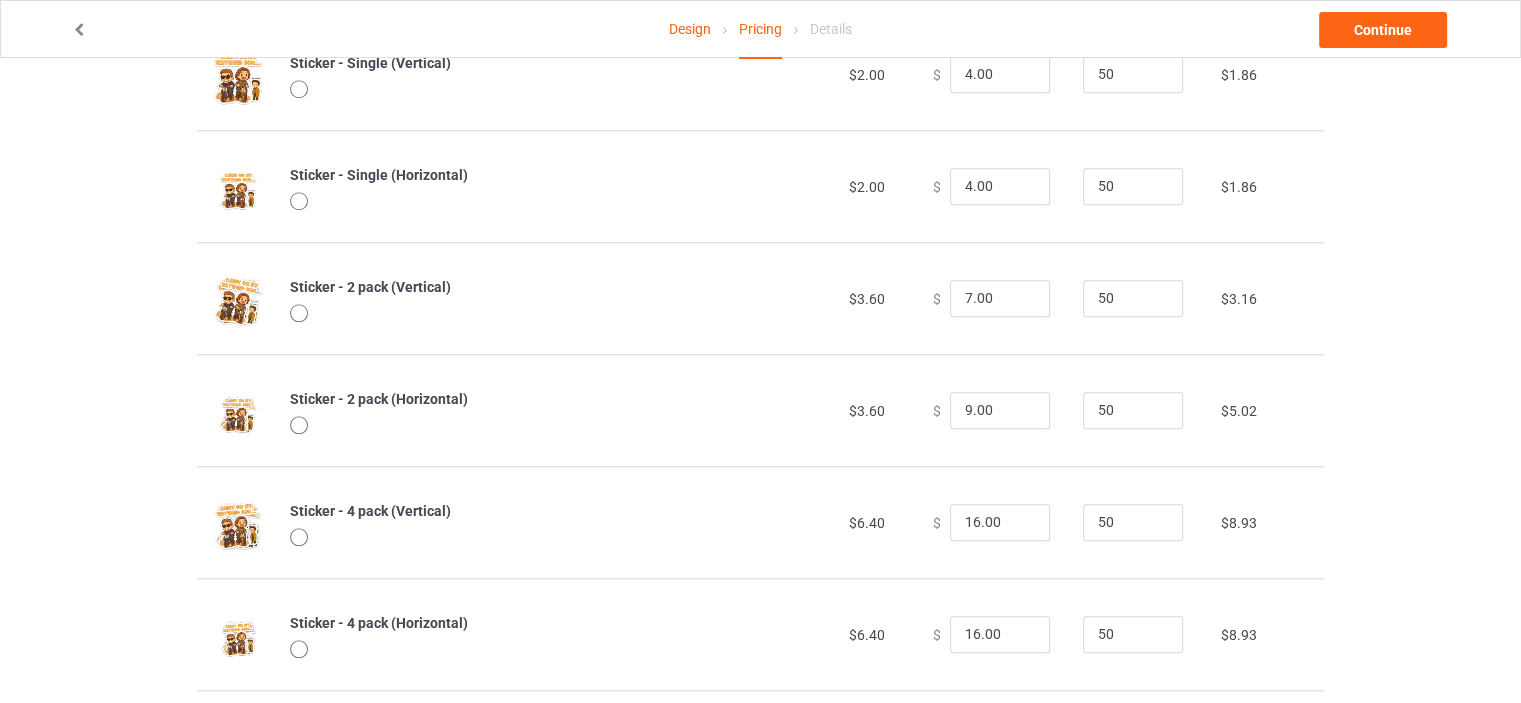 click on "Design Pricing Details Continue Important :  All elements in the uploaded artwork will be combined into one sticker. Maximum size 3 5/8" x 2 5/8" (525x725 pixels). We will add 1/8" white border around artwork. All artwork will be scaled down to fit within the specified maximum size.  Pricing Estimated total profit $15,016.50 Product Base cost Sale price Expected sales   Your expected sales will change your profit estimate (on the right), but will not affect the actual amount of profit you earn. Profit / Unit   Your profit is your sale price minus your base cost and processing fee. Classic T-Shirt $10.00 $     26.95 50 $15.76 Premium Fit Mens Tee $15.50 $     32.95 50 $16.23 Hooded Sweatshirt $19.00 $     46.95 50 $25.99 [DEMOGRAPHIC_DATA] T-Shirt $10.50 $     26.95 50 $15.30 Unisex Tank $13.50 $     28.95 50 $14.37 V-Neck T-Shirt $13.50 $     30.95 50 $16.23 Long Sleeve Tee $13.00 $     31.95 50 $17.62 Crewneck Sweatshirt $17.00 $     39.95 50 $21.34 Youth T-Shirt $11.00 $     26.95 50 $ 50" at bounding box center [760, -152] 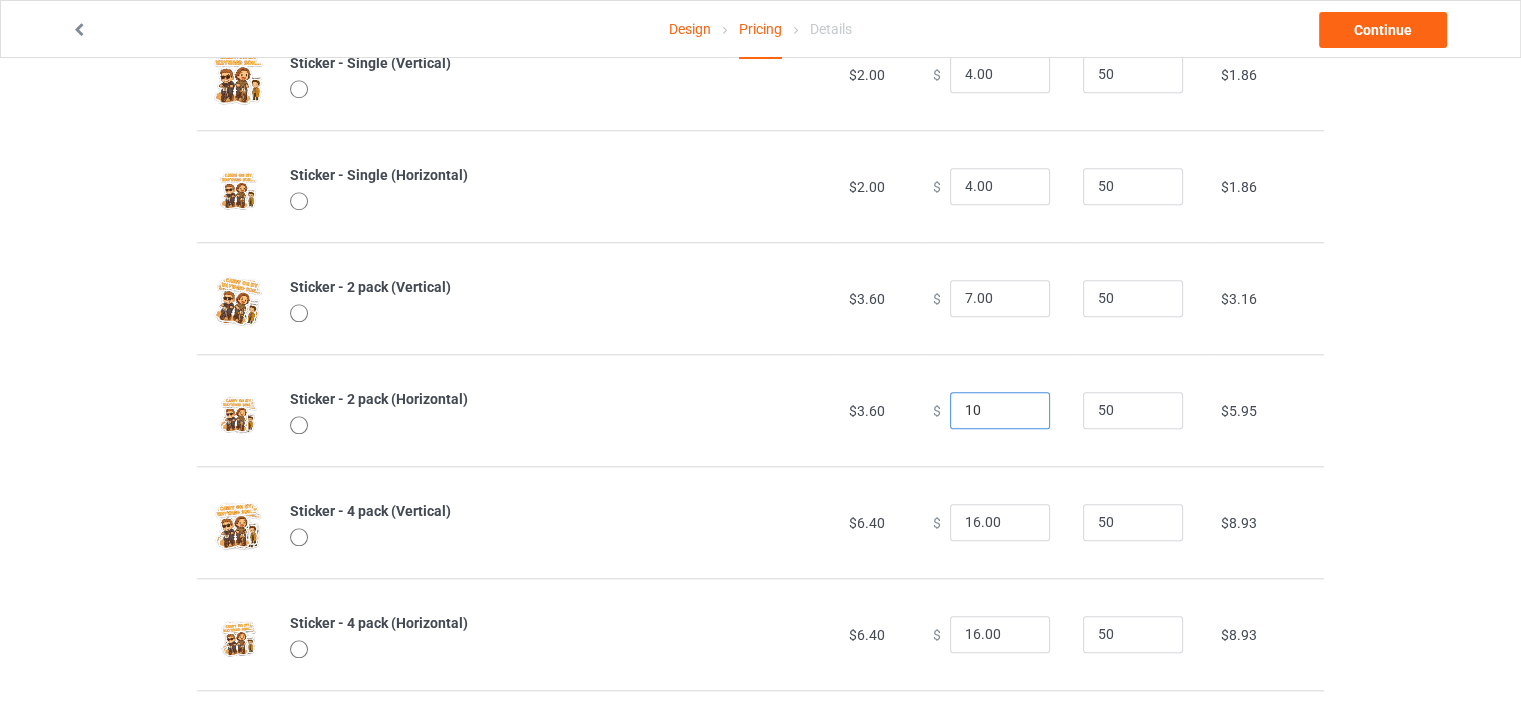 click on "10" at bounding box center (1000, 411) 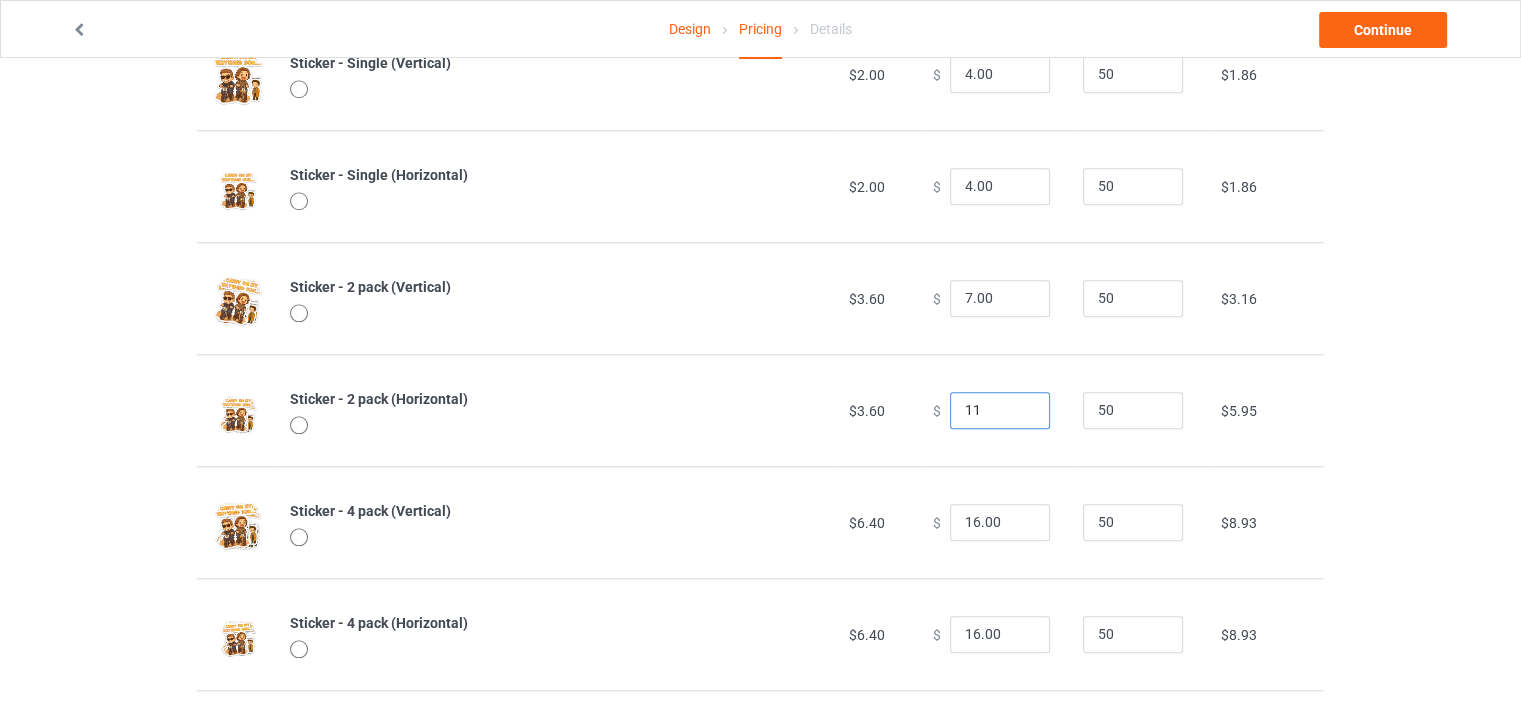 click on "11" at bounding box center [1000, 411] 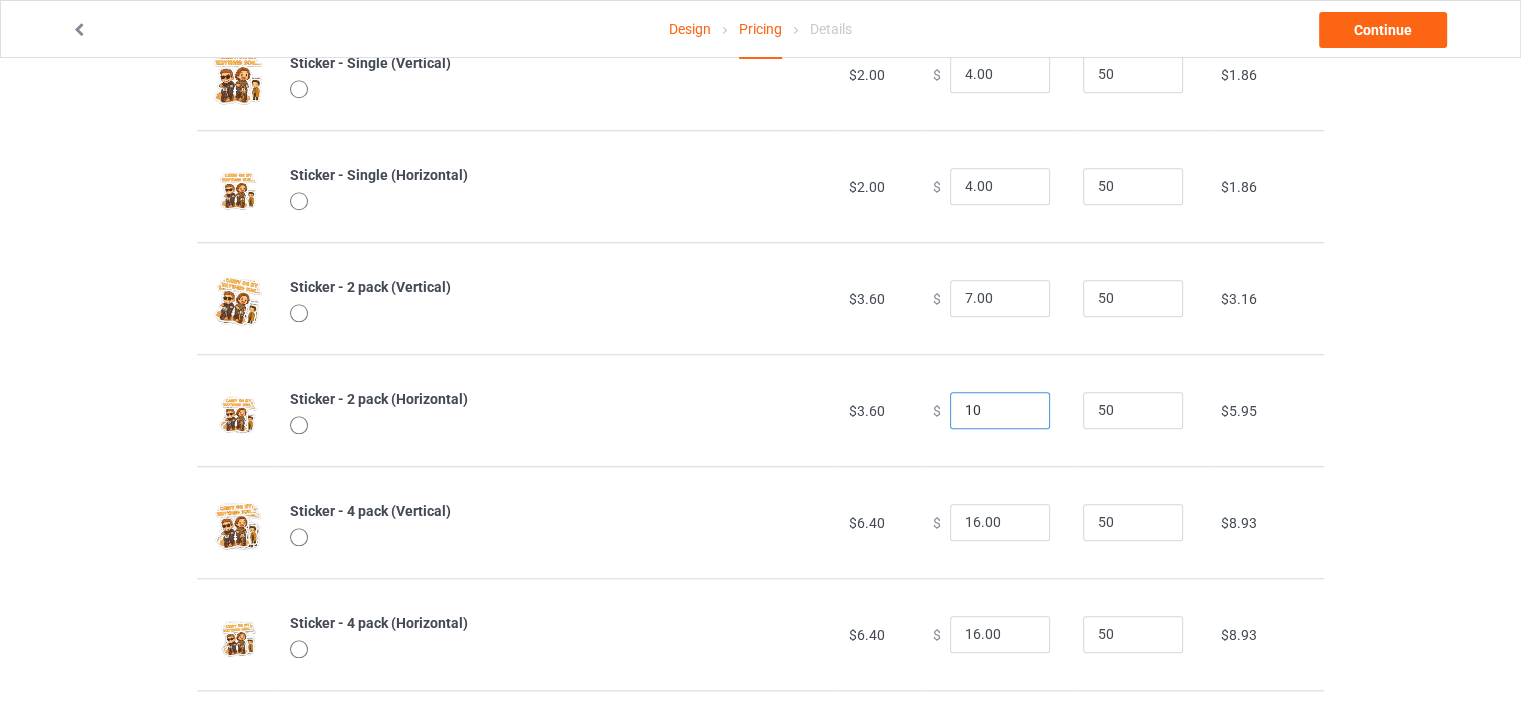 click on "10" at bounding box center [1000, 411] 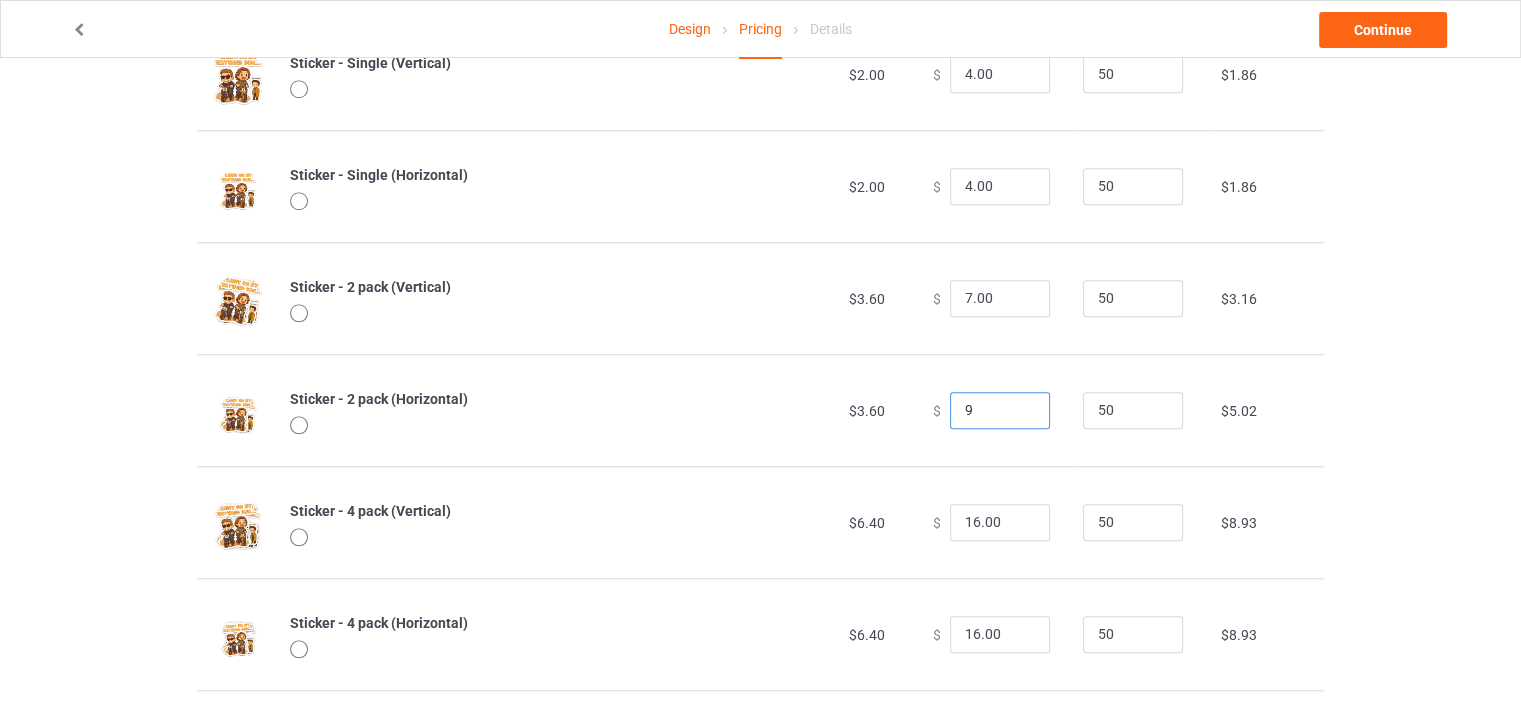 click on "9" at bounding box center [1000, 411] 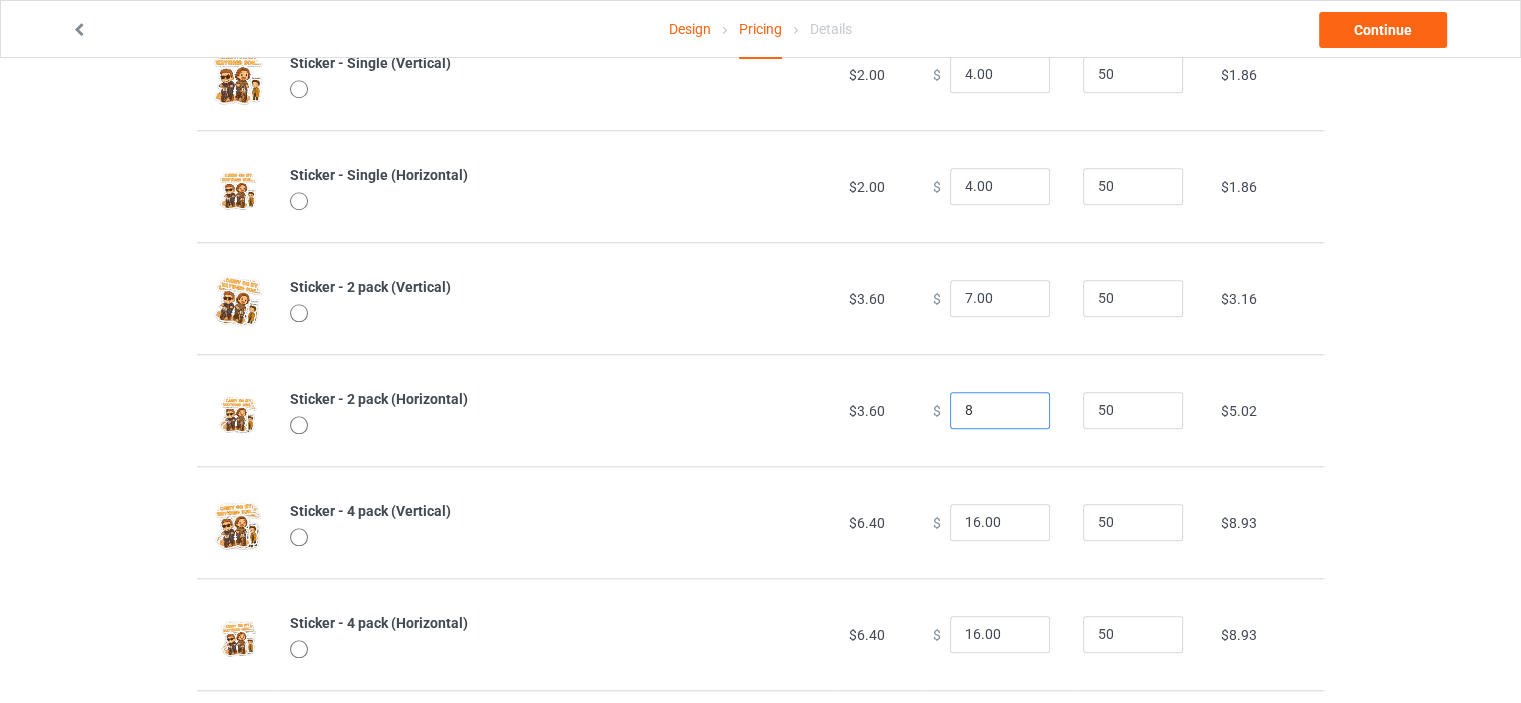 click on "8" at bounding box center [1000, 411] 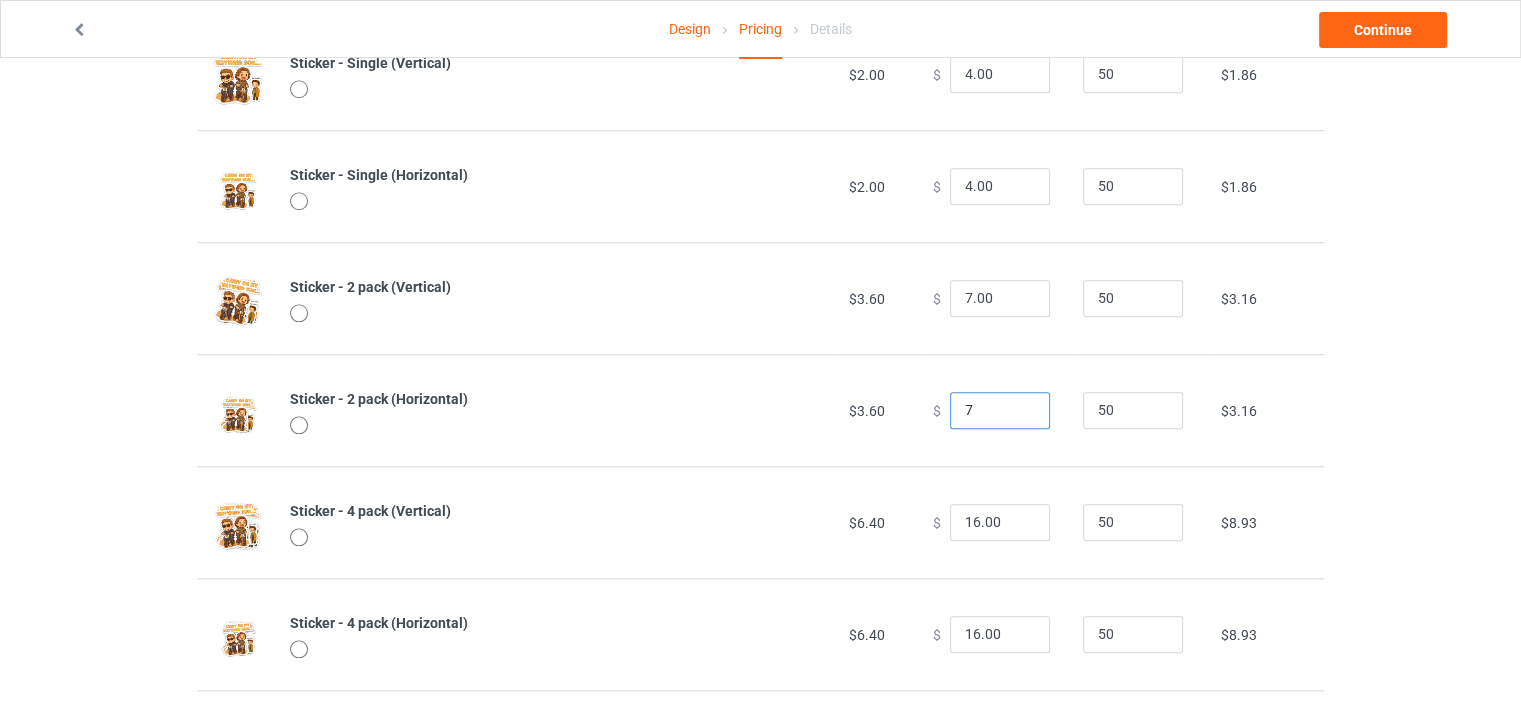 click on "7" at bounding box center (1000, 411) 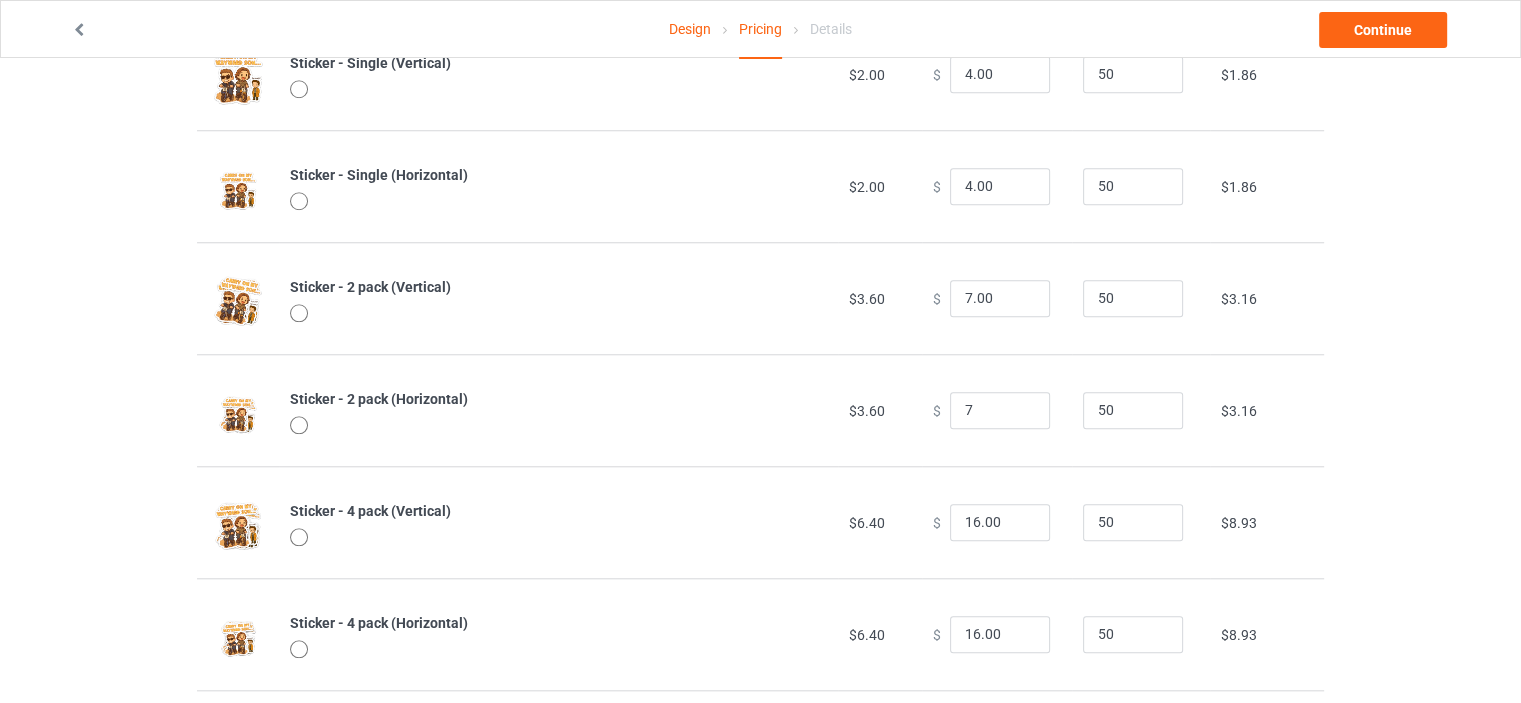 type on "7.00" 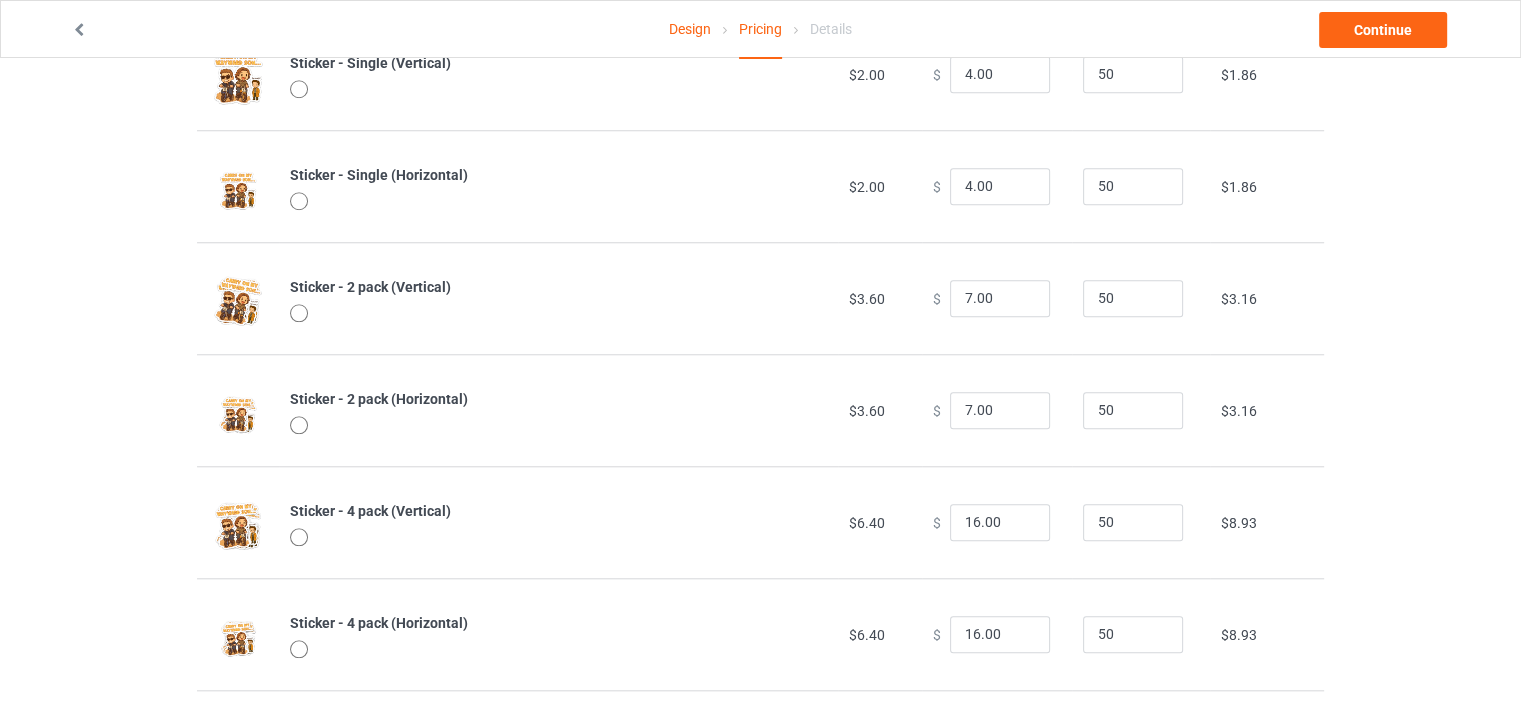 click on "Design Pricing Details Continue Important :  All elements in the uploaded artwork will be combined into one sticker. Maximum size 3 5/8" x 2 5/8" (525x725 pixels). We will add 1/8" white border around artwork. All artwork will be scaled down to fit within the specified maximum size.  Pricing Estimated total profit $14,923.50 Product Base cost Sale price Expected sales   Your expected sales will change your profit estimate (on the right), but will not affect the actual amount of profit you earn. Profit / Unit   Your profit is your sale price minus your base cost and processing fee. Classic T-Shirt $10.00 $     26.95 50 $15.76 Premium Fit Mens Tee $15.50 $     32.95 50 $16.23 Hooded Sweatshirt $19.00 $     46.95 50 $25.99 [DEMOGRAPHIC_DATA] T-Shirt $10.50 $     26.95 50 $15.30 Unisex Tank $13.50 $     28.95 50 $14.37 V-Neck T-Shirt $13.50 $     30.95 50 $16.23 Long Sleeve Tee $13.00 $     31.95 50 $17.62 Crewneck Sweatshirt $17.00 $     39.95 50 $21.34 Youth T-Shirt $11.00 $     26.95 50 $ 50" at bounding box center (760, -152) 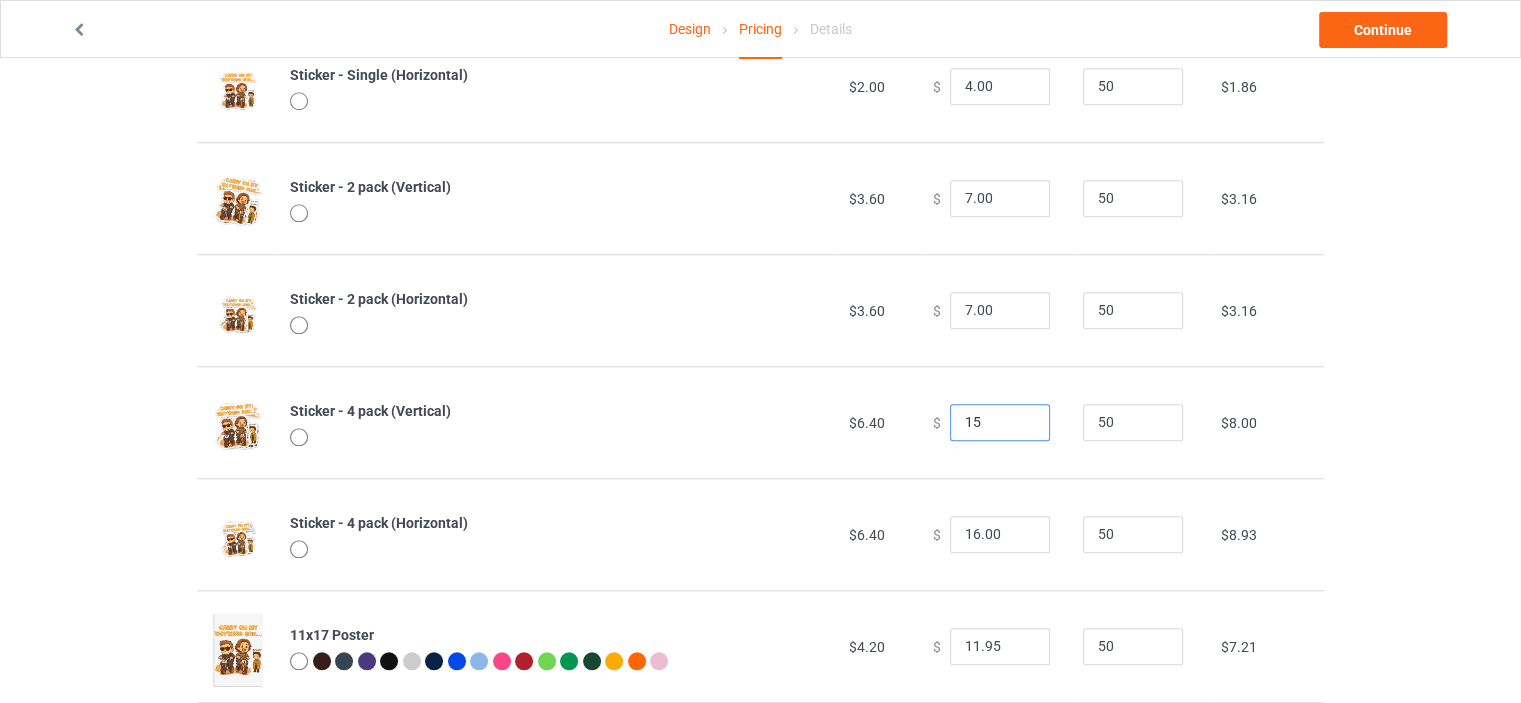 click on "15" at bounding box center [1000, 423] 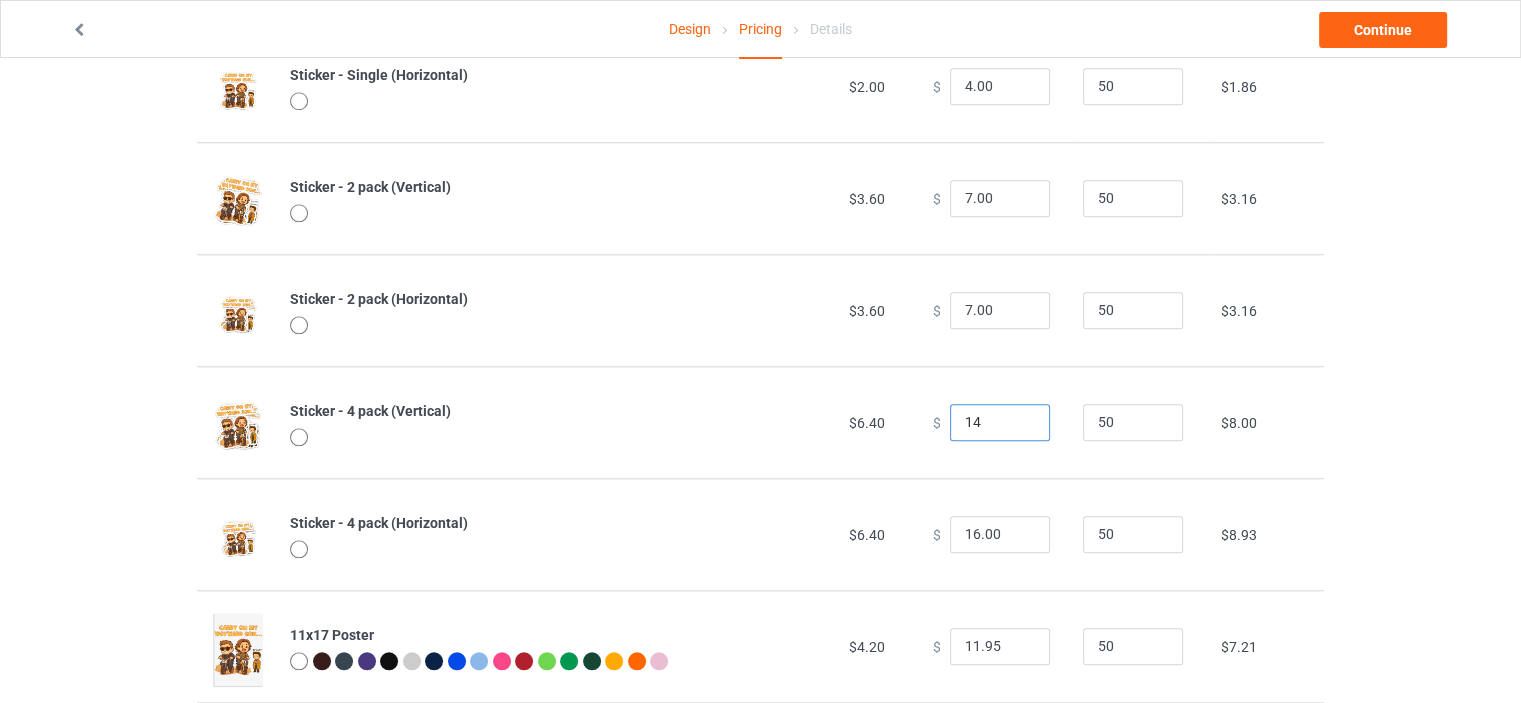 click on "14" at bounding box center (1000, 423) 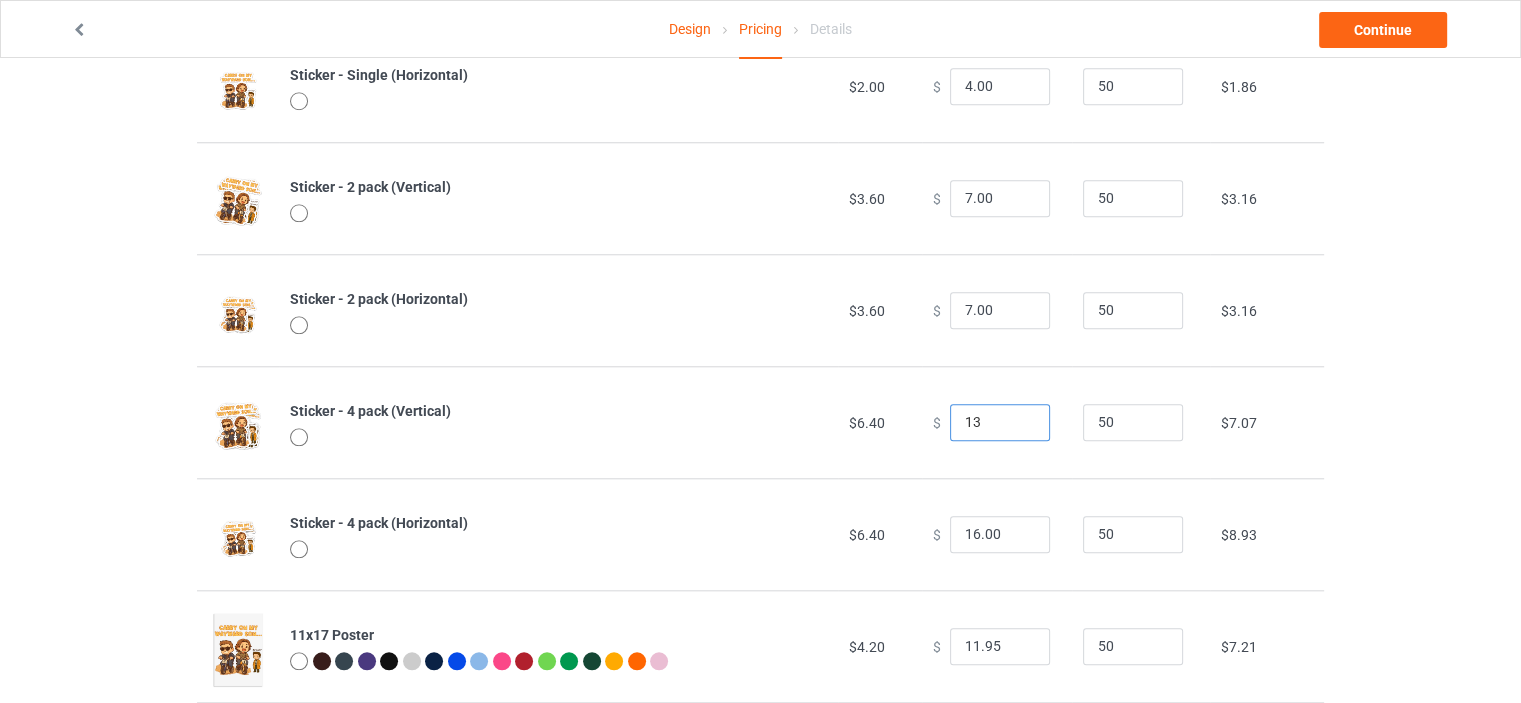 click on "13" at bounding box center (1000, 423) 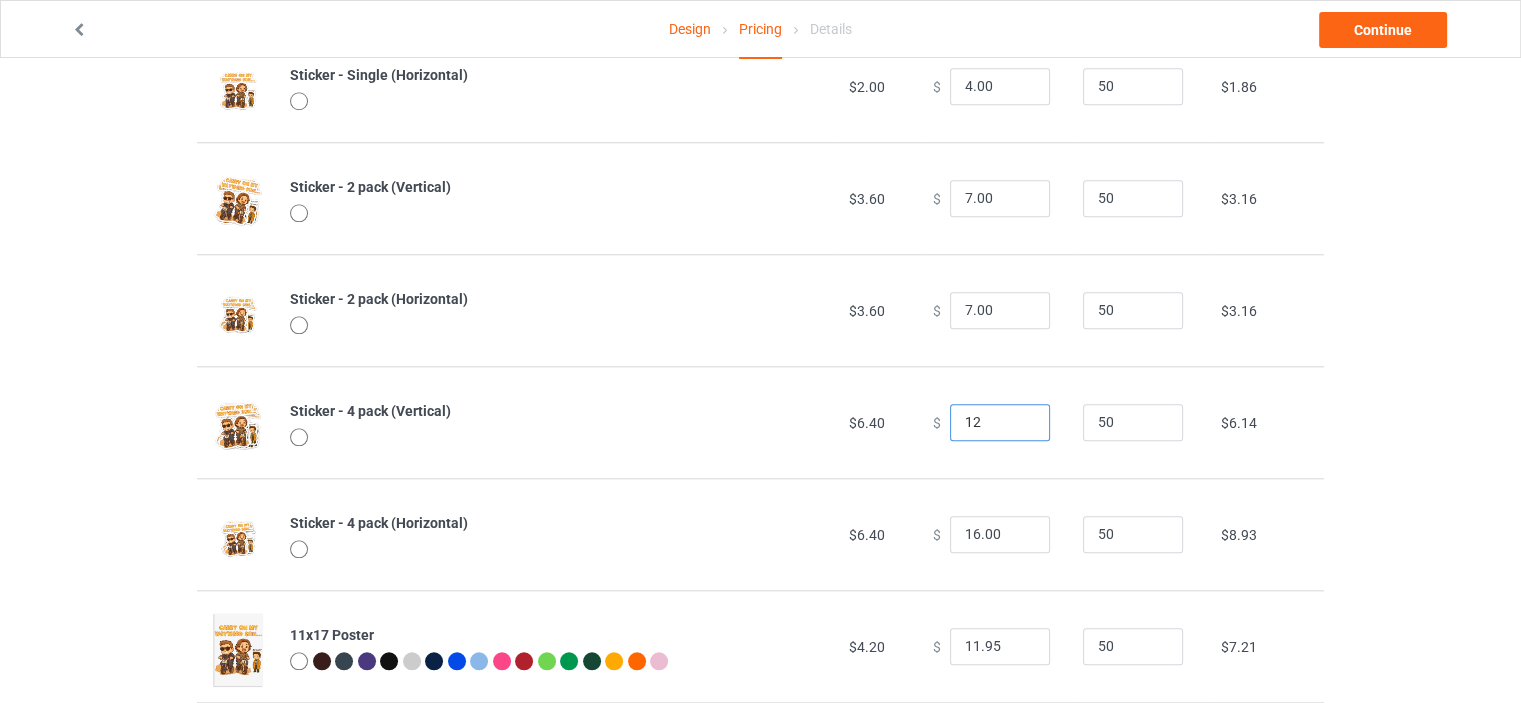 click on "12" at bounding box center (1000, 423) 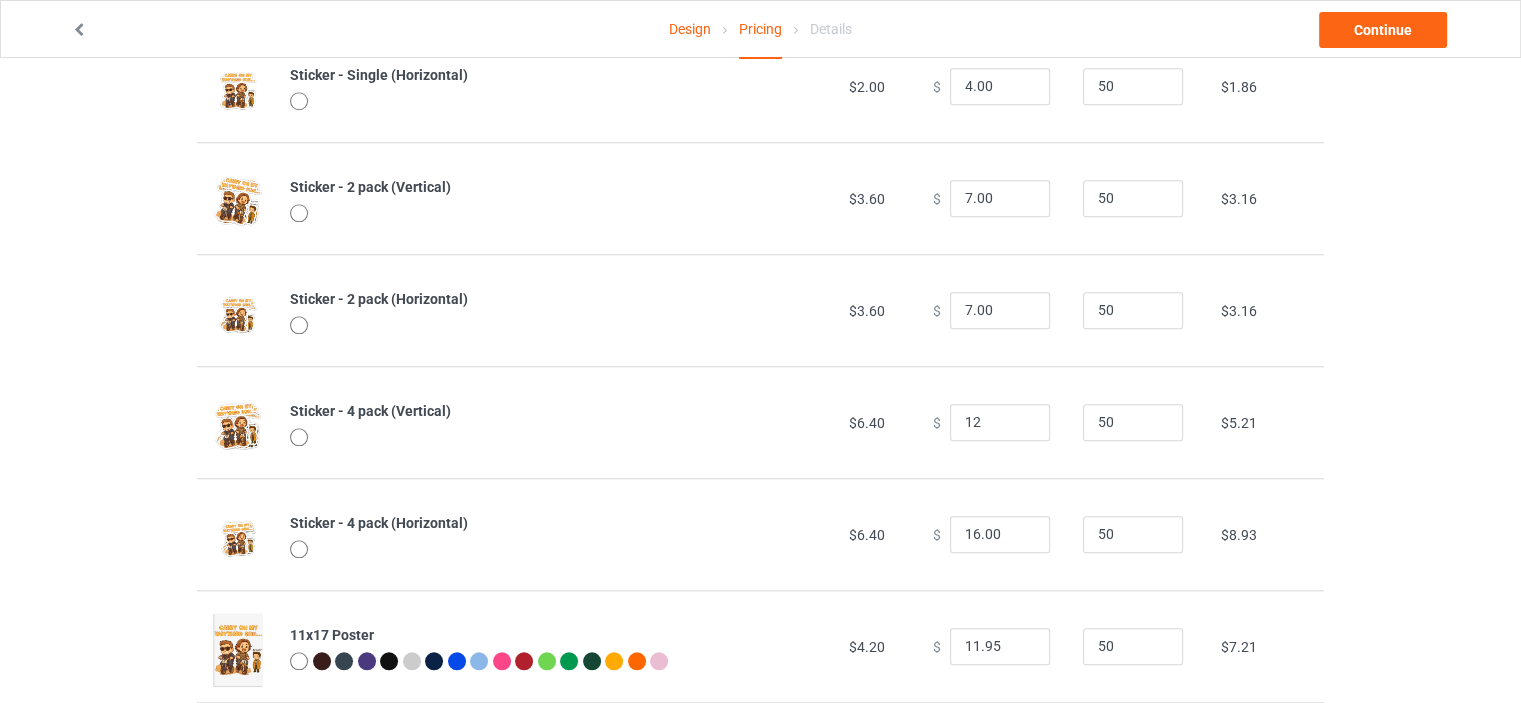 type on "12.00" 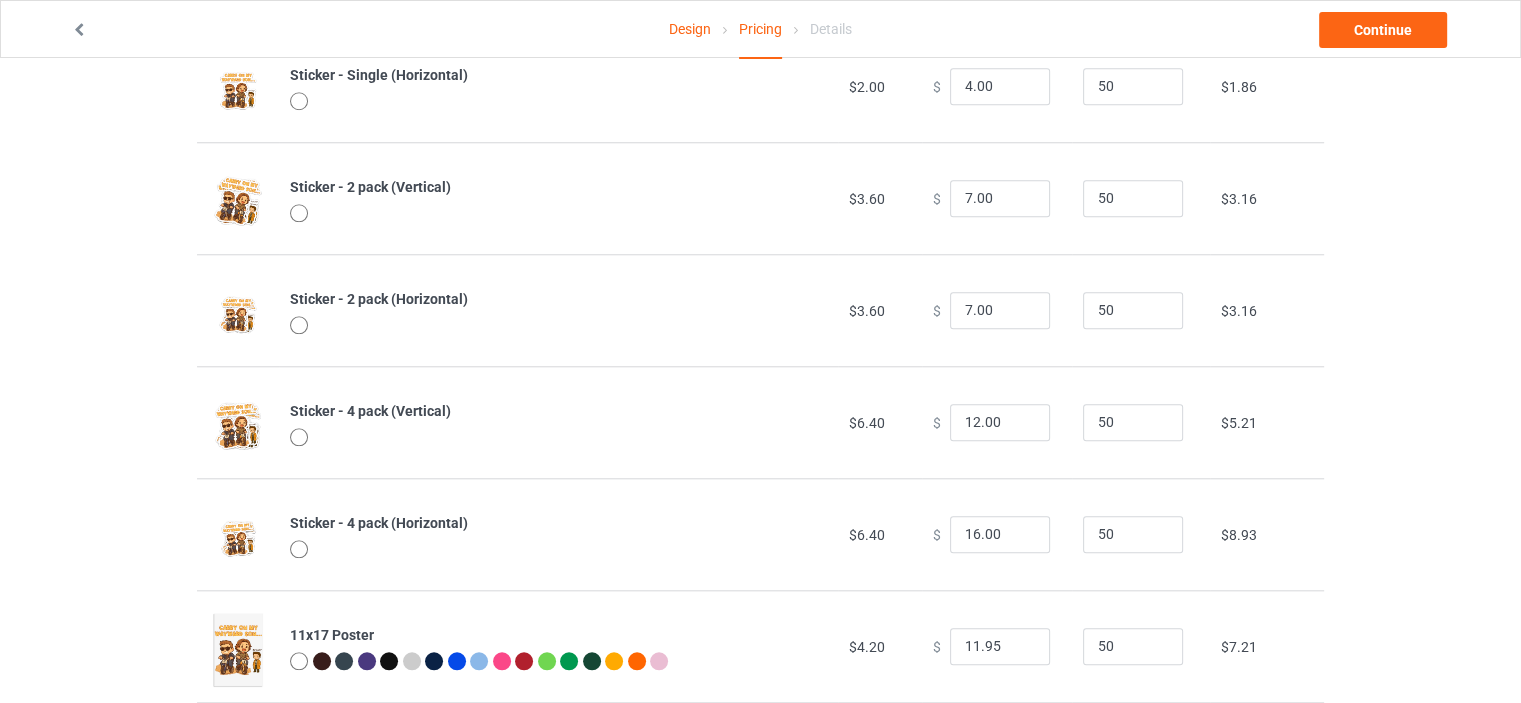 click on "Design Pricing Details Continue Important :  All elements in the uploaded artwork will be combined into one sticker. Maximum size 3 5/8" x 2 5/8" (525x725 pixels). We will add 1/8" white border around artwork. All artwork will be scaled down to fit within the specified maximum size.  Pricing Estimated total profit $14,737.50 Product Base cost Sale price Expected sales   Your expected sales will change your profit estimate (on the right), but will not affect the actual amount of profit you earn. Profit / Unit   Your profit is your sale price minus your base cost and processing fee. Classic T-Shirt $10.00 $     26.95 50 $15.76 Premium Fit Mens Tee $15.50 $     32.95 50 $16.23 Hooded Sweatshirt $19.00 $     46.95 50 $25.99 [DEMOGRAPHIC_DATA] T-Shirt $10.50 $     26.95 50 $15.30 Unisex Tank $13.50 $     28.95 50 $14.37 V-Neck T-Shirt $13.50 $     30.95 50 $16.23 Long Sleeve Tee $13.00 $     31.95 50 $17.62 Crewneck Sweatshirt $17.00 $     39.95 50 $21.34 Youth T-Shirt $11.00 $     26.95 50 $ 50" at bounding box center (760, -252) 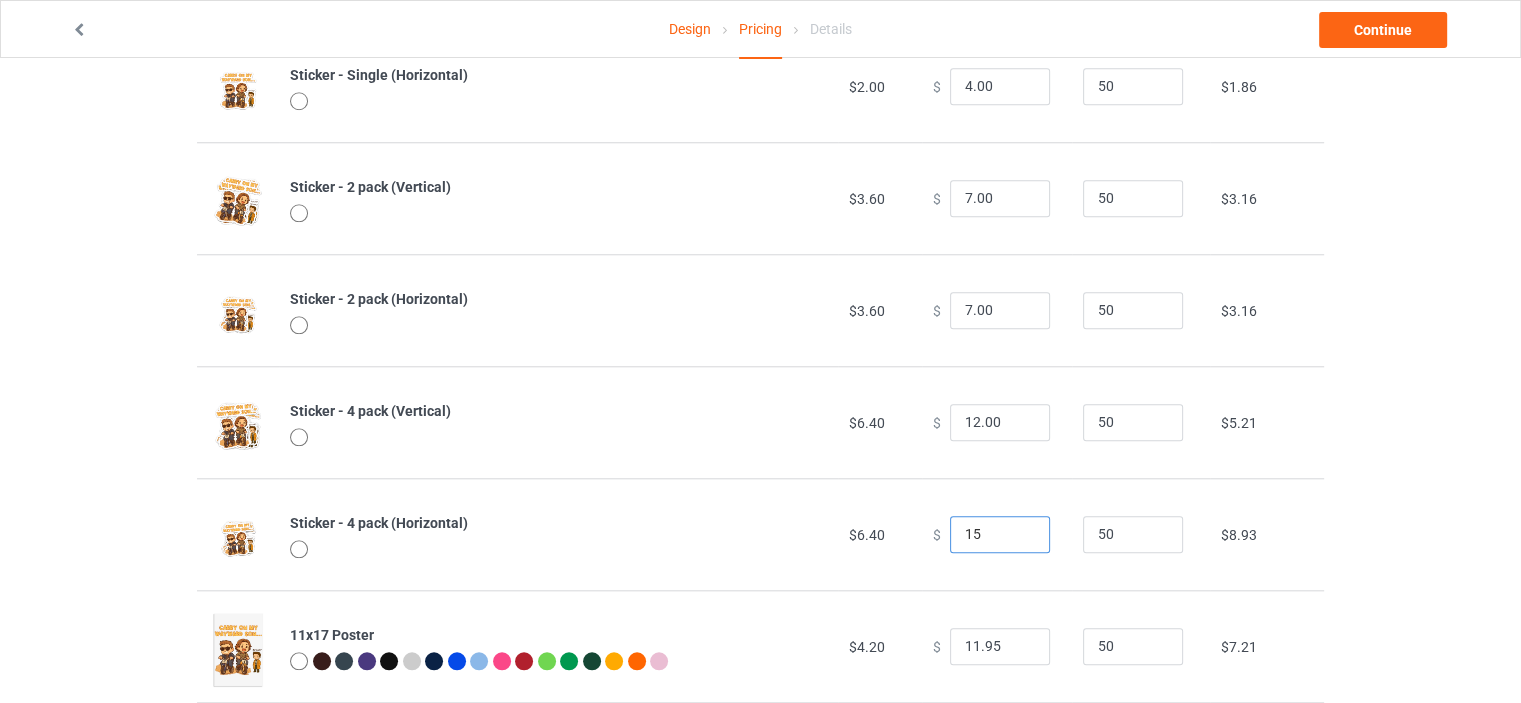 click on "15" at bounding box center [1000, 535] 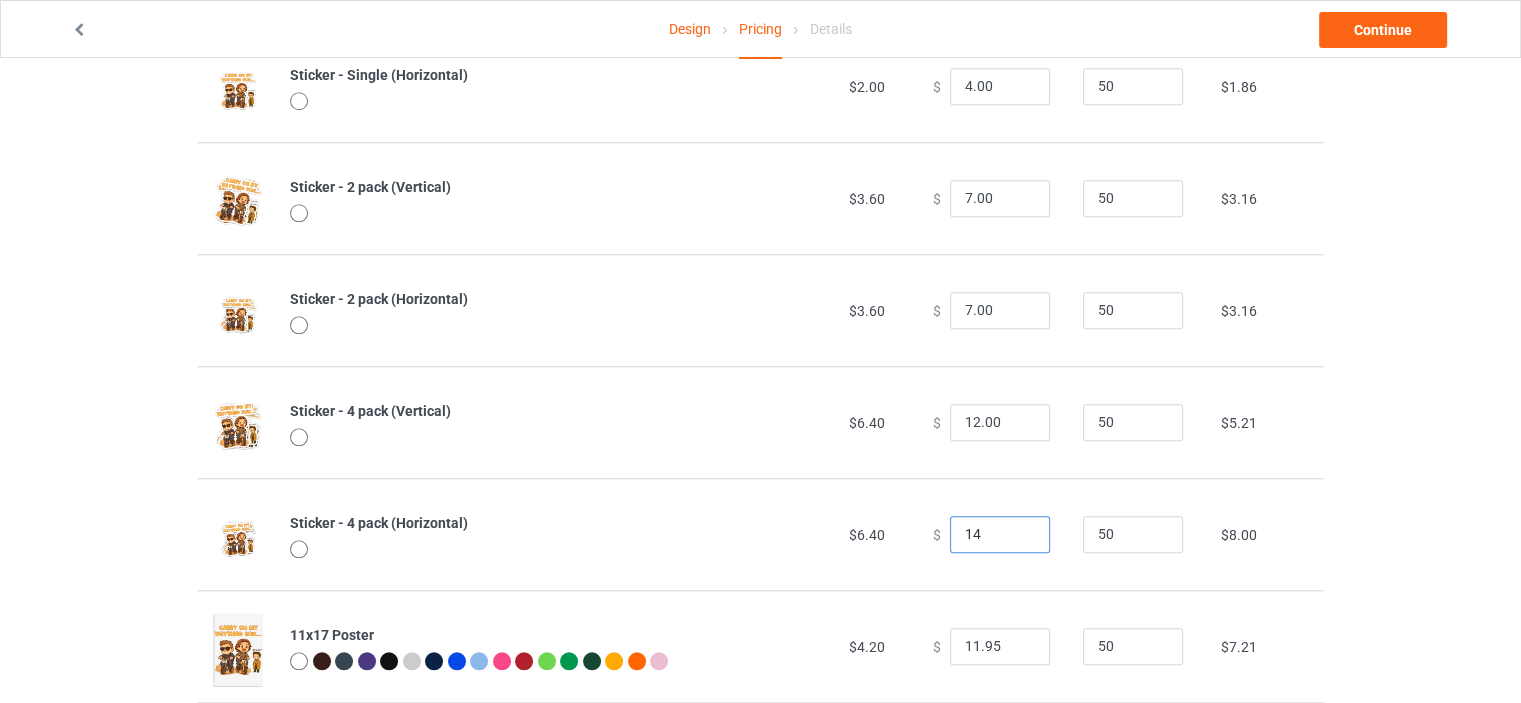 click on "14" at bounding box center [1000, 535] 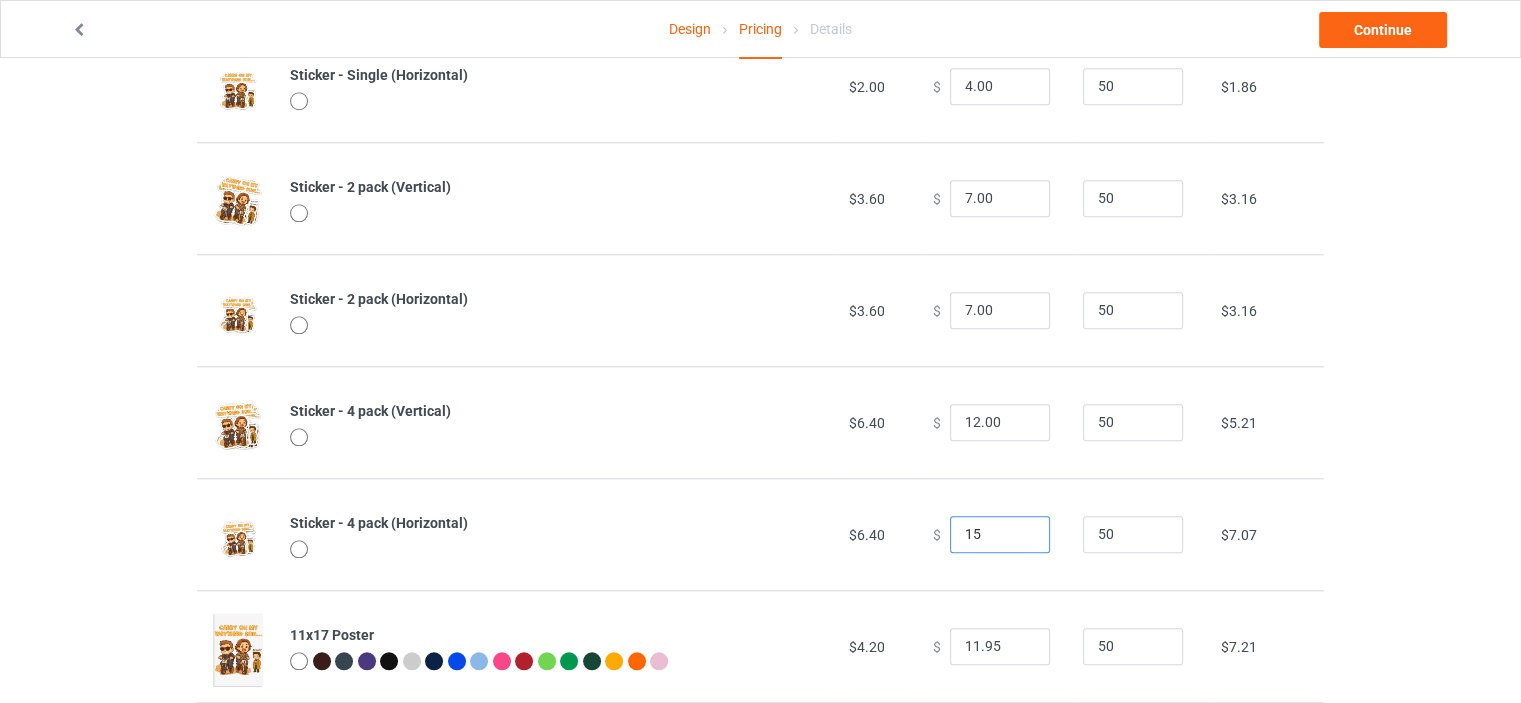 click on "15" at bounding box center [1000, 535] 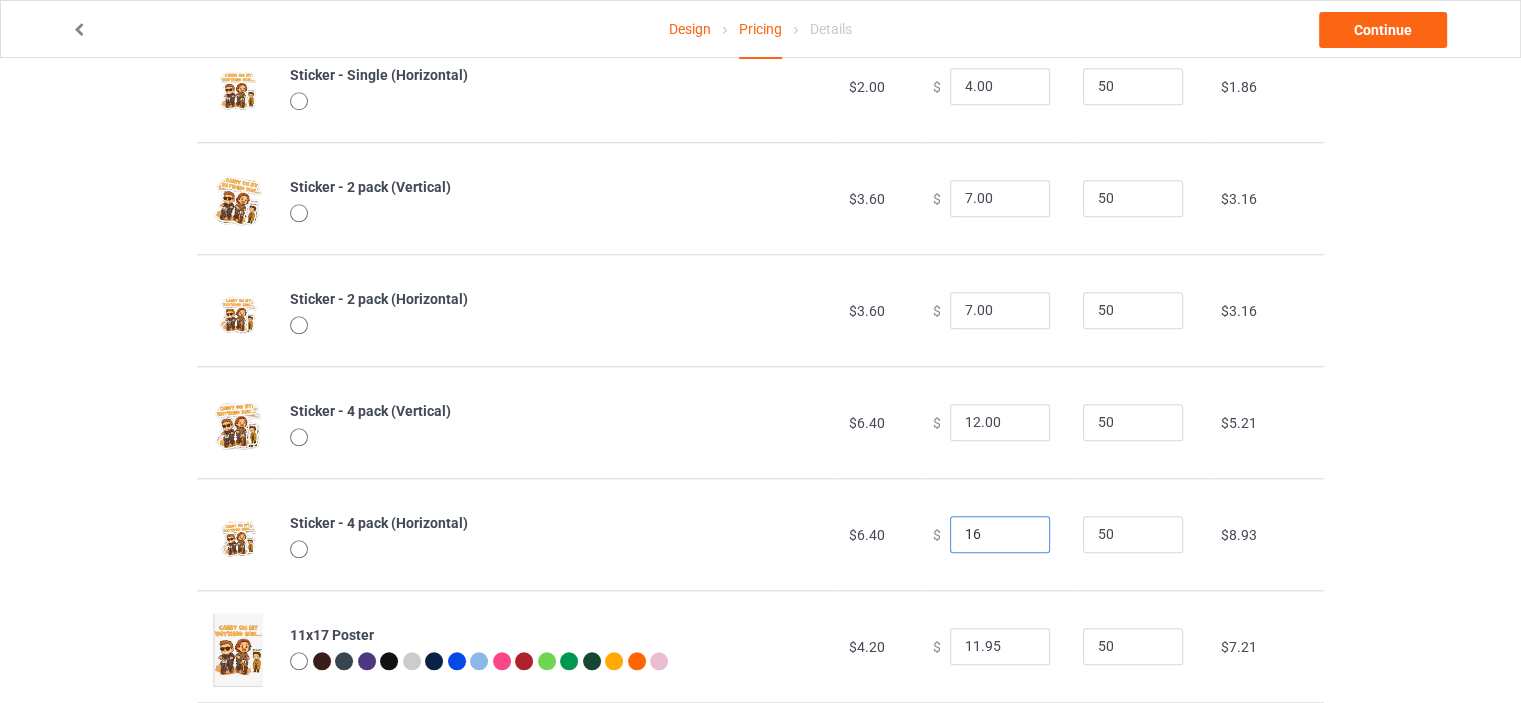 click on "16" at bounding box center [1000, 535] 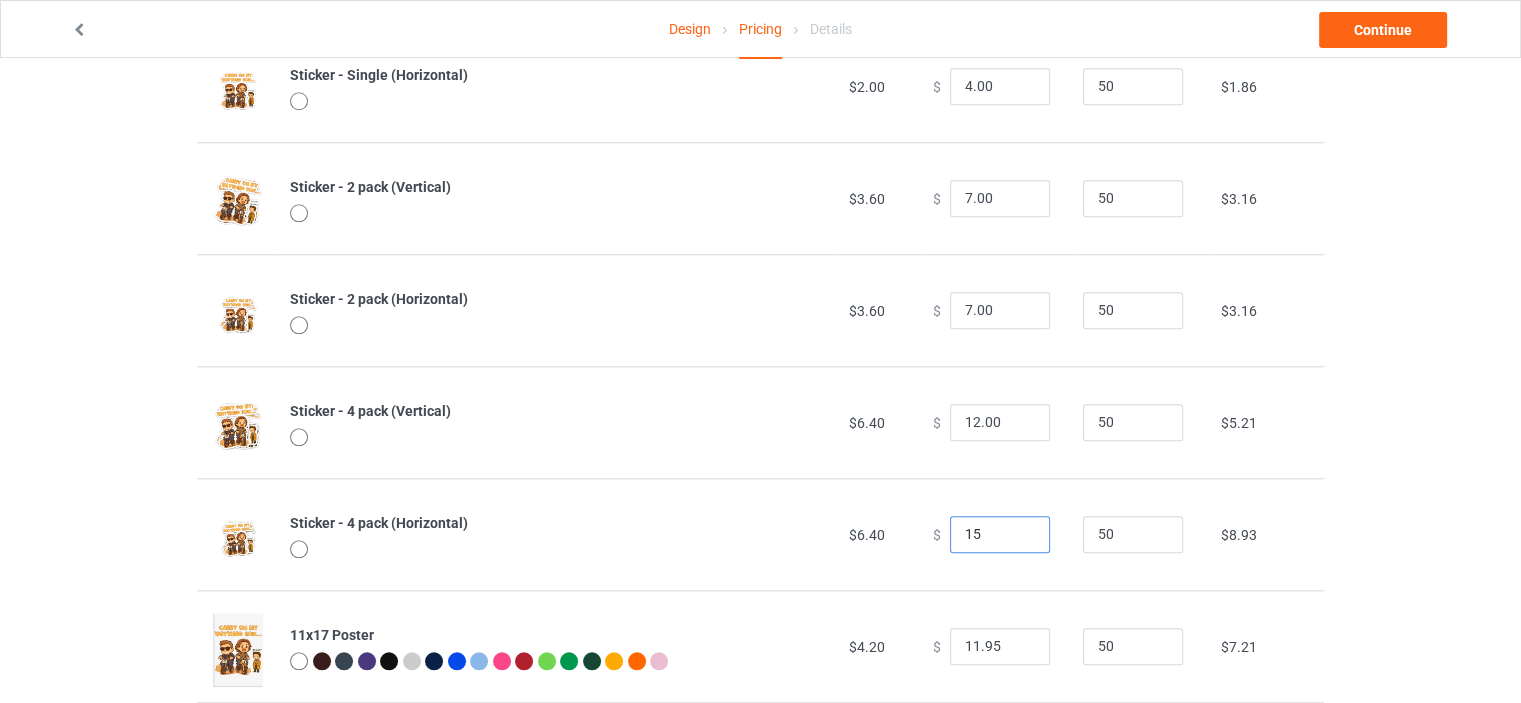 click on "15" at bounding box center (1000, 535) 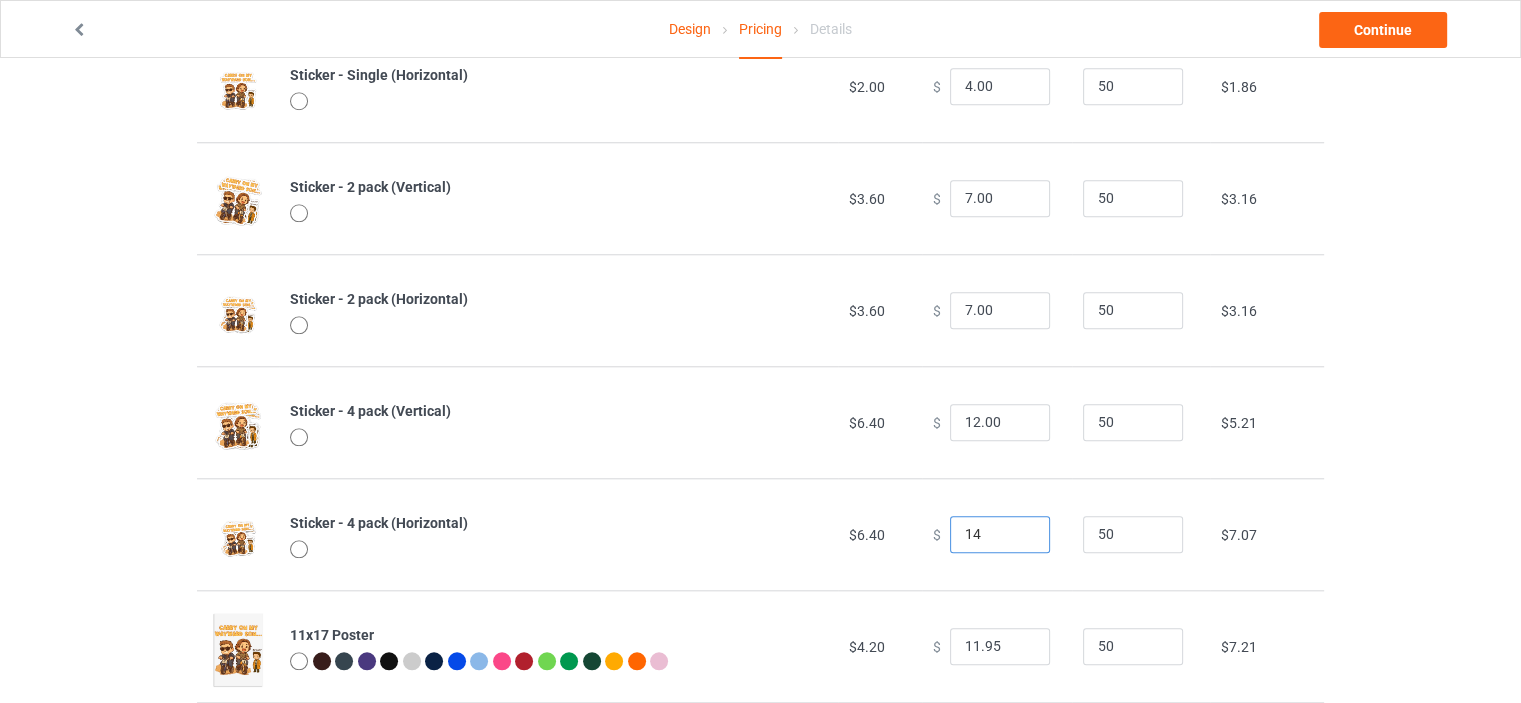 click on "14" at bounding box center (1000, 535) 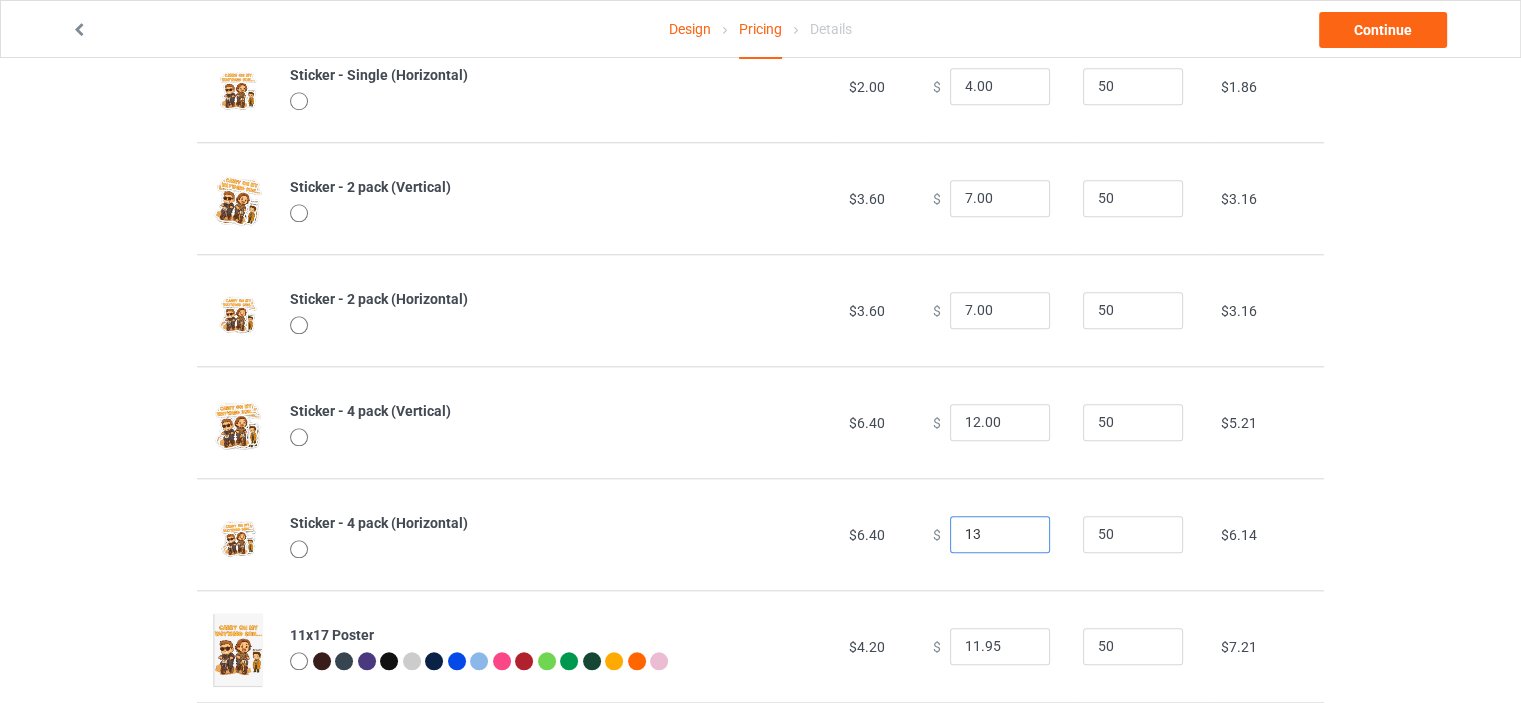 click on "13" at bounding box center [1000, 535] 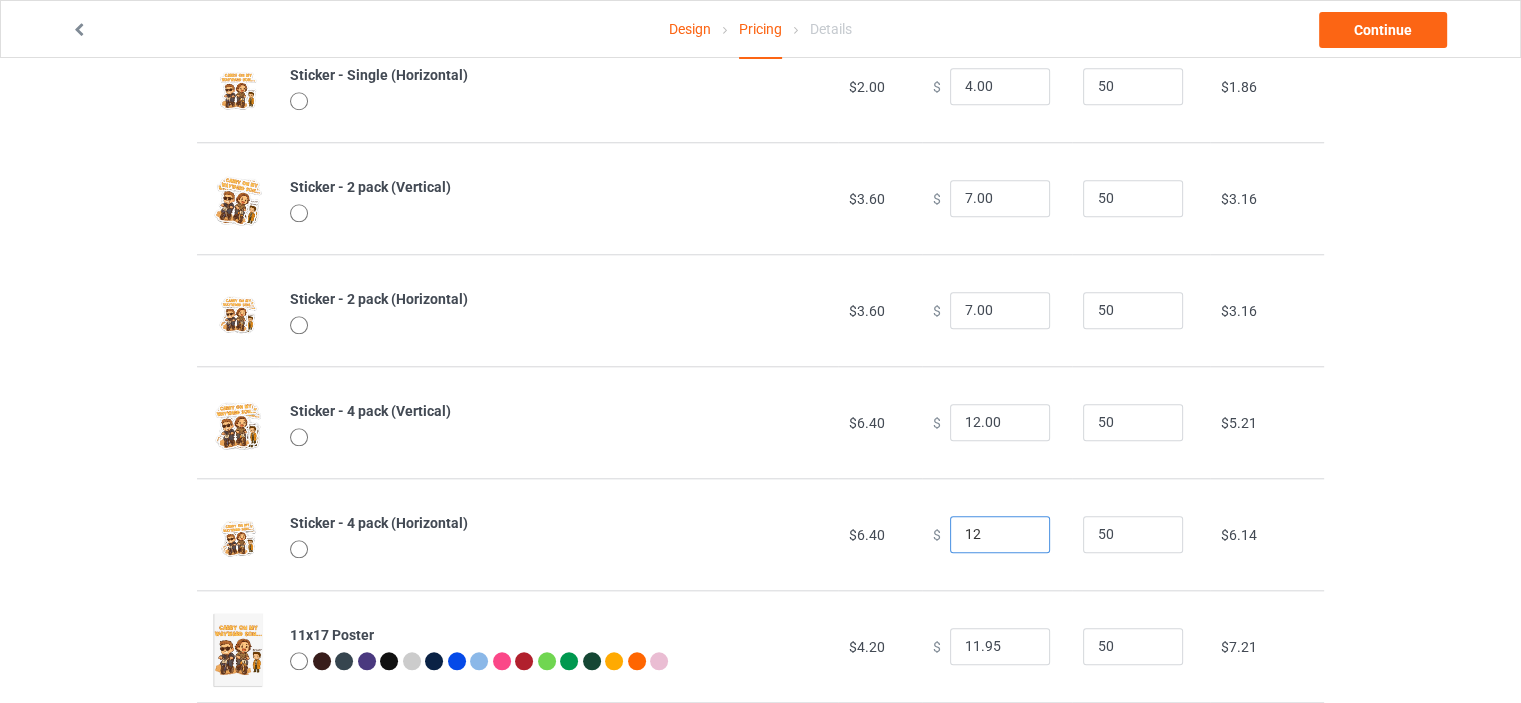 click on "12" at bounding box center (1000, 535) 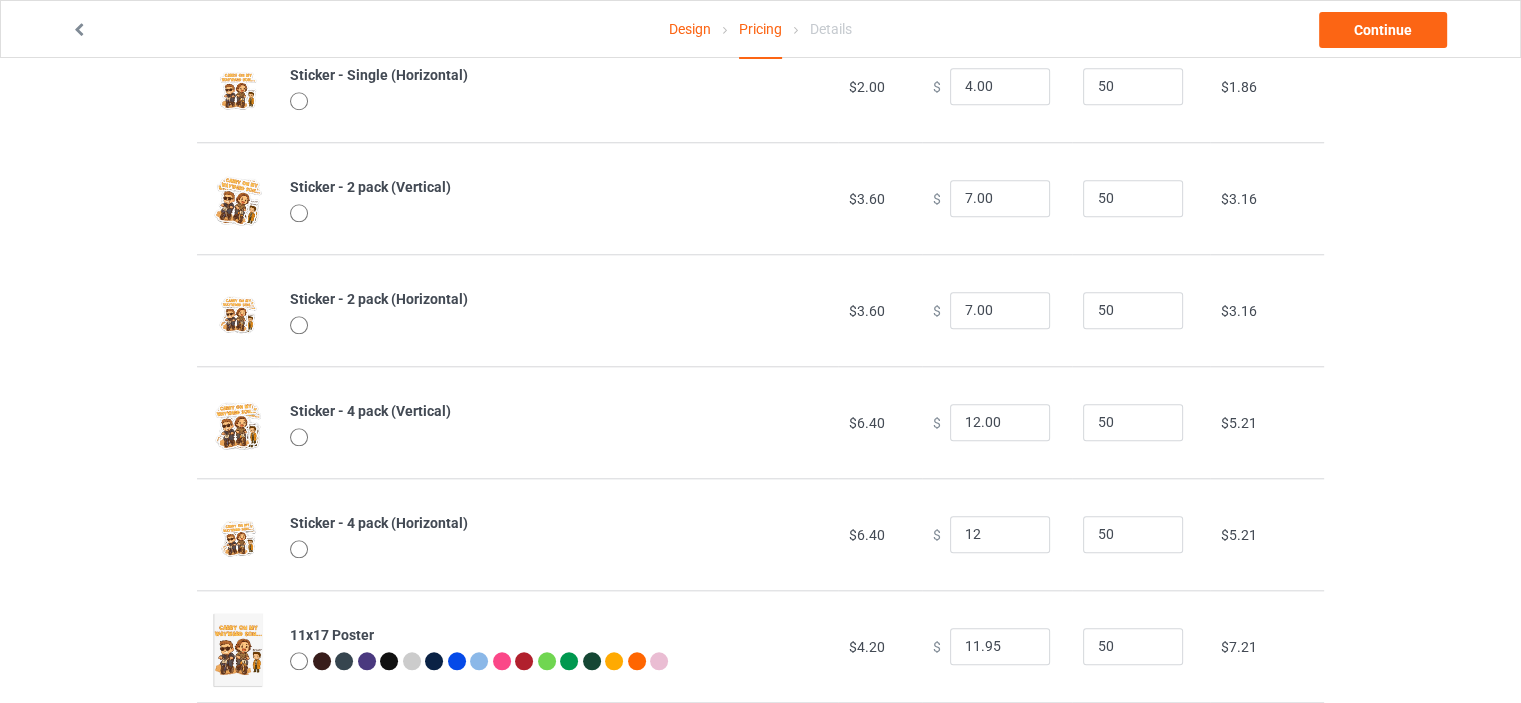 type on "12.00" 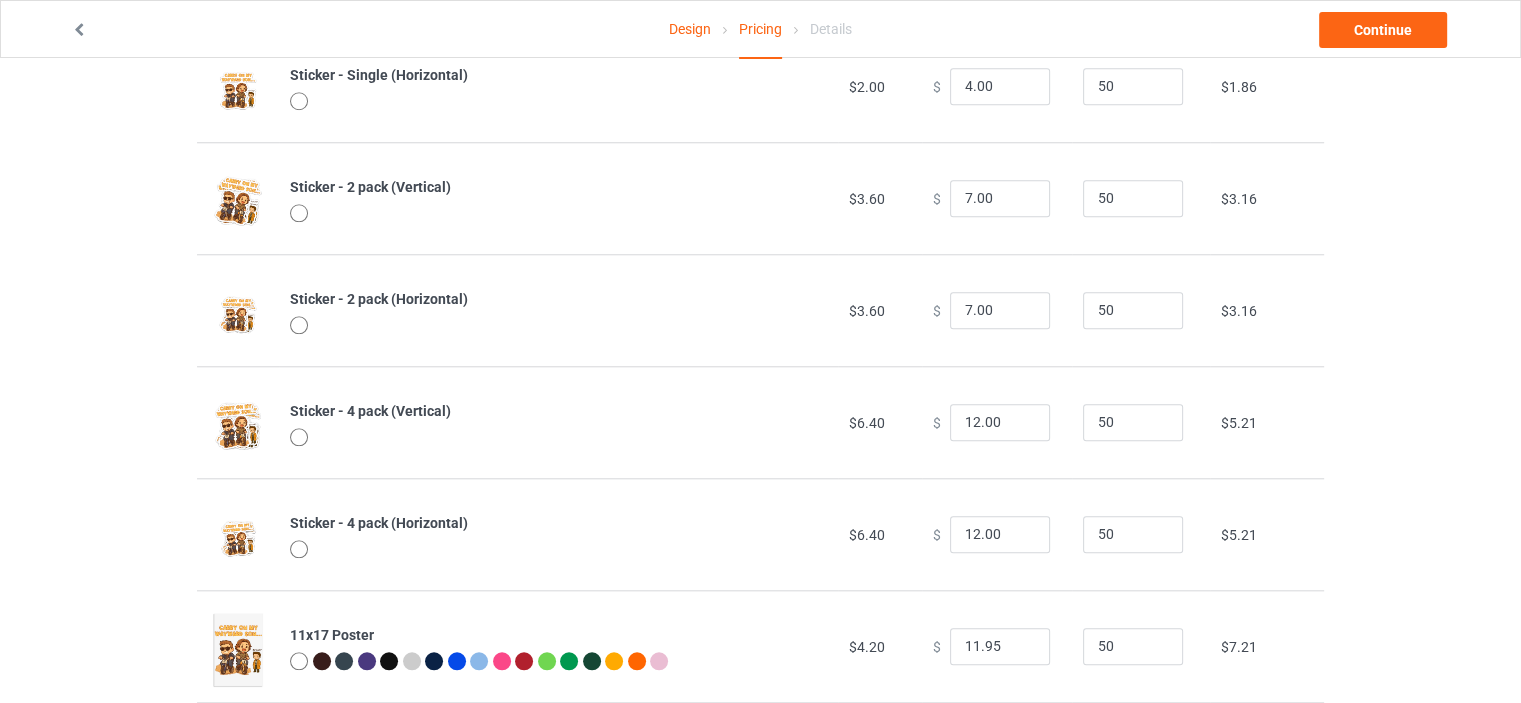click on "Design Pricing Details Continue Important :  All elements in the uploaded artwork will be combined into one sticker. Maximum size 3 5/8" x 2 5/8" (525x725 pixels). We will add 1/8" white border around artwork. All artwork will be scaled down to fit within the specified maximum size.  Pricing Estimated total profit $14,551.50 Product Base cost Sale price Expected sales   Your expected sales will change your profit estimate (on the right), but will not affect the actual amount of profit you earn. Profit / Unit   Your profit is your sale price minus your base cost and processing fee. Classic T-Shirt $10.00 $     26.95 50 $15.76 Premium Fit Mens Tee $15.50 $     32.95 50 $16.23 Hooded Sweatshirt $19.00 $     46.95 50 $25.99 [DEMOGRAPHIC_DATA] T-Shirt $10.50 $     26.95 50 $15.30 Unisex Tank $13.50 $     28.95 50 $14.37 V-Neck T-Shirt $13.50 $     30.95 50 $16.23 Long Sleeve Tee $13.00 $     31.95 50 $17.62 Crewneck Sweatshirt $17.00 $     39.95 50 $21.34 Youth T-Shirt $11.00 $     26.95 50 $ 50" at bounding box center [760, -252] 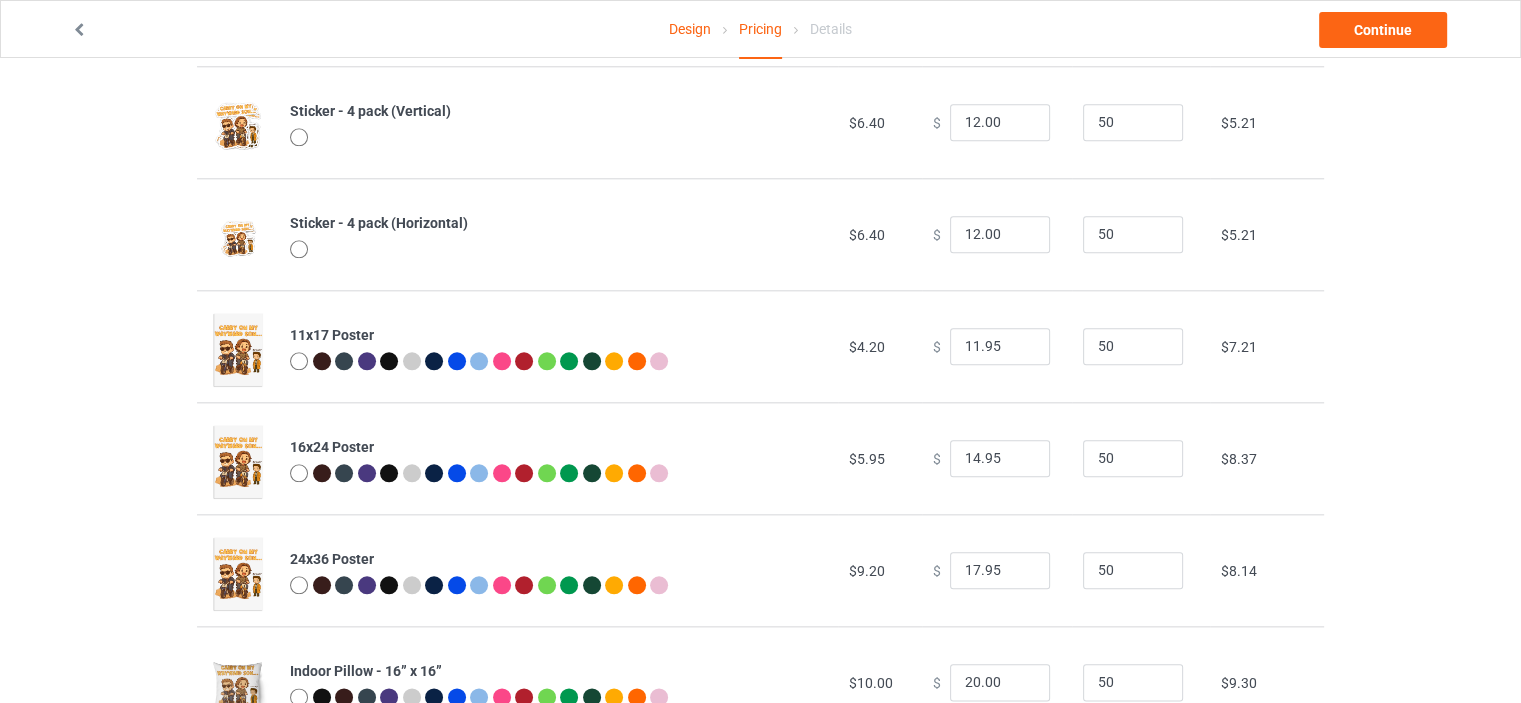 scroll, scrollTop: 2266, scrollLeft: 0, axis: vertical 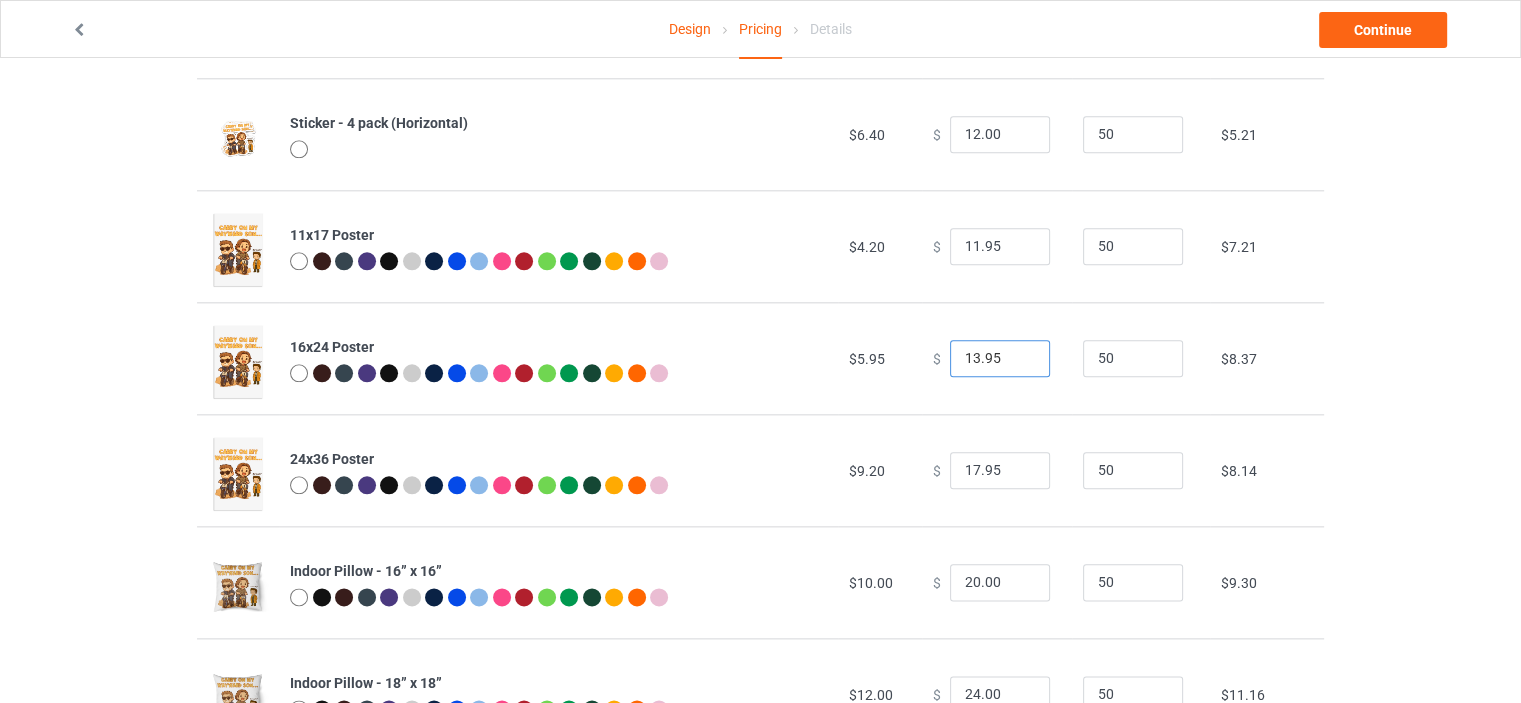 type on "13.95" 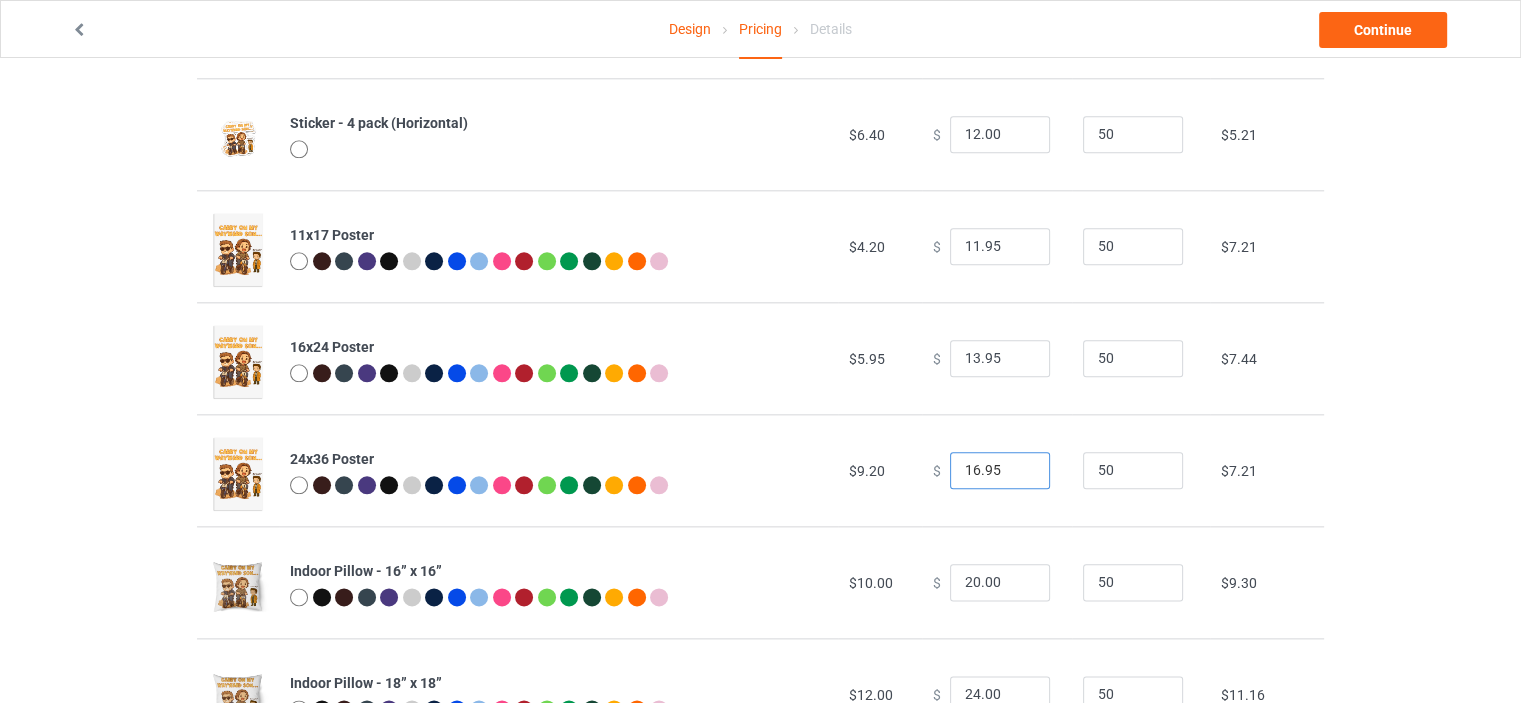 click on "16.95" at bounding box center [1000, 471] 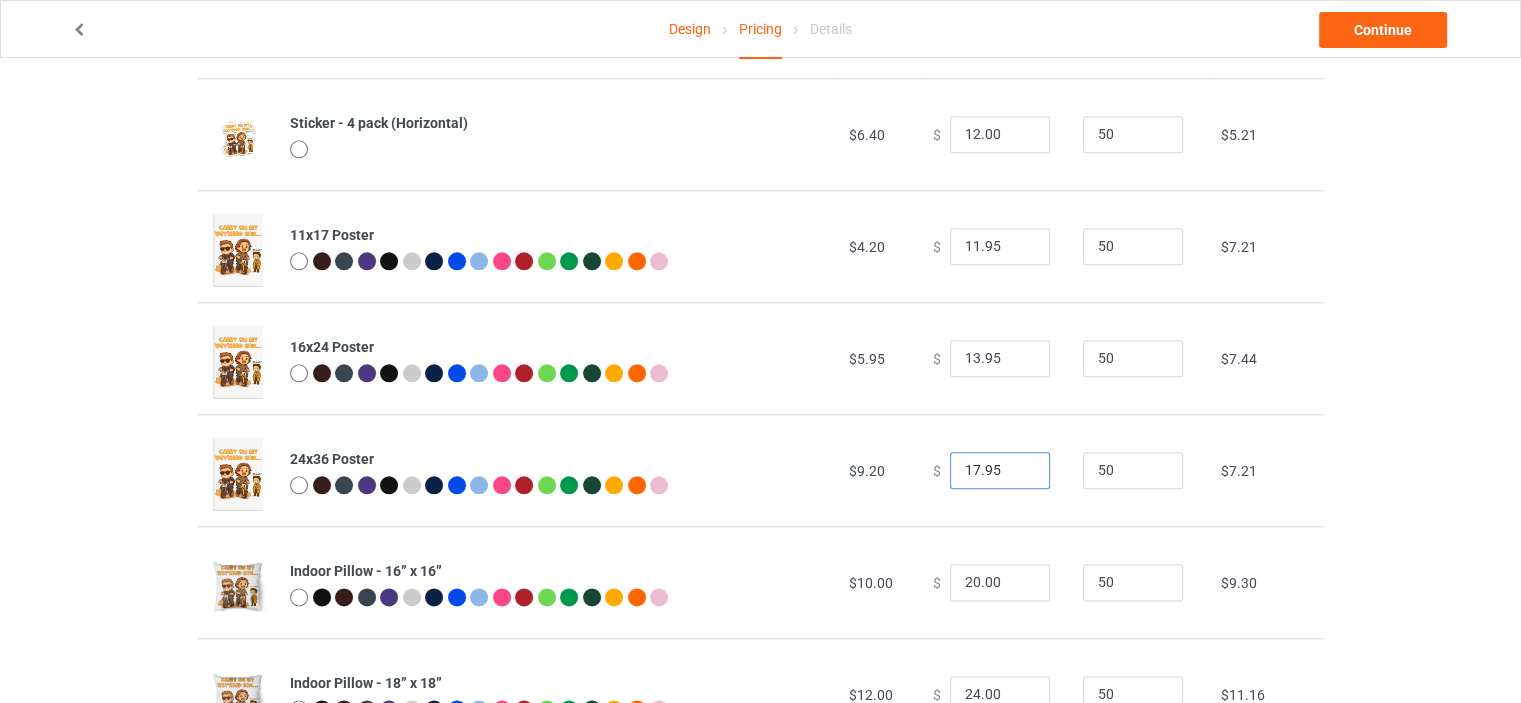 type on "17.95" 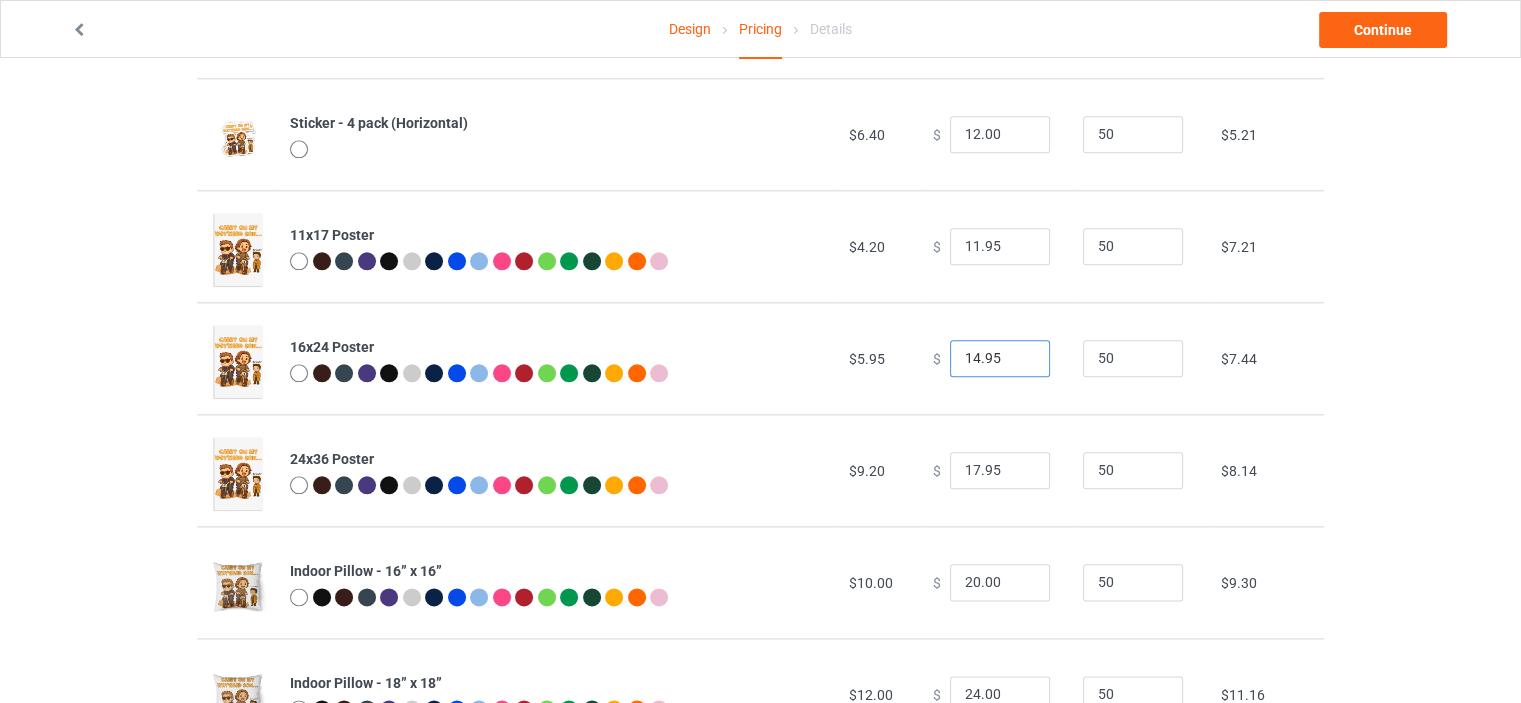 type on "14.95" 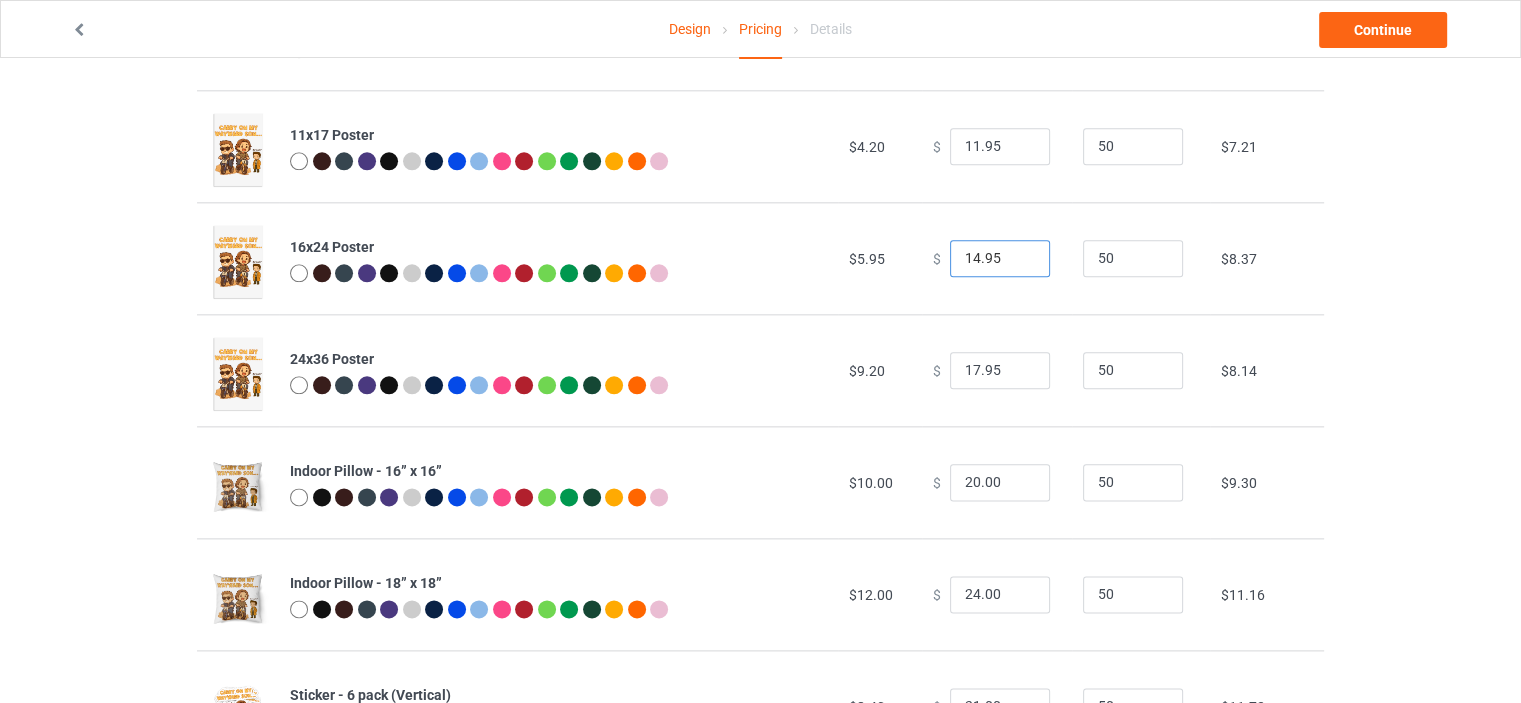 scroll, scrollTop: 2466, scrollLeft: 0, axis: vertical 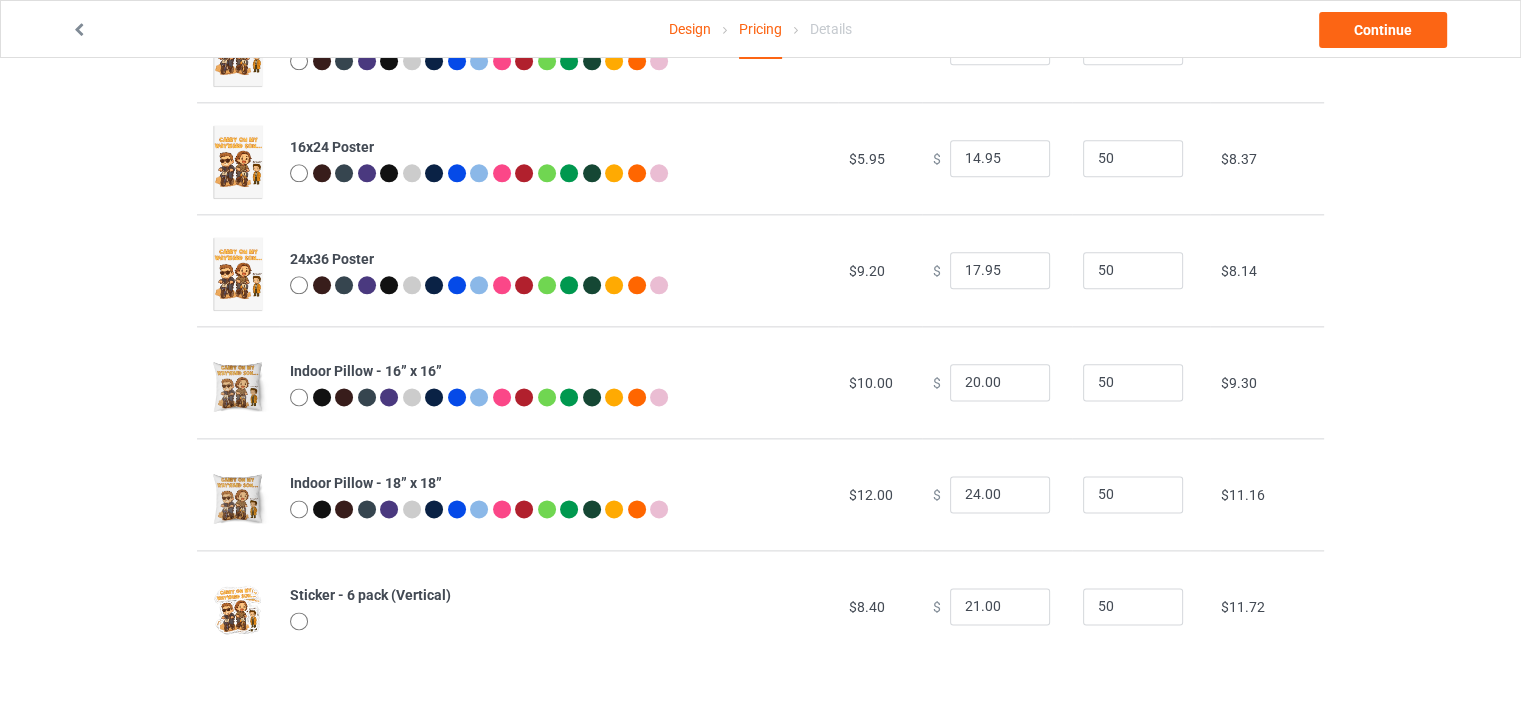 click at bounding box center (238, 386) 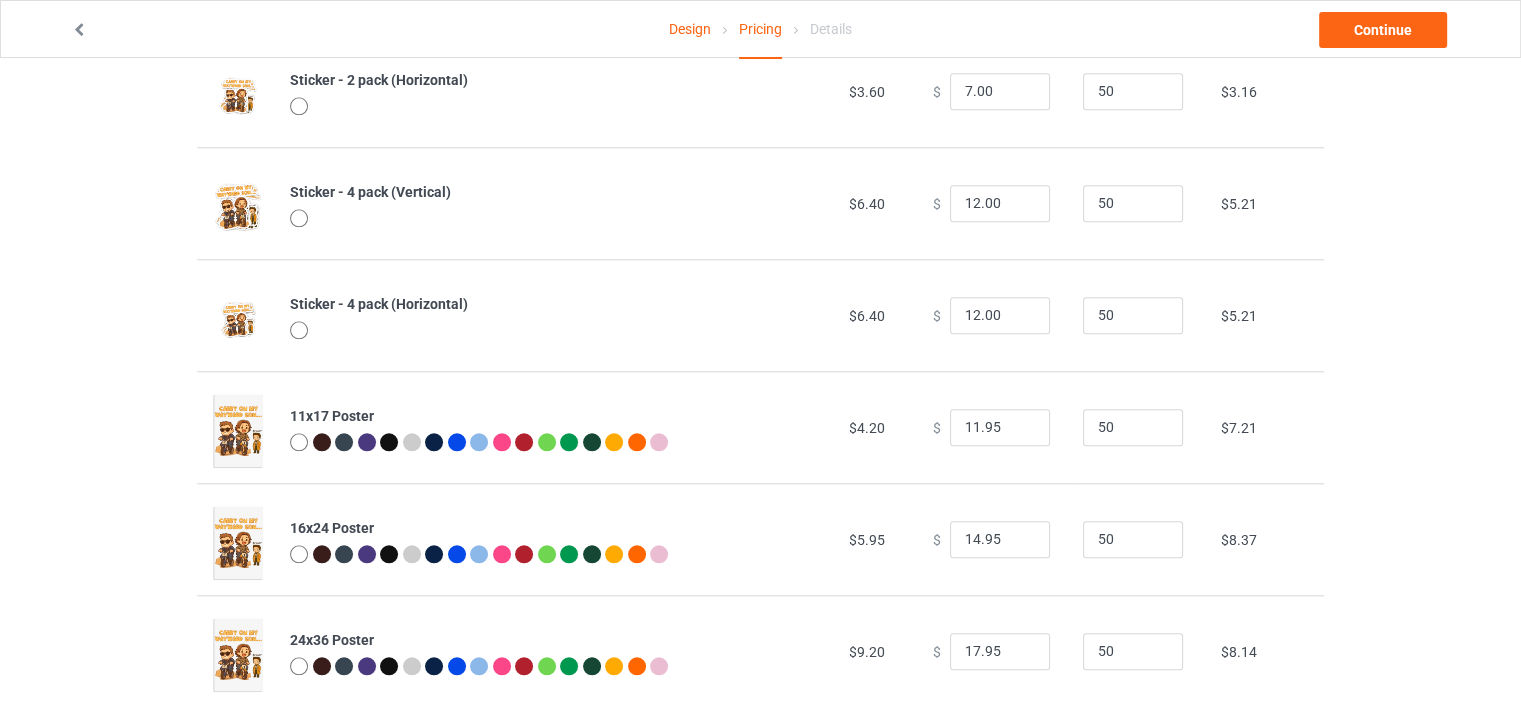 scroll, scrollTop: 2466, scrollLeft: 0, axis: vertical 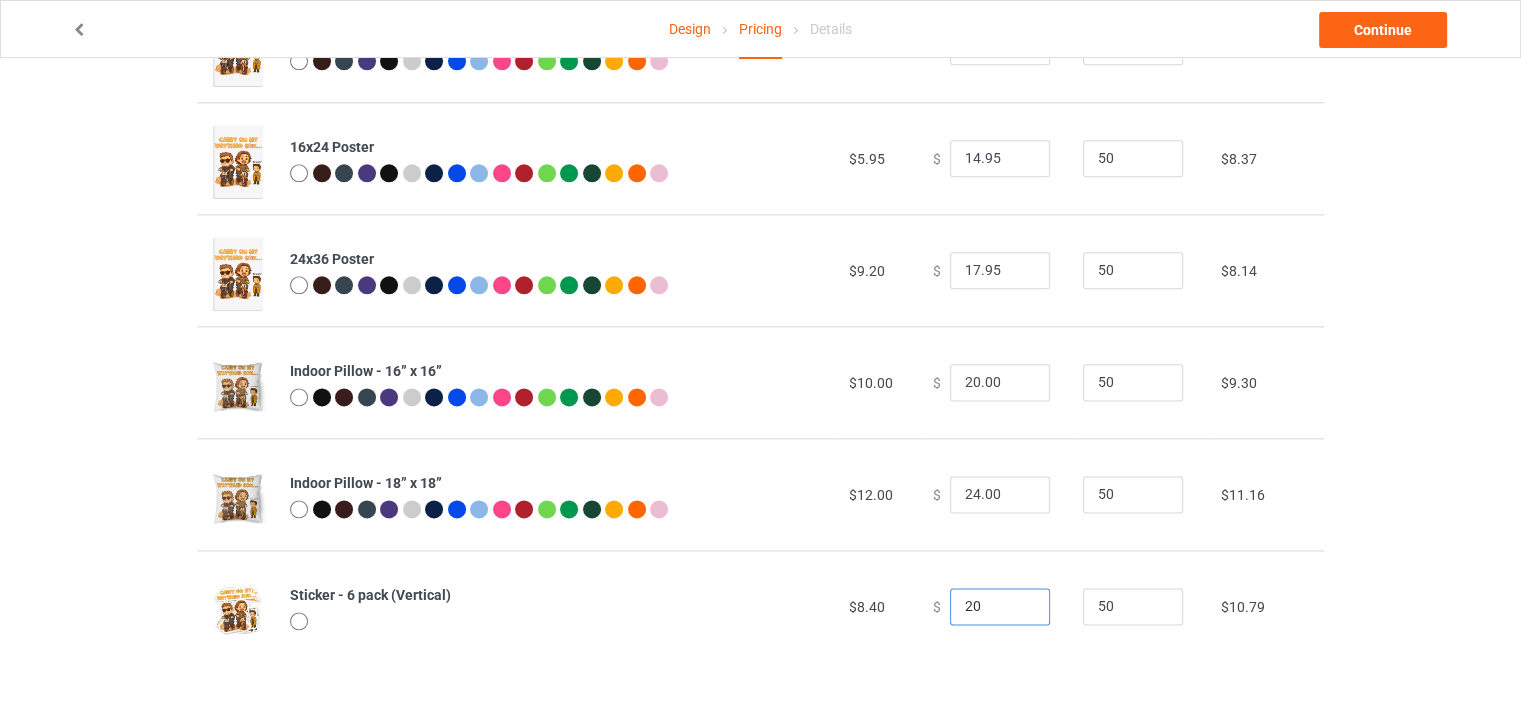 click on "20" at bounding box center (1000, 607) 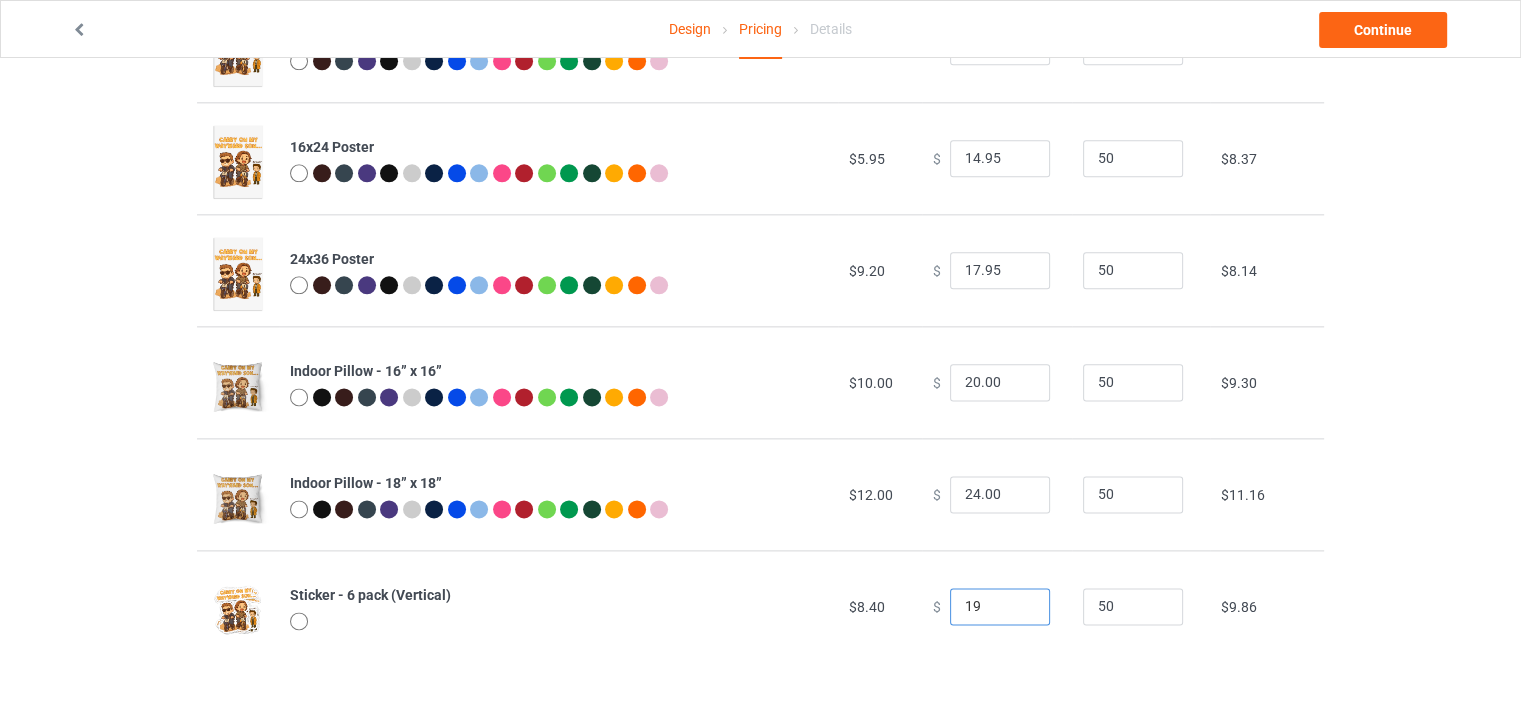 click on "19" at bounding box center (1000, 607) 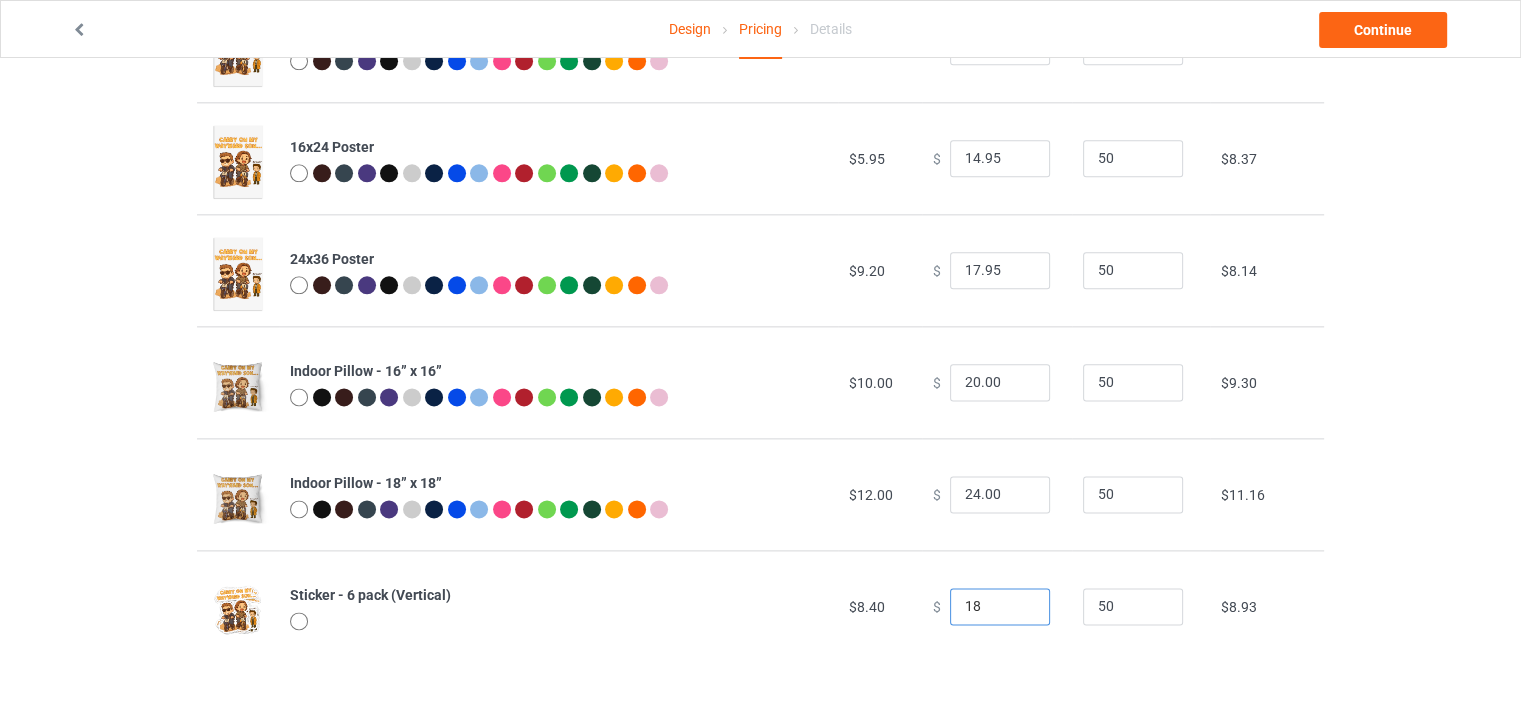 click on "18" at bounding box center (1000, 607) 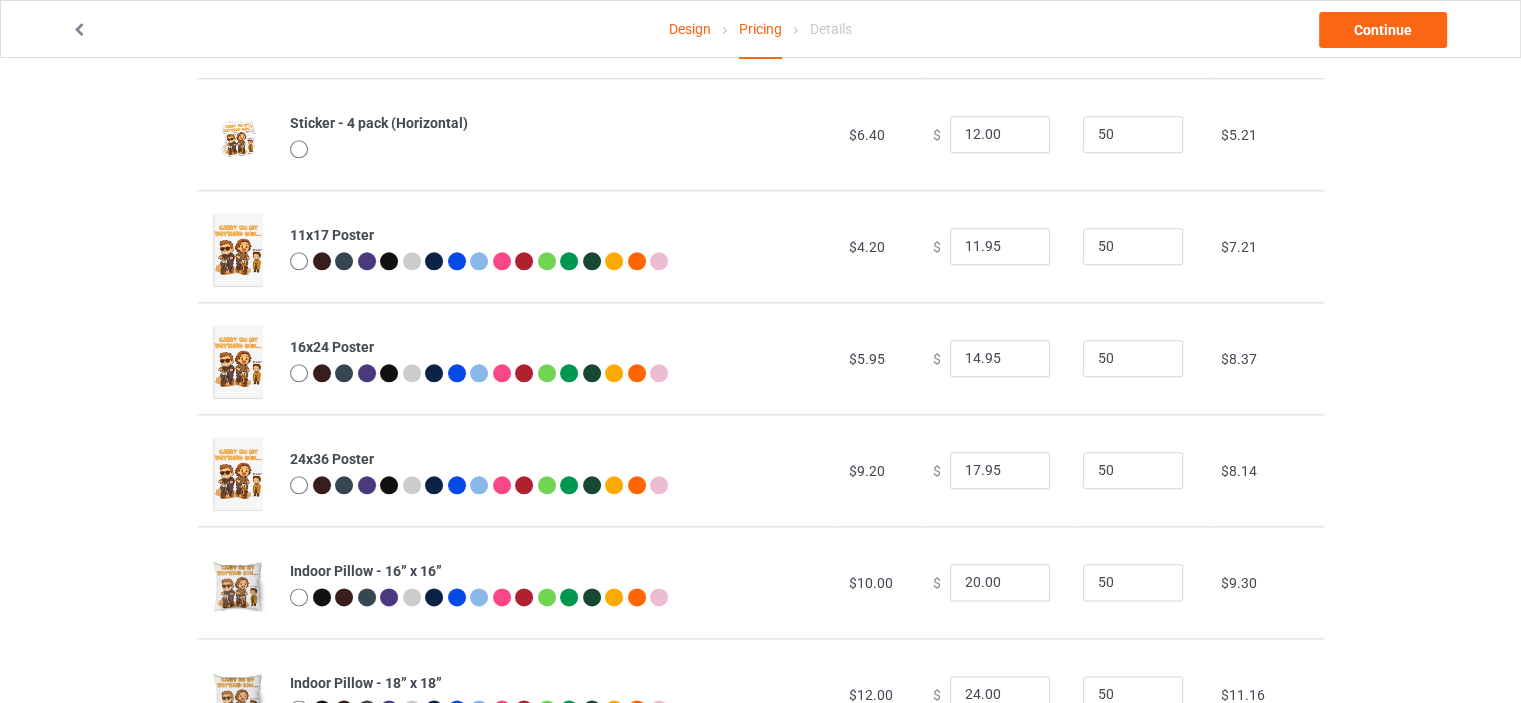 scroll, scrollTop: 2466, scrollLeft: 0, axis: vertical 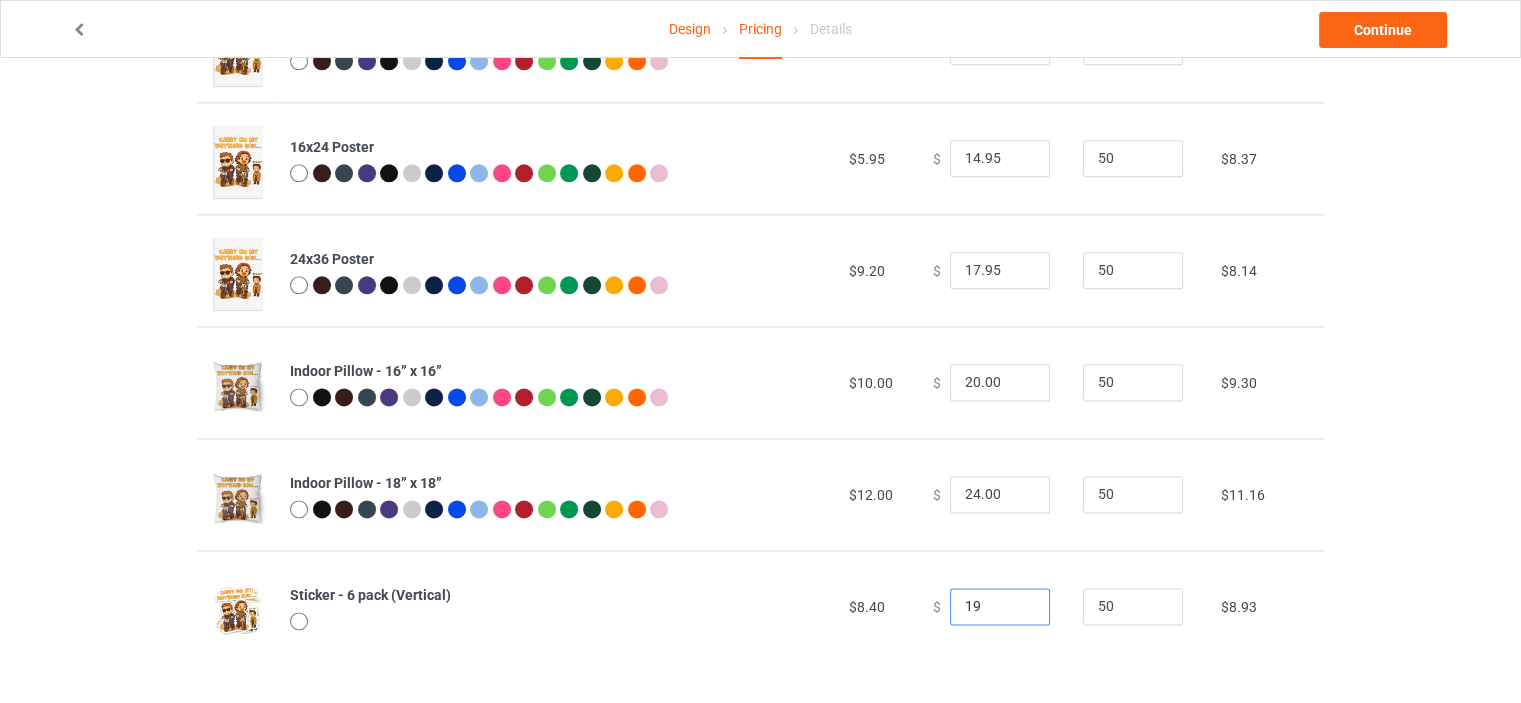 click on "19" at bounding box center (1000, 607) 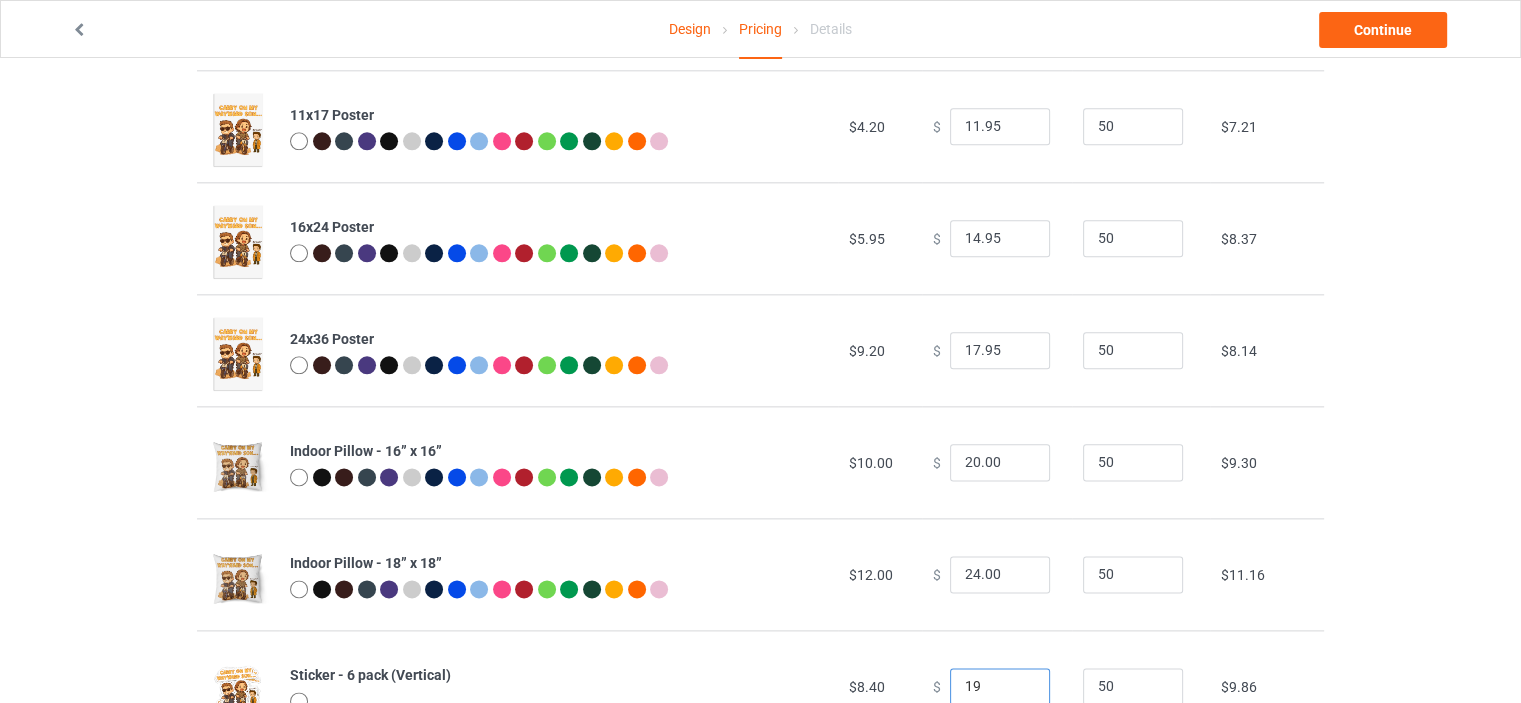 scroll, scrollTop: 2466, scrollLeft: 0, axis: vertical 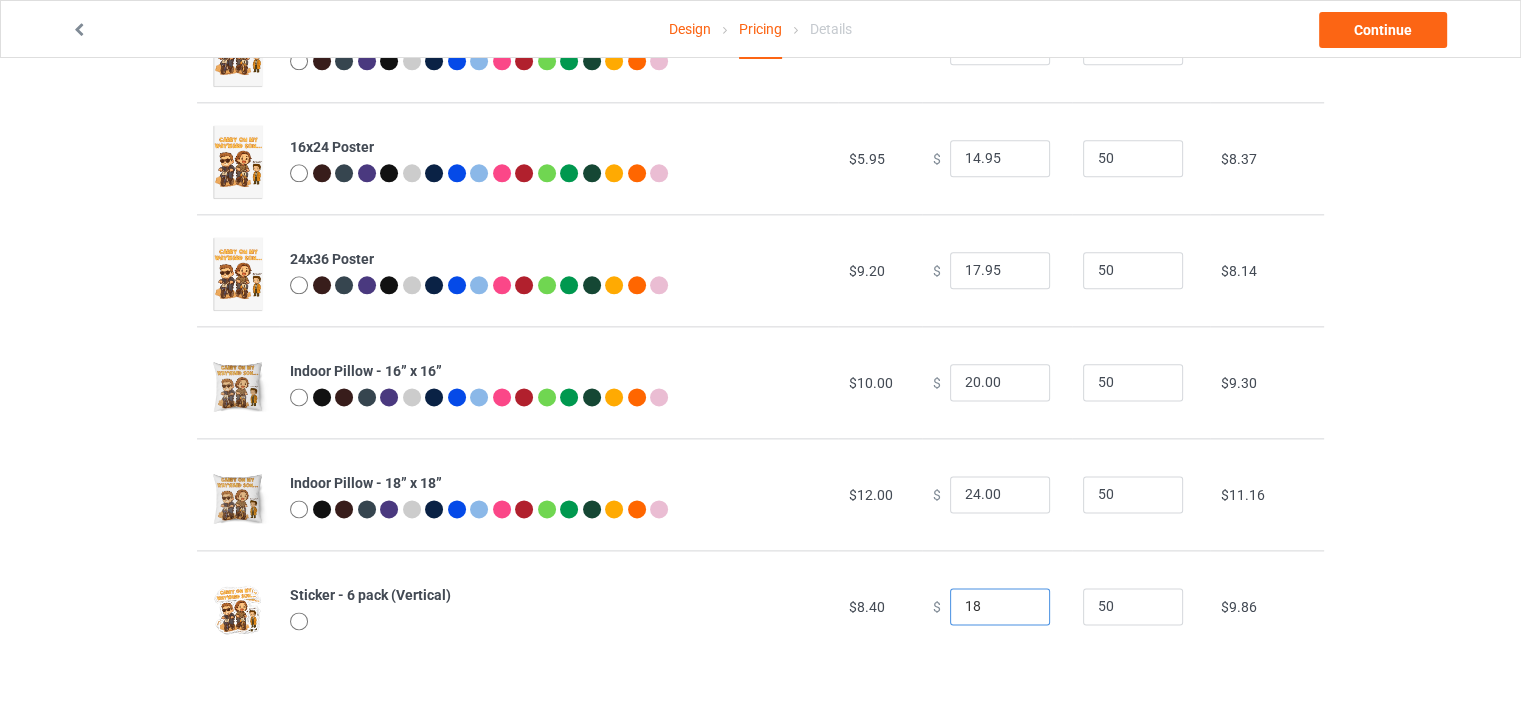 click on "18" at bounding box center [1000, 607] 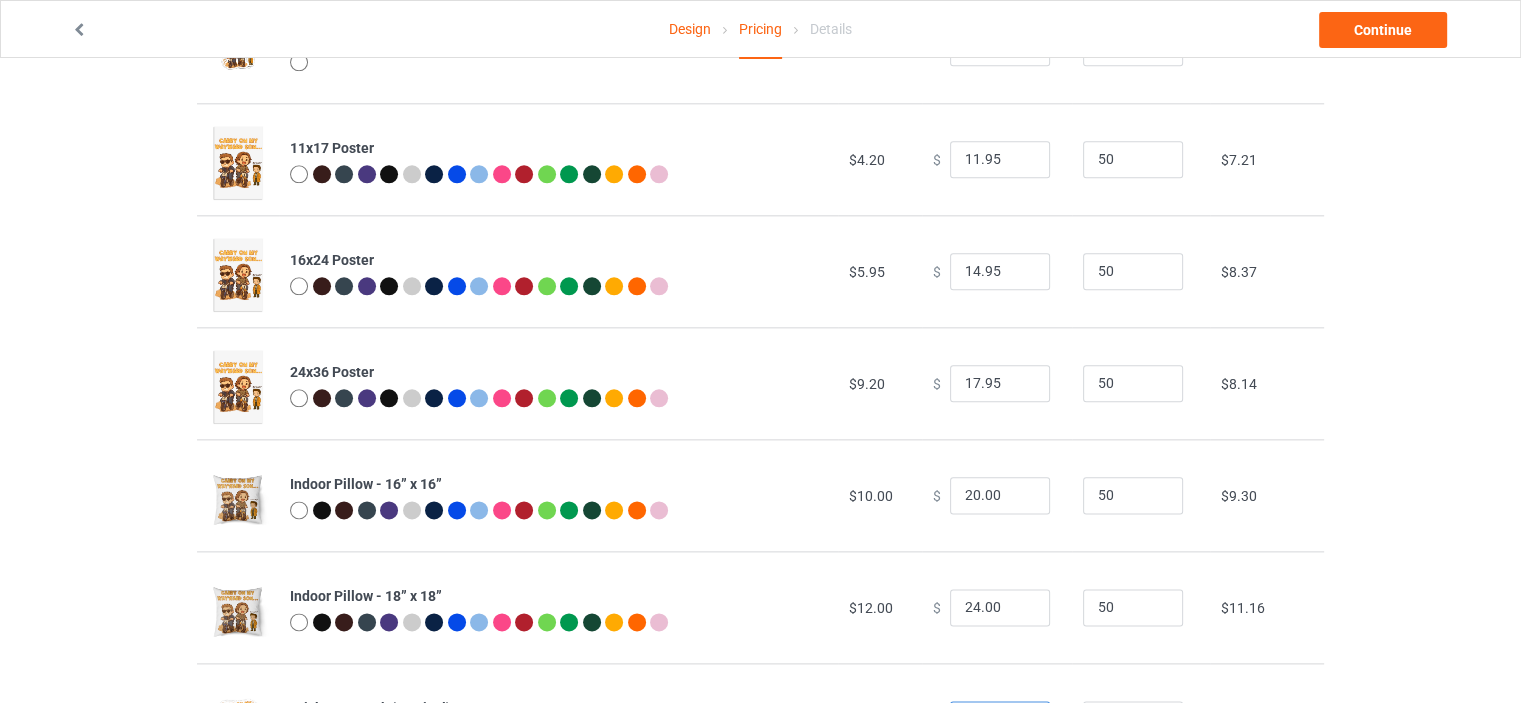 scroll, scrollTop: 2466, scrollLeft: 0, axis: vertical 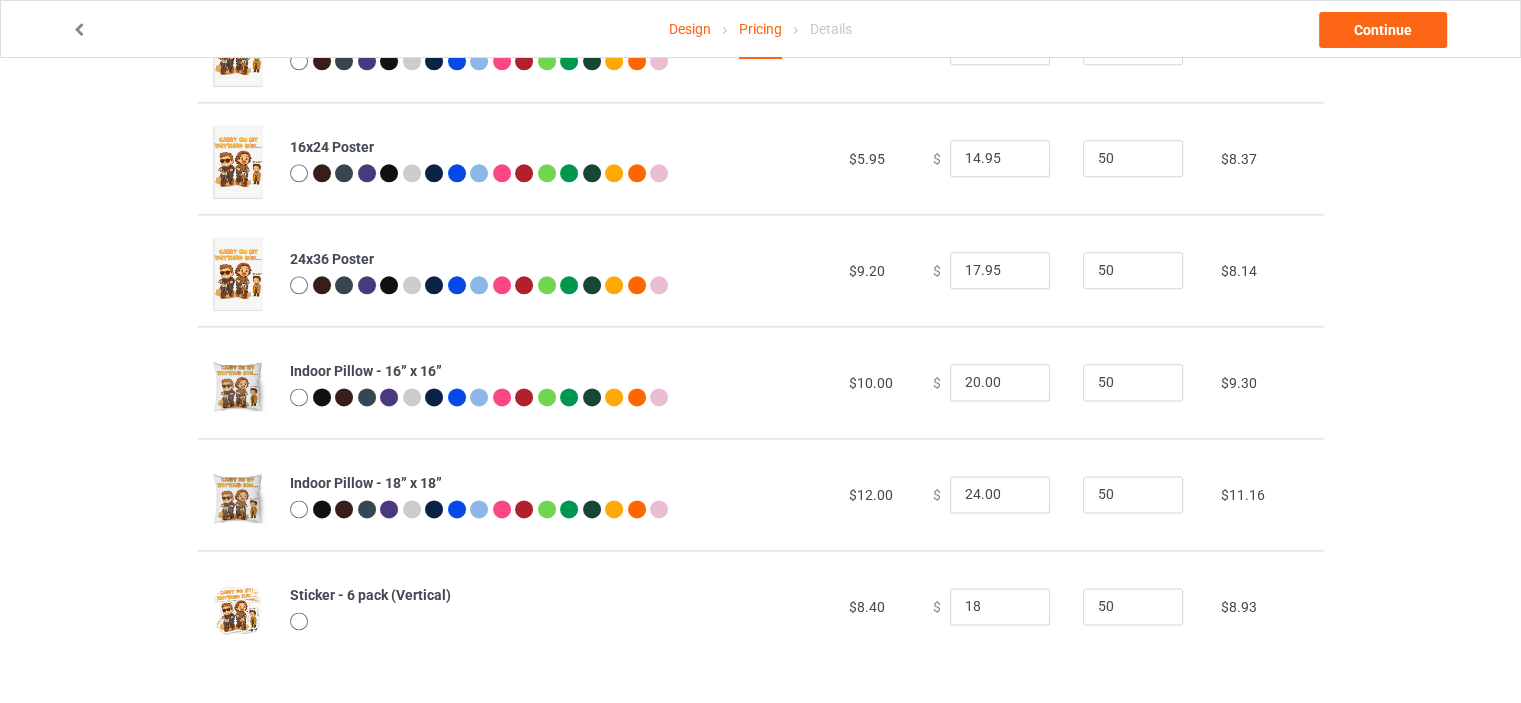 type on "18.00" 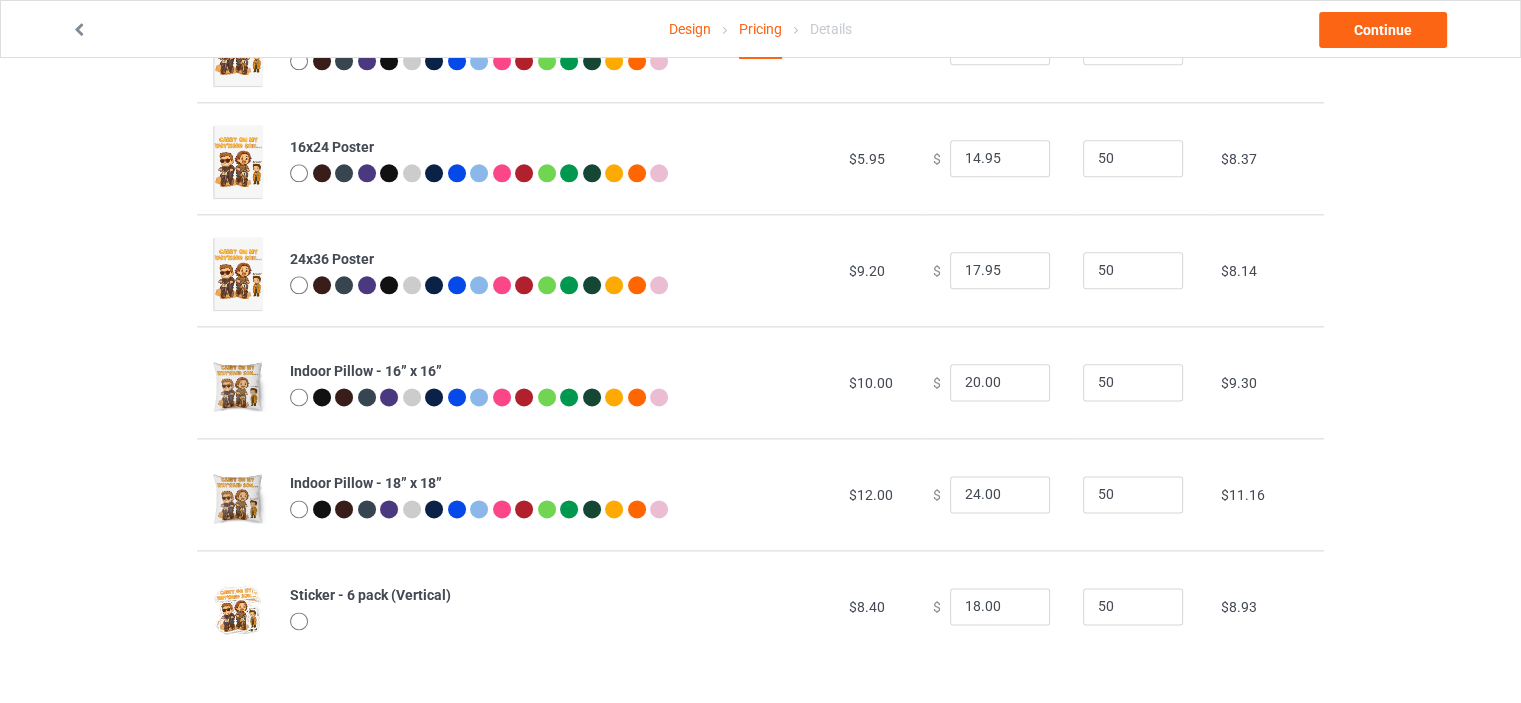 click at bounding box center [238, 386] 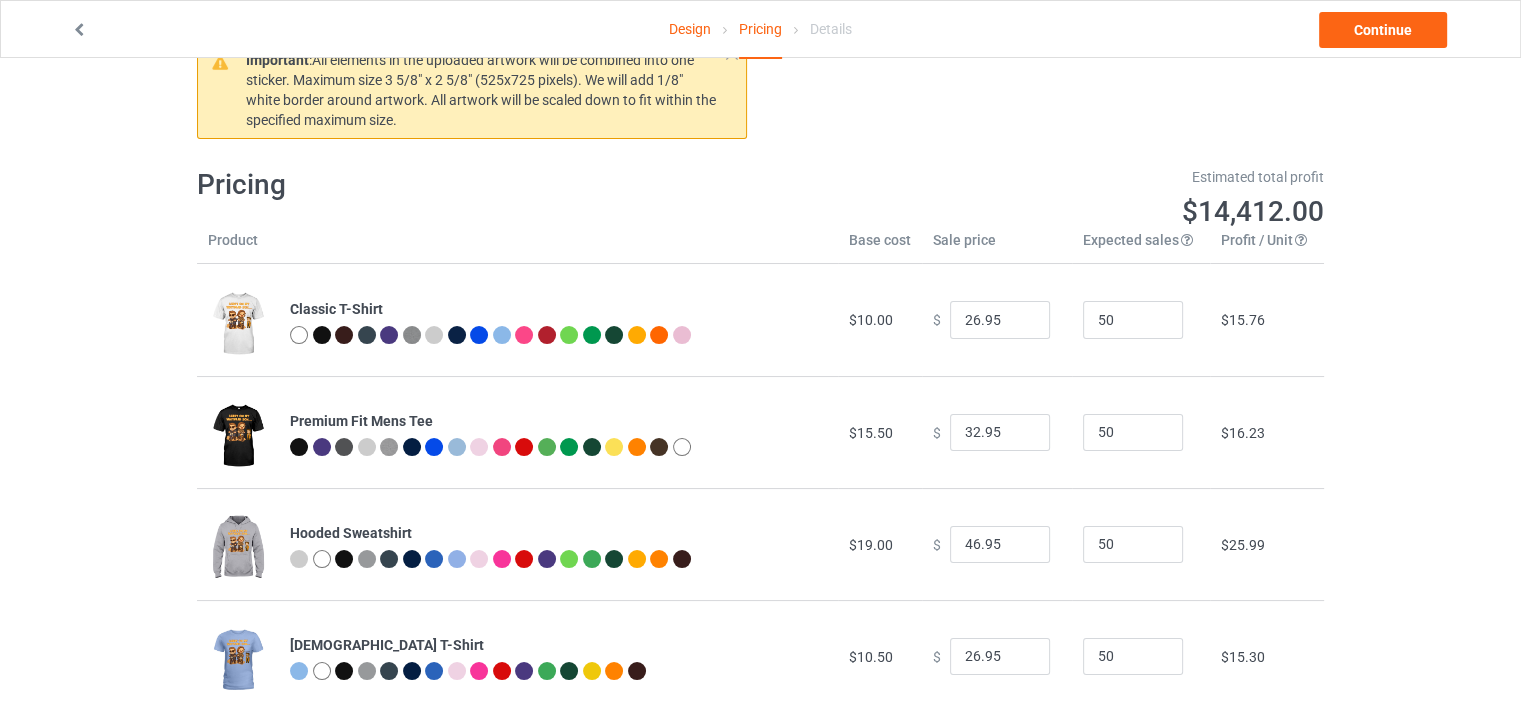 scroll, scrollTop: 0, scrollLeft: 0, axis: both 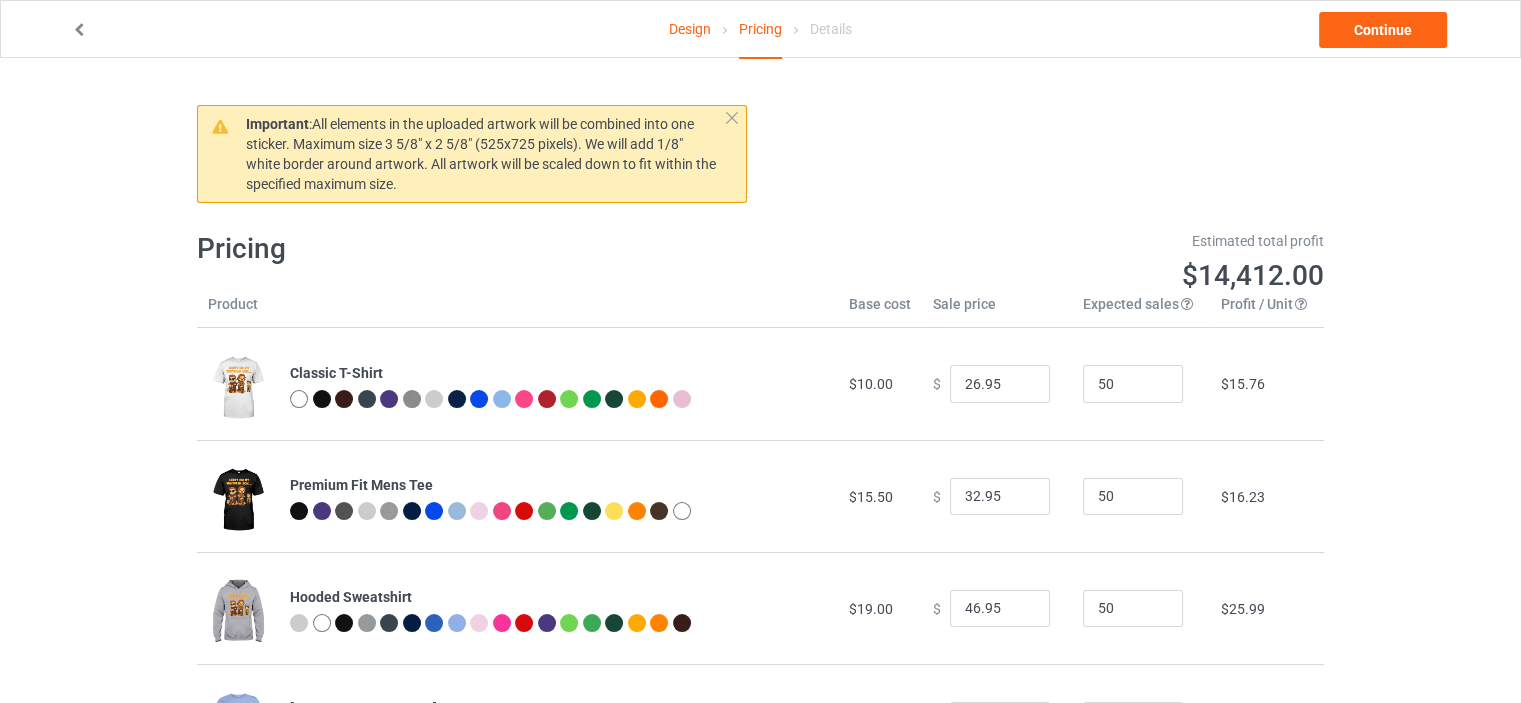 click on "Design" at bounding box center [690, 29] 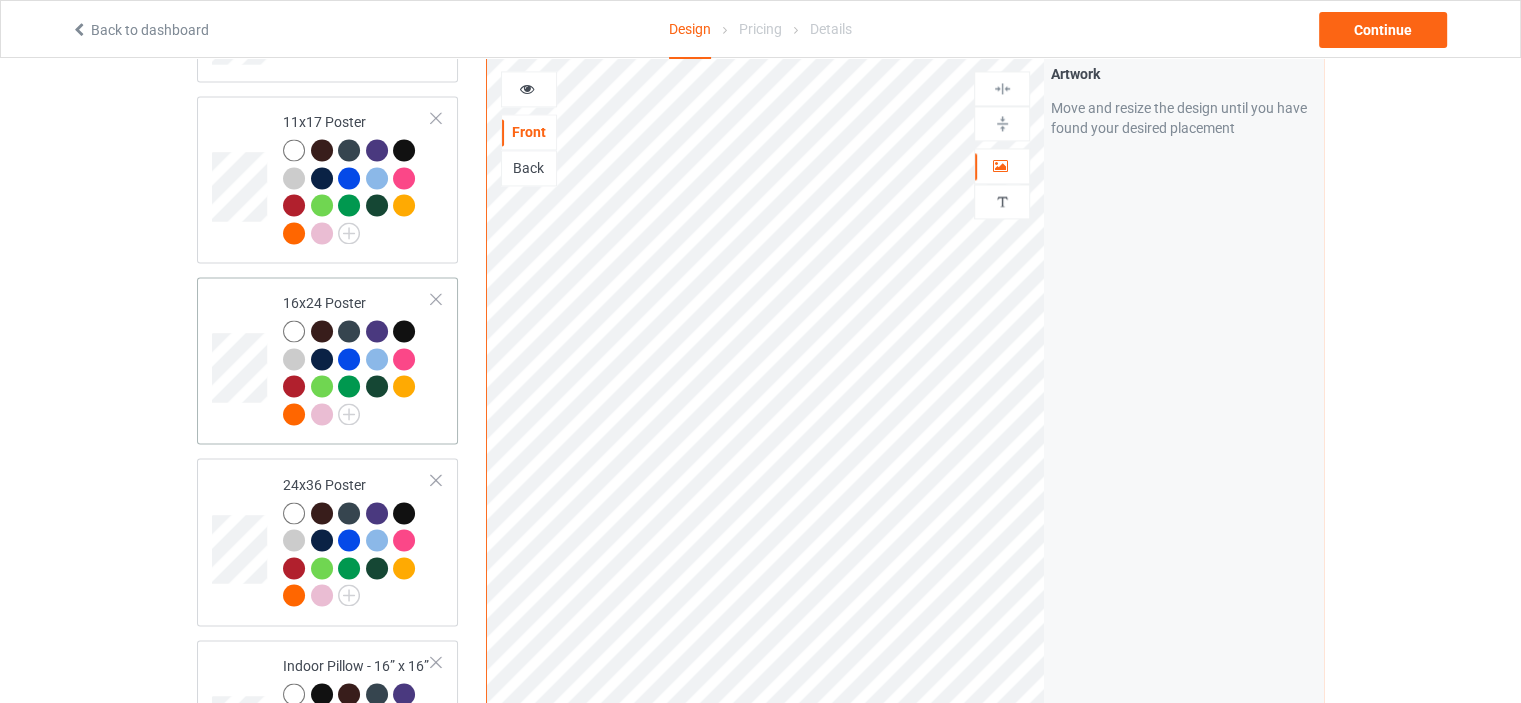 scroll, scrollTop: 3500, scrollLeft: 0, axis: vertical 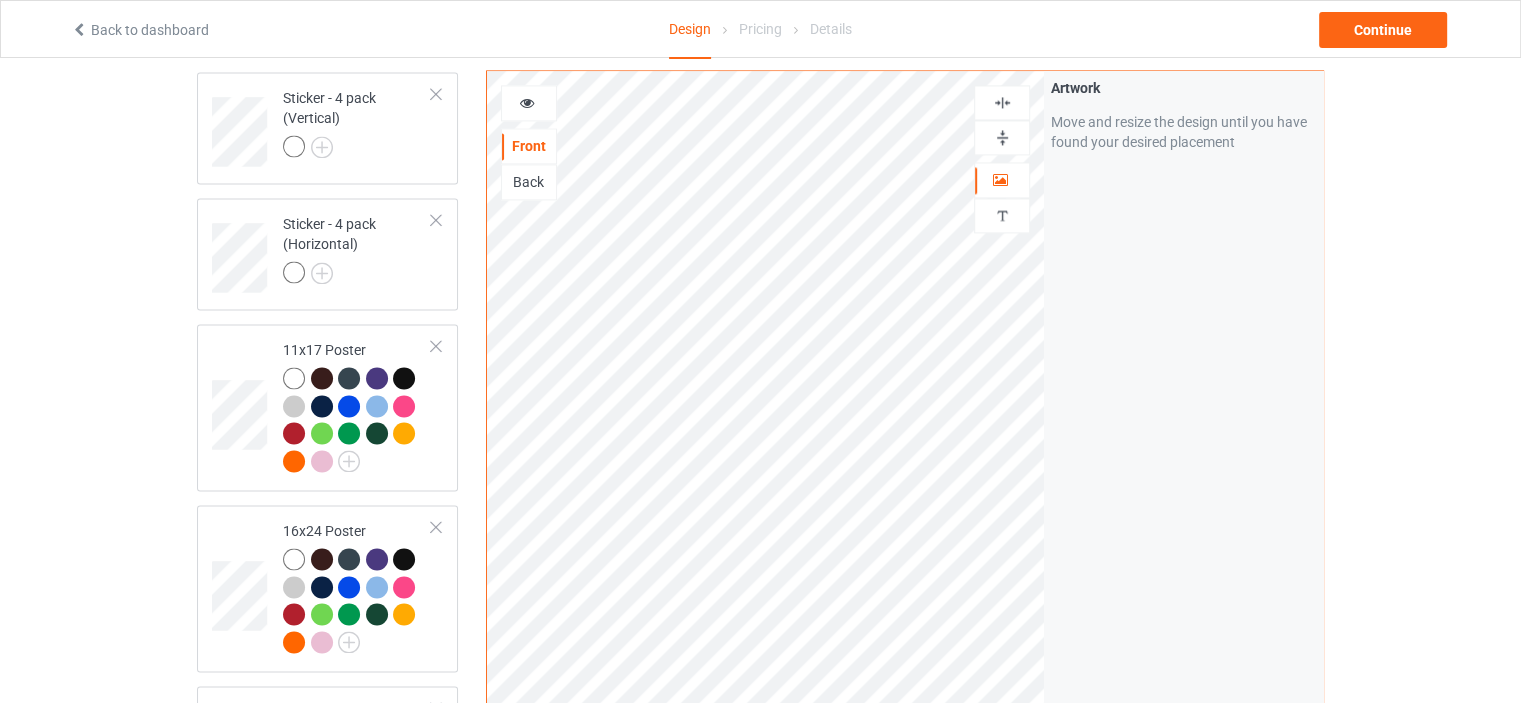 click at bounding box center (1002, 102) 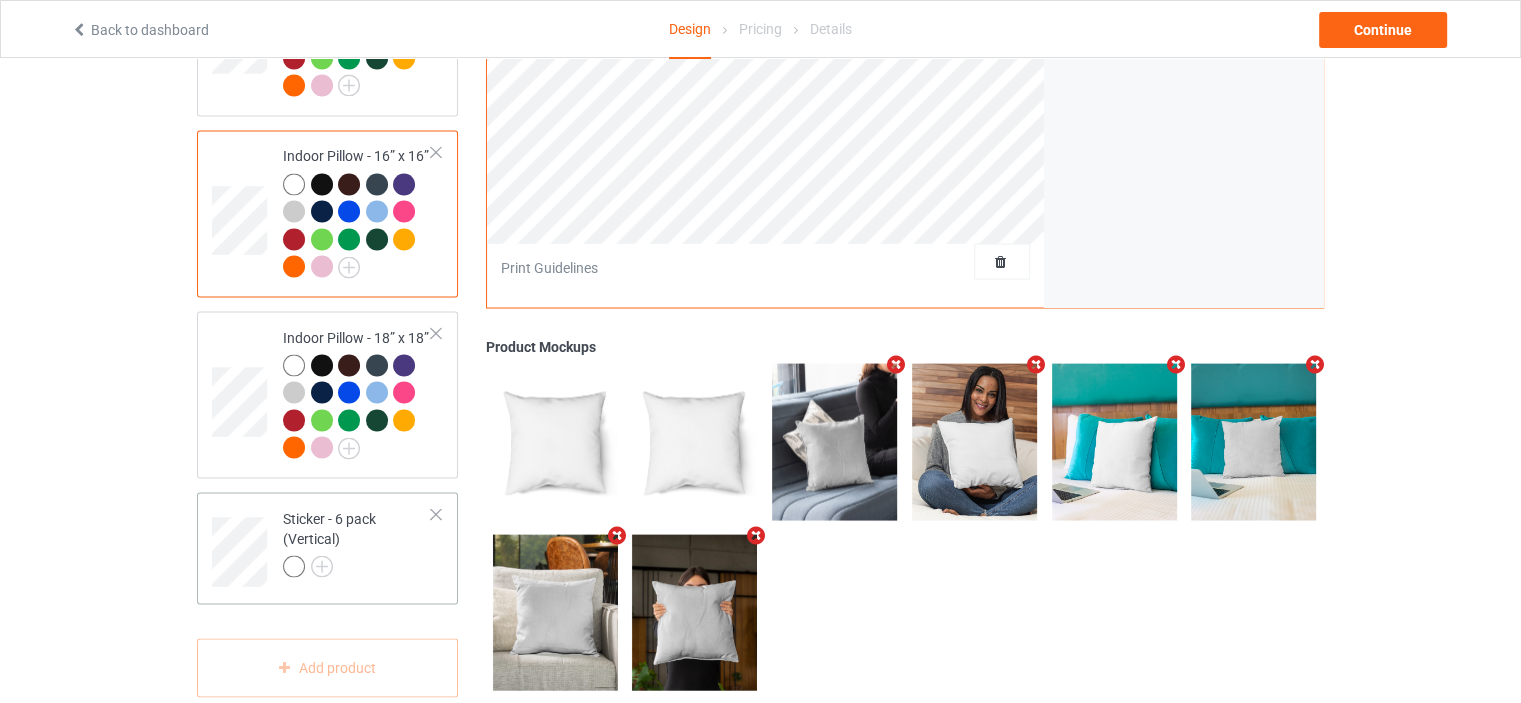 scroll, scrollTop: 3643, scrollLeft: 0, axis: vertical 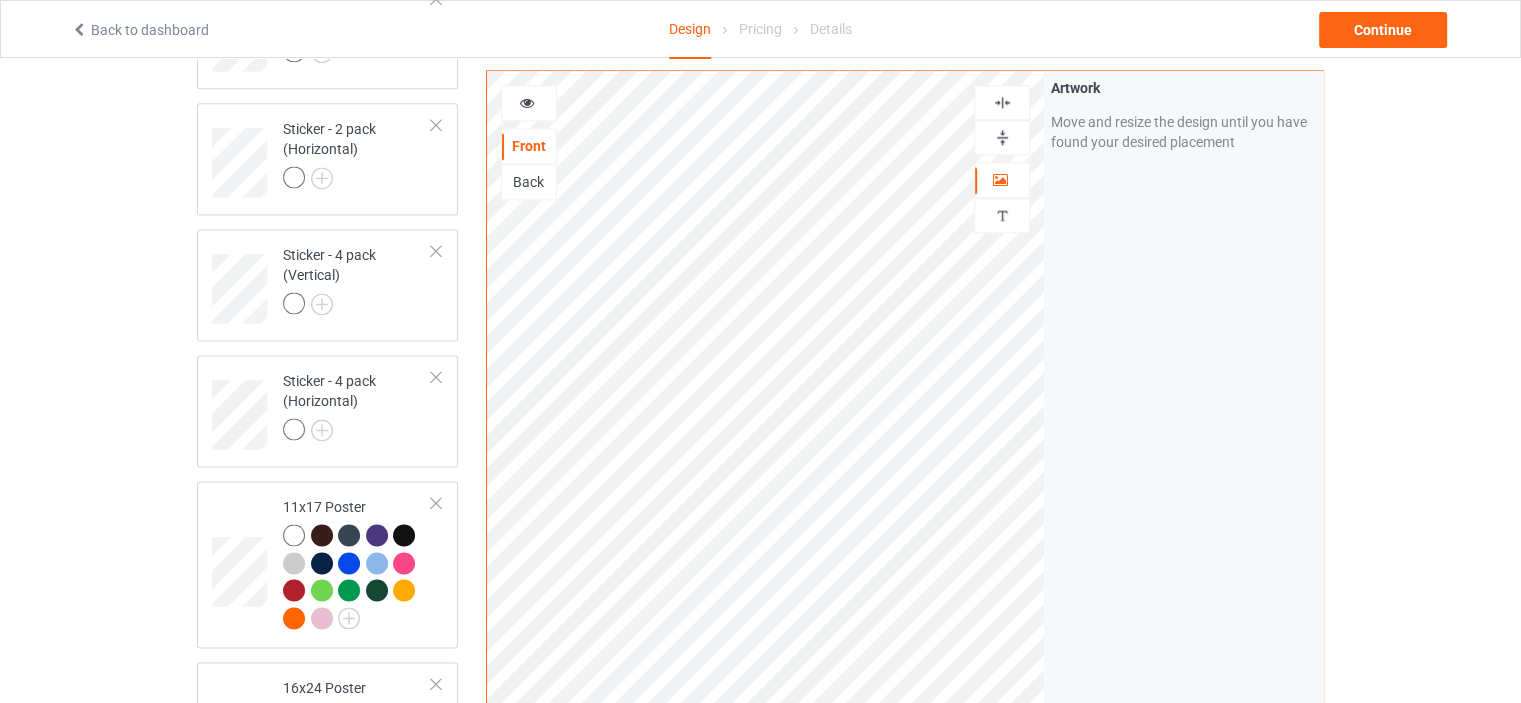 click at bounding box center [1002, 102] 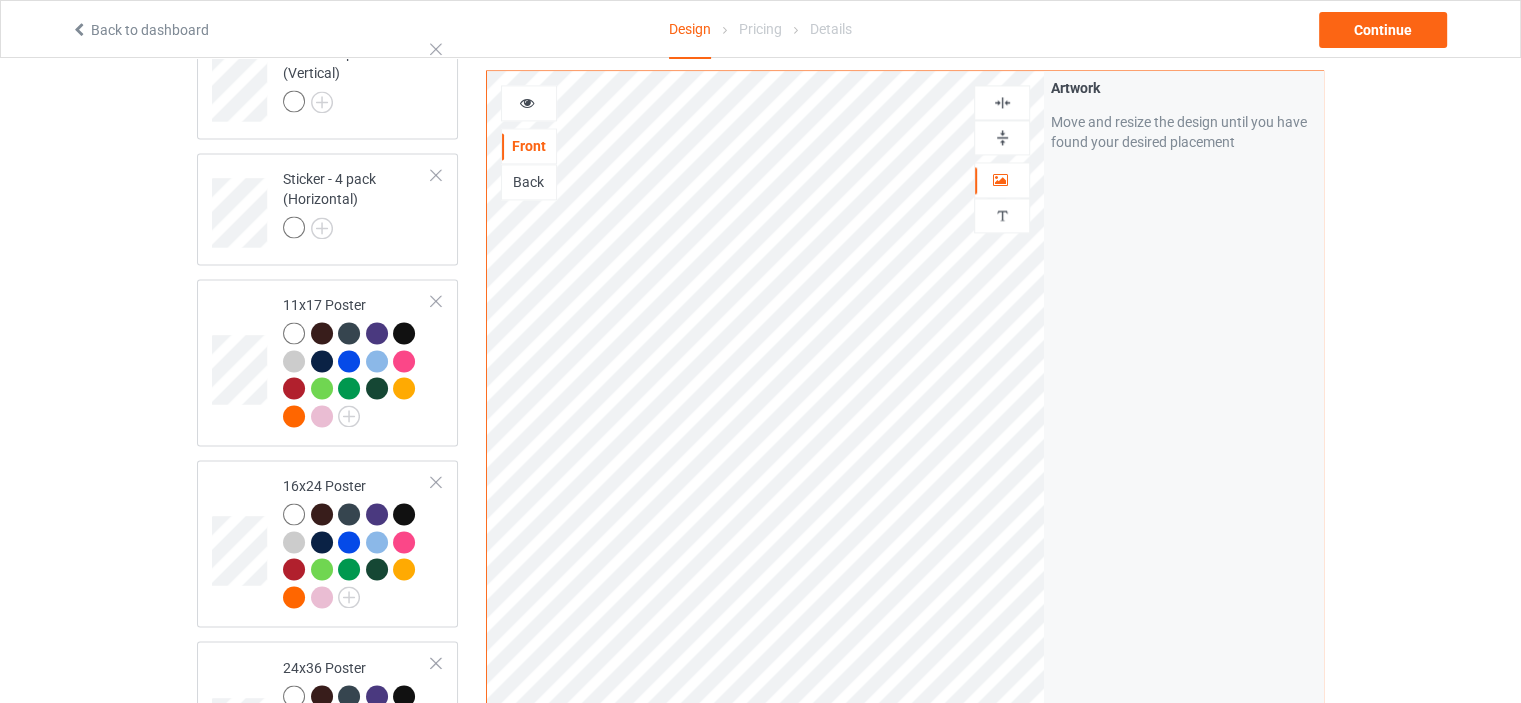 scroll, scrollTop: 2943, scrollLeft: 0, axis: vertical 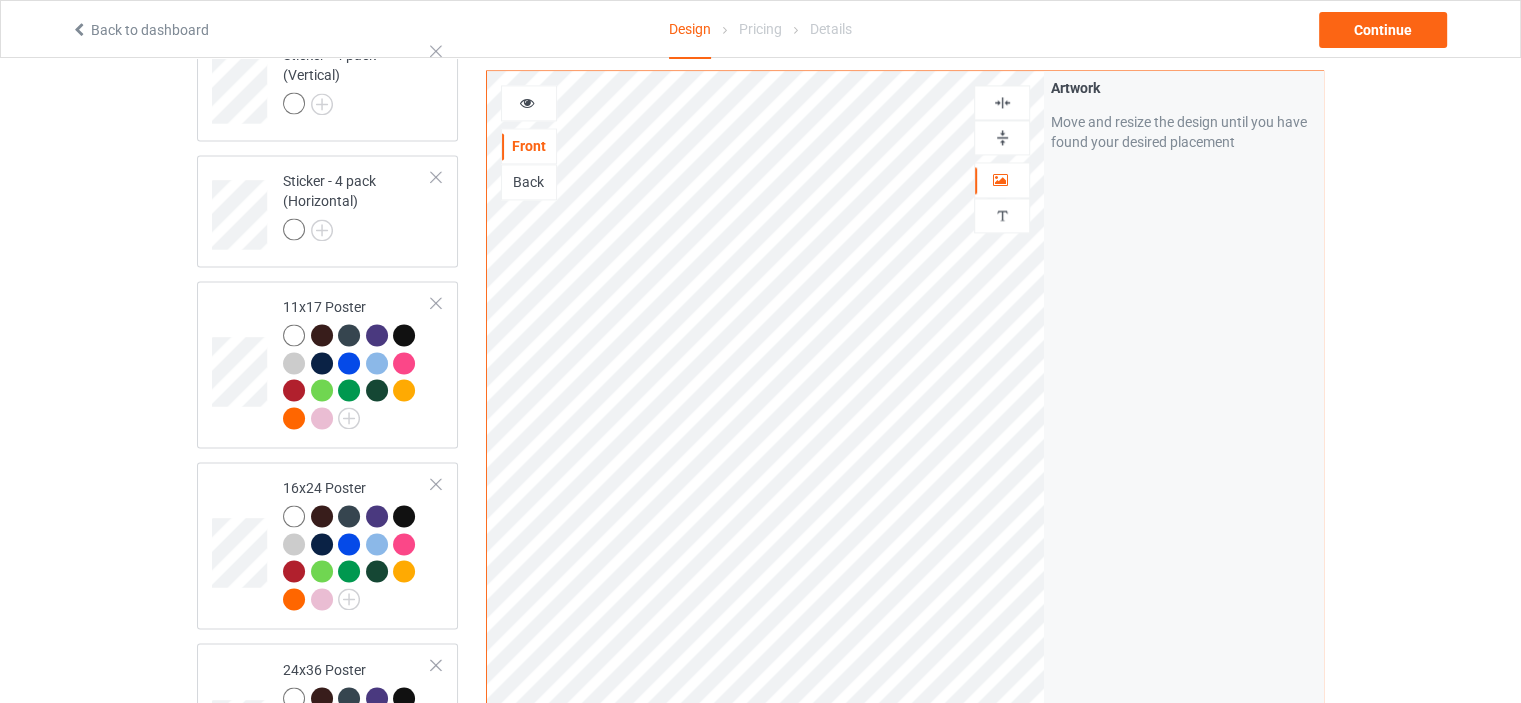 click on "Back" at bounding box center (529, 182) 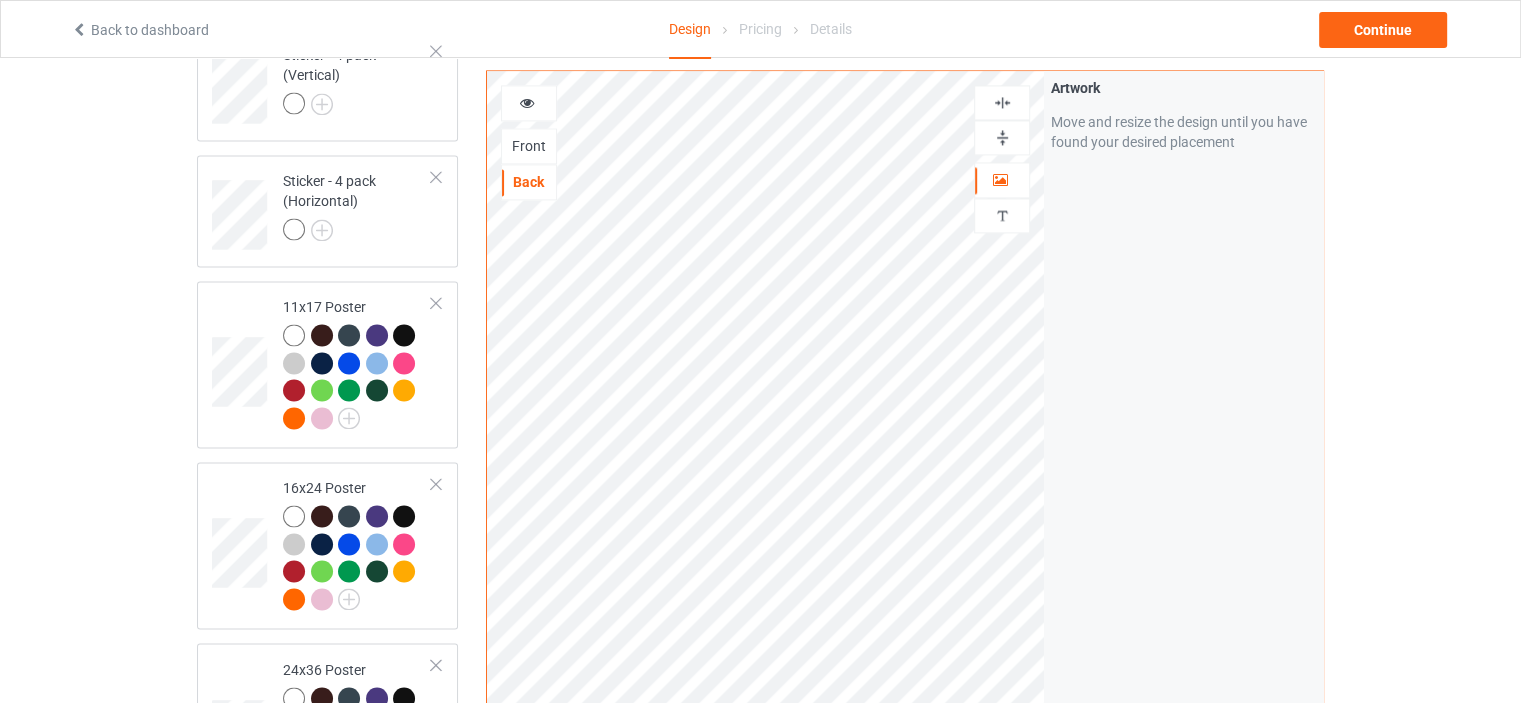 click at bounding box center (1002, 102) 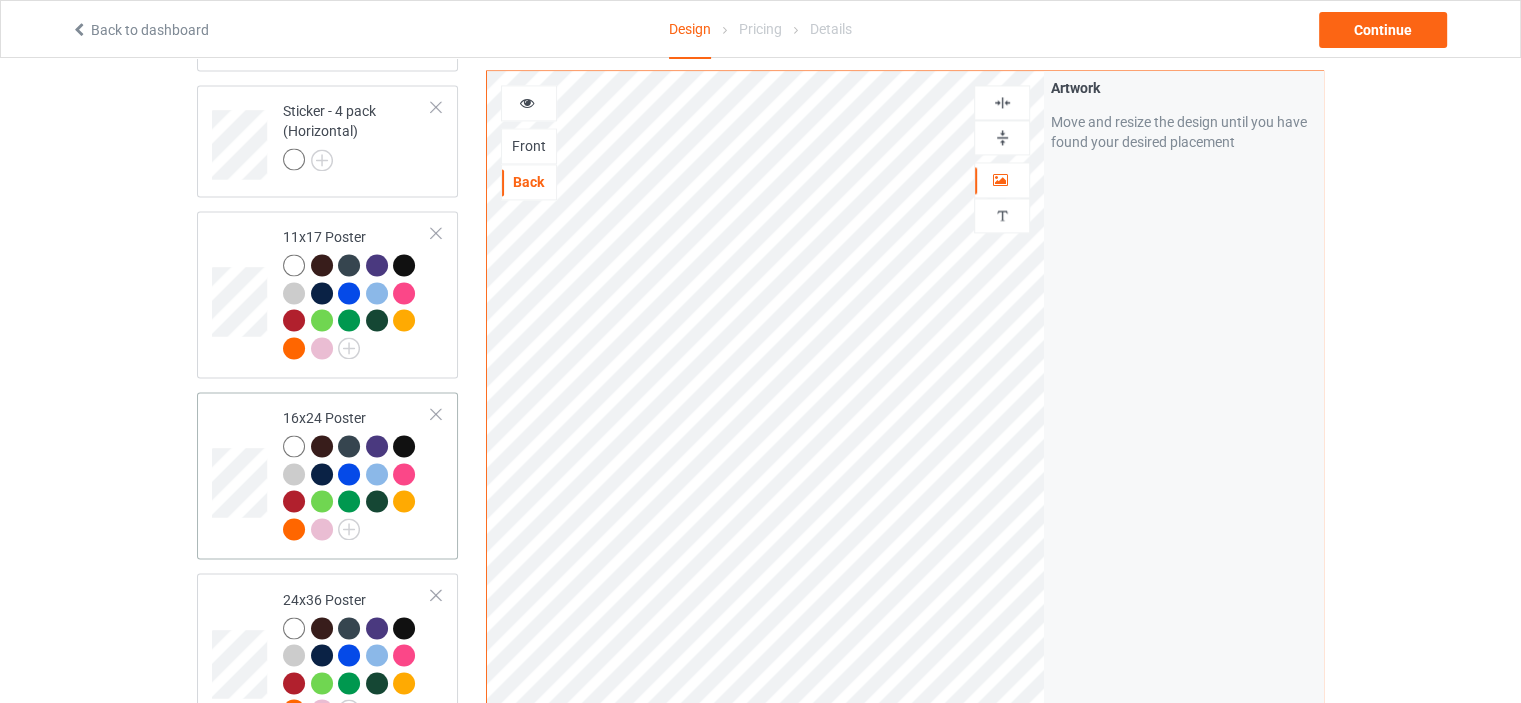 scroll, scrollTop: 3343, scrollLeft: 0, axis: vertical 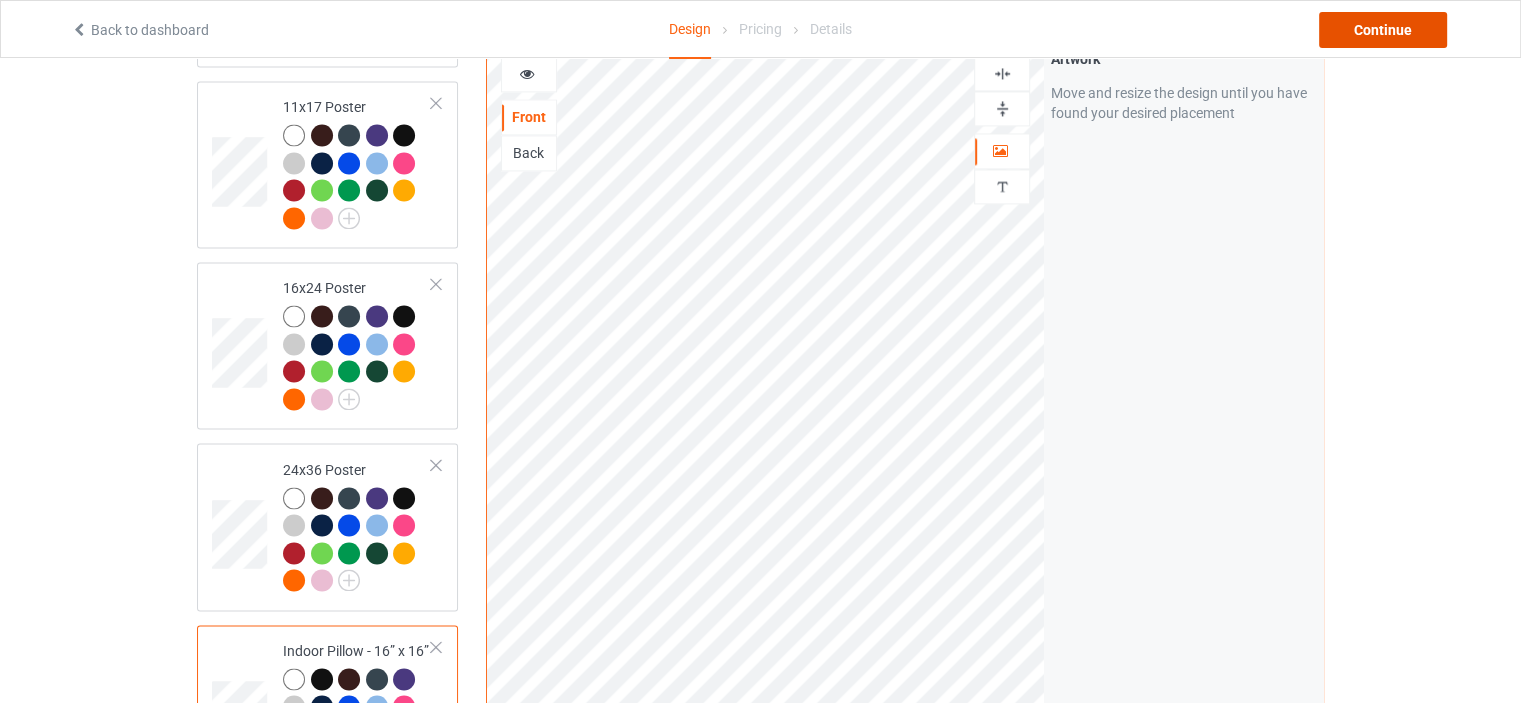 click on "Continue" at bounding box center [1383, 30] 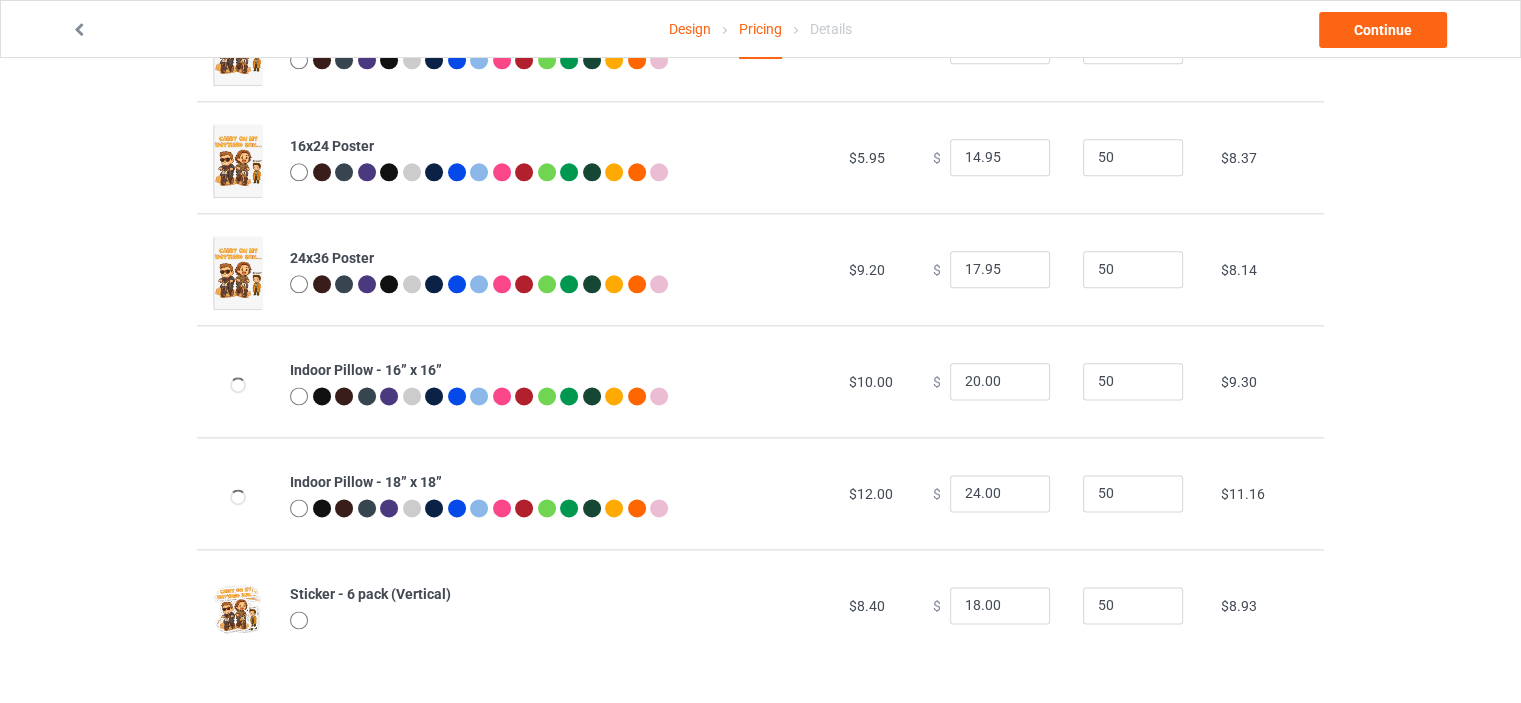 scroll, scrollTop: 0, scrollLeft: 0, axis: both 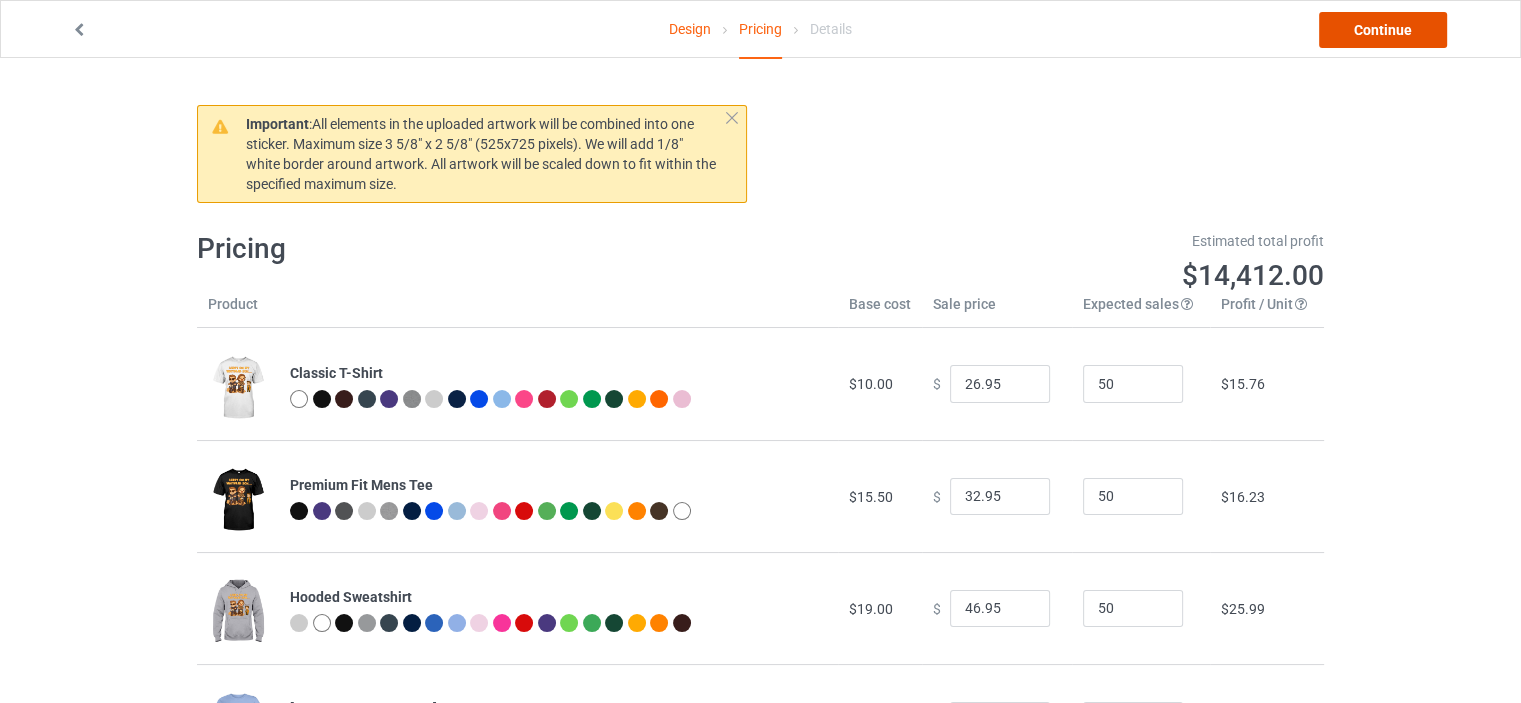 click on "Continue" at bounding box center [1383, 30] 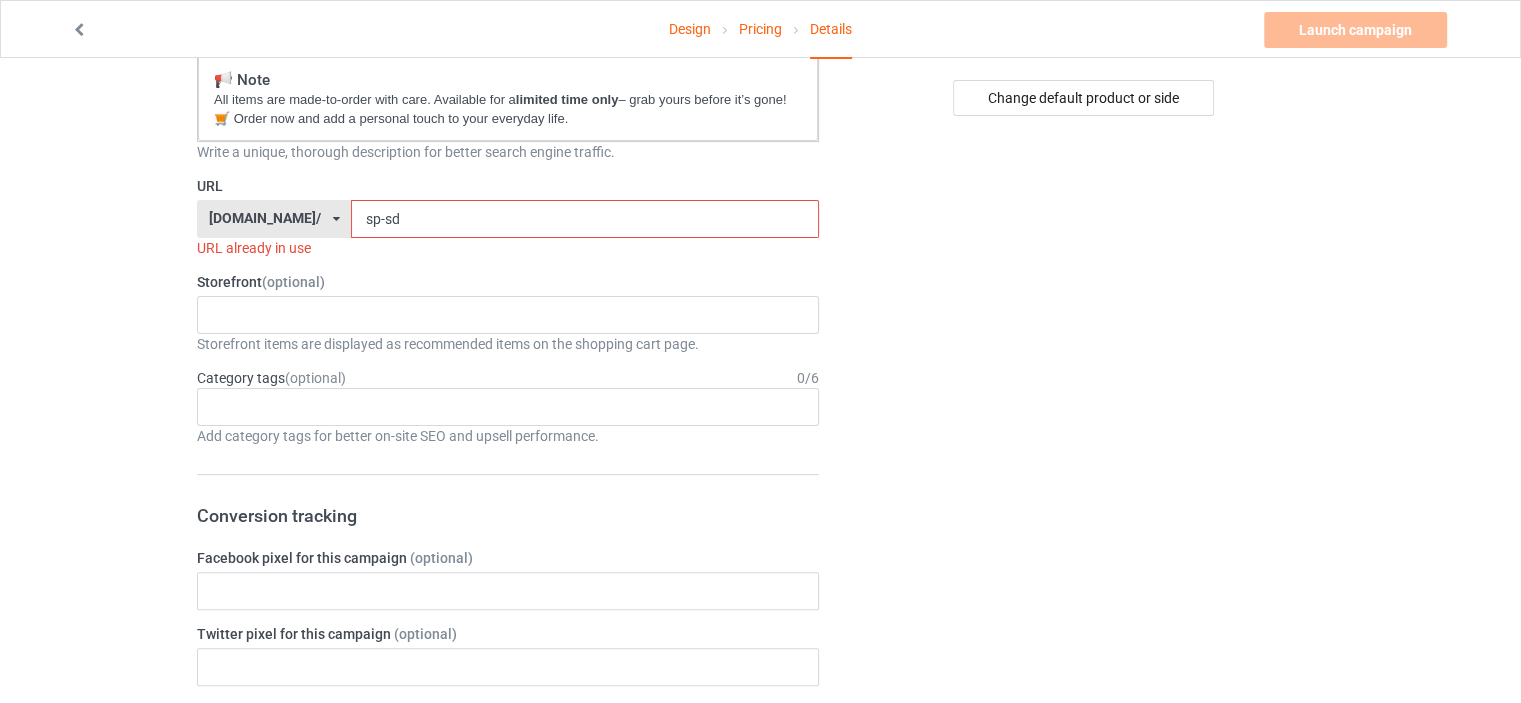 scroll, scrollTop: 400, scrollLeft: 0, axis: vertical 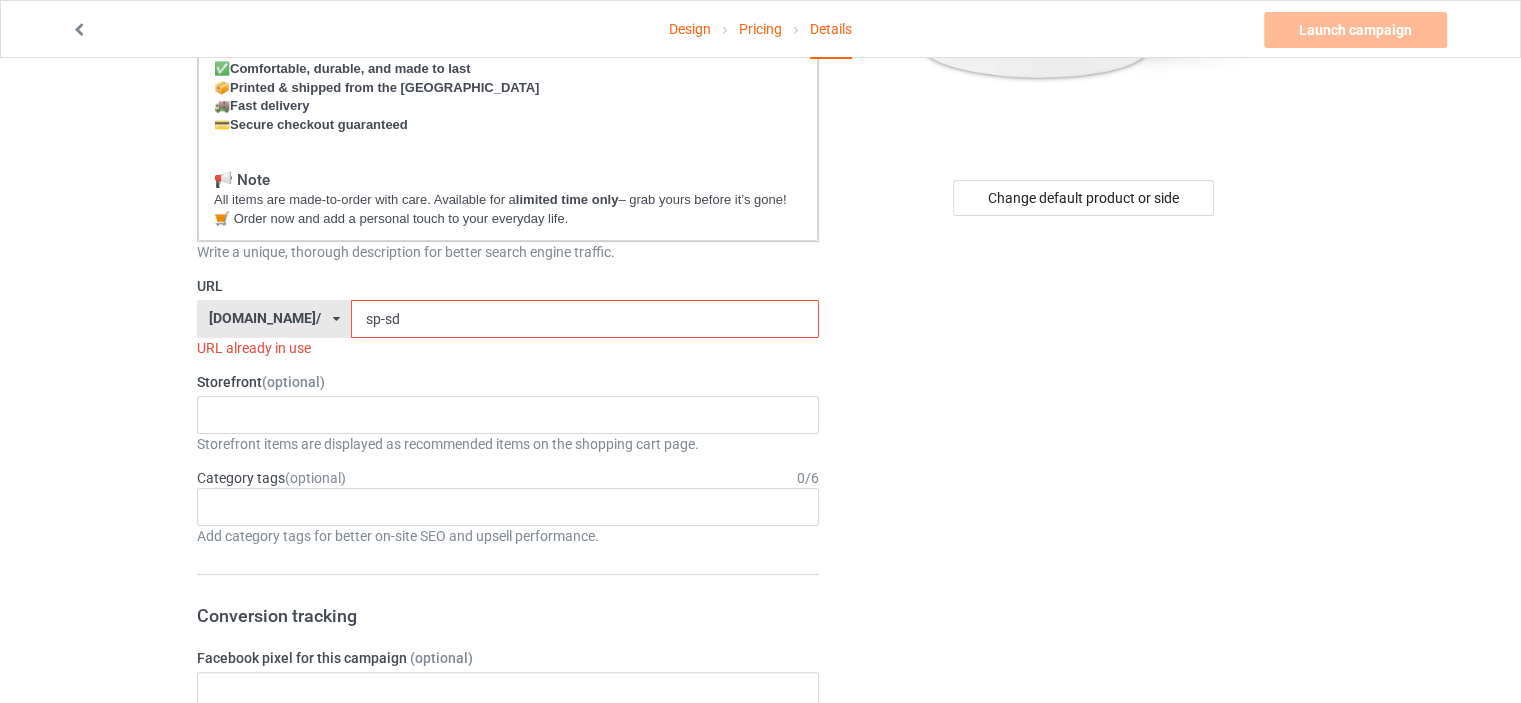 click on "sp-sd" at bounding box center (584, 319) 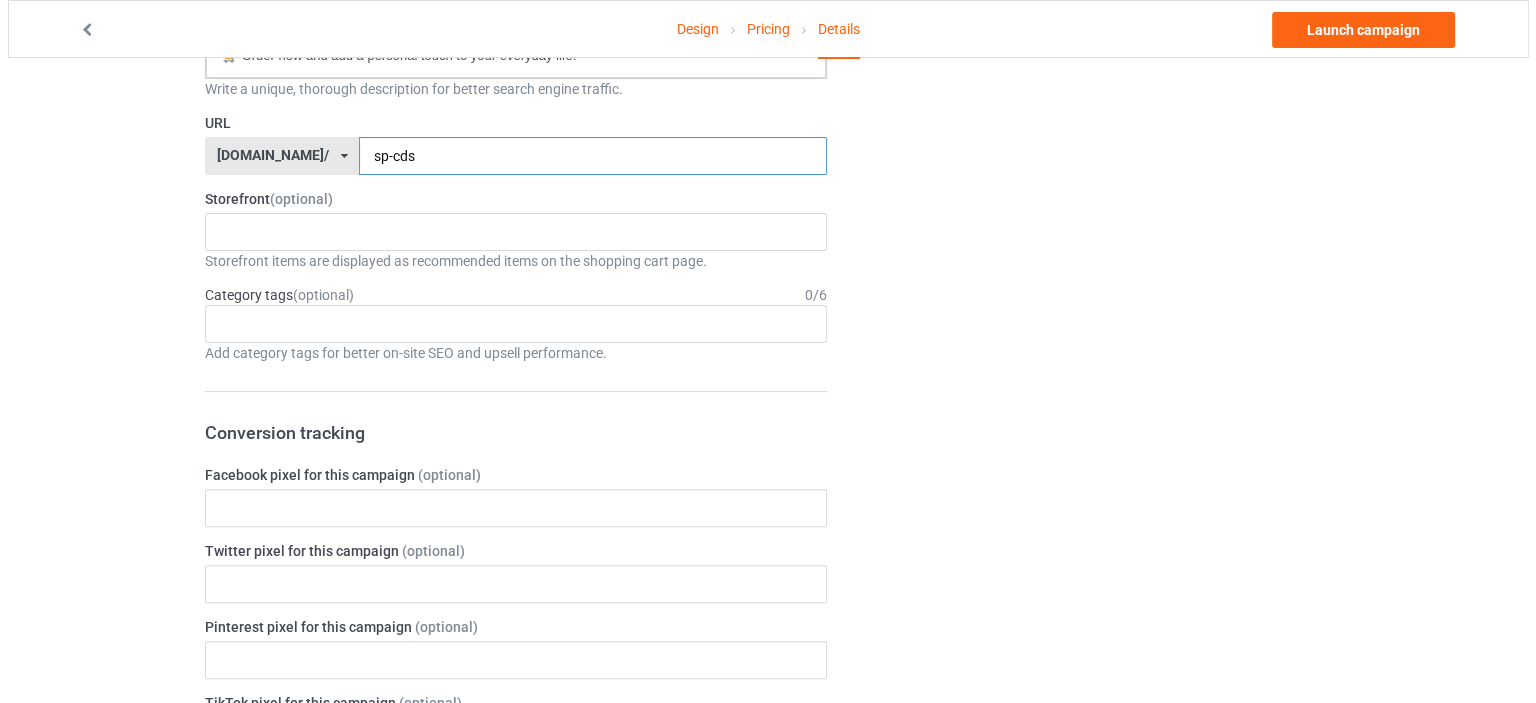 scroll, scrollTop: 0, scrollLeft: 0, axis: both 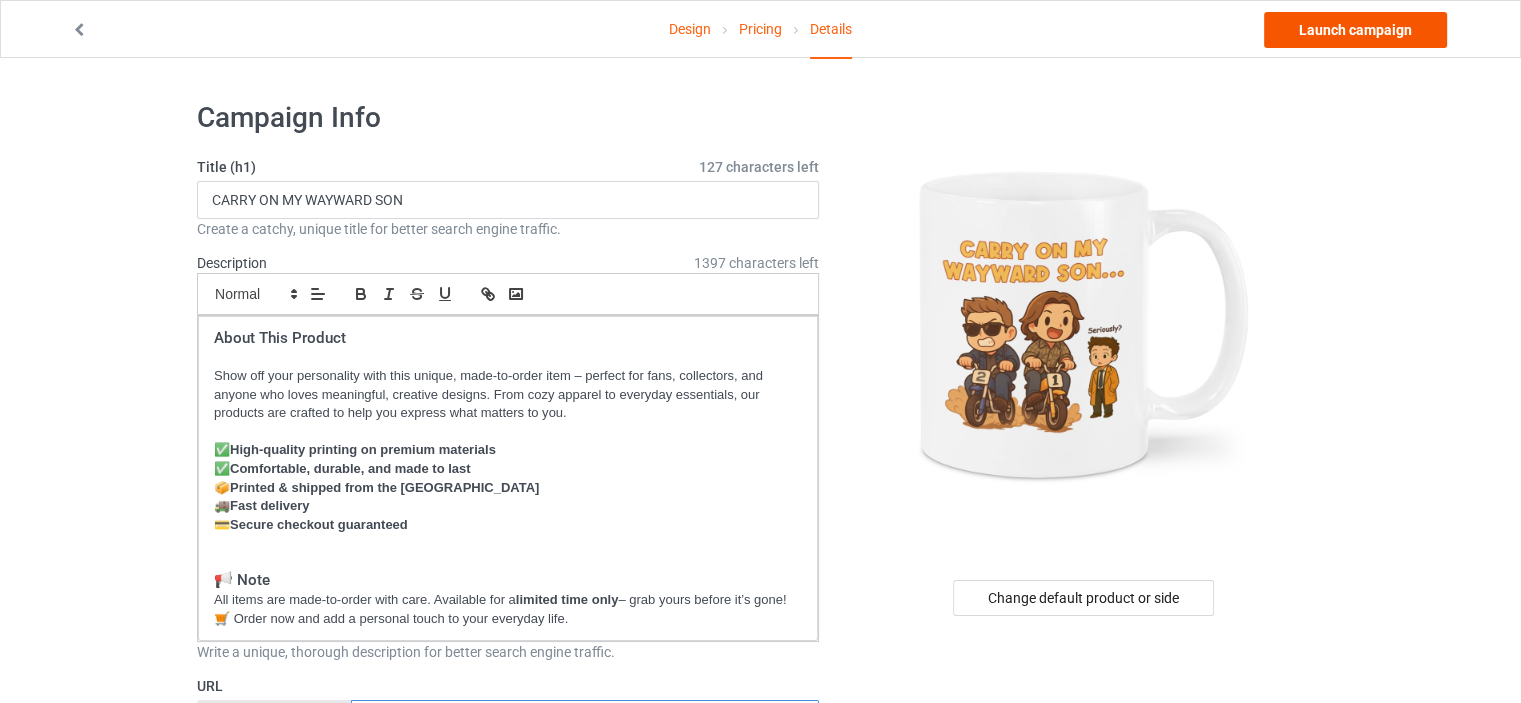 type on "sp-cds" 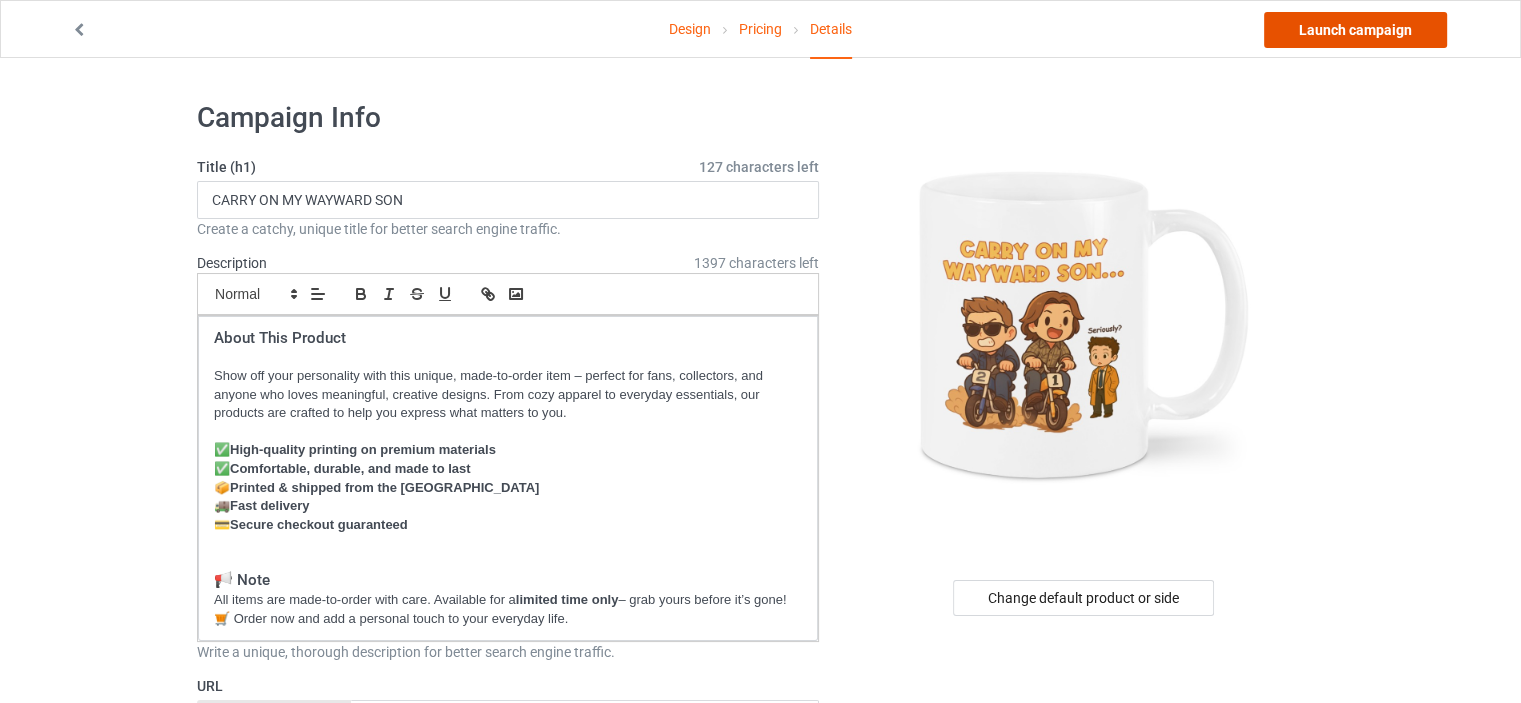 click on "Launch campaign" at bounding box center (1355, 30) 